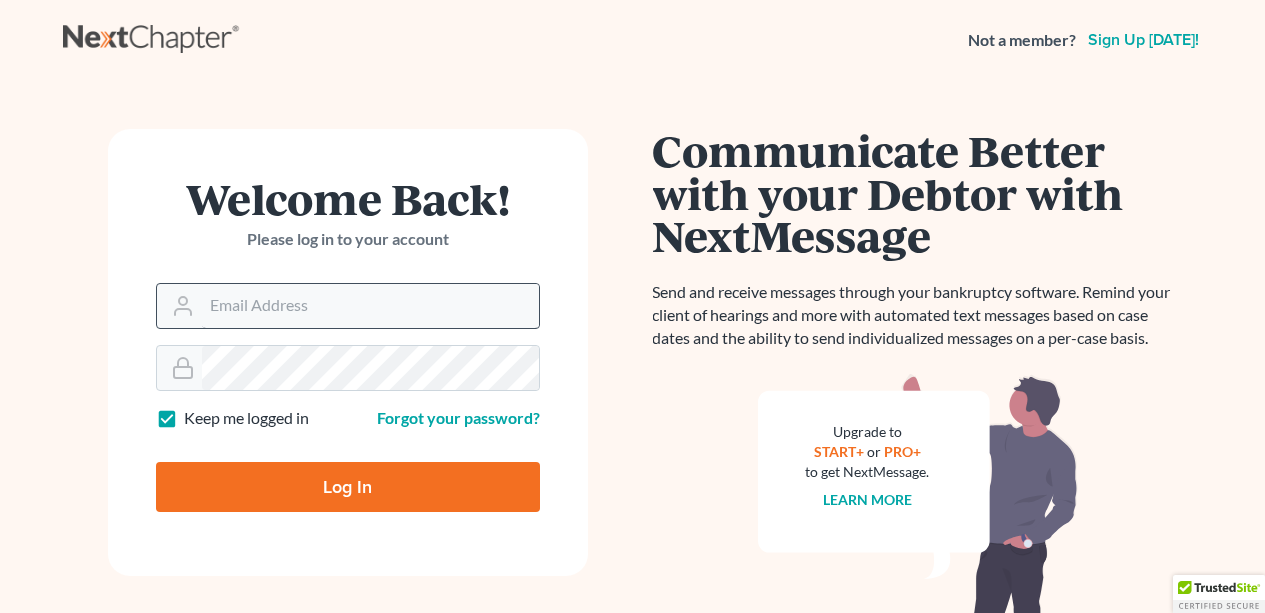 scroll, scrollTop: 0, scrollLeft: 0, axis: both 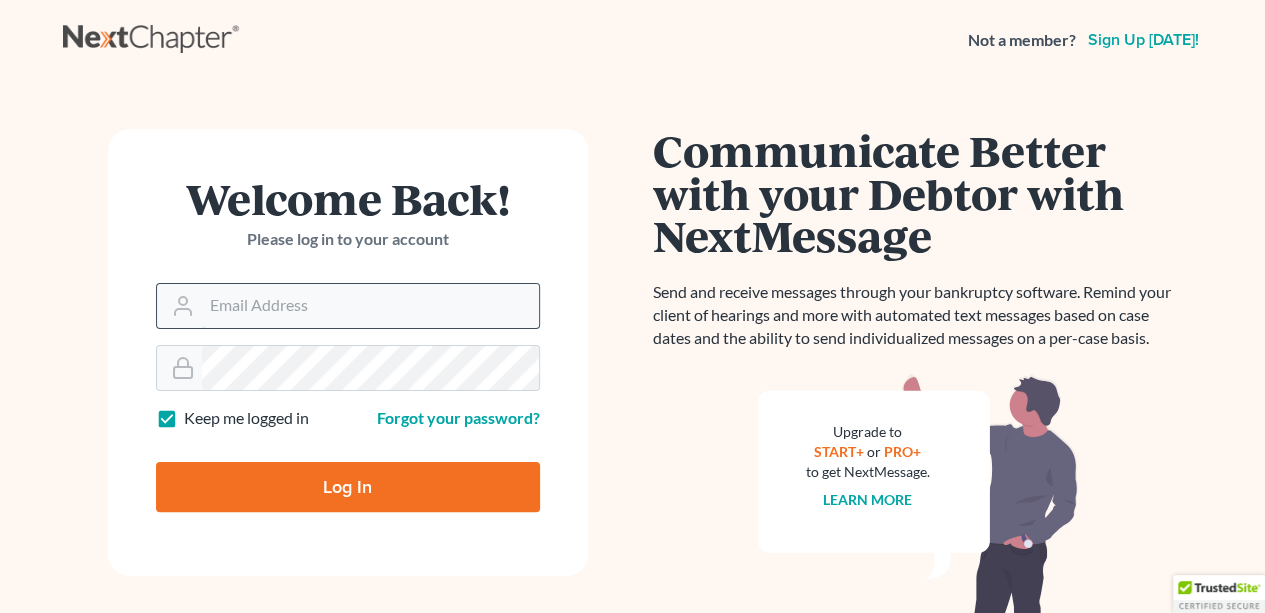 click on "Email Address" at bounding box center (370, 306) 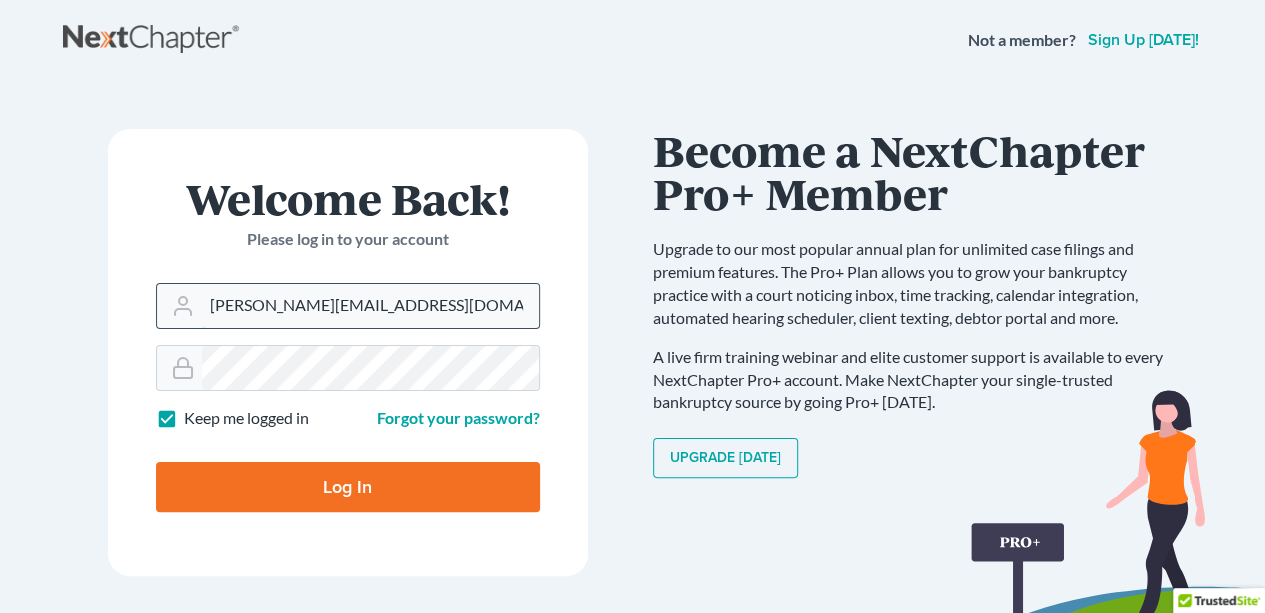 type on "[PERSON_NAME][EMAIL_ADDRESS][DOMAIN_NAME]" 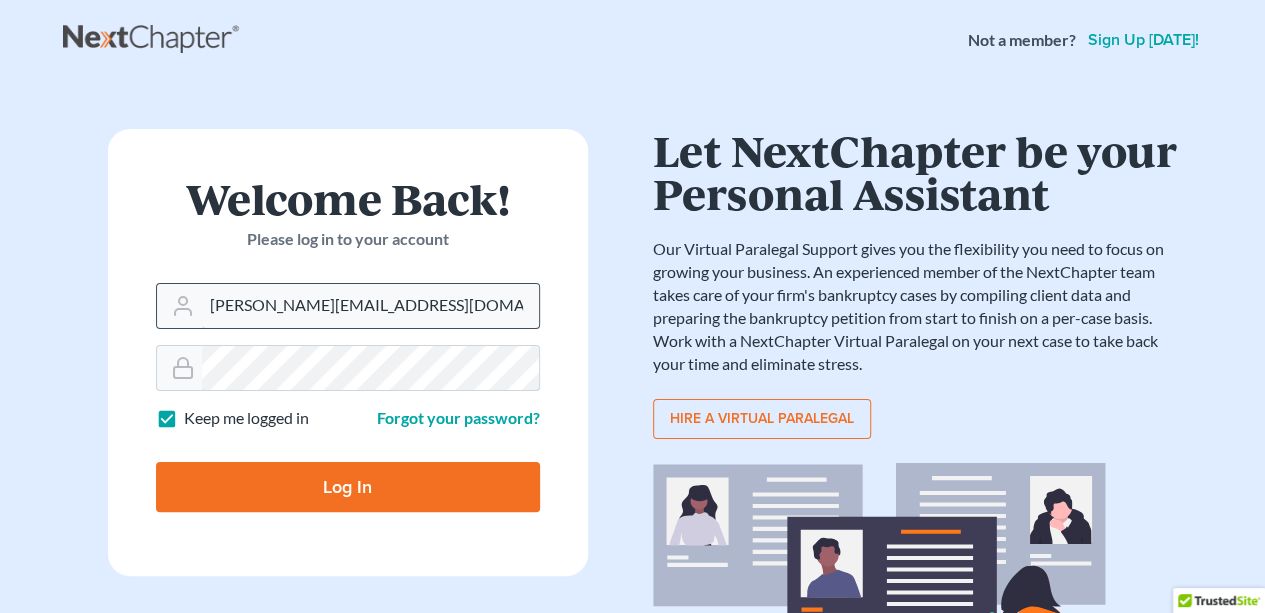 click on "Log In" at bounding box center [348, 487] 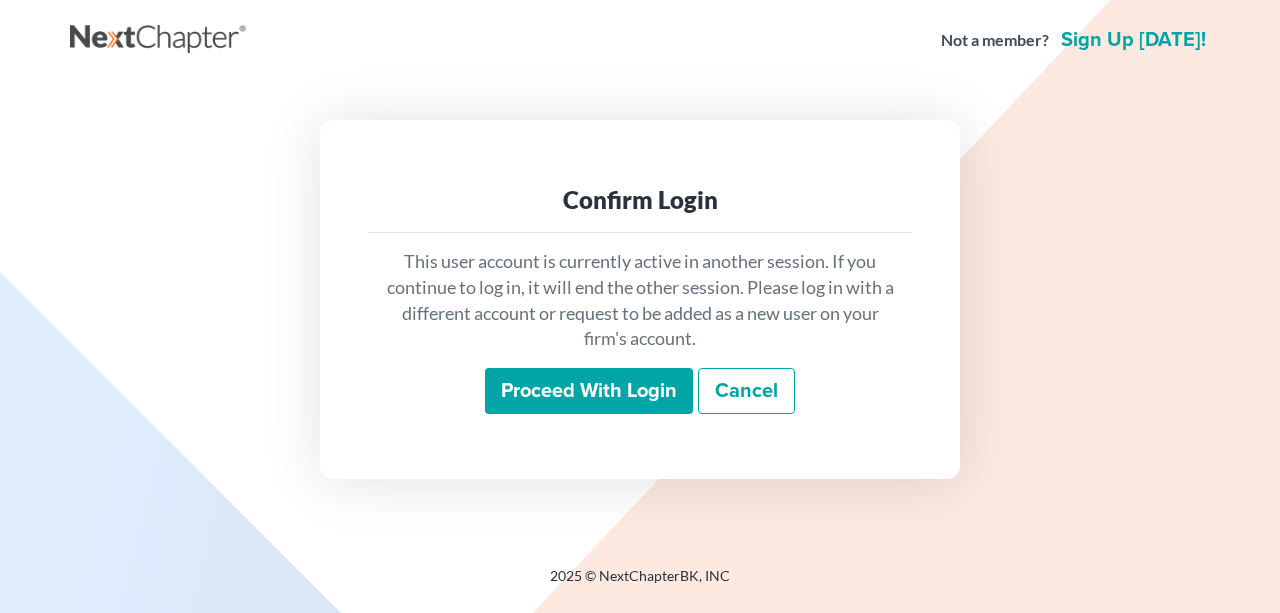 scroll, scrollTop: 0, scrollLeft: 0, axis: both 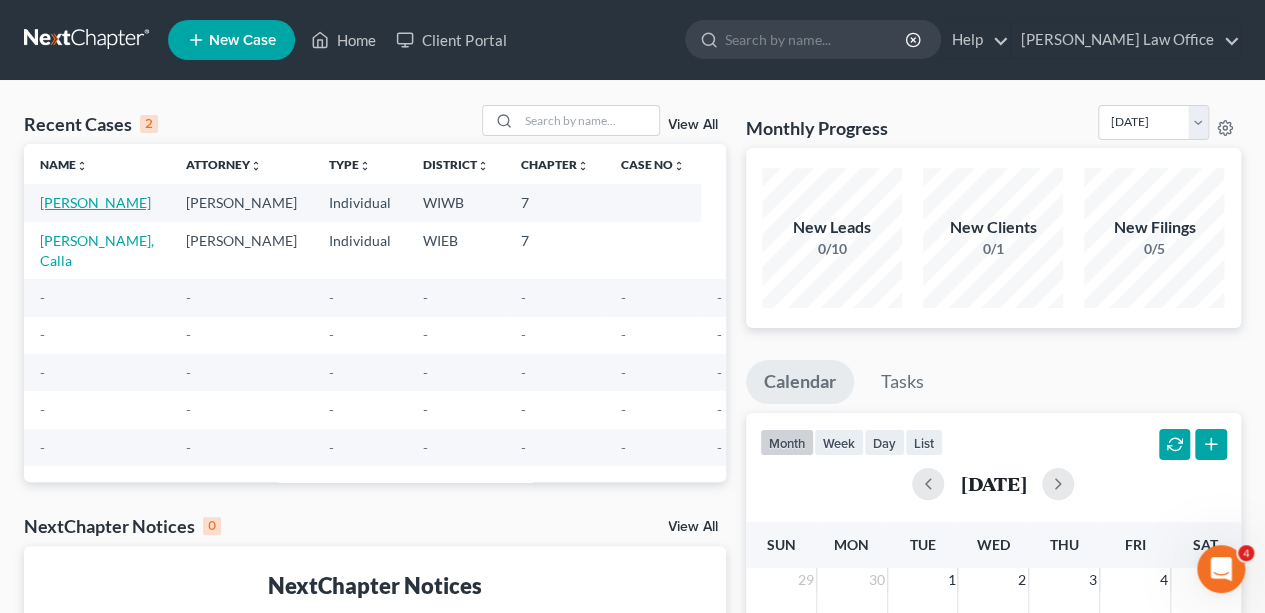 click on "[PERSON_NAME]" at bounding box center [95, 202] 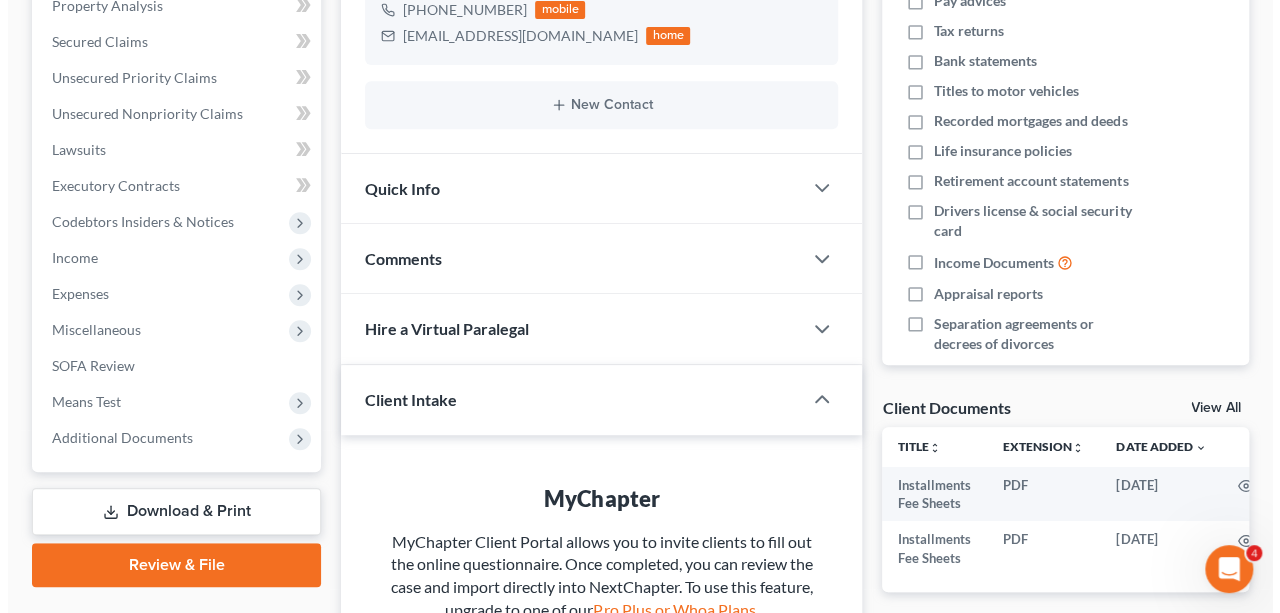 scroll, scrollTop: 0, scrollLeft: 0, axis: both 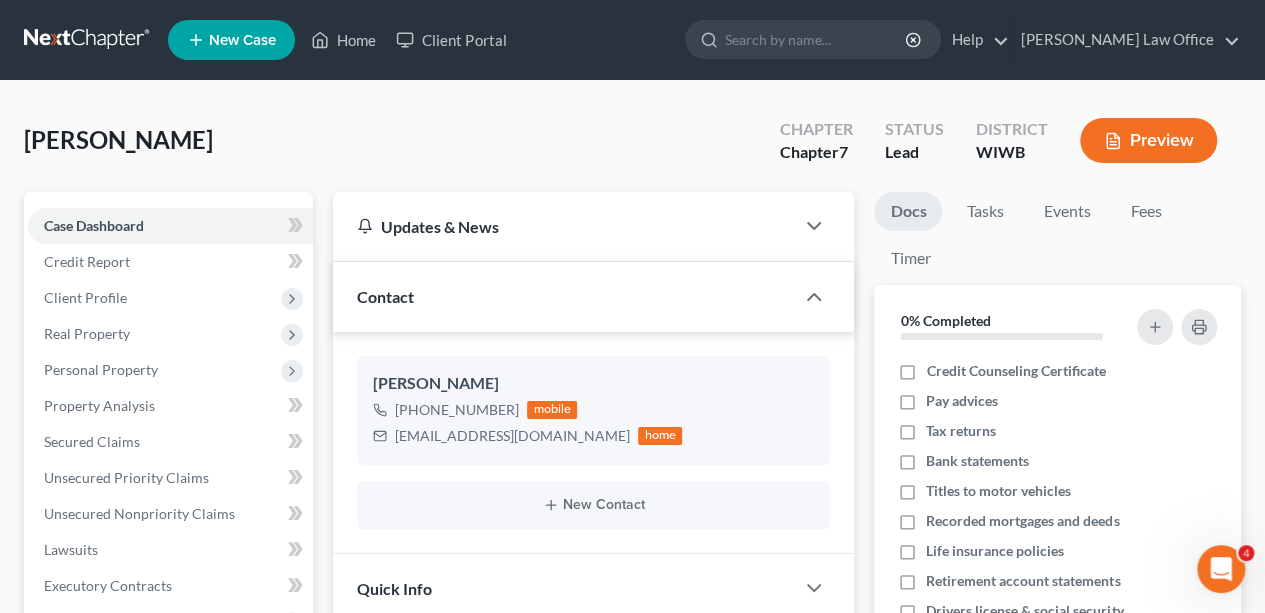 click on "Preview" at bounding box center [1148, 140] 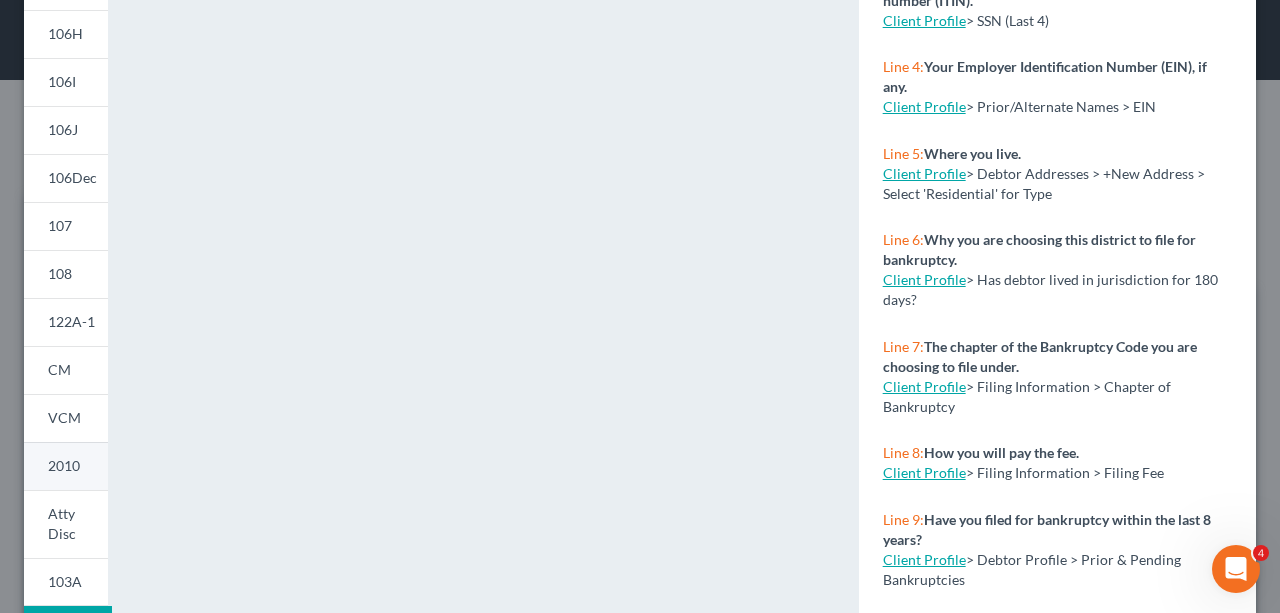 scroll, scrollTop: 514, scrollLeft: 0, axis: vertical 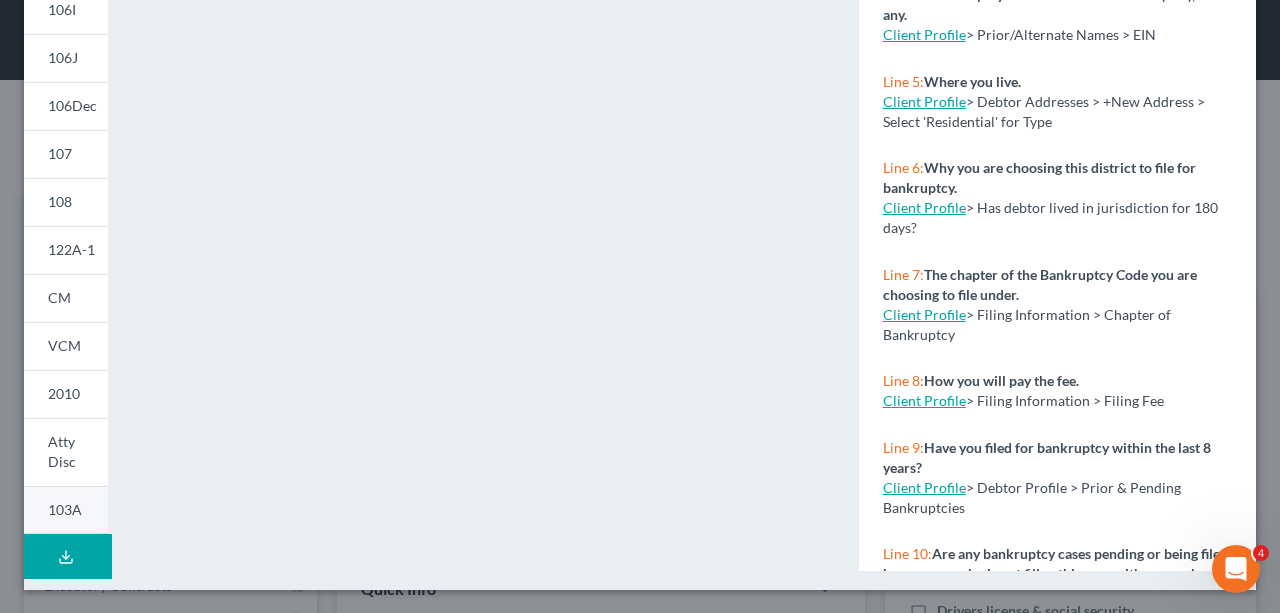 click on "103A" at bounding box center (65, 509) 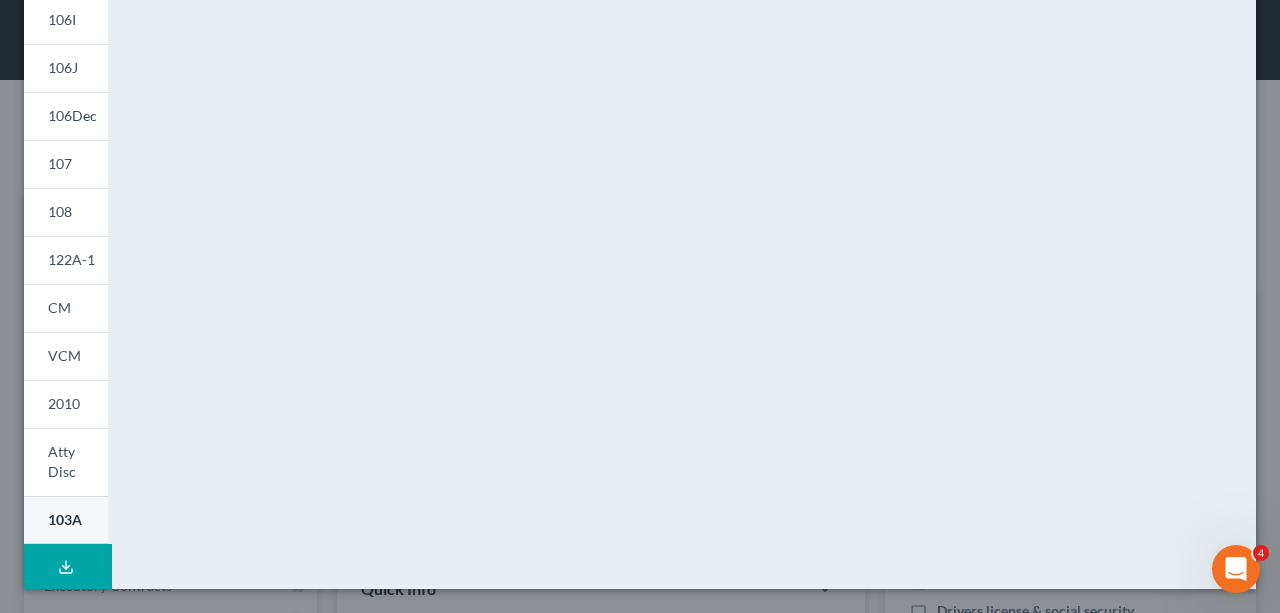 scroll, scrollTop: 502, scrollLeft: 0, axis: vertical 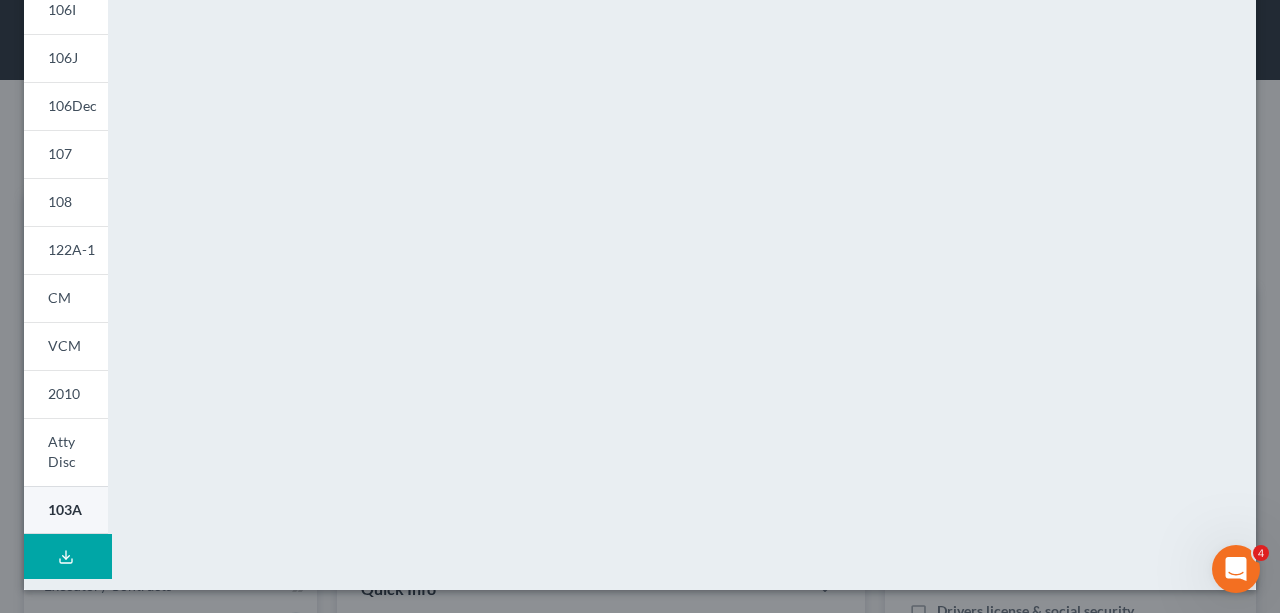 click on "103A" at bounding box center (66, 510) 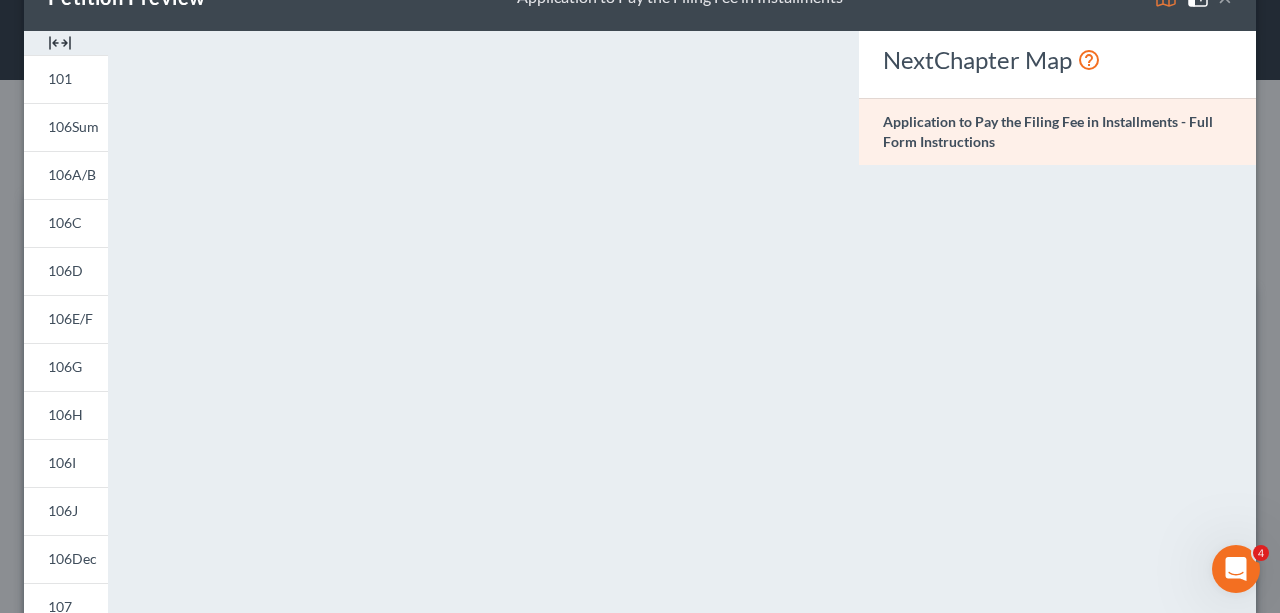 scroll, scrollTop: 0, scrollLeft: 0, axis: both 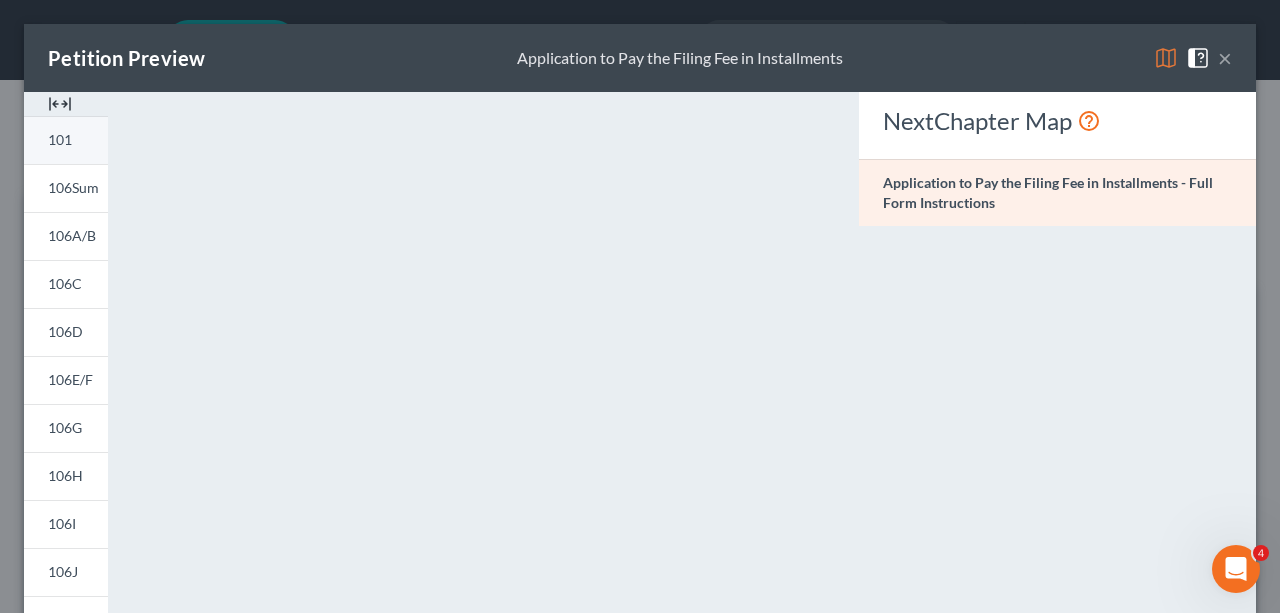 click on "101" at bounding box center [66, 140] 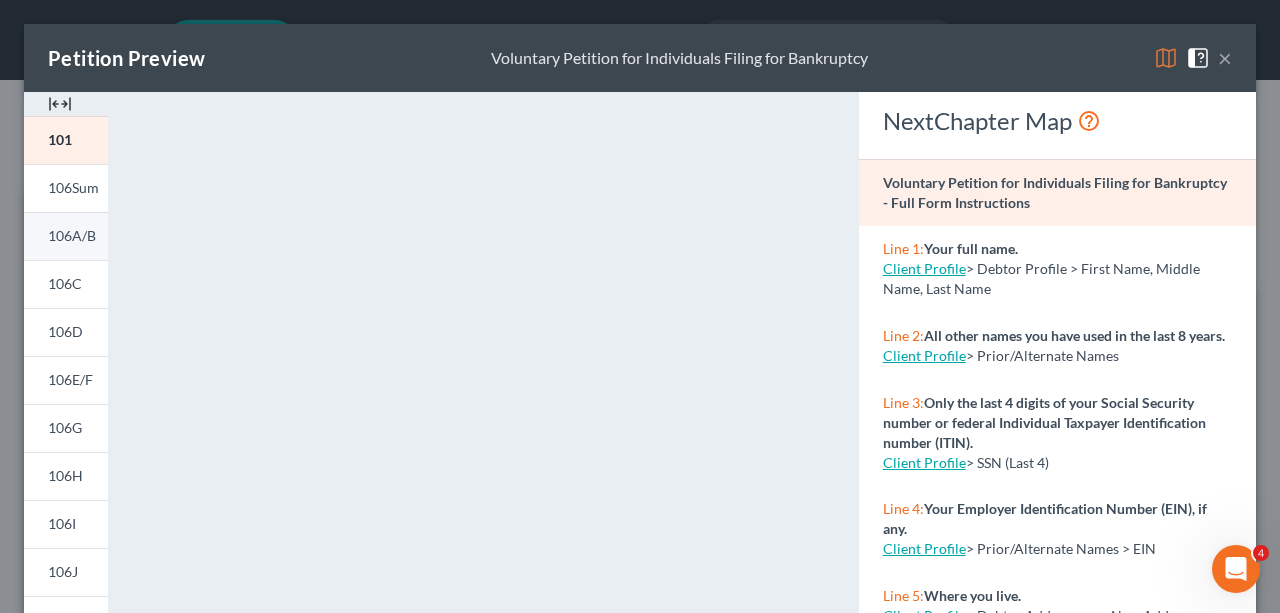 scroll, scrollTop: 100, scrollLeft: 0, axis: vertical 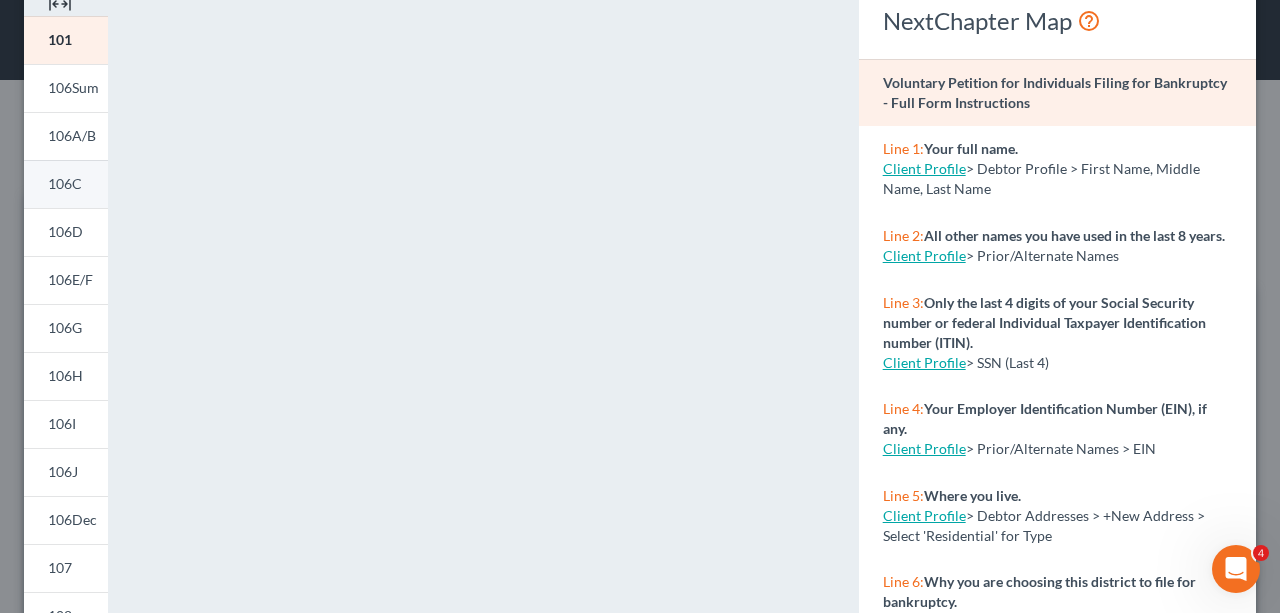 click on "106C" at bounding box center (65, 183) 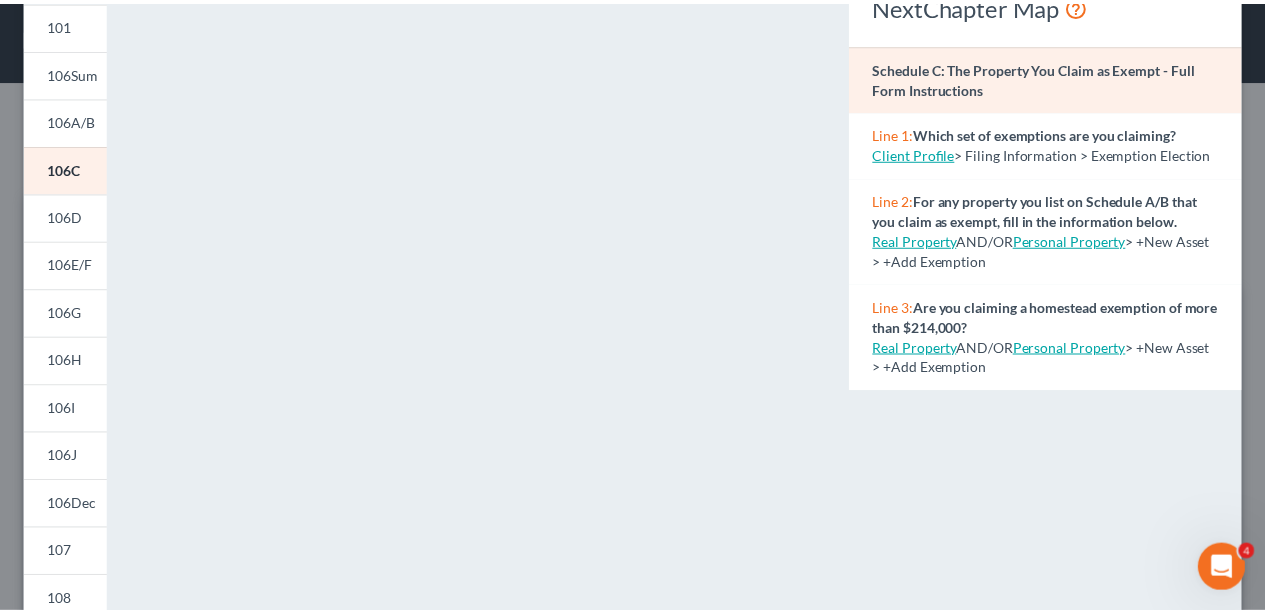 scroll, scrollTop: 0, scrollLeft: 0, axis: both 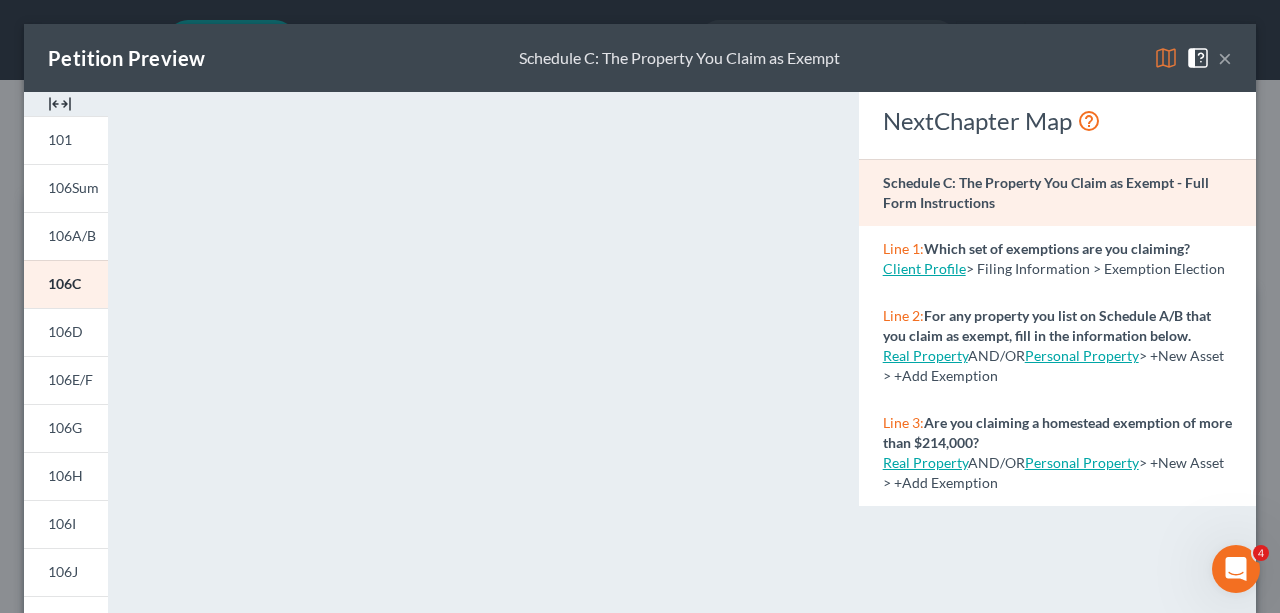click on "×" at bounding box center (1225, 58) 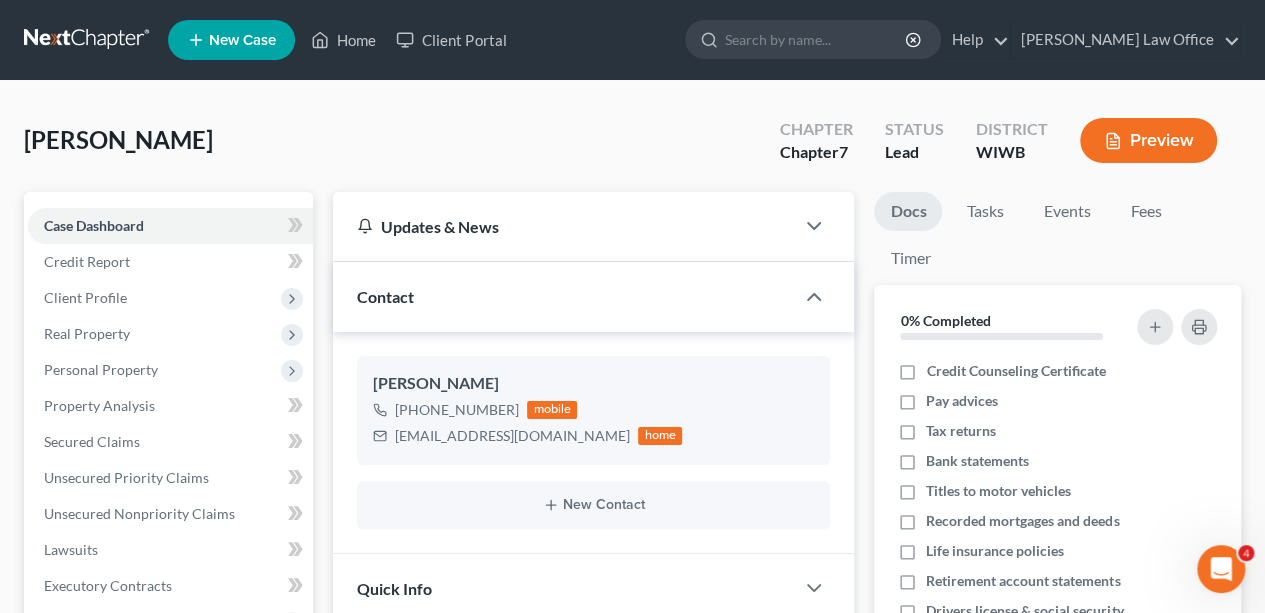 scroll, scrollTop: 680, scrollLeft: 0, axis: vertical 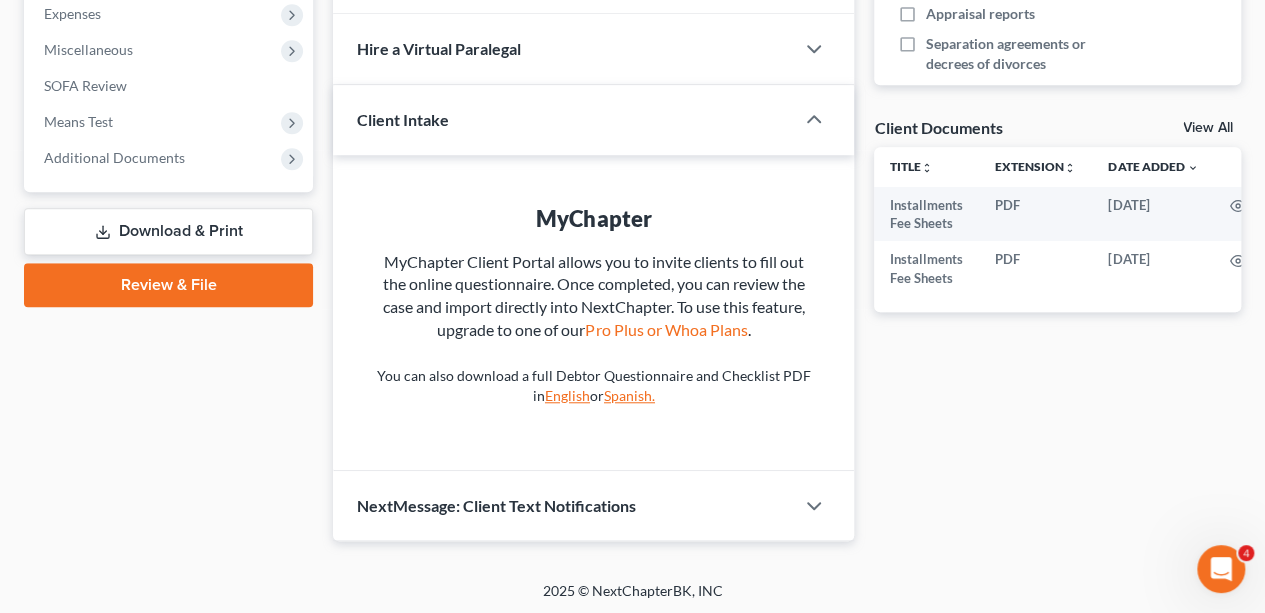 click on "Review & File" at bounding box center (168, 285) 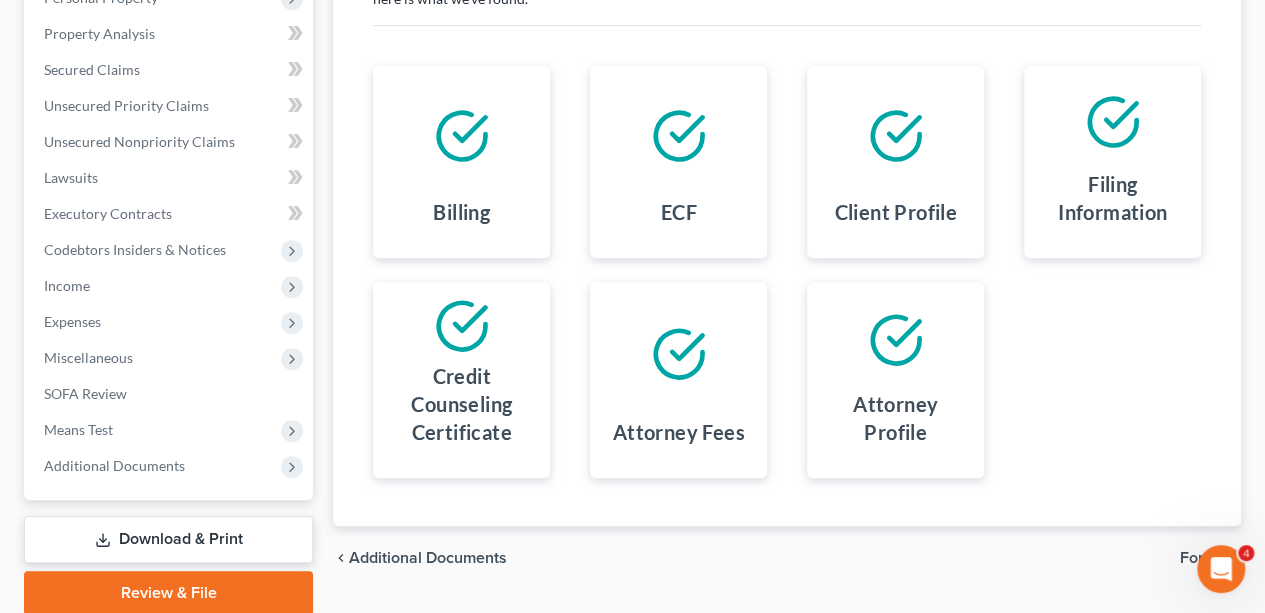 scroll, scrollTop: 447, scrollLeft: 0, axis: vertical 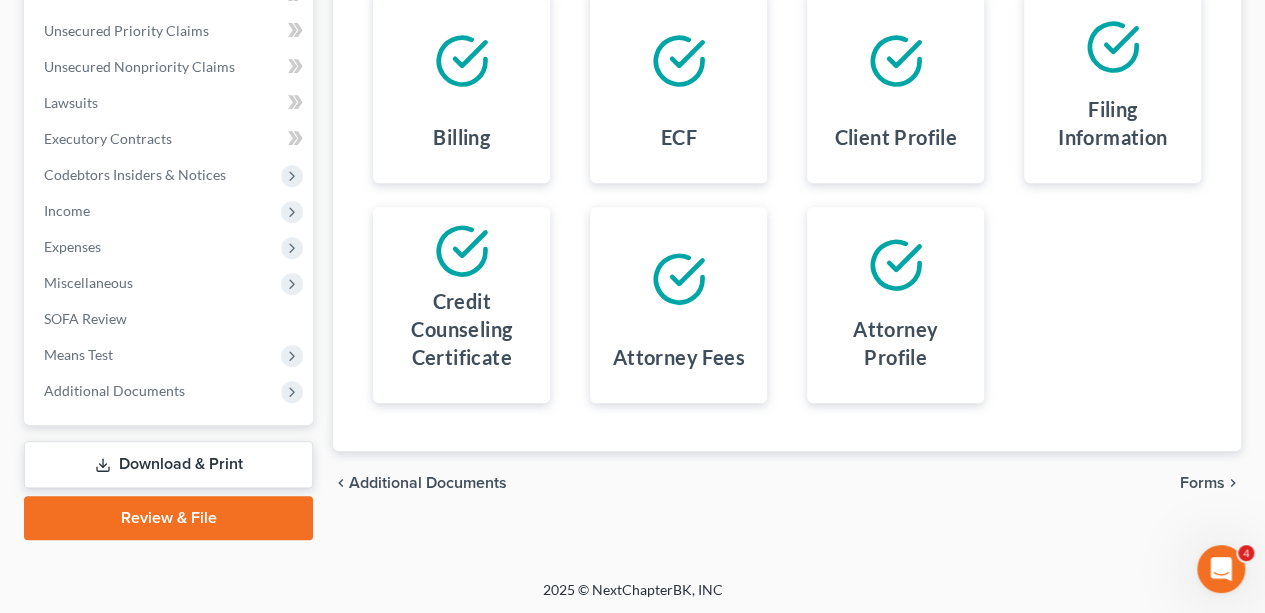 click on "Forms" at bounding box center (1202, 483) 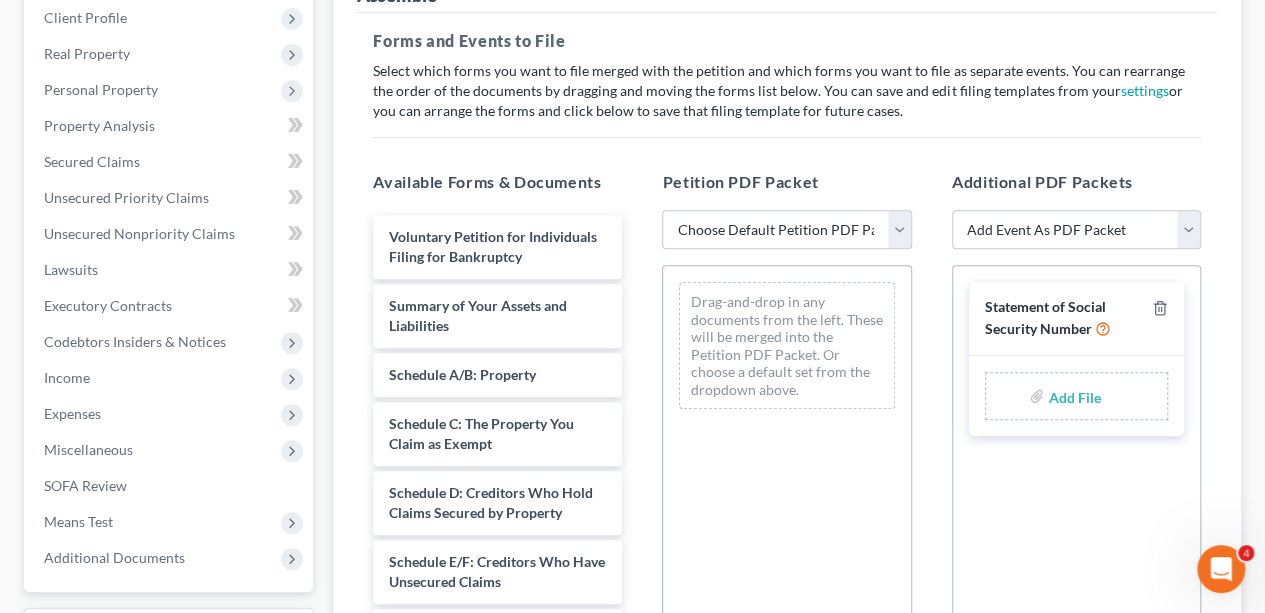 scroll, scrollTop: 147, scrollLeft: 0, axis: vertical 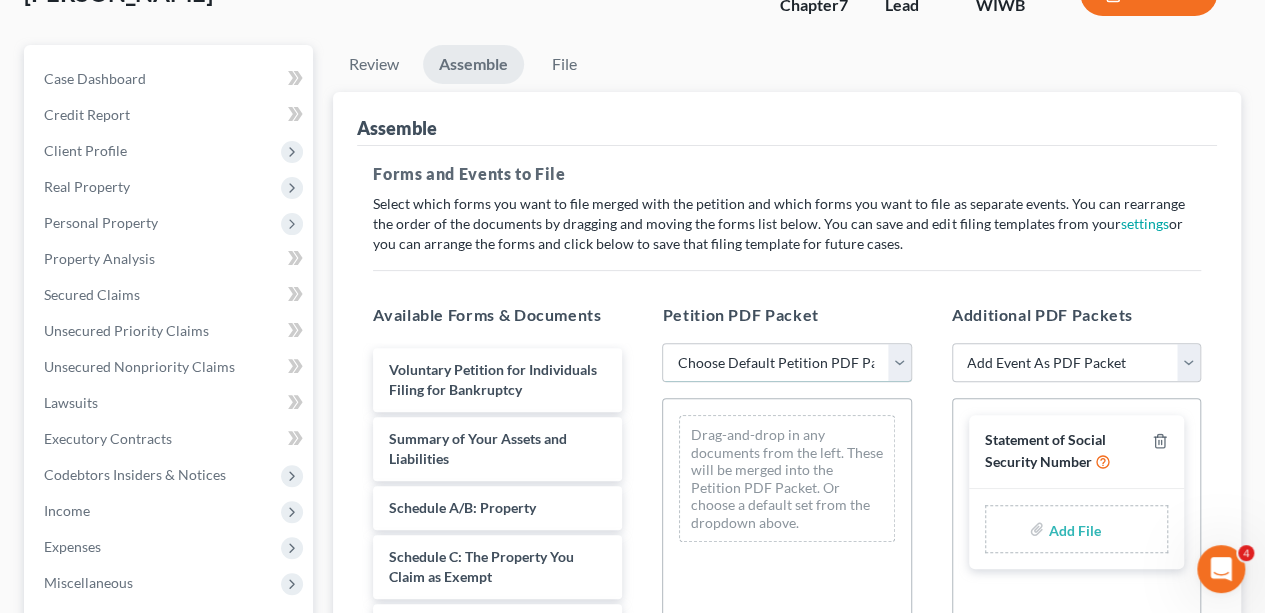 click on "Choose Default Petition PDF Packet Emergency Filing (Voluntary Petition and Creditor List Only) Chapter 7 Template" at bounding box center (786, 363) 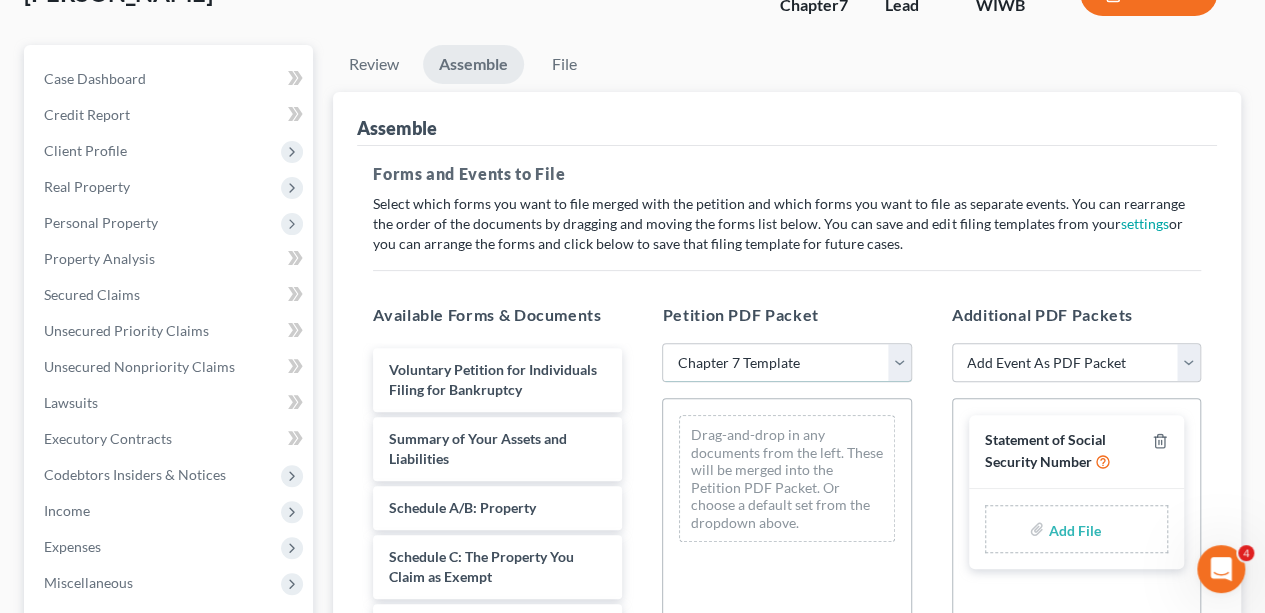 click on "Choose Default Petition PDF Packet Emergency Filing (Voluntary Petition and Creditor List Only) Chapter 7 Template" at bounding box center [786, 363] 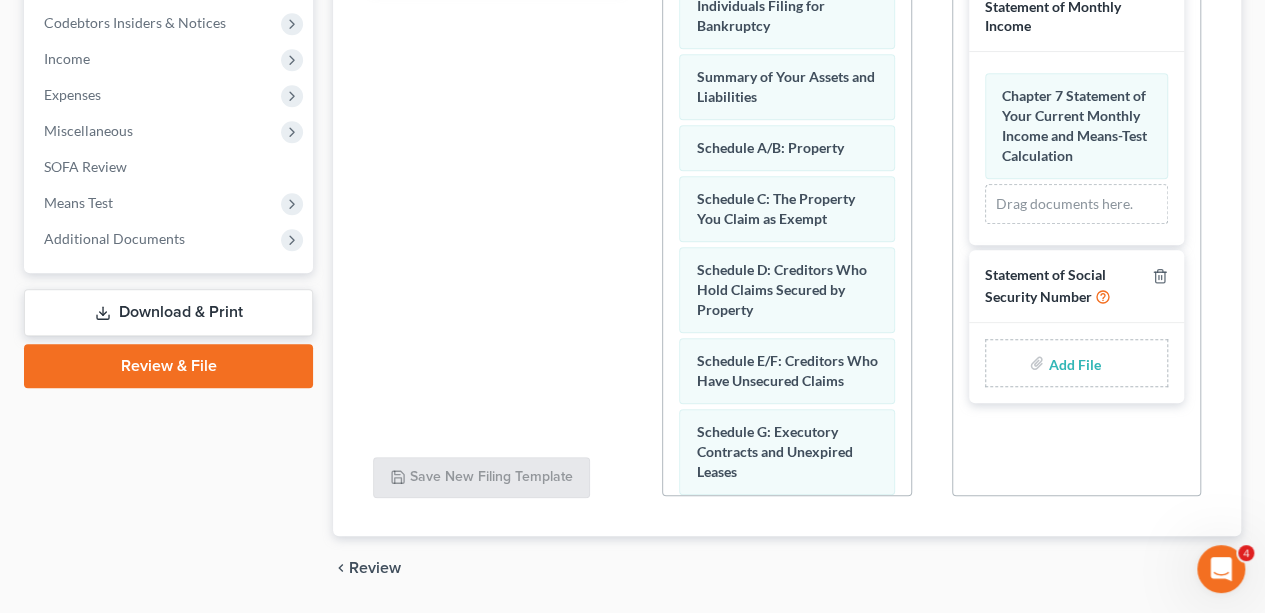 scroll, scrollTop: 660, scrollLeft: 0, axis: vertical 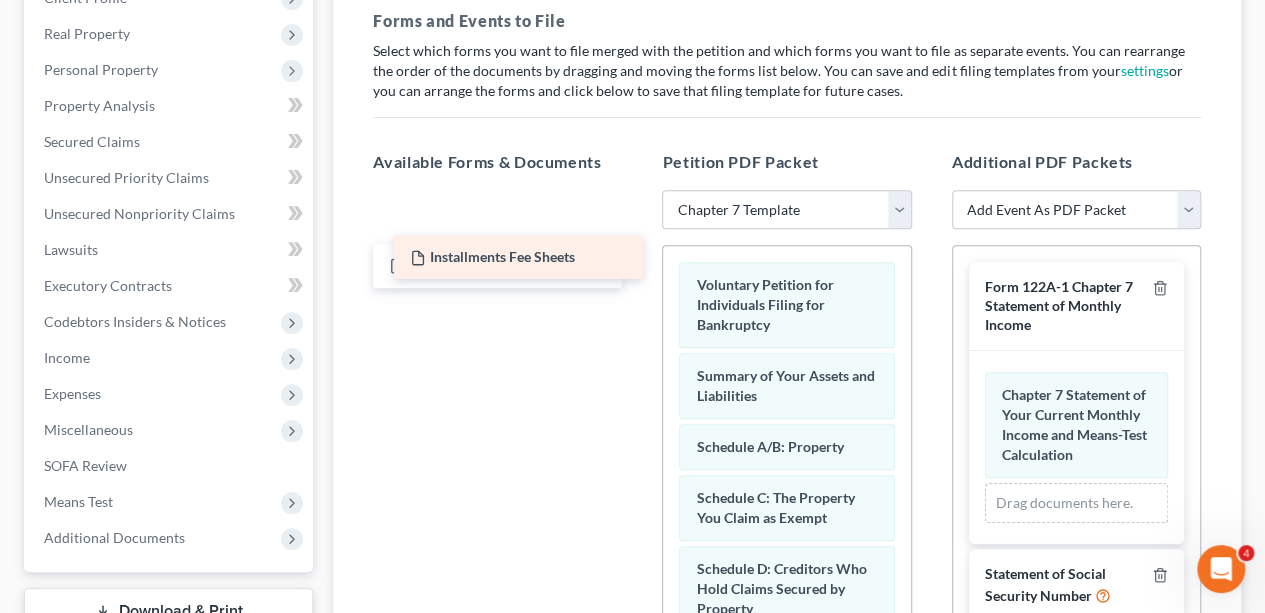 drag, startPoint x: 492, startPoint y: 213, endPoint x: 513, endPoint y: 255, distance: 46.957428 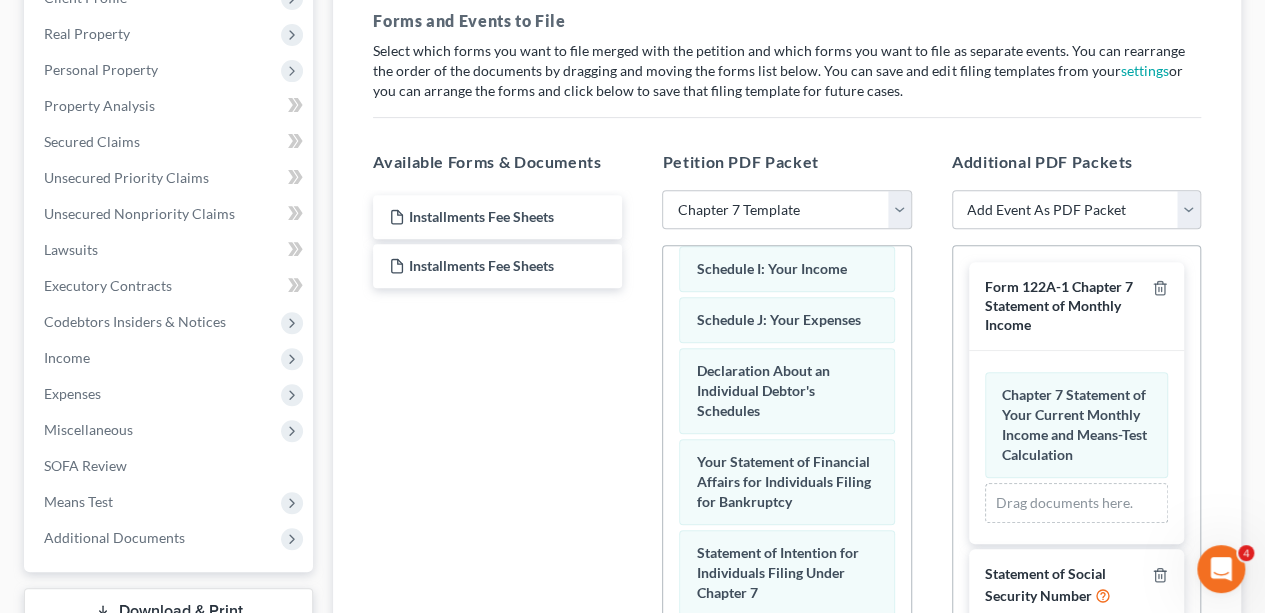 scroll, scrollTop: 698, scrollLeft: 0, axis: vertical 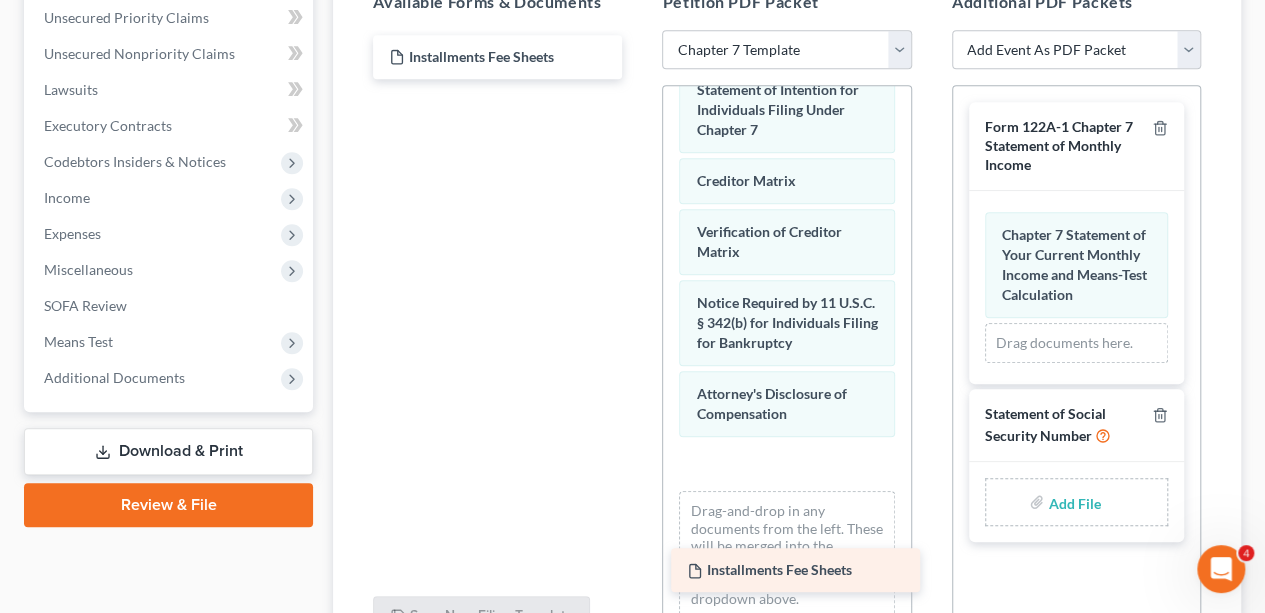 drag, startPoint x: 508, startPoint y: 49, endPoint x: 806, endPoint y: 564, distance: 595.00336 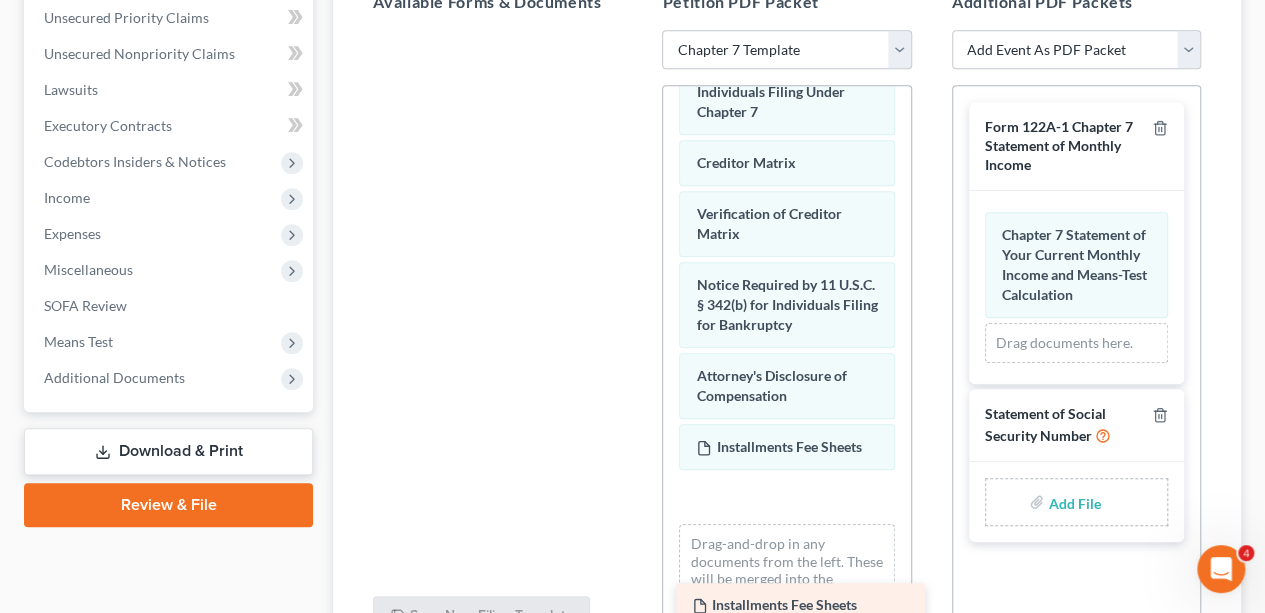 drag, startPoint x: 443, startPoint y: 47, endPoint x: 746, endPoint y: 590, distance: 621.8183 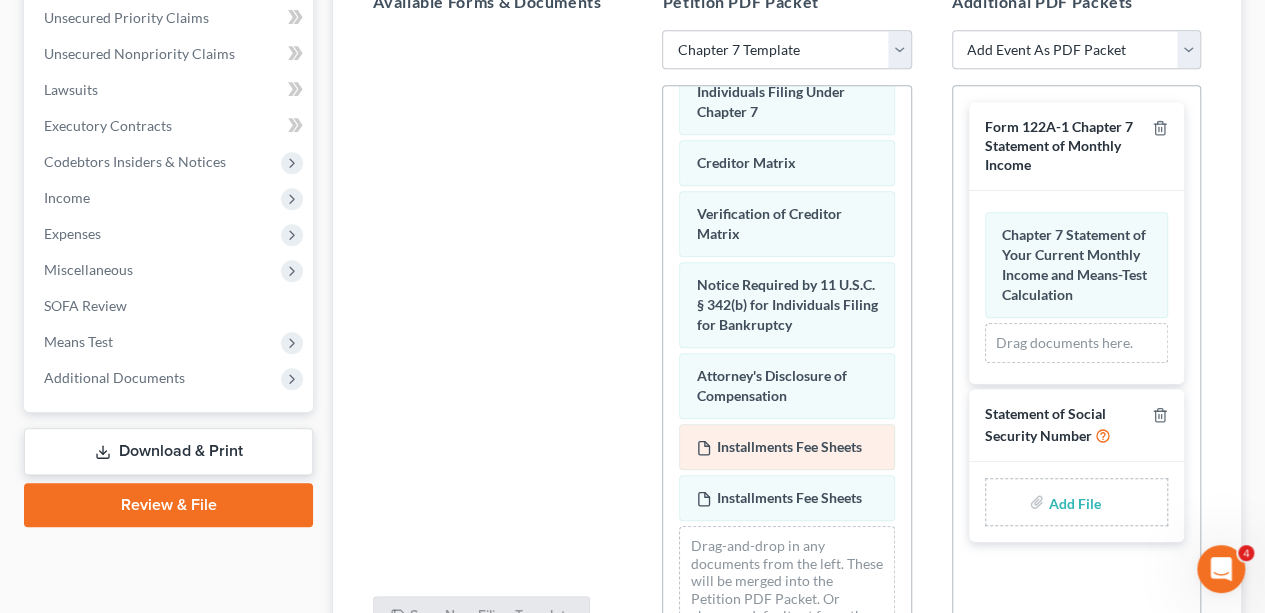click on "Installments Fee Sheets" at bounding box center (788, 446) 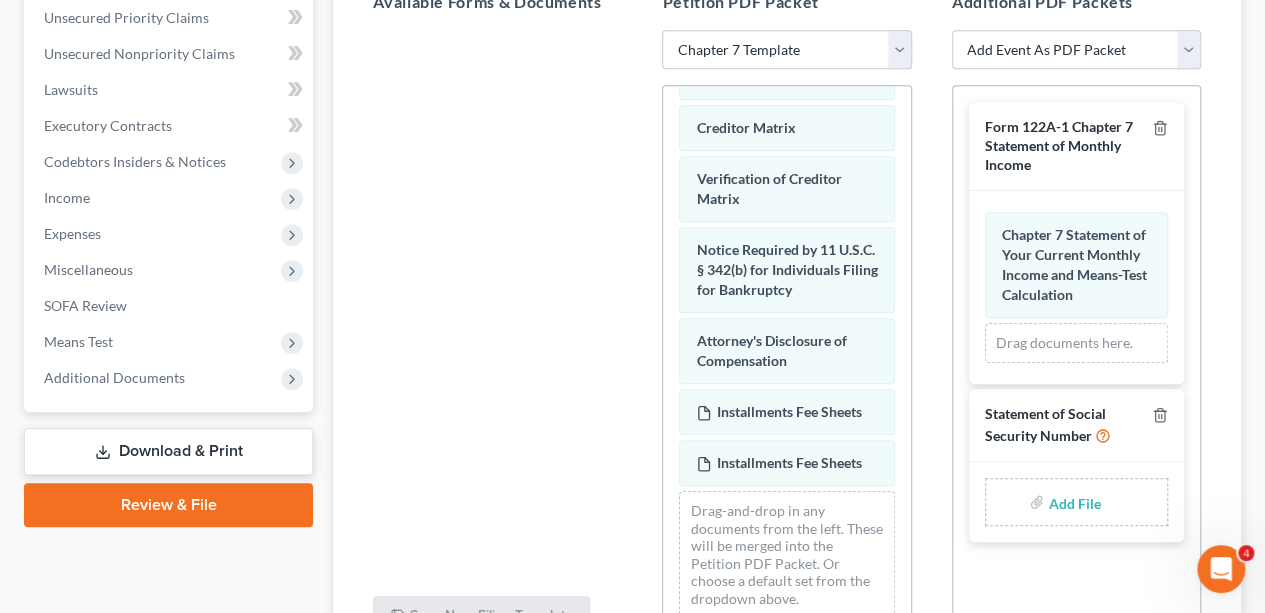 scroll, scrollTop: 1066, scrollLeft: 0, axis: vertical 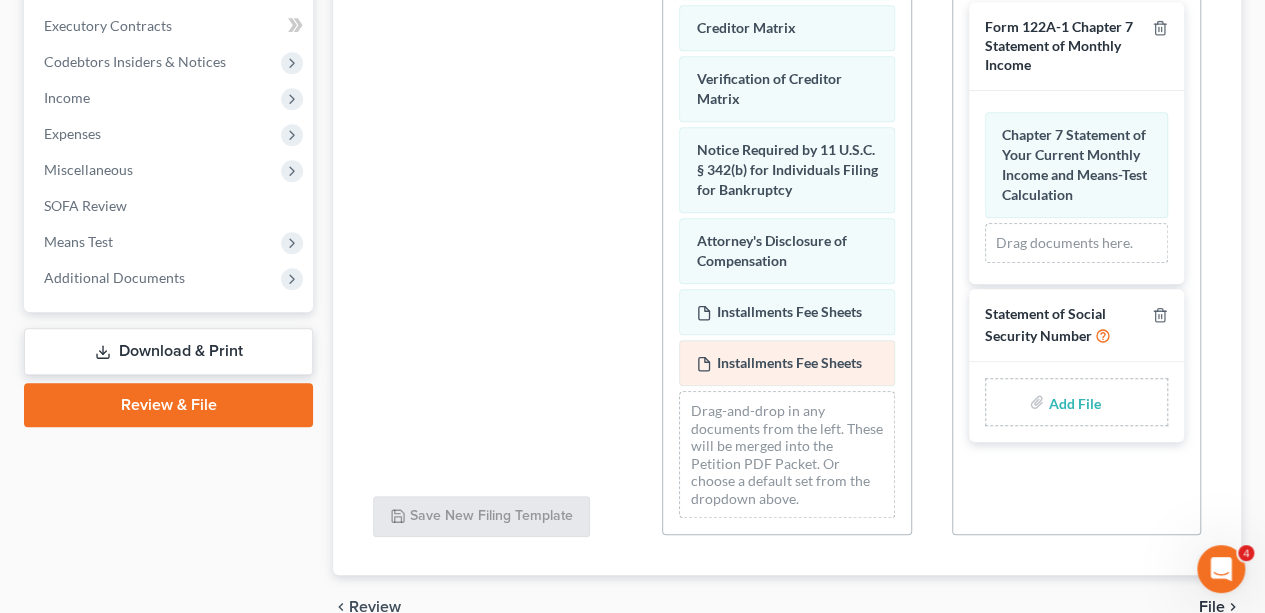 click on "Installments Fee Sheets" at bounding box center [786, 363] 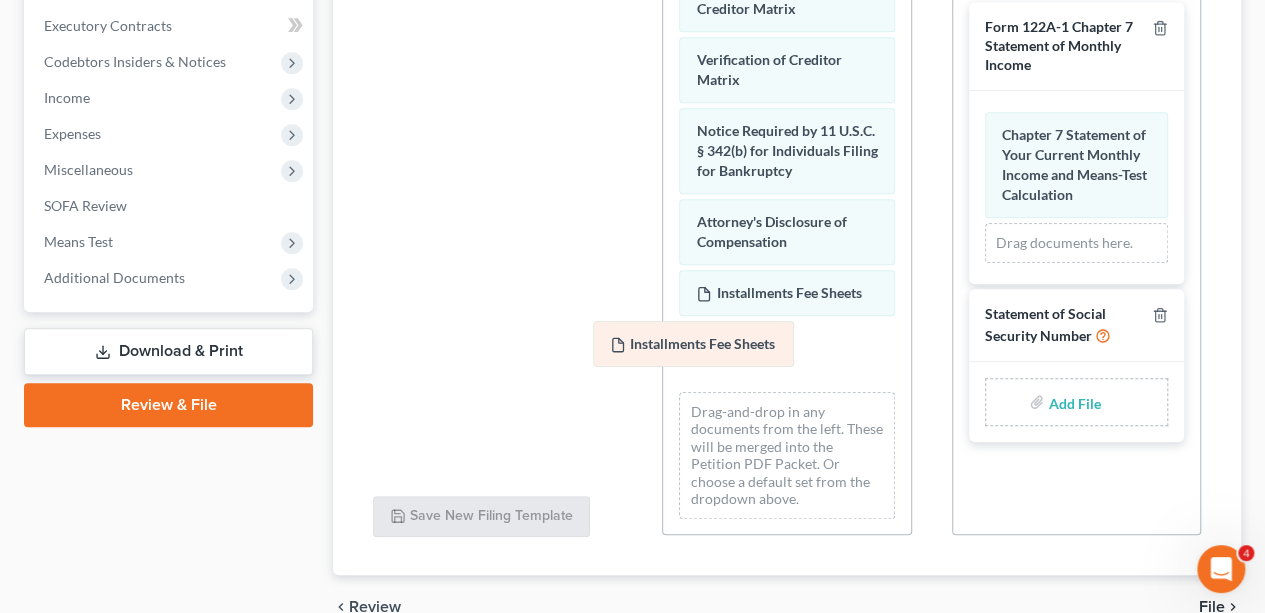 drag, startPoint x: 746, startPoint y: 352, endPoint x: 556, endPoint y: 336, distance: 190.6725 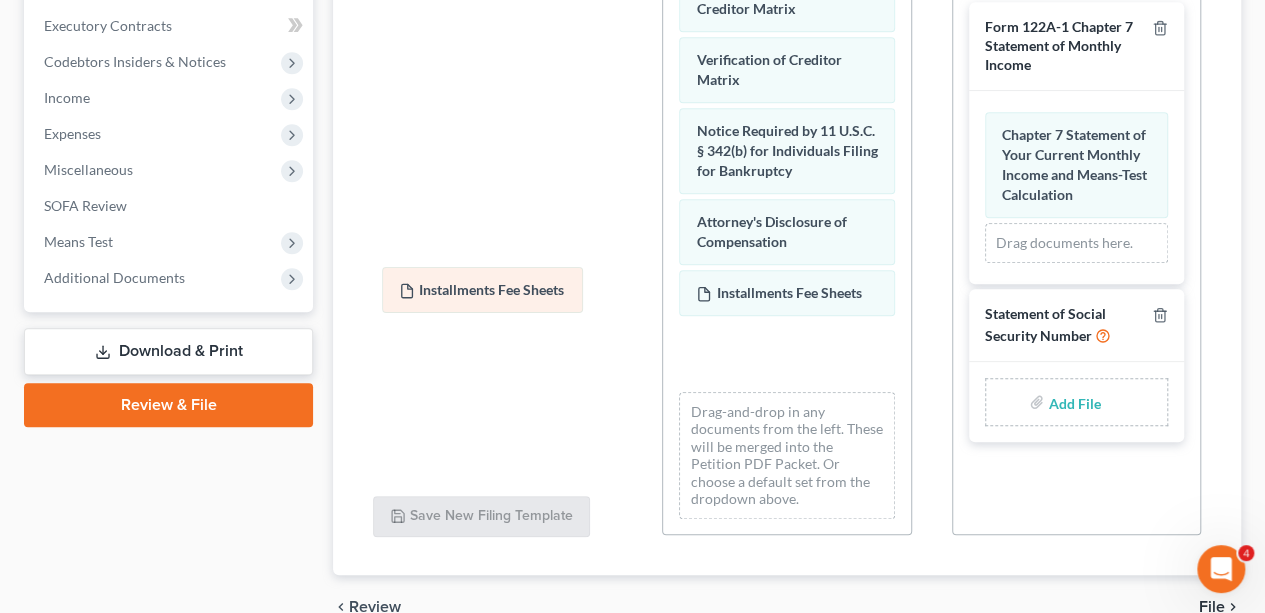 drag, startPoint x: 779, startPoint y: 350, endPoint x: 482, endPoint y: 297, distance: 301.6919 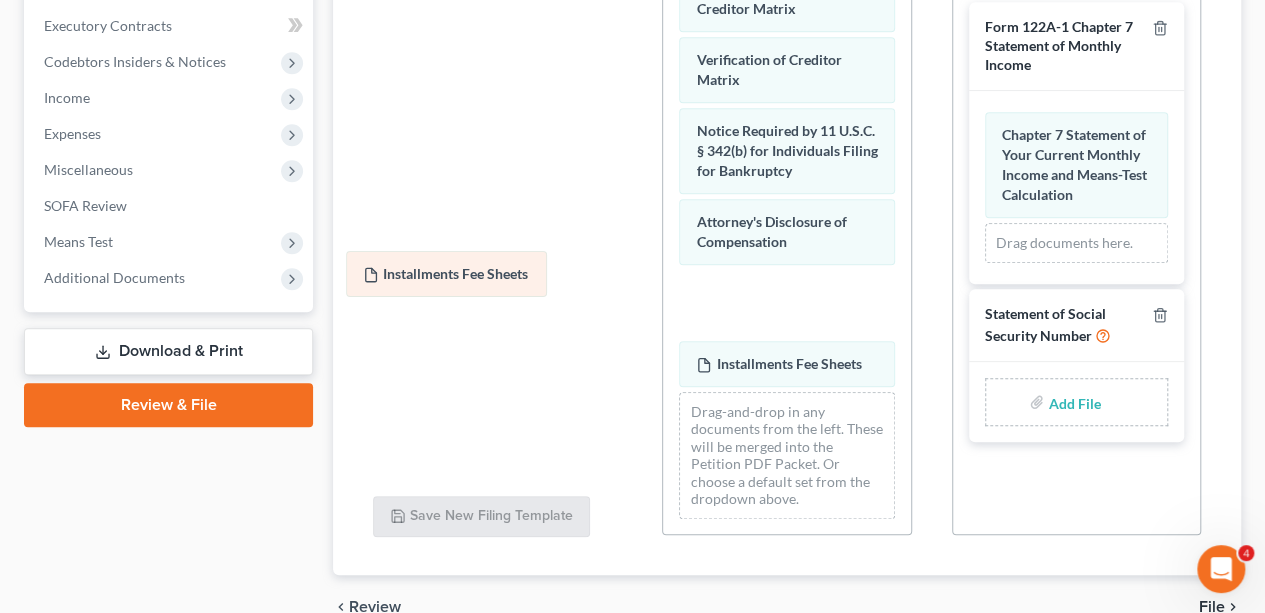drag, startPoint x: 771, startPoint y: 343, endPoint x: 438, endPoint y: 274, distance: 340.07352 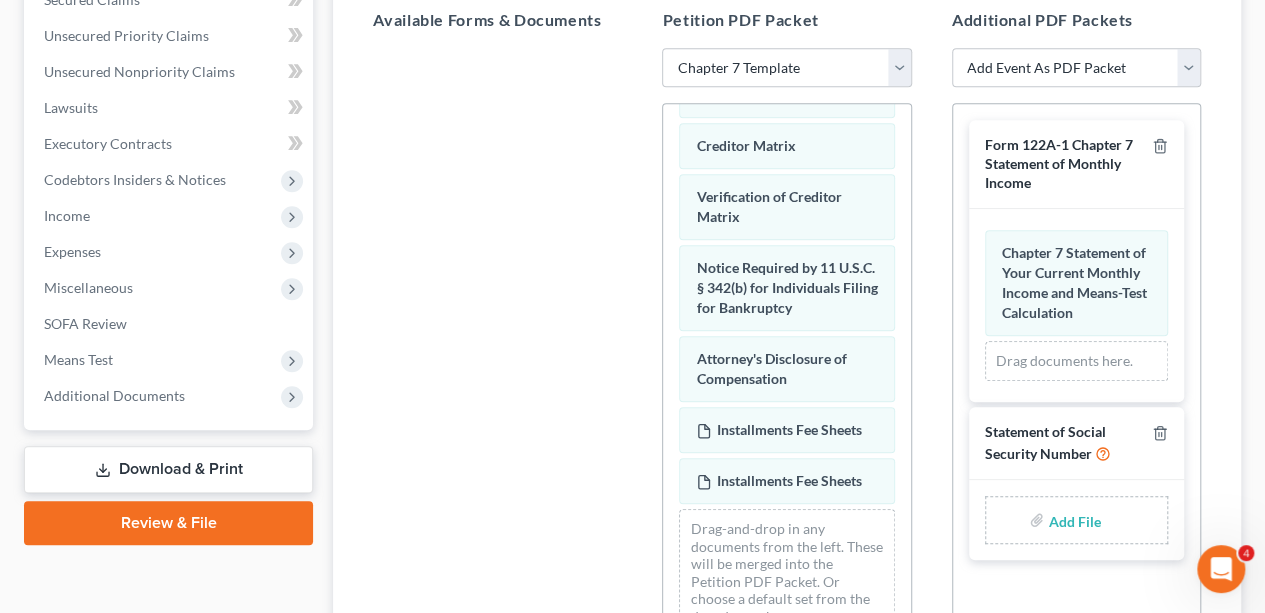scroll, scrollTop: 660, scrollLeft: 0, axis: vertical 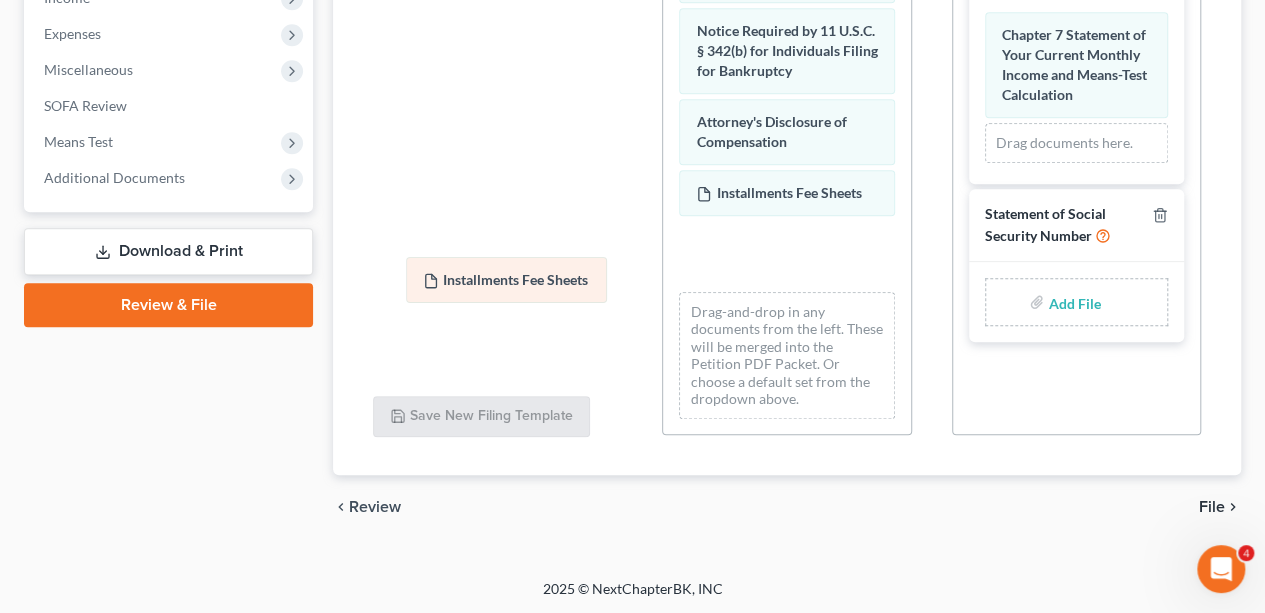 drag, startPoint x: 727, startPoint y: 236, endPoint x: 202, endPoint y: 259, distance: 525.50354 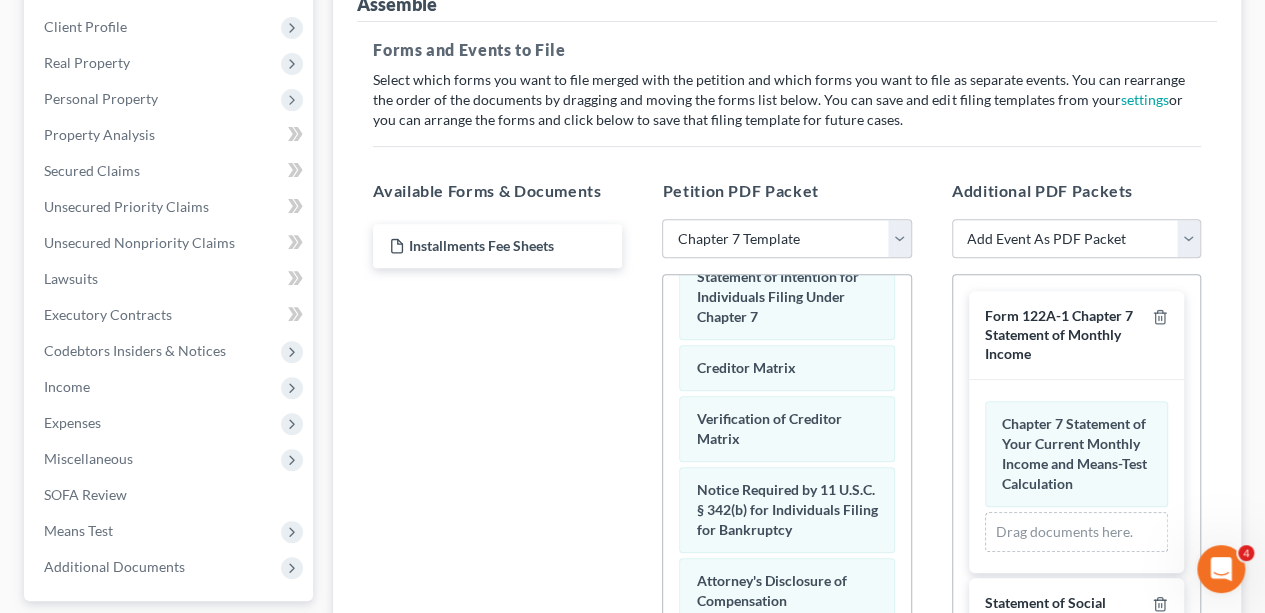 scroll, scrollTop: 0, scrollLeft: 0, axis: both 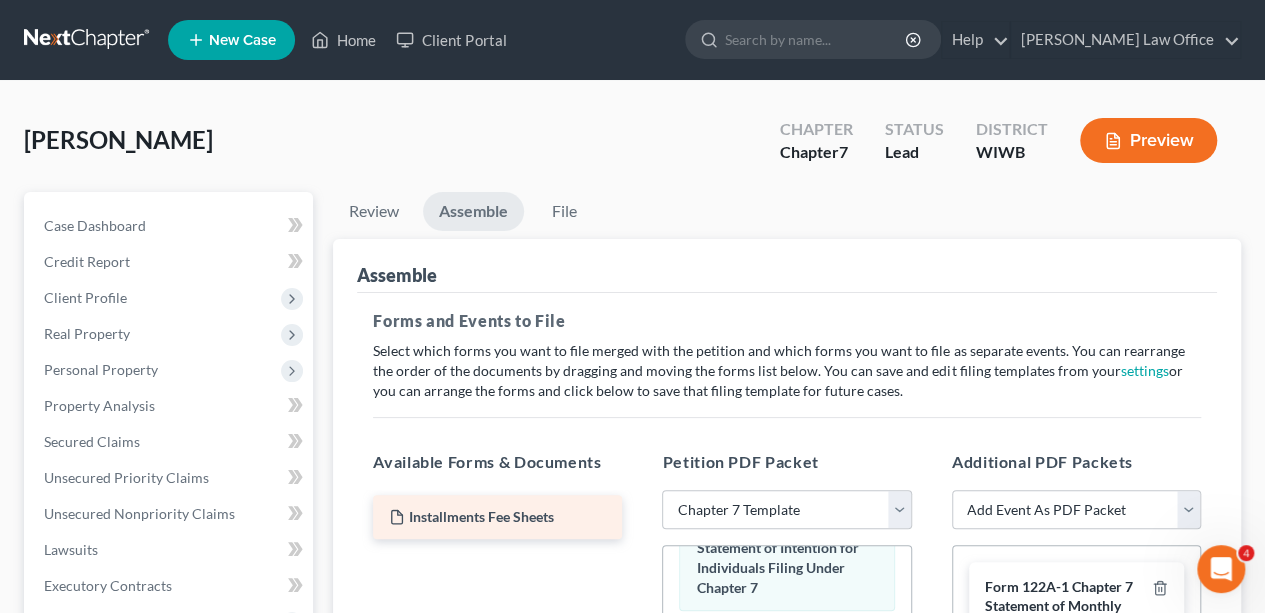 click on "Installments Fee Sheets" at bounding box center [481, 516] 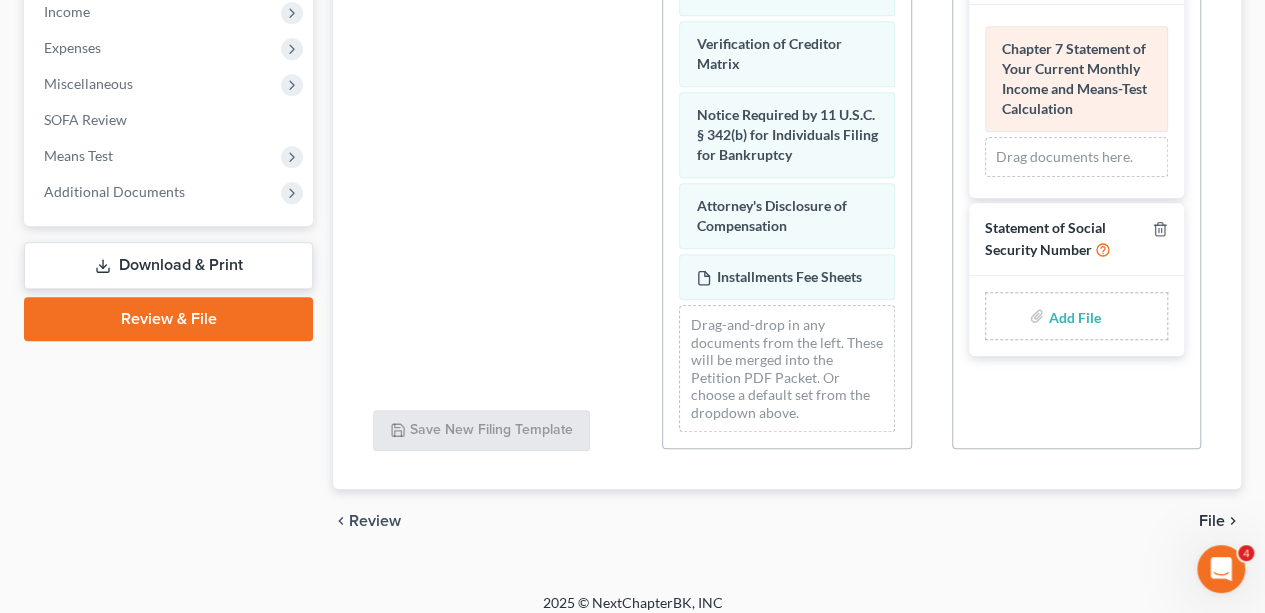 scroll, scrollTop: 660, scrollLeft: 0, axis: vertical 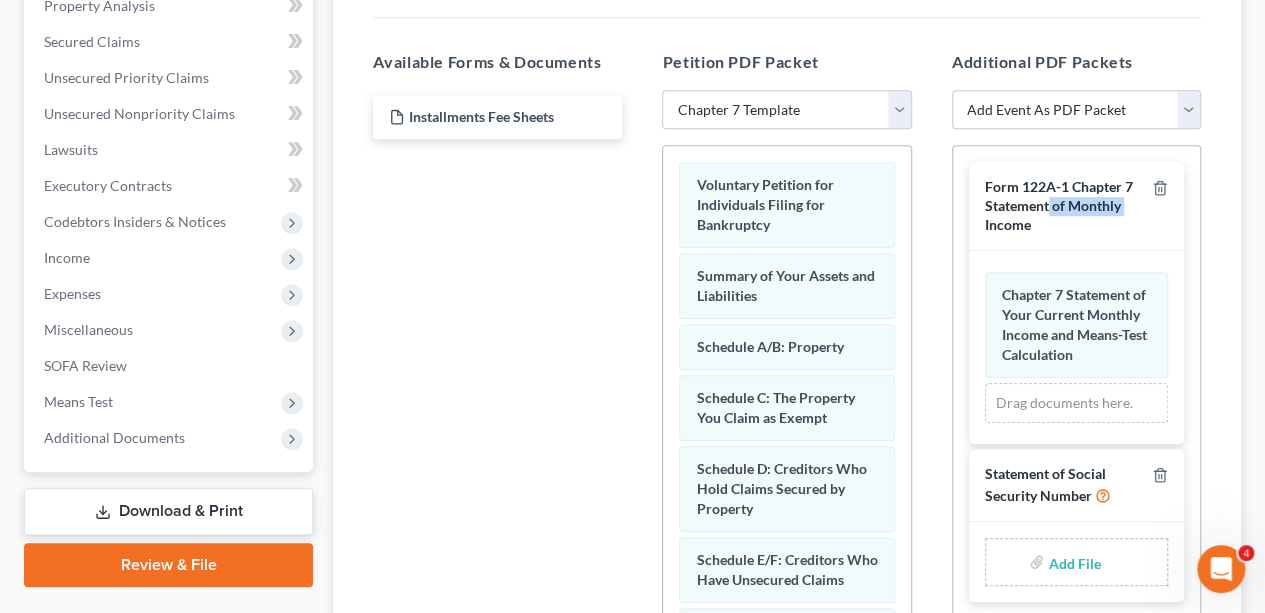 drag, startPoint x: 1050, startPoint y: 199, endPoint x: 1026, endPoint y: 218, distance: 30.610456 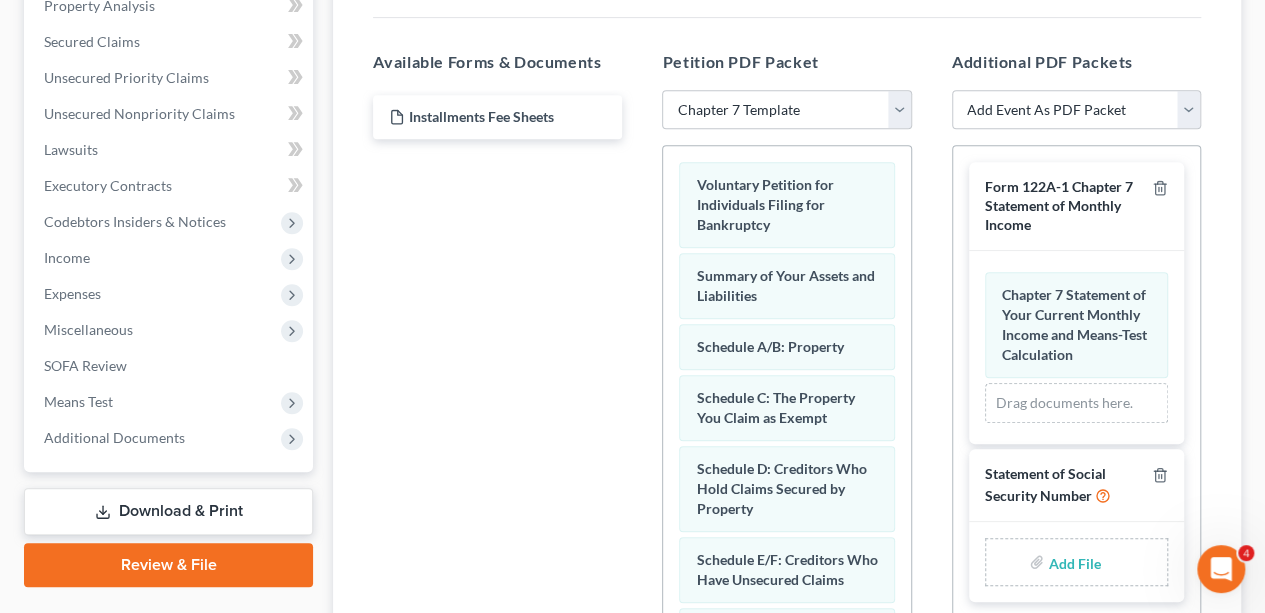 click on "Form 122A-1 Chapter 7 Statement of Monthly Income" at bounding box center [1059, 205] 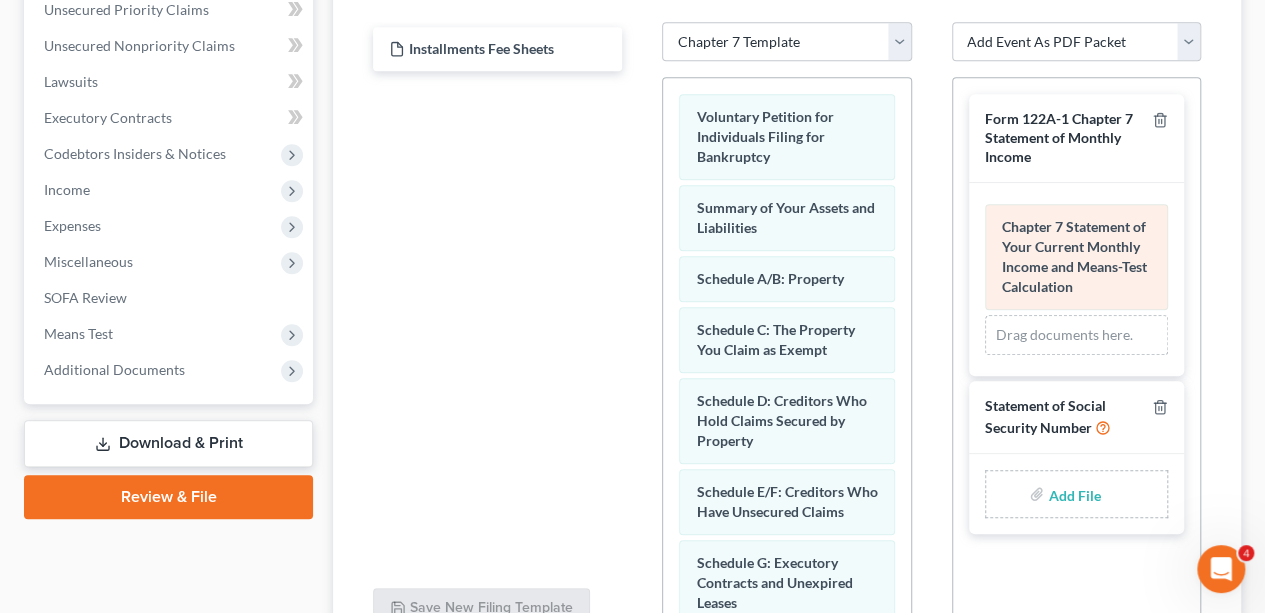 scroll, scrollTop: 500, scrollLeft: 0, axis: vertical 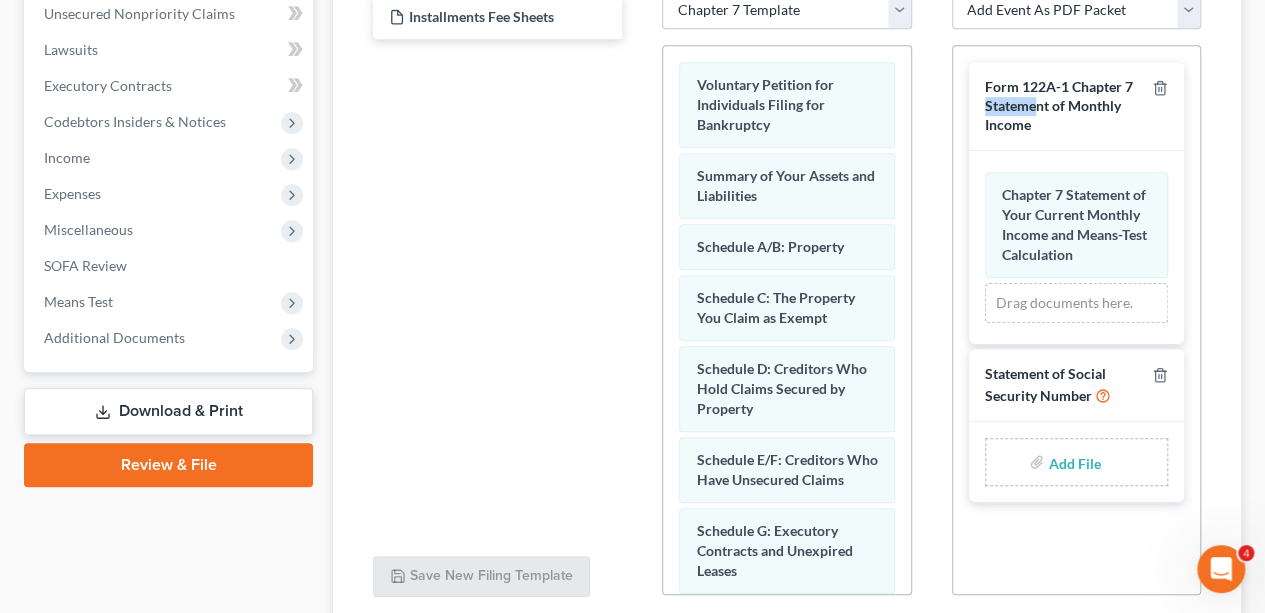 drag, startPoint x: 1035, startPoint y: 98, endPoint x: 972, endPoint y: 105, distance: 63.387695 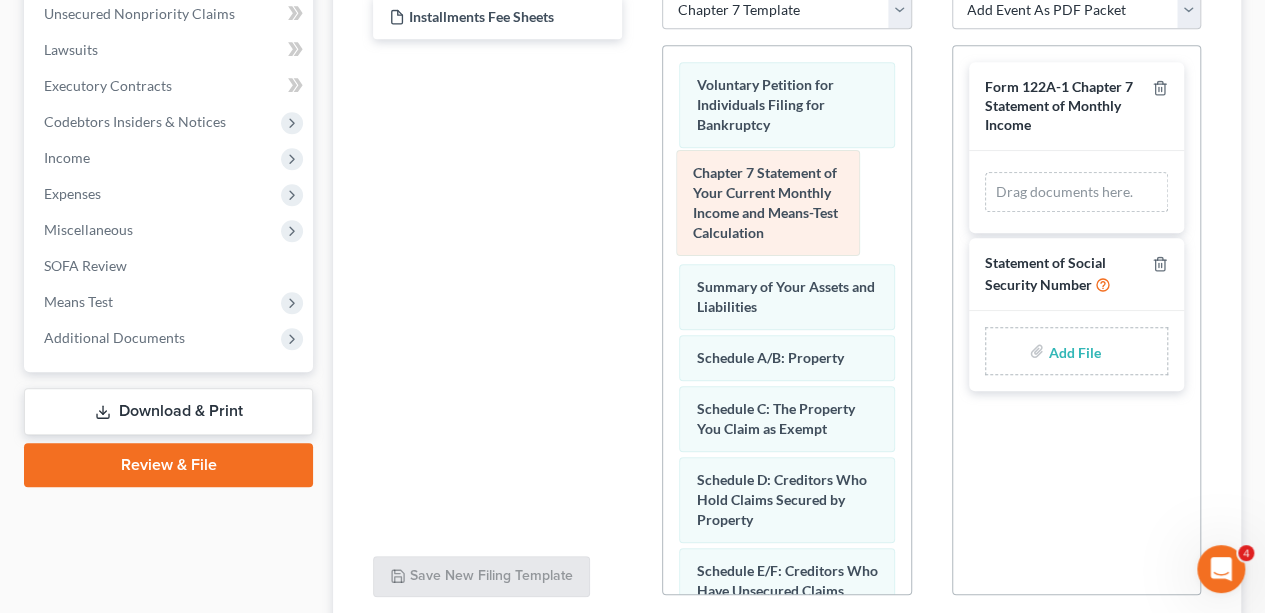 drag, startPoint x: 1046, startPoint y: 211, endPoint x: 738, endPoint y: 191, distance: 308.64868 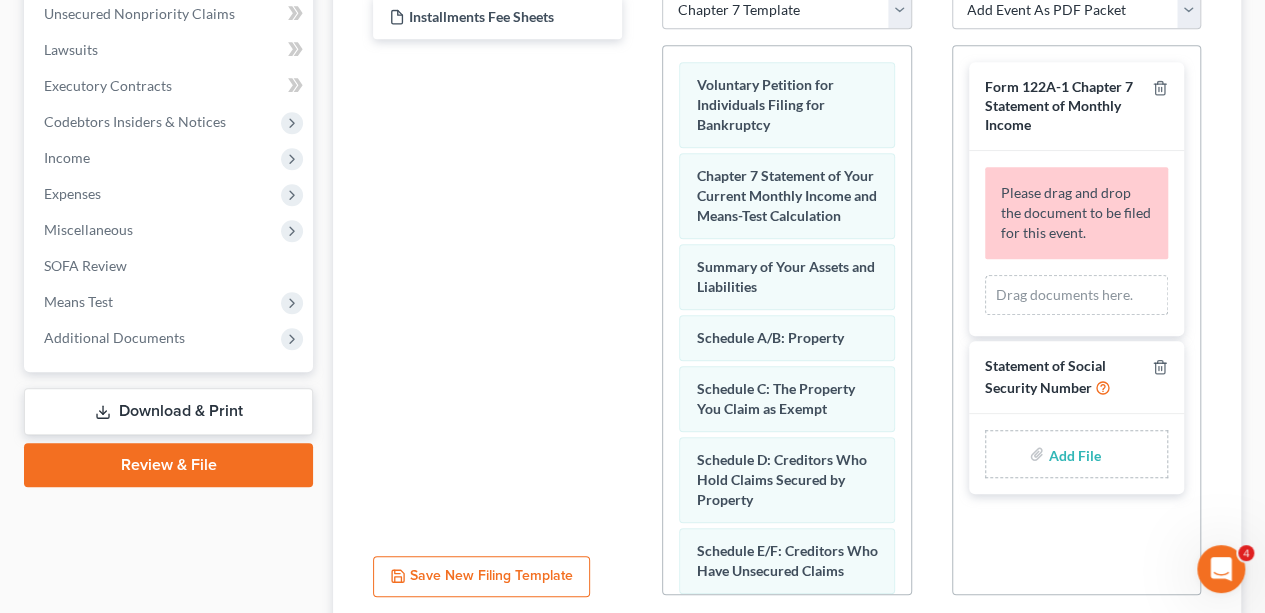 click on "Form 122A-1 Chapter 7 Statement of Monthly Income" at bounding box center (1064, 106) 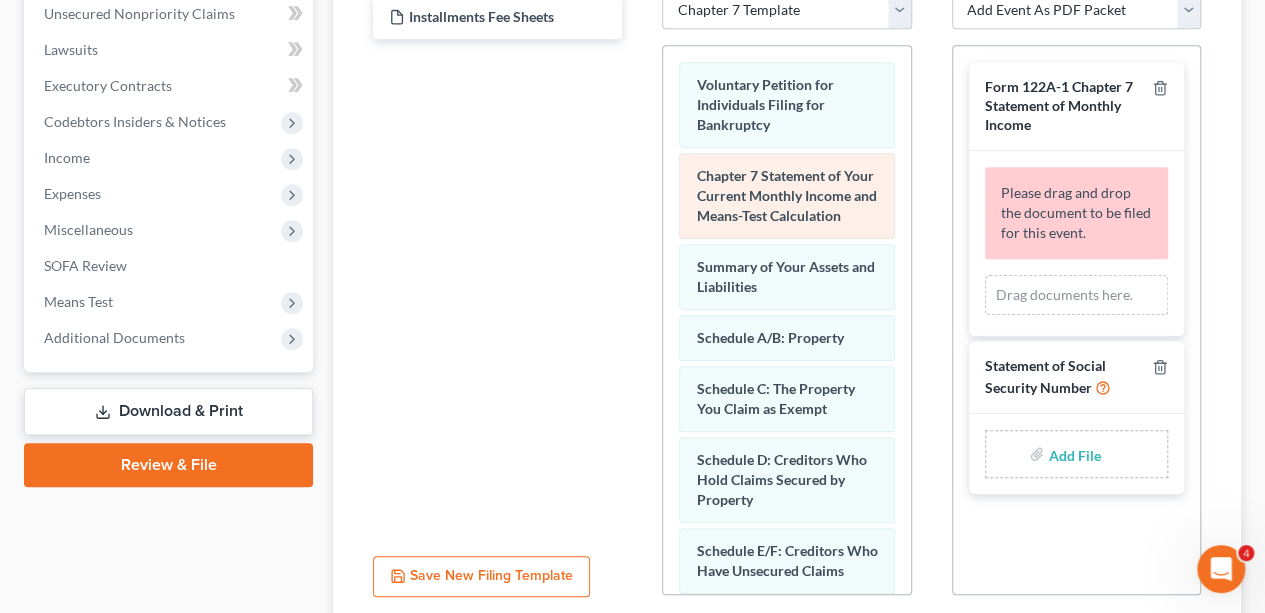 click on "Chapter 7 Statement of Your Current Monthly Income and Means-Test Calculation" at bounding box center [786, 196] 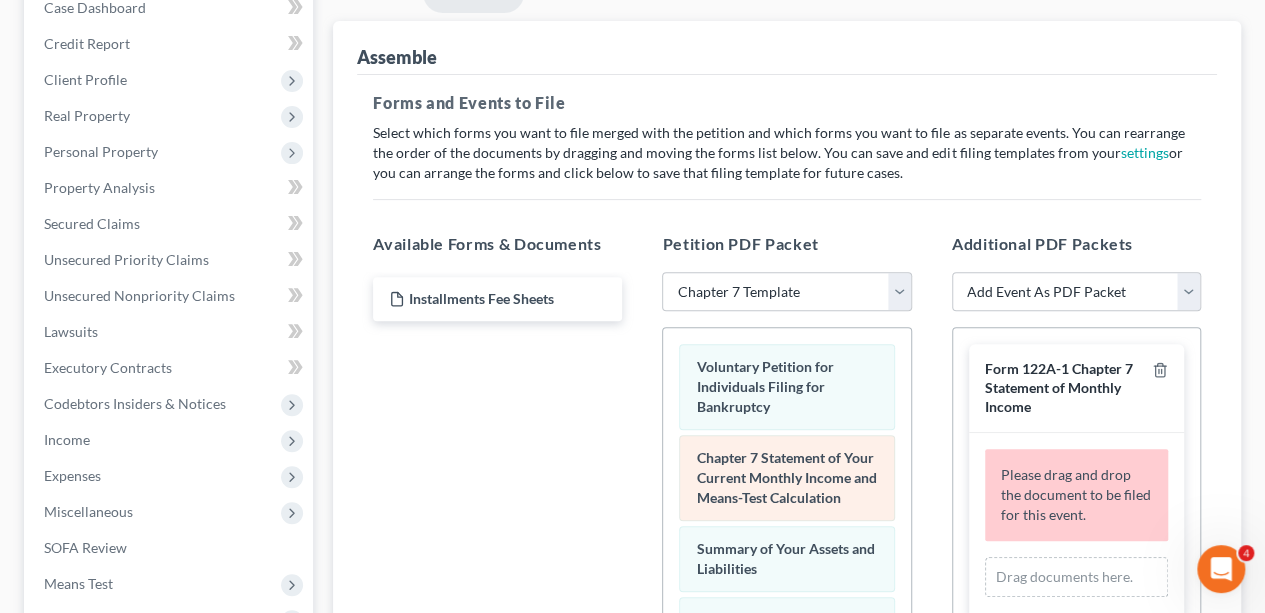 scroll, scrollTop: 500, scrollLeft: 0, axis: vertical 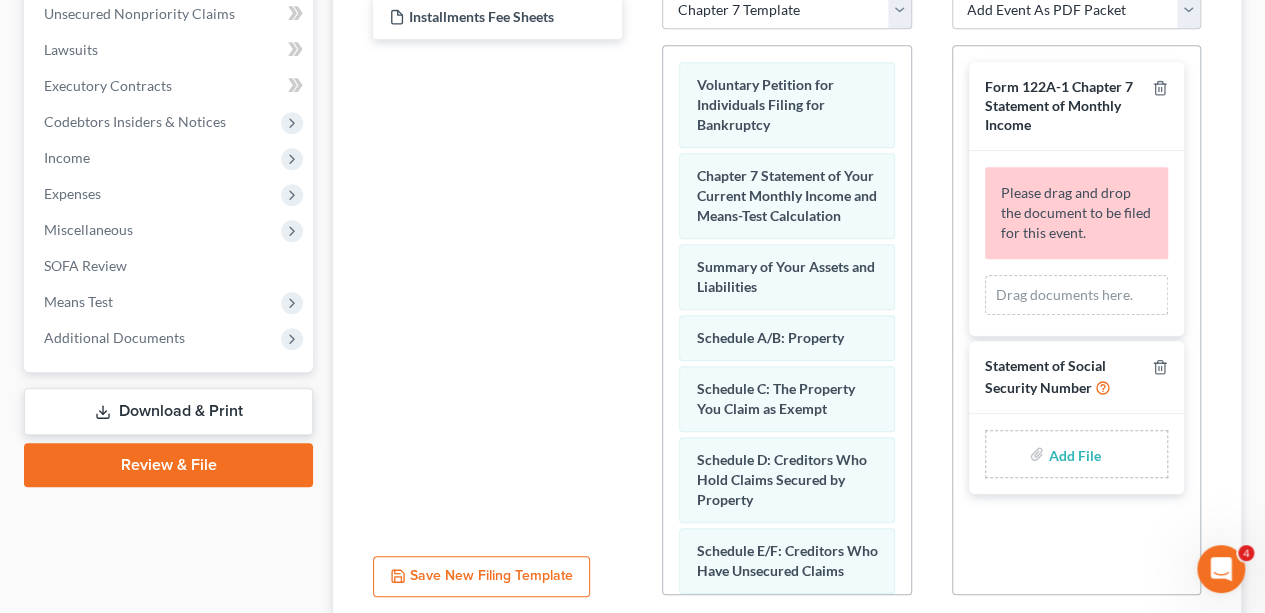 click on "Form 122A-1 Chapter 7 Statement of Monthly Income" at bounding box center (1059, 105) 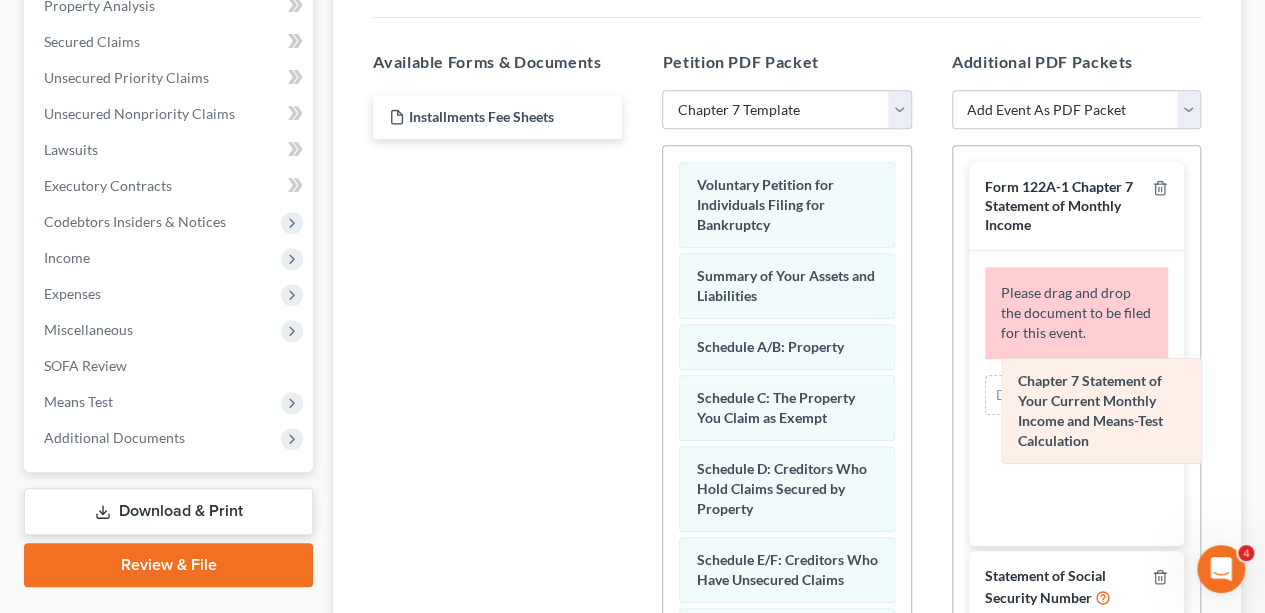 drag, startPoint x: 754, startPoint y: 286, endPoint x: 1064, endPoint y: 396, distance: 328.93768 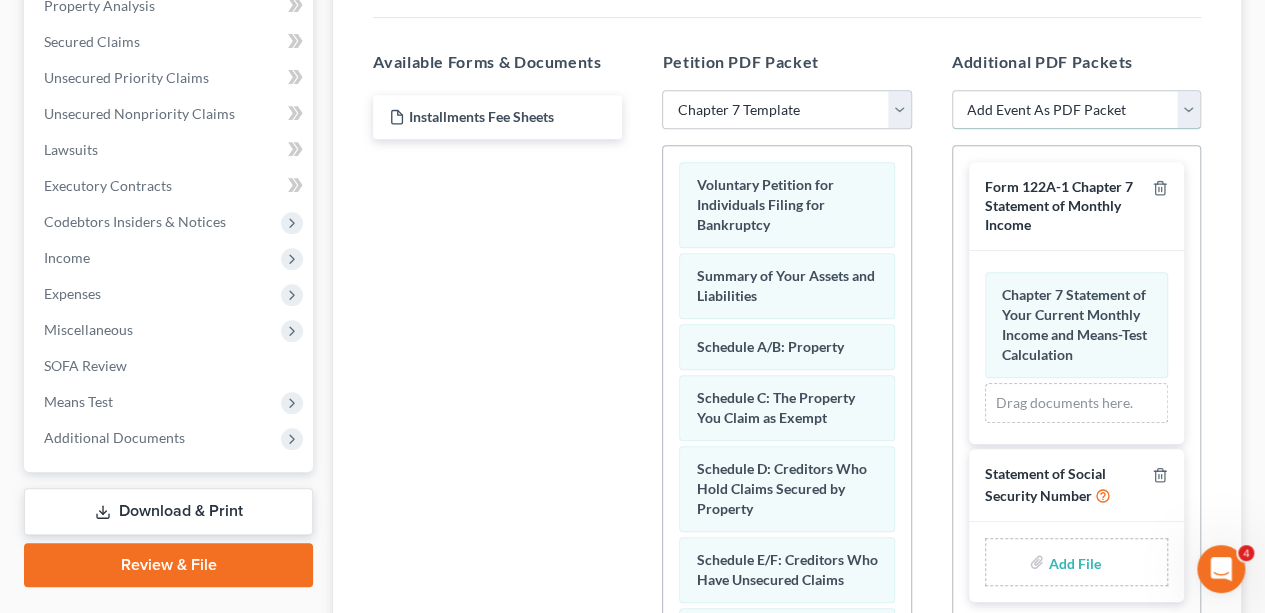 click on "Add Event As PDF Packet Certificate of Credit Counseling Employee Income Records (Debtors Payment Advices) Form 122A-1 Chapter 7 Statement of Monthly Income Form 122A-1Supp Statement of Exemption from Presumption of Abuse Form 122A-2 Chapter 7 Means Test Calculation Statement of Social Security Number" at bounding box center [1076, 110] 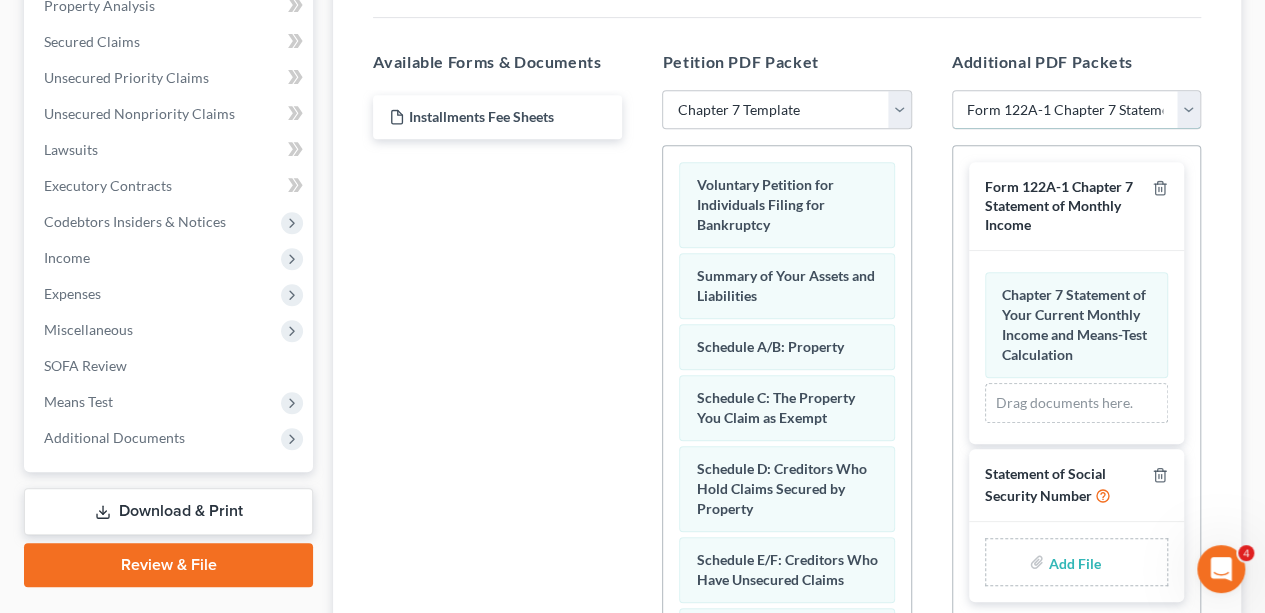 click on "Add Event As PDF Packet Certificate of Credit Counseling Employee Income Records (Debtors Payment Advices) Form 122A-1 Chapter 7 Statement of Monthly Income Form 122A-1Supp Statement of Exemption from Presumption of Abuse Form 122A-2 Chapter 7 Means Test Calculation Statement of Social Security Number" at bounding box center [1076, 110] 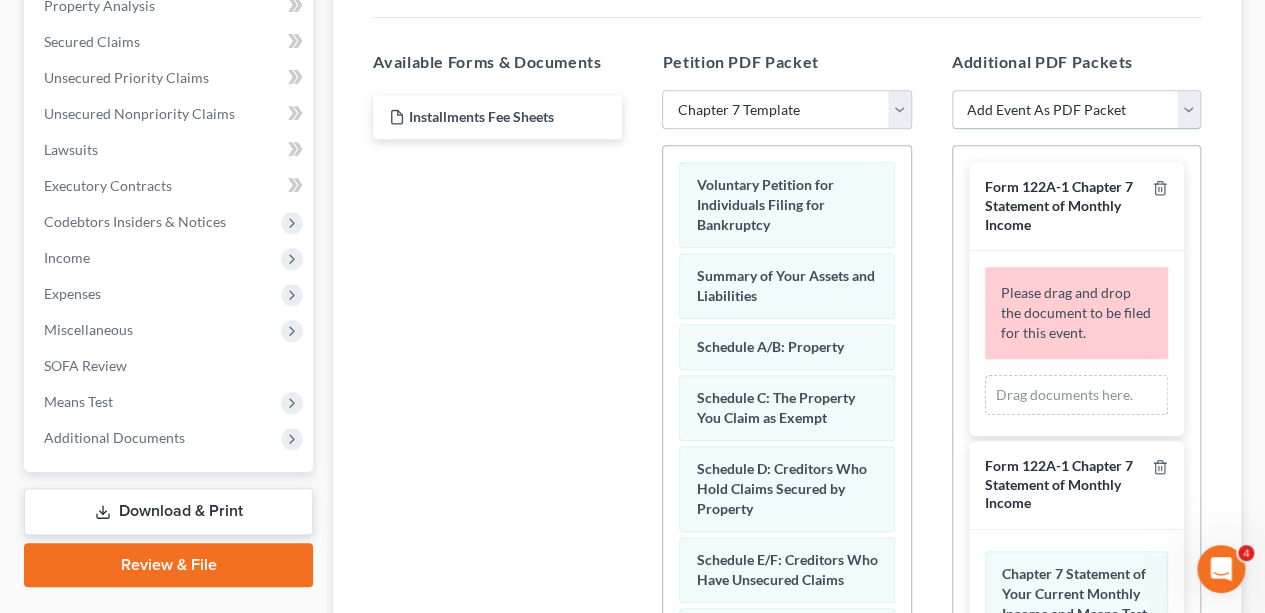 click on "Add Event As PDF Packet Certificate of Credit Counseling Employee Income Records (Debtors Payment Advices) Form 122A-1 Chapter 7 Statement of Monthly Income Form 122A-1Supp Statement of Exemption from Presumption of Abuse Form 122A-2 Chapter 7 Means Test Calculation Statement of Social Security Number" at bounding box center (1076, 110) 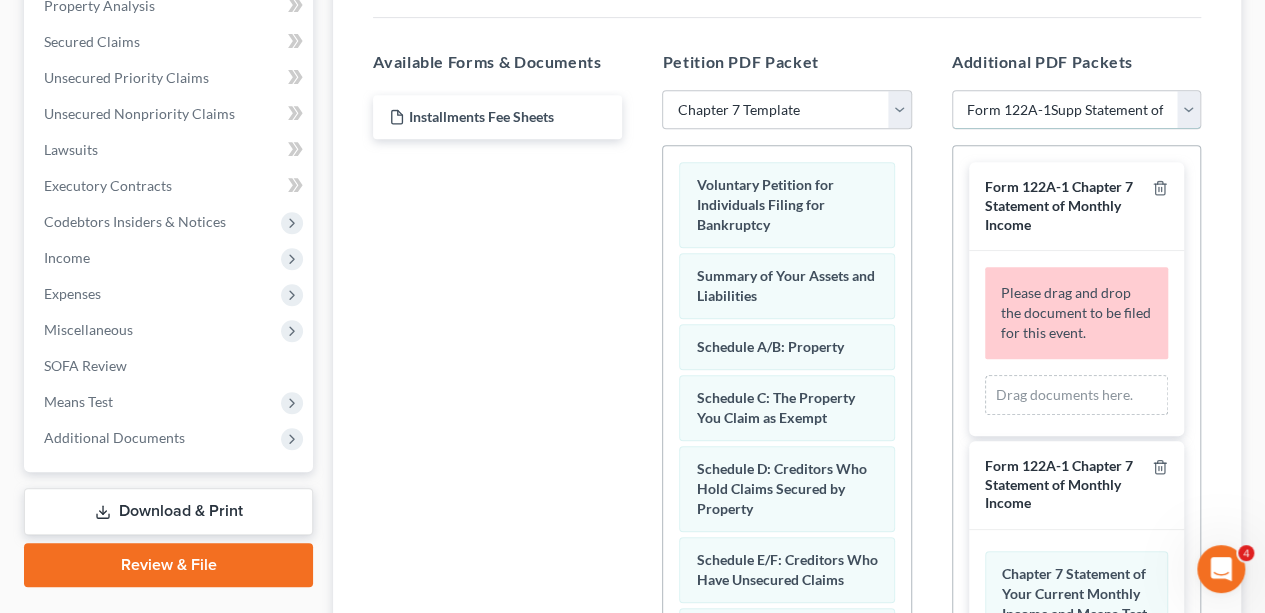 click on "Add Event As PDF Packet Certificate of Credit Counseling Employee Income Records (Debtors Payment Advices) Form 122A-1 Chapter 7 Statement of Monthly Income Form 122A-1Supp Statement of Exemption from Presumption of Abuse Form 122A-2 Chapter 7 Means Test Calculation Statement of Social Security Number" at bounding box center [1076, 110] 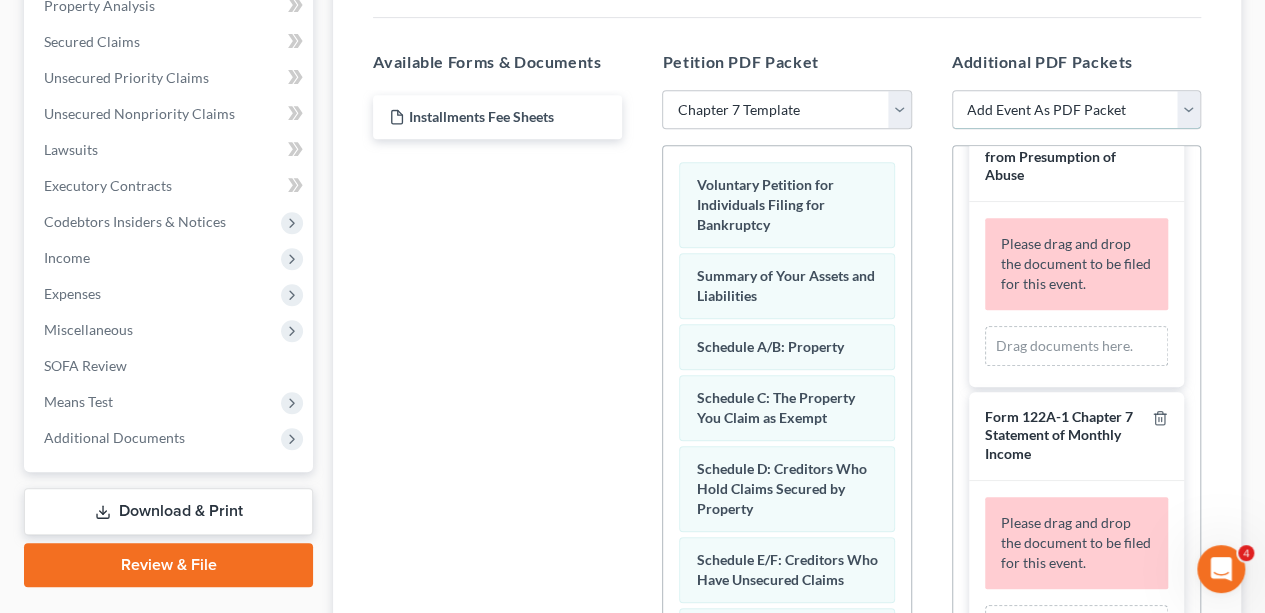 scroll, scrollTop: 300, scrollLeft: 0, axis: vertical 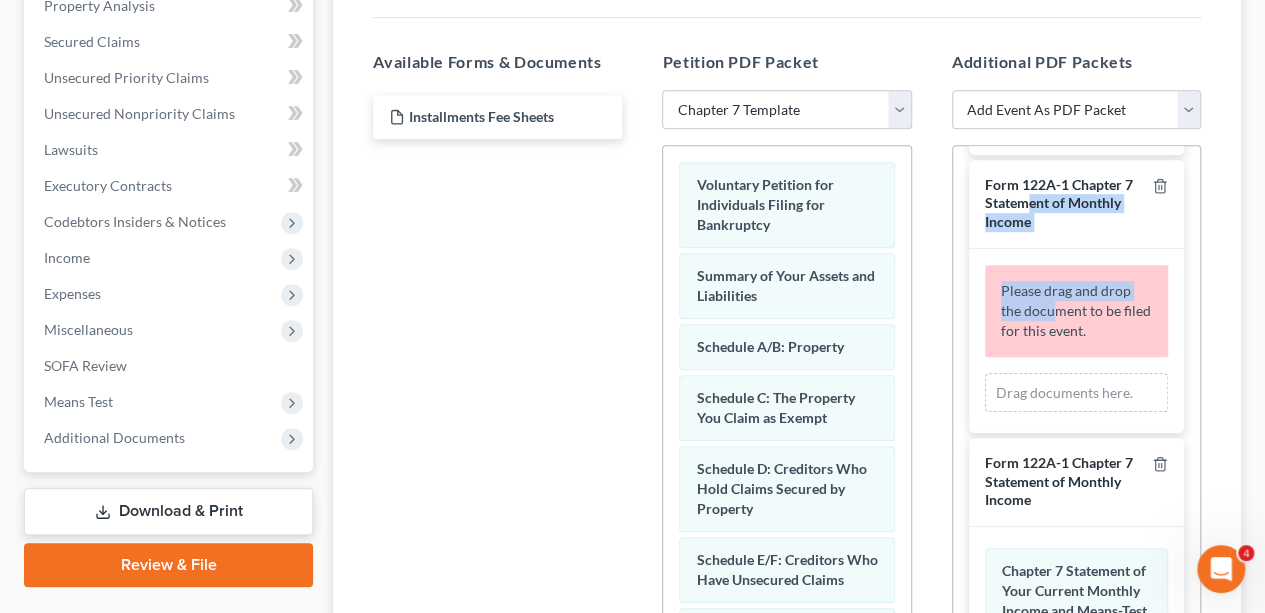 drag, startPoint x: 1041, startPoint y: 206, endPoint x: 1052, endPoint y: 308, distance: 102.59142 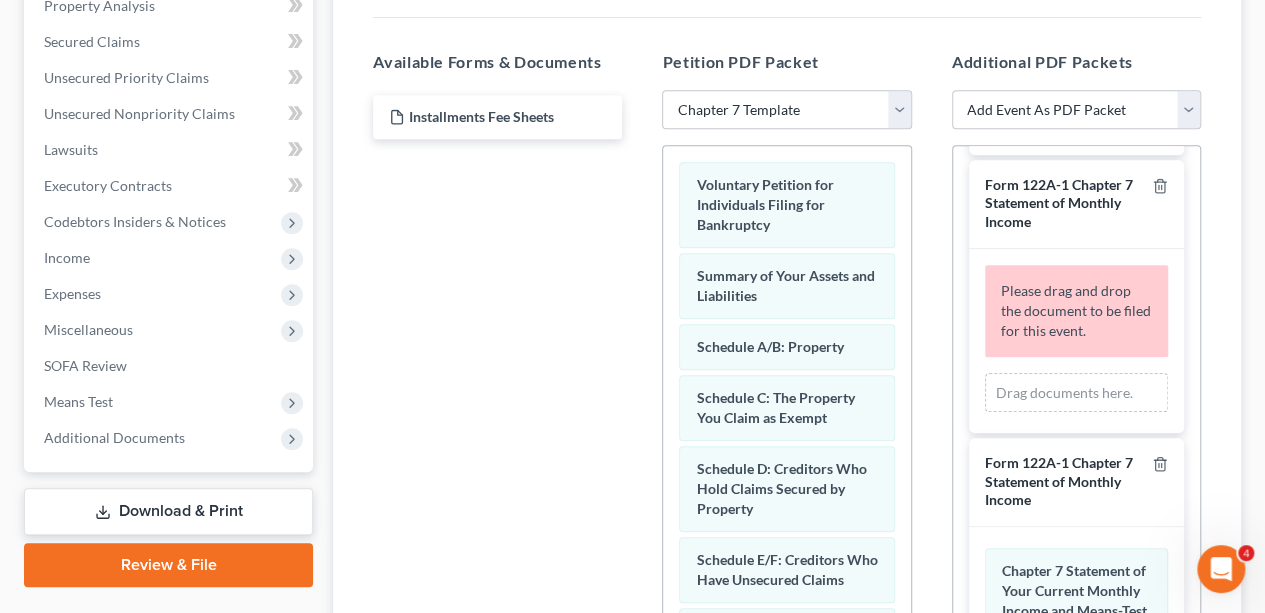click on "Installments Fee Sheets" at bounding box center [497, 365] 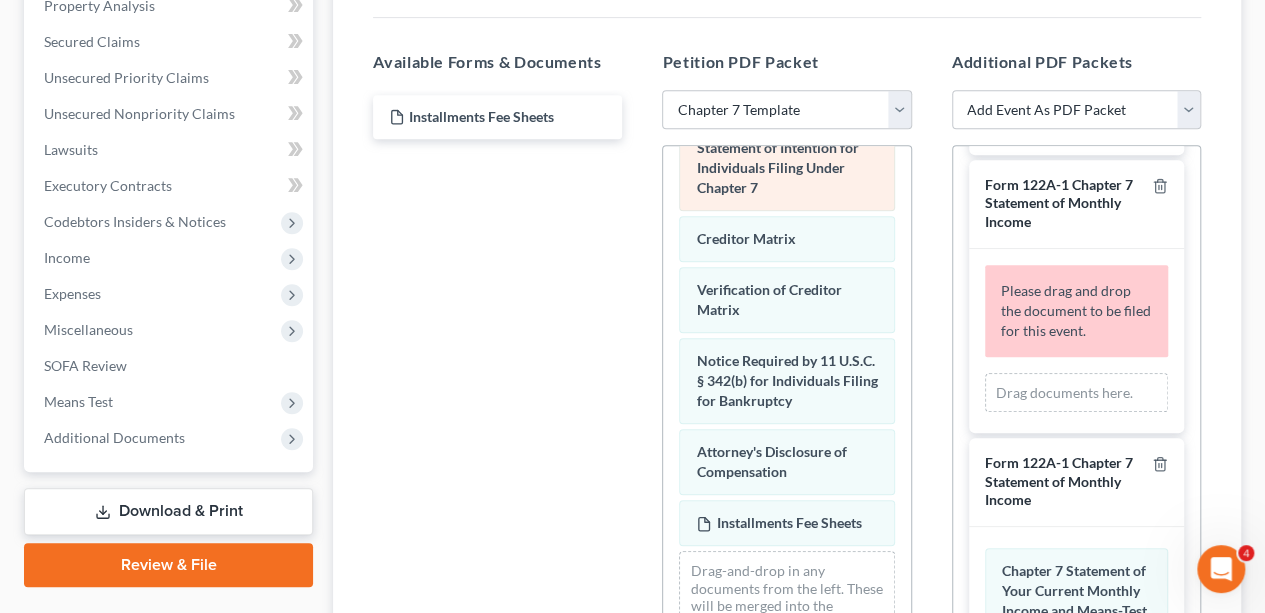 scroll, scrollTop: 996, scrollLeft: 0, axis: vertical 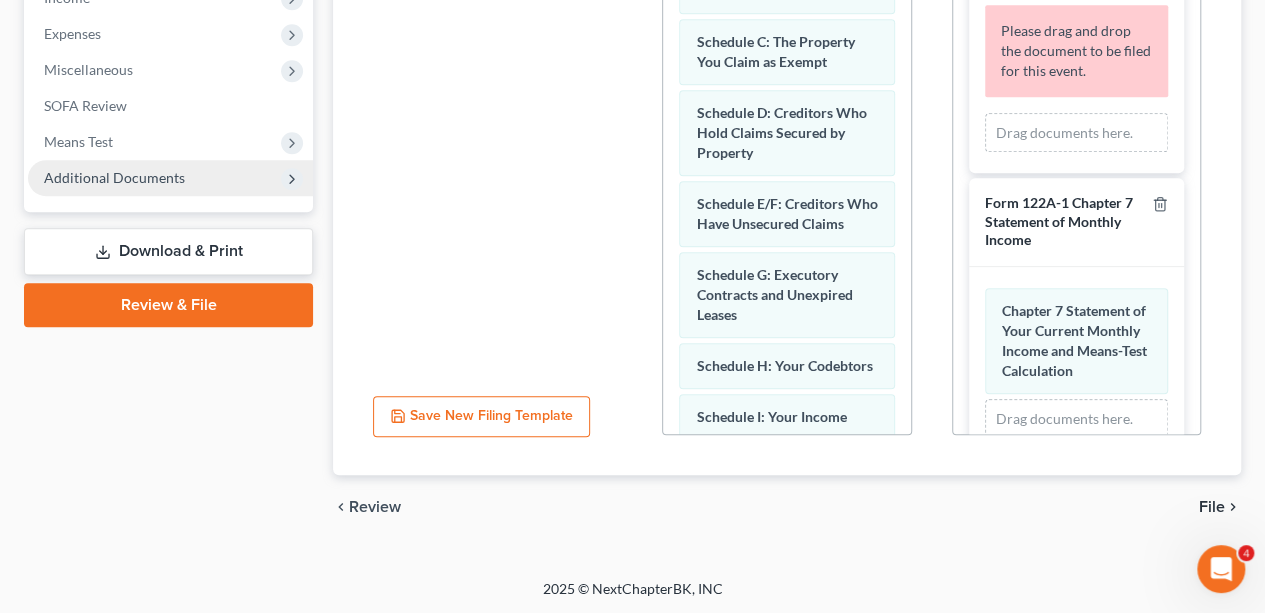 click on "Additional Documents" at bounding box center (114, 177) 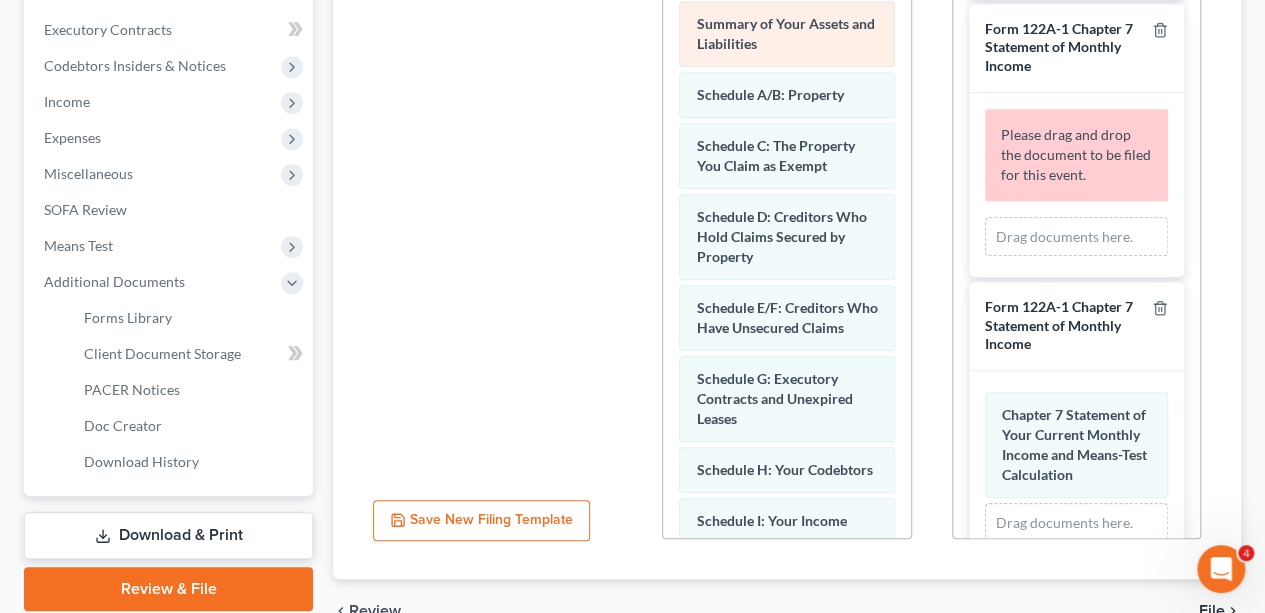 scroll, scrollTop: 360, scrollLeft: 0, axis: vertical 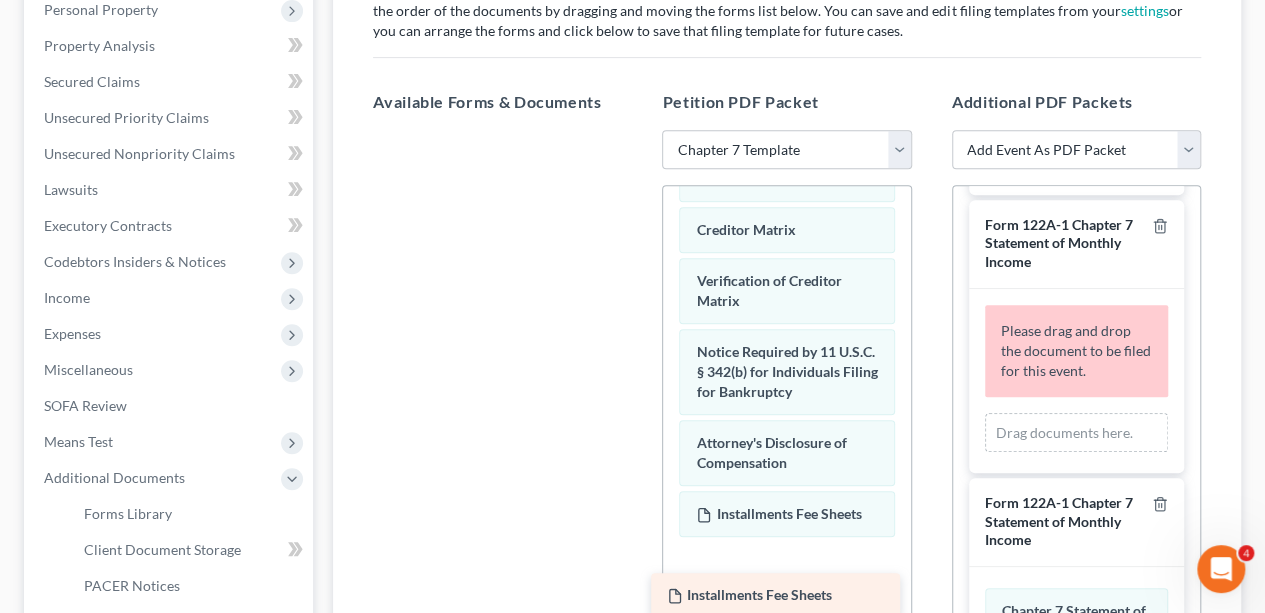 drag, startPoint x: 498, startPoint y: 153, endPoint x: 776, endPoint y: 593, distance: 520.46515 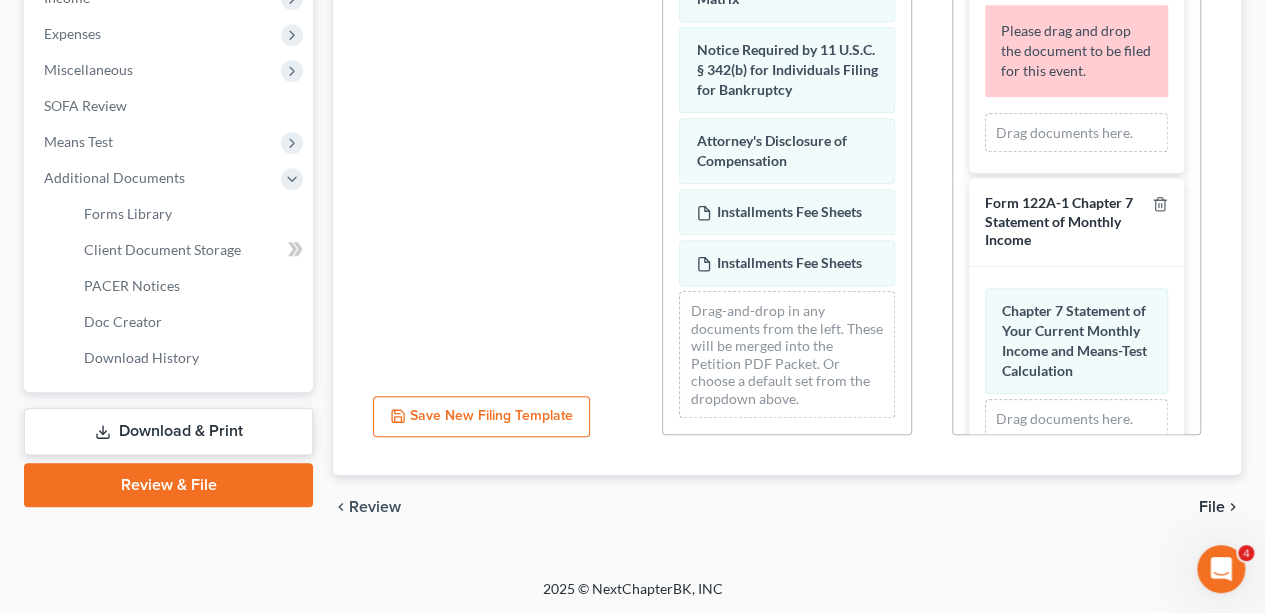 scroll, scrollTop: 460, scrollLeft: 0, axis: vertical 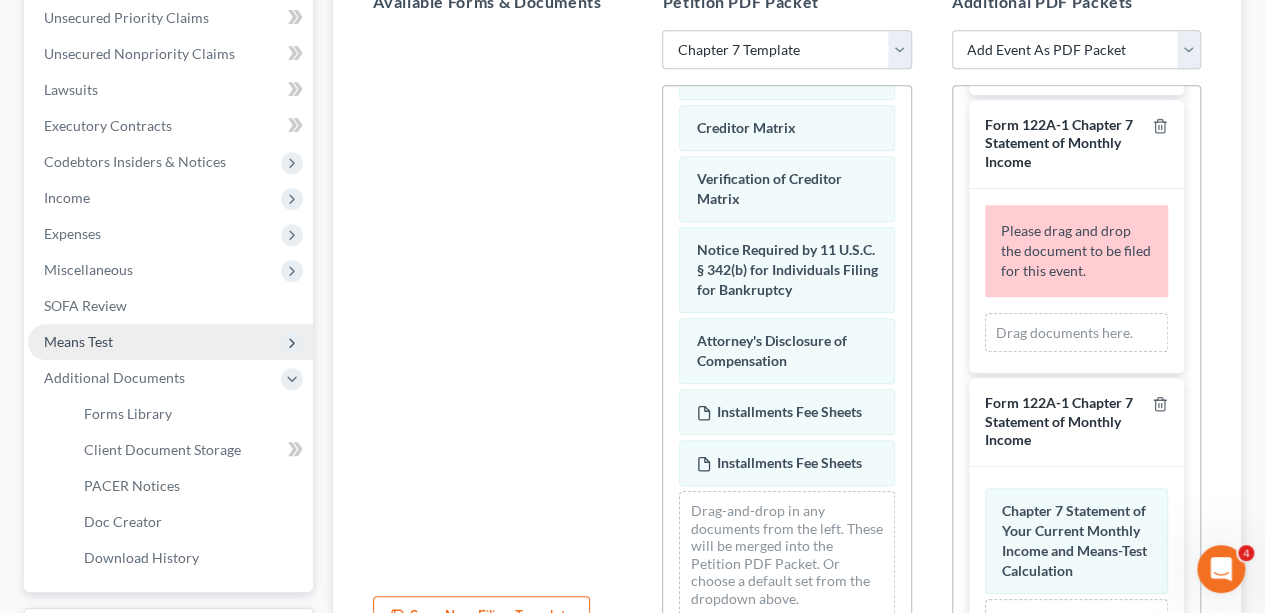 click 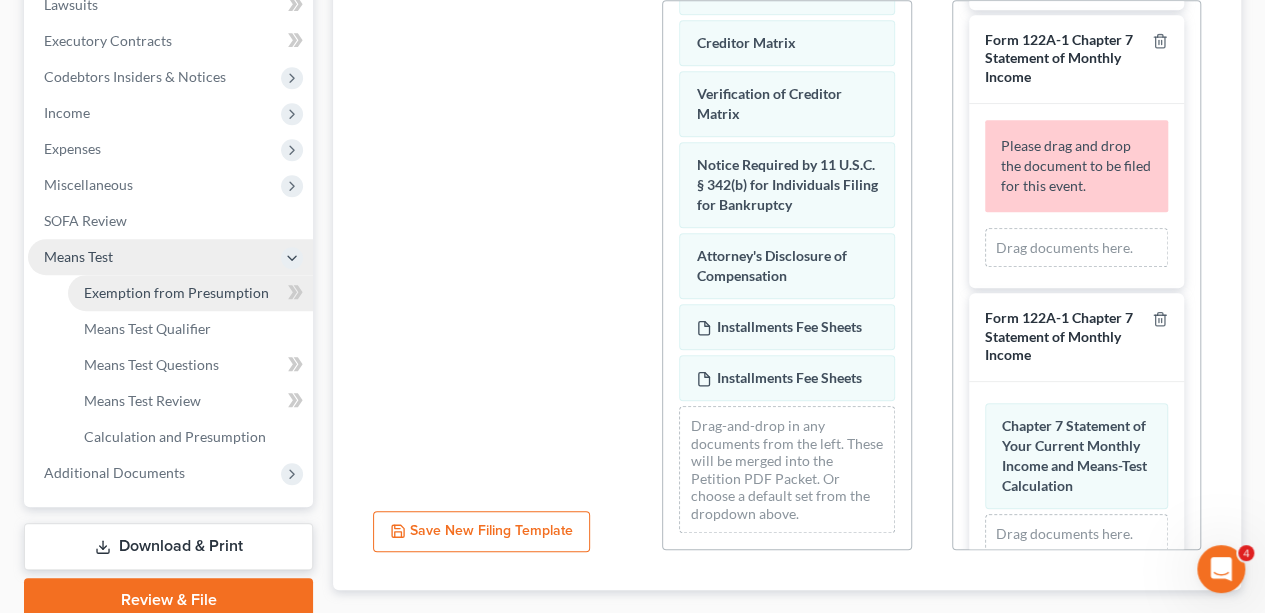 scroll, scrollTop: 660, scrollLeft: 0, axis: vertical 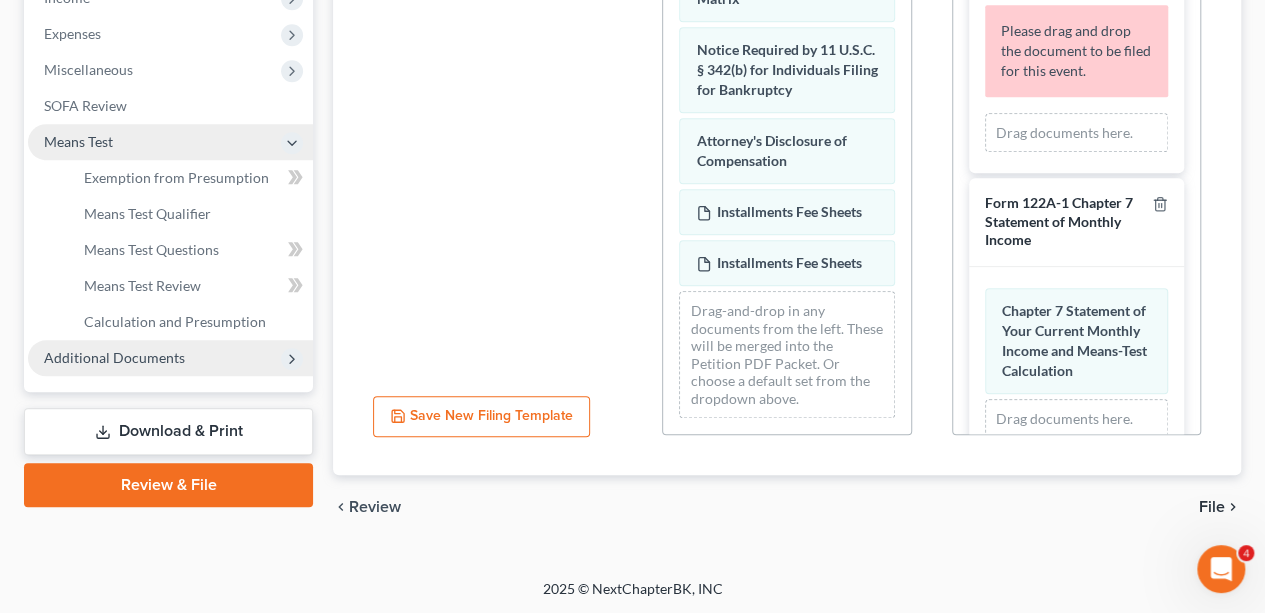 click on "Additional Documents" at bounding box center (114, 357) 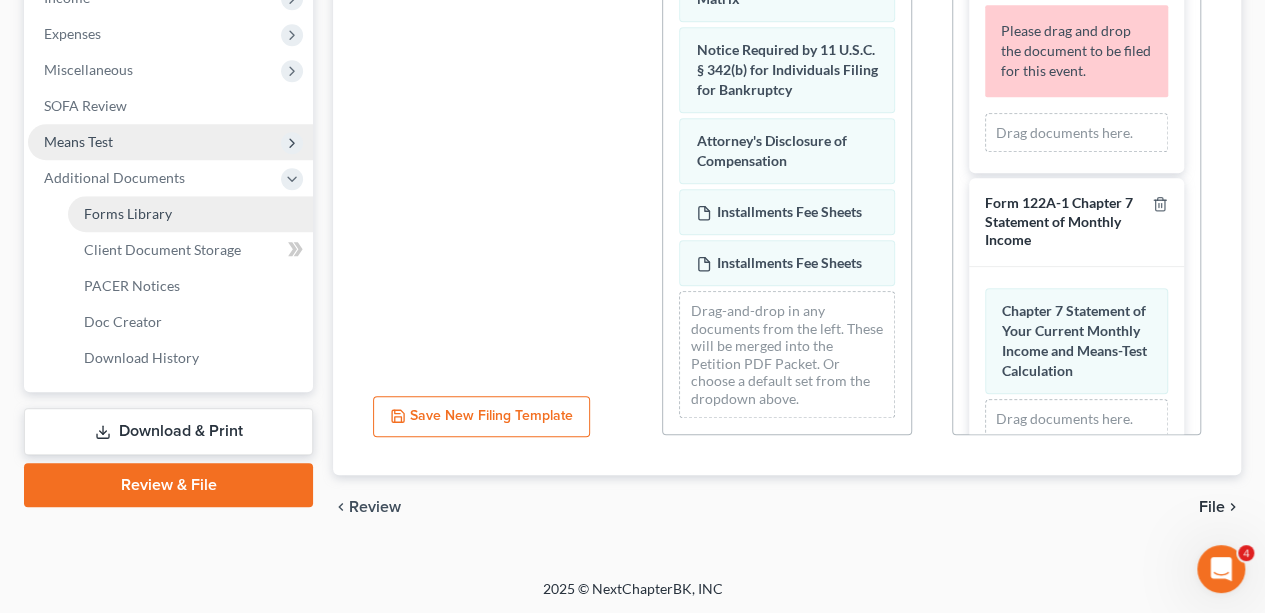 click on "Forms Library" at bounding box center (128, 213) 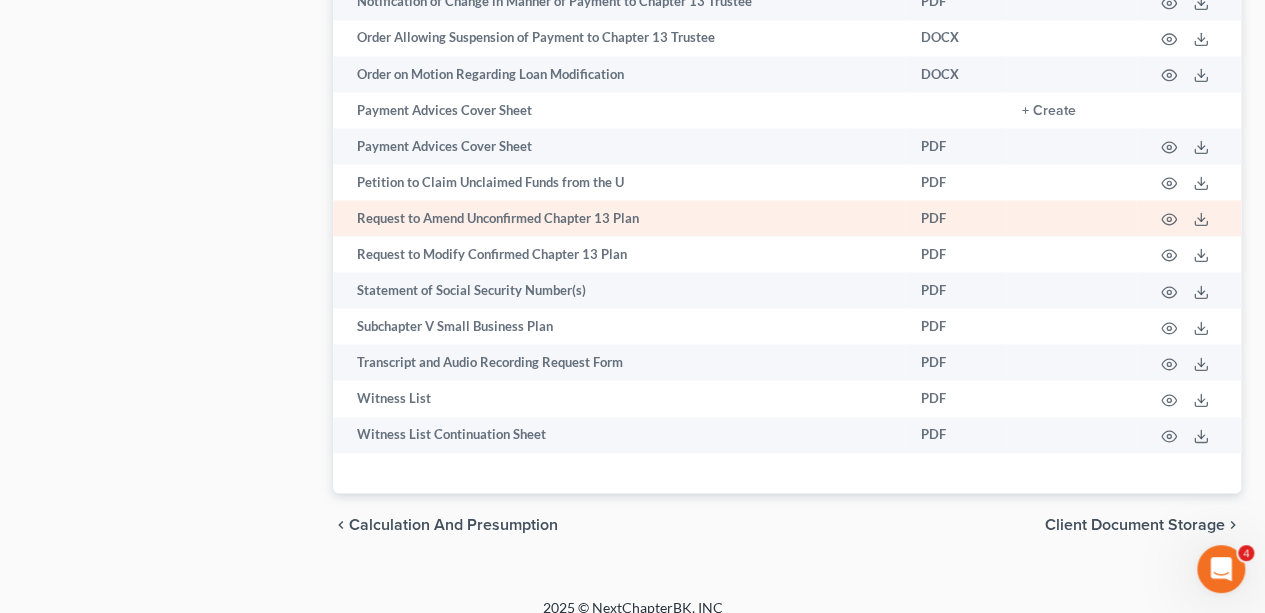 scroll, scrollTop: 1326, scrollLeft: 0, axis: vertical 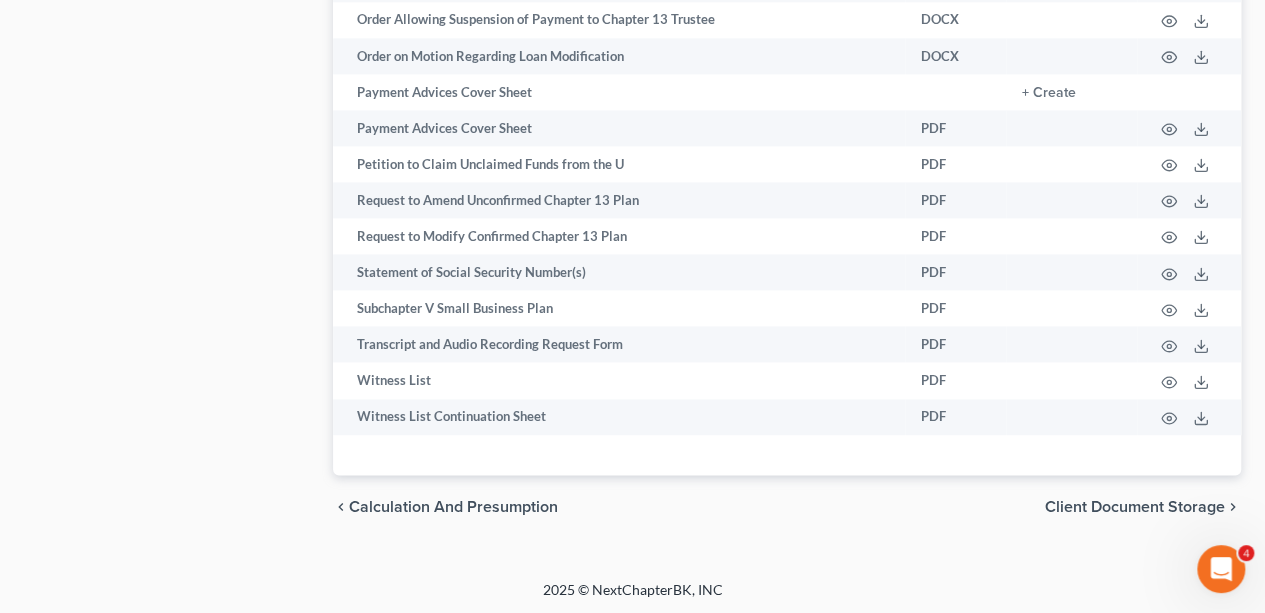 click on "Calculation and Presumption" at bounding box center (453, 507) 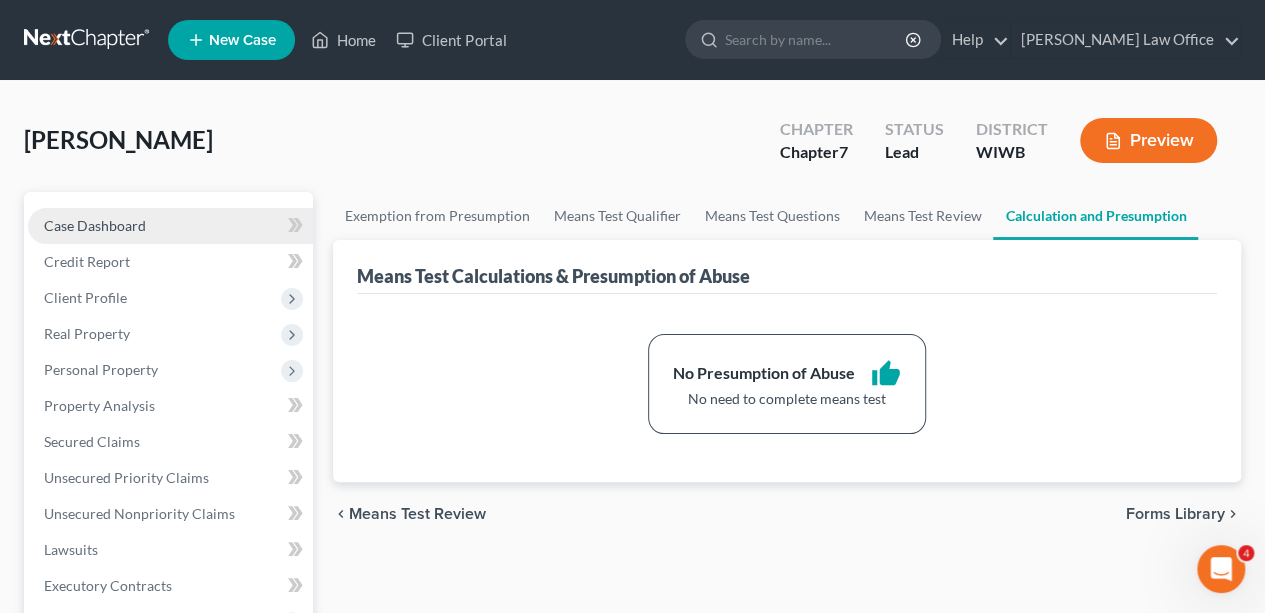 scroll, scrollTop: 627, scrollLeft: 0, axis: vertical 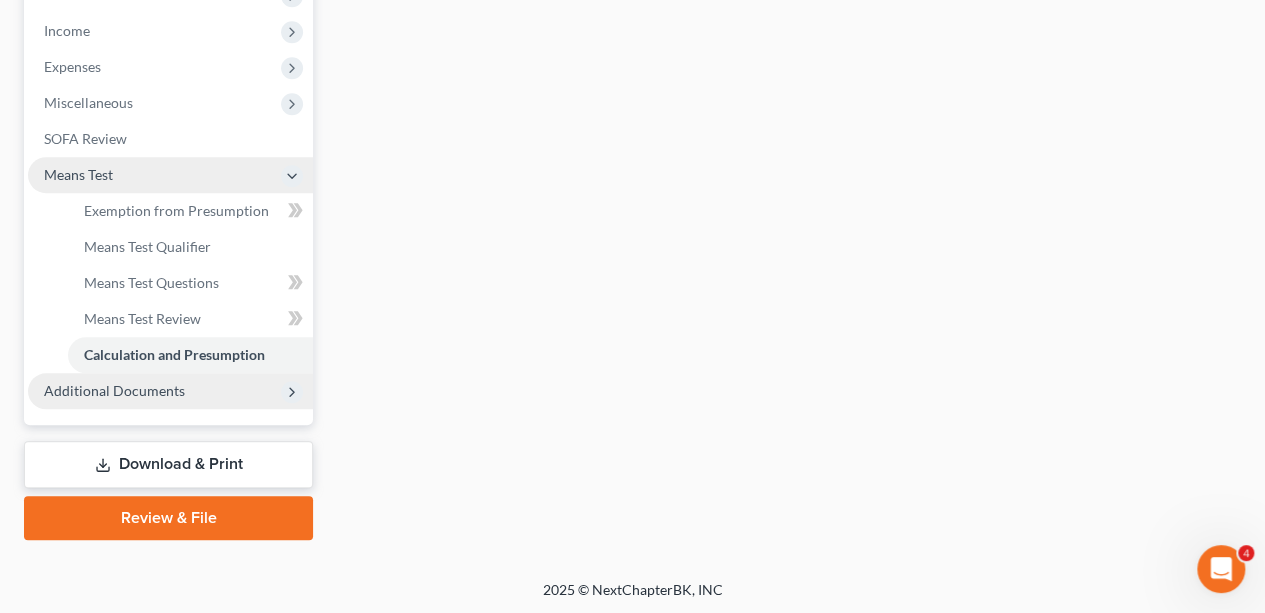 click on "Additional Documents" at bounding box center [114, 390] 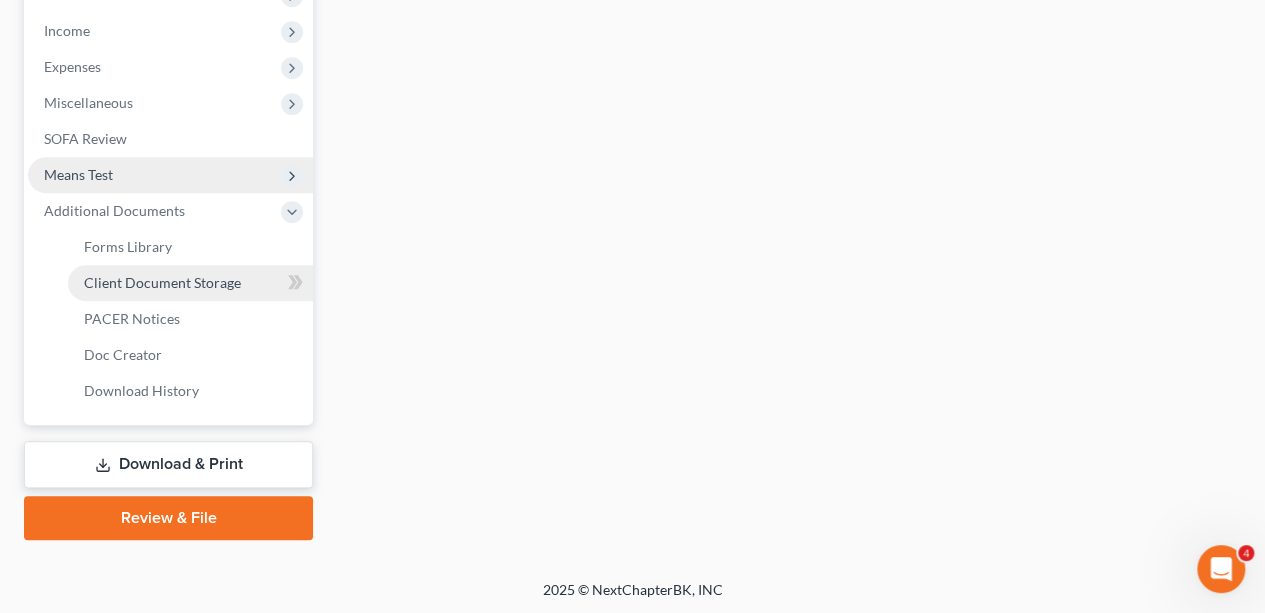 click on "Client Document Storage" at bounding box center [190, 283] 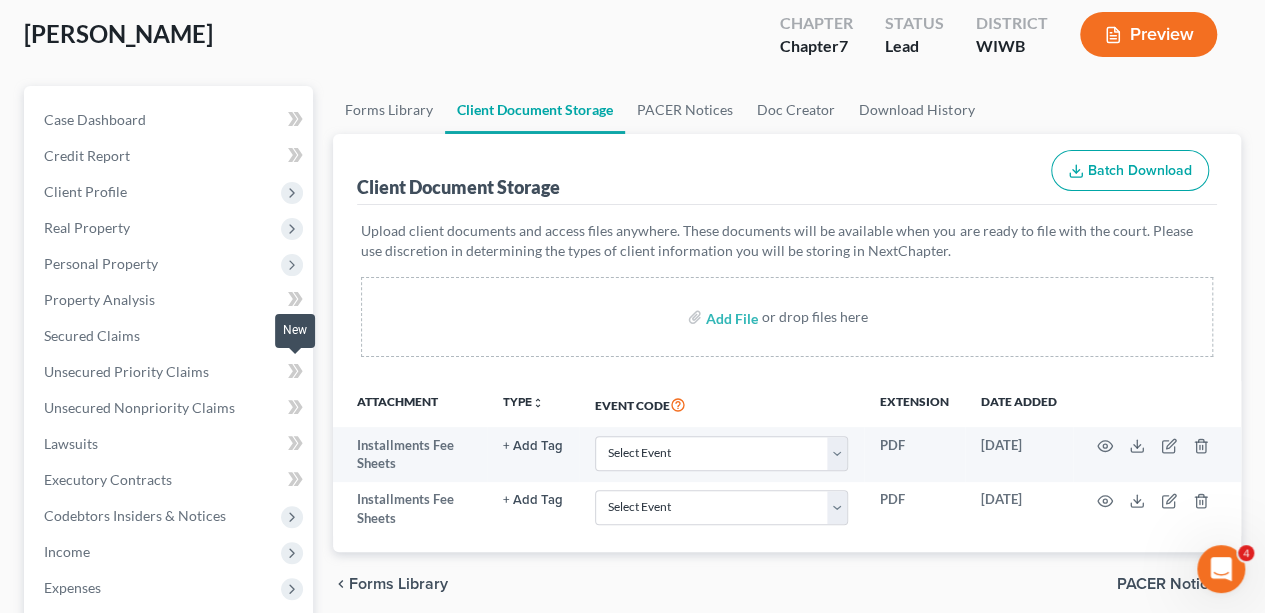 scroll, scrollTop: 300, scrollLeft: 0, axis: vertical 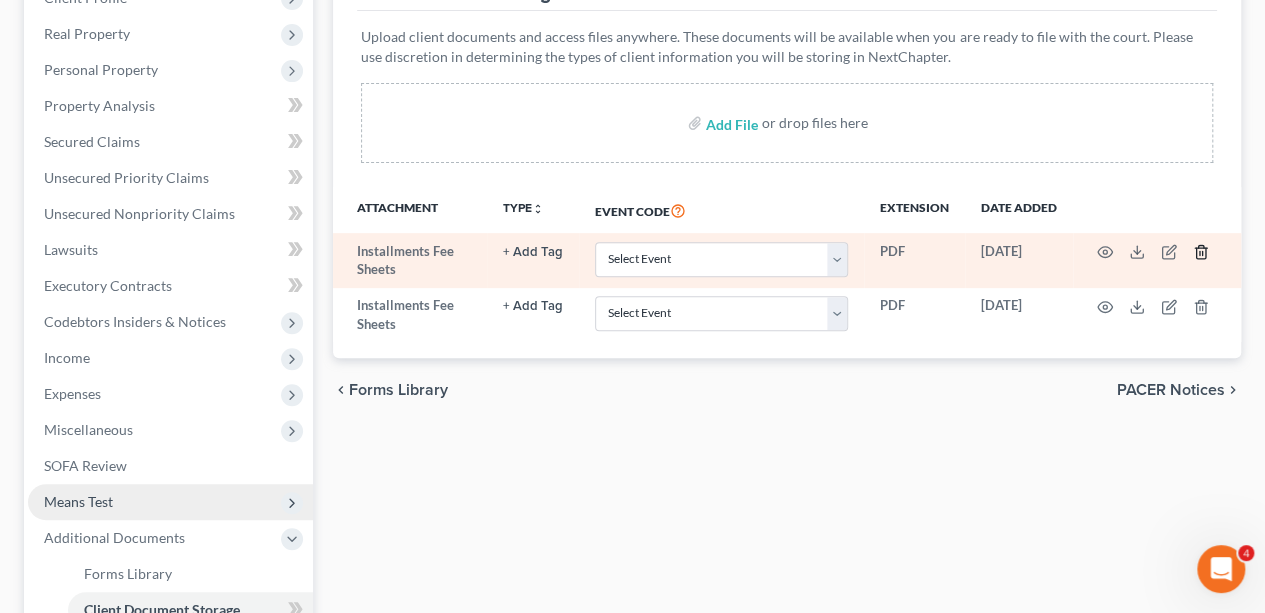 click 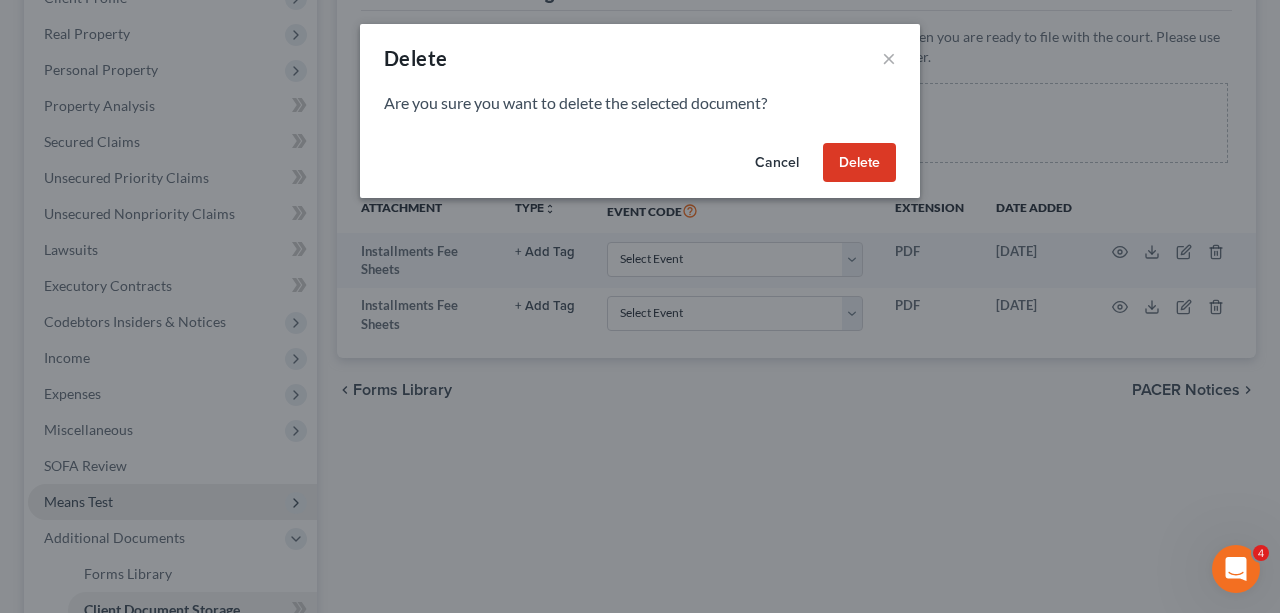 click on "Delete" at bounding box center [859, 163] 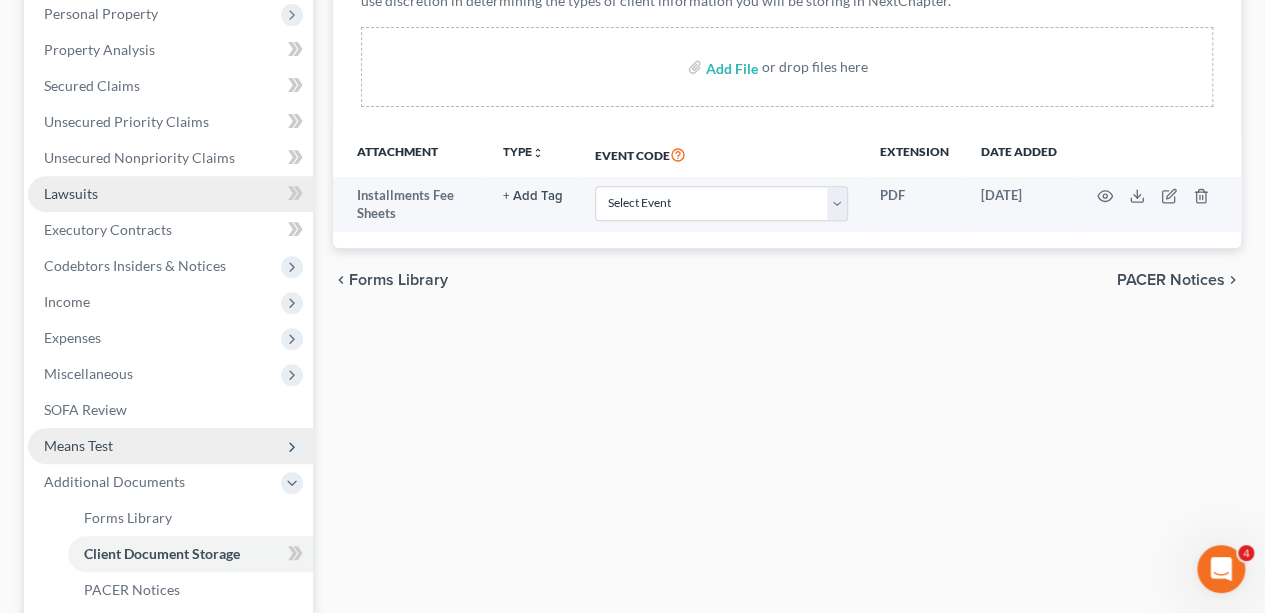 scroll, scrollTop: 400, scrollLeft: 0, axis: vertical 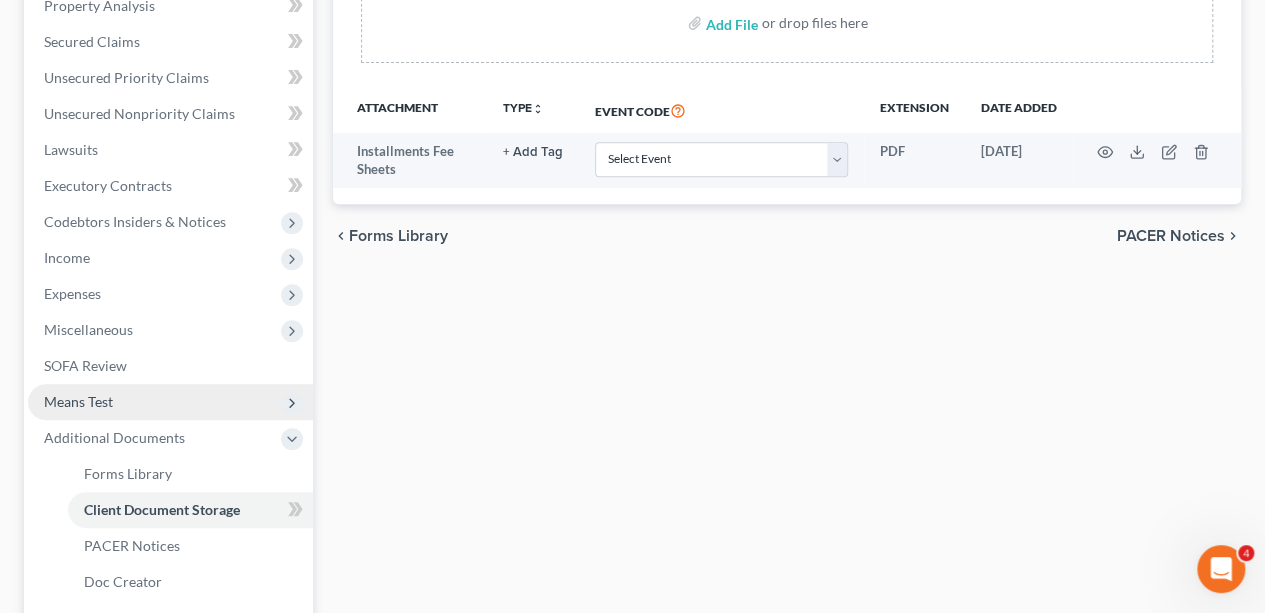click on "Forms Library" at bounding box center [398, 236] 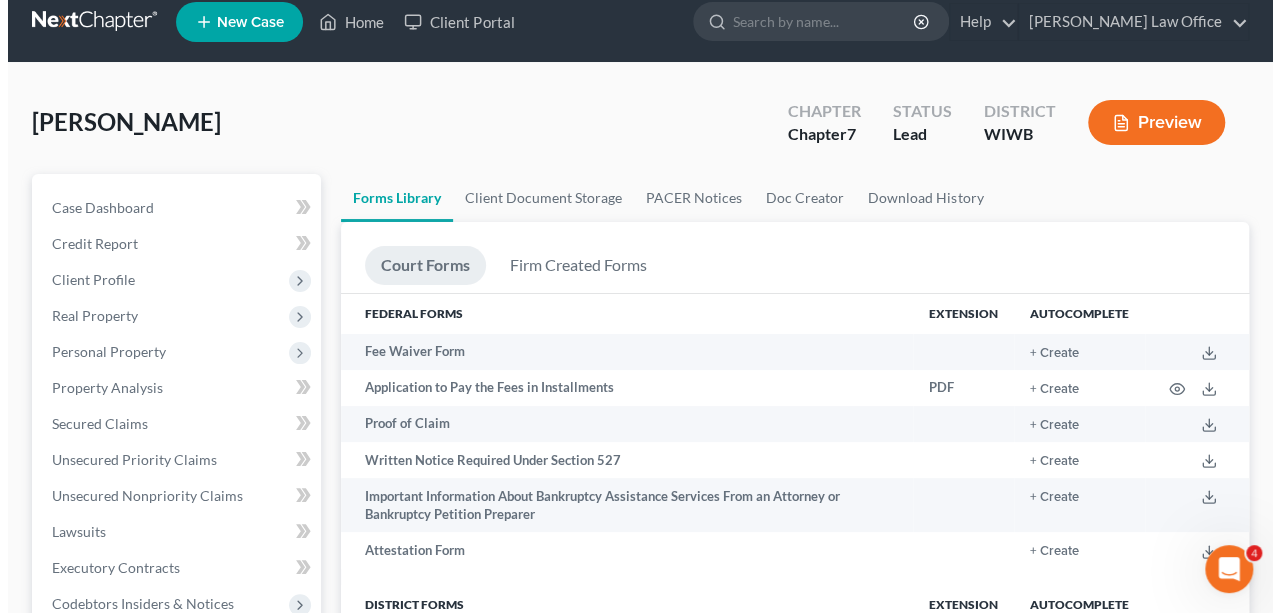 scroll, scrollTop: 0, scrollLeft: 0, axis: both 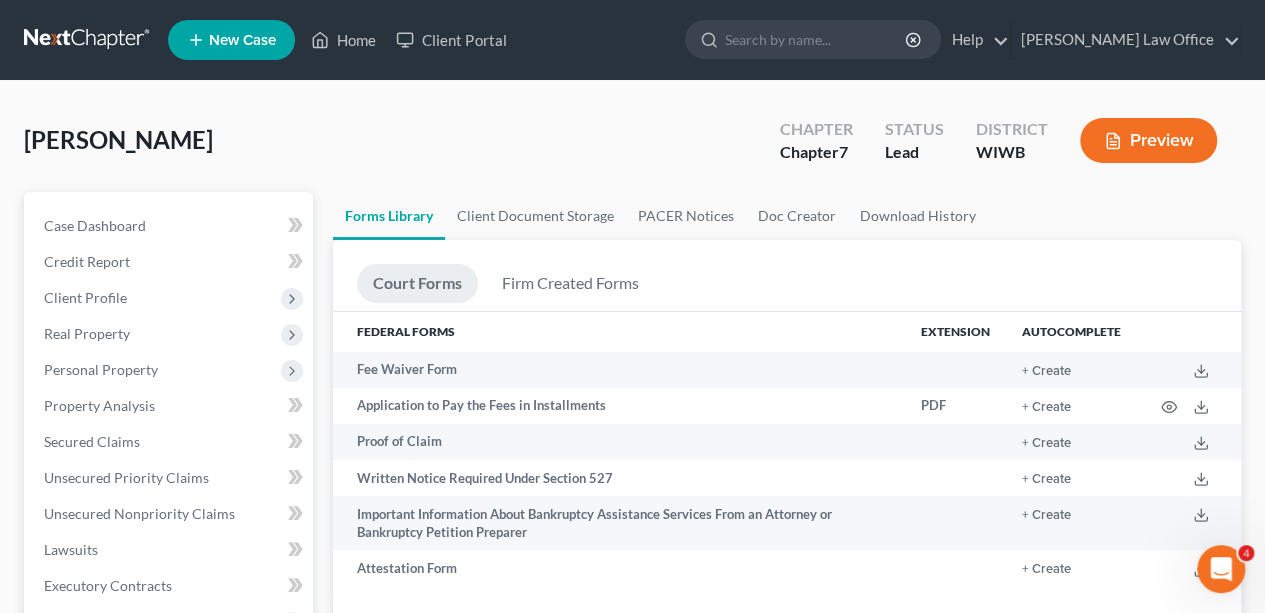 click on "Preview" at bounding box center [1148, 140] 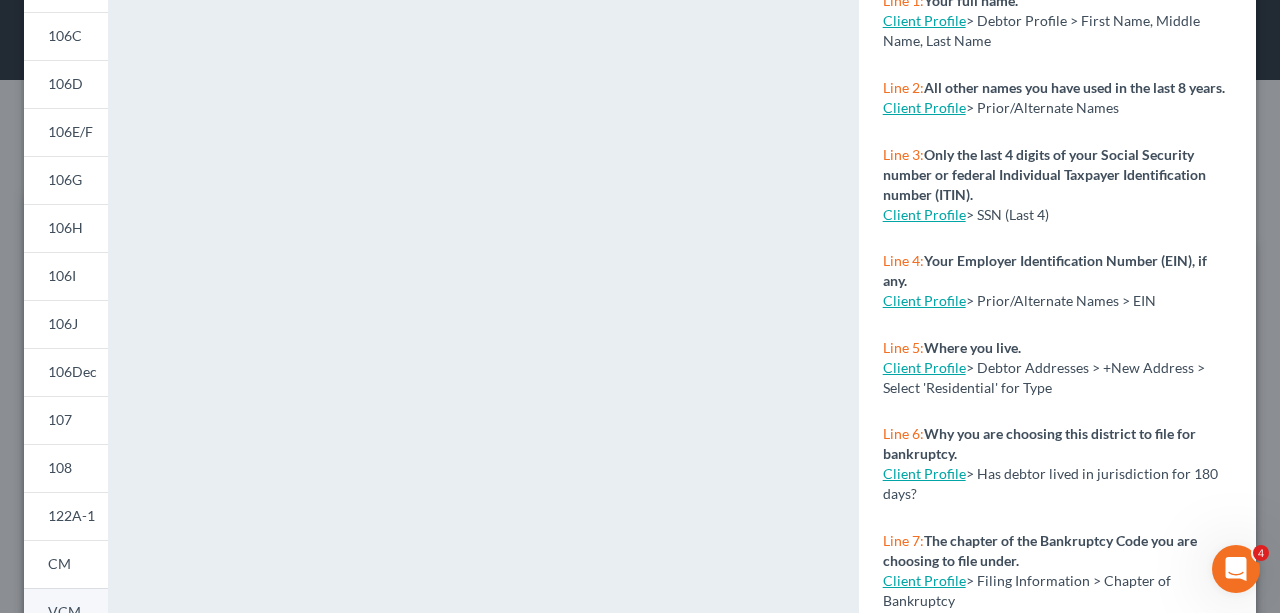 scroll, scrollTop: 514, scrollLeft: 0, axis: vertical 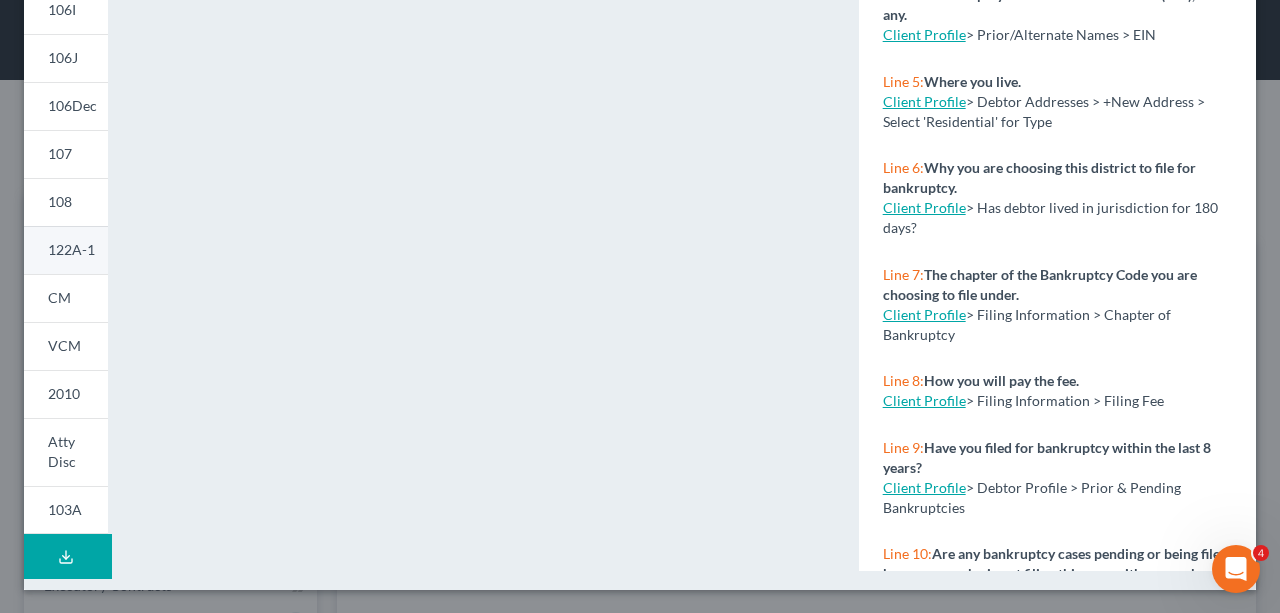 click on "122A-1" at bounding box center (71, 249) 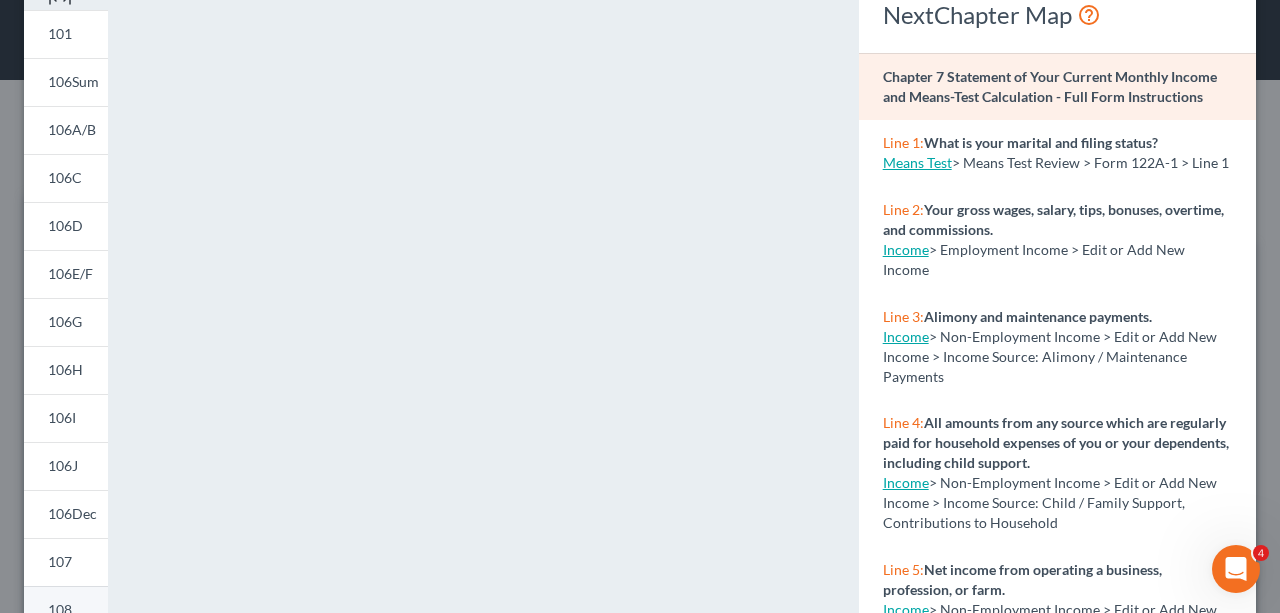 scroll, scrollTop: 514, scrollLeft: 0, axis: vertical 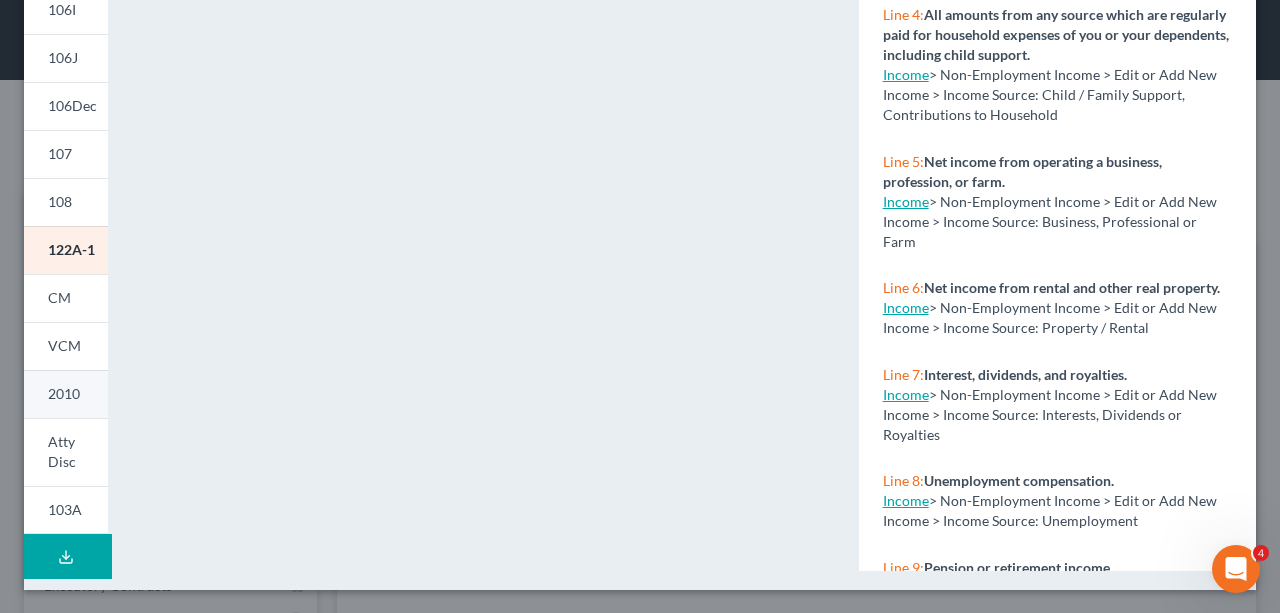 click on "2010" at bounding box center [64, 393] 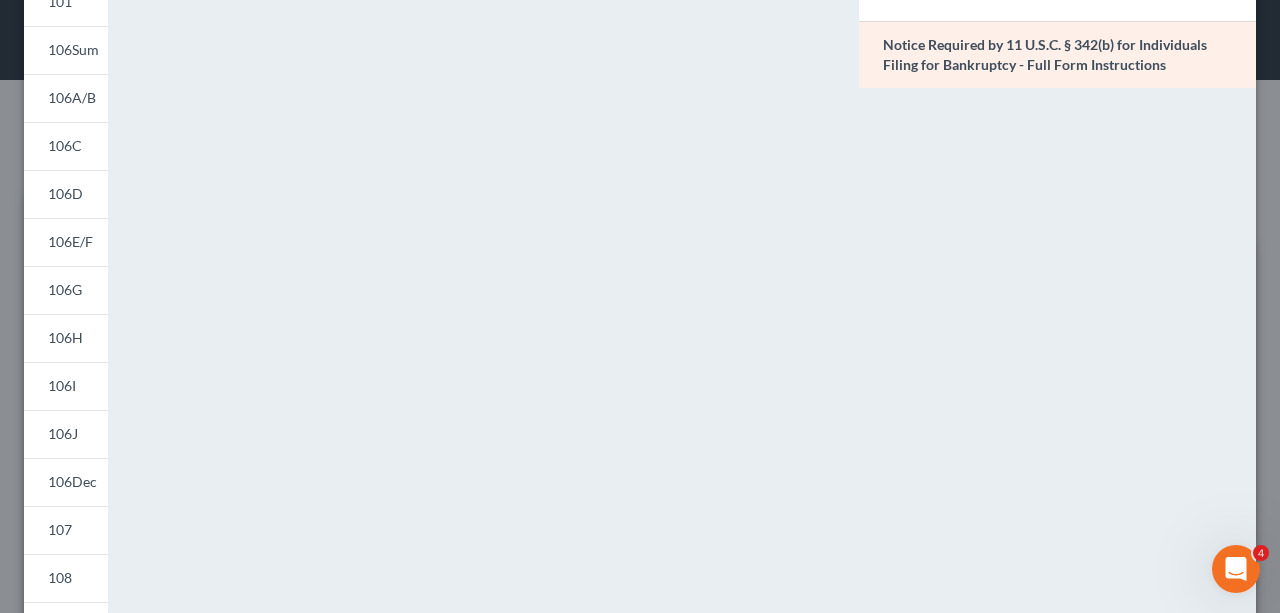 scroll, scrollTop: 114, scrollLeft: 0, axis: vertical 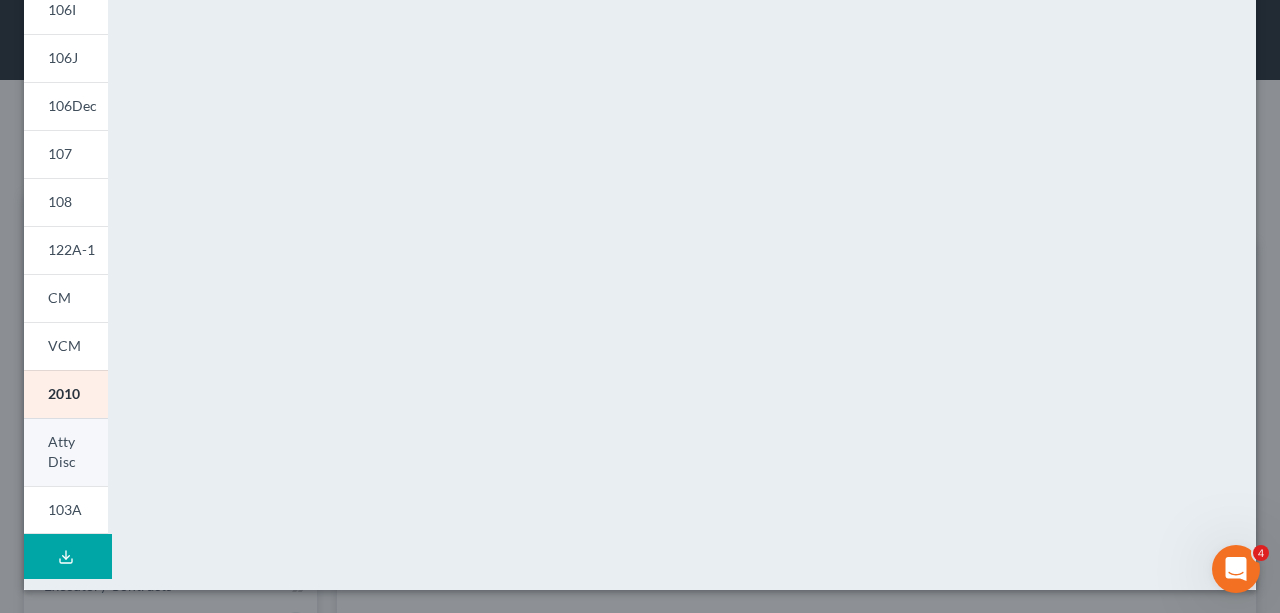 click on "Atty Disc" at bounding box center (62, 451) 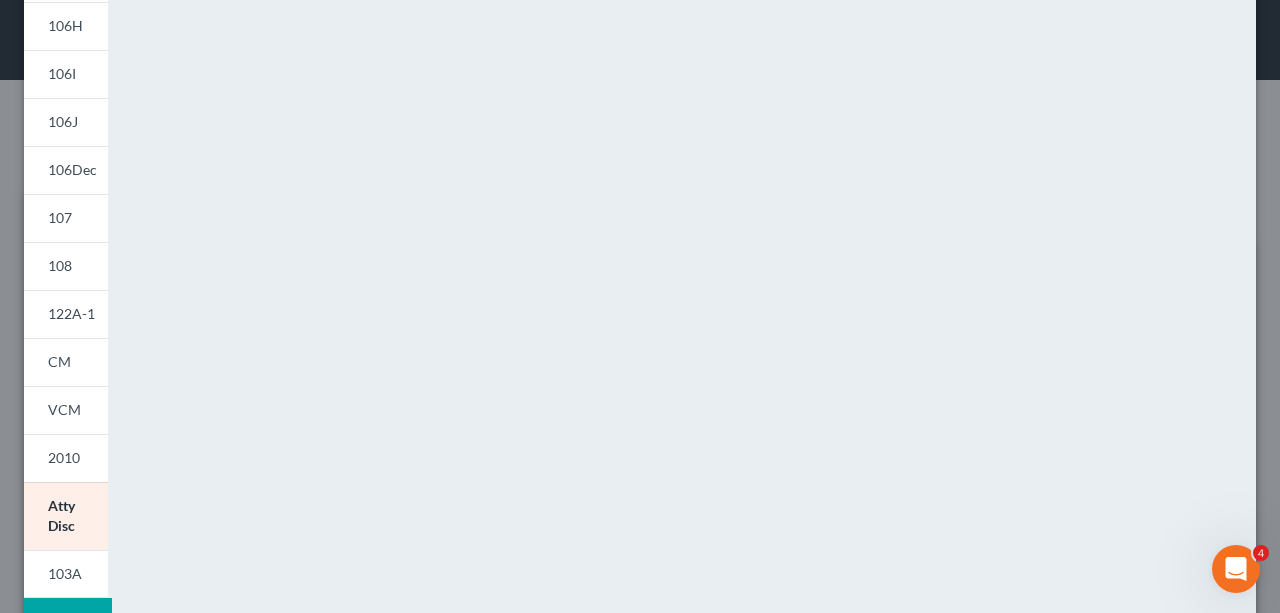 scroll, scrollTop: 514, scrollLeft: 0, axis: vertical 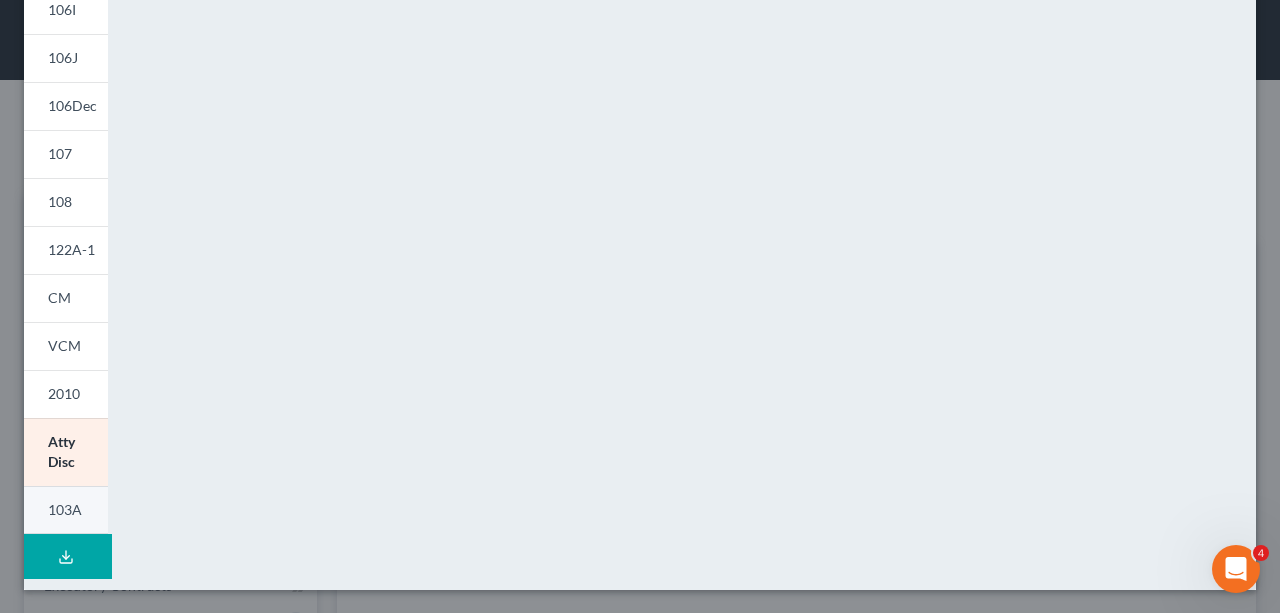 click on "103A" at bounding box center (65, 509) 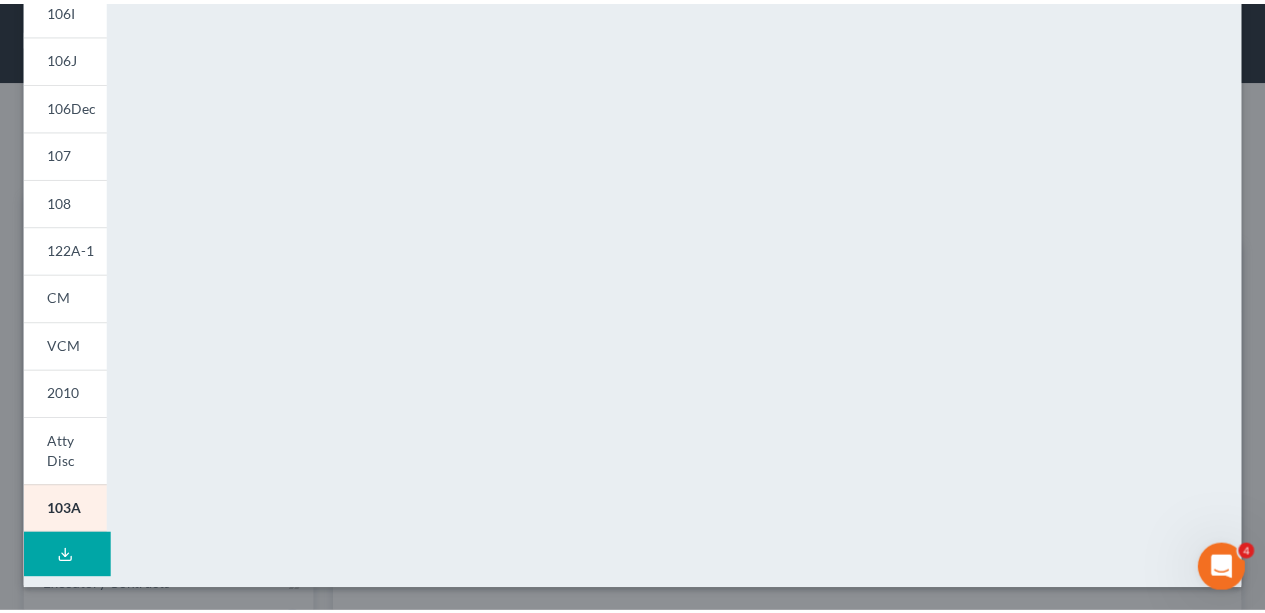 scroll, scrollTop: 0, scrollLeft: 0, axis: both 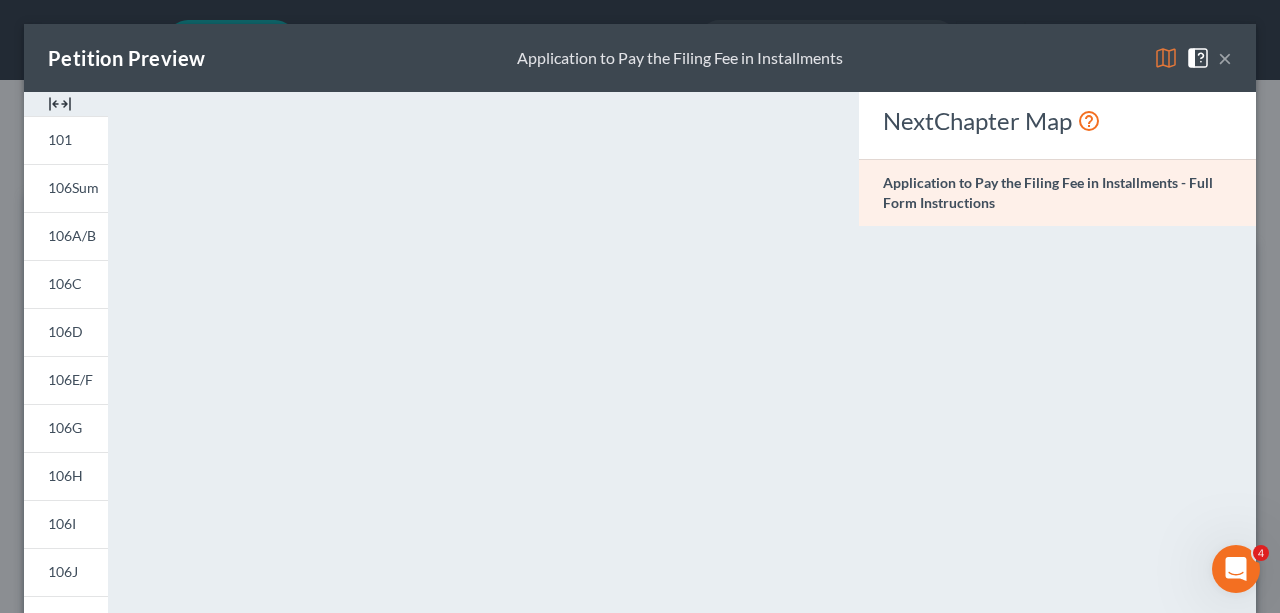 click on "×" at bounding box center [1225, 58] 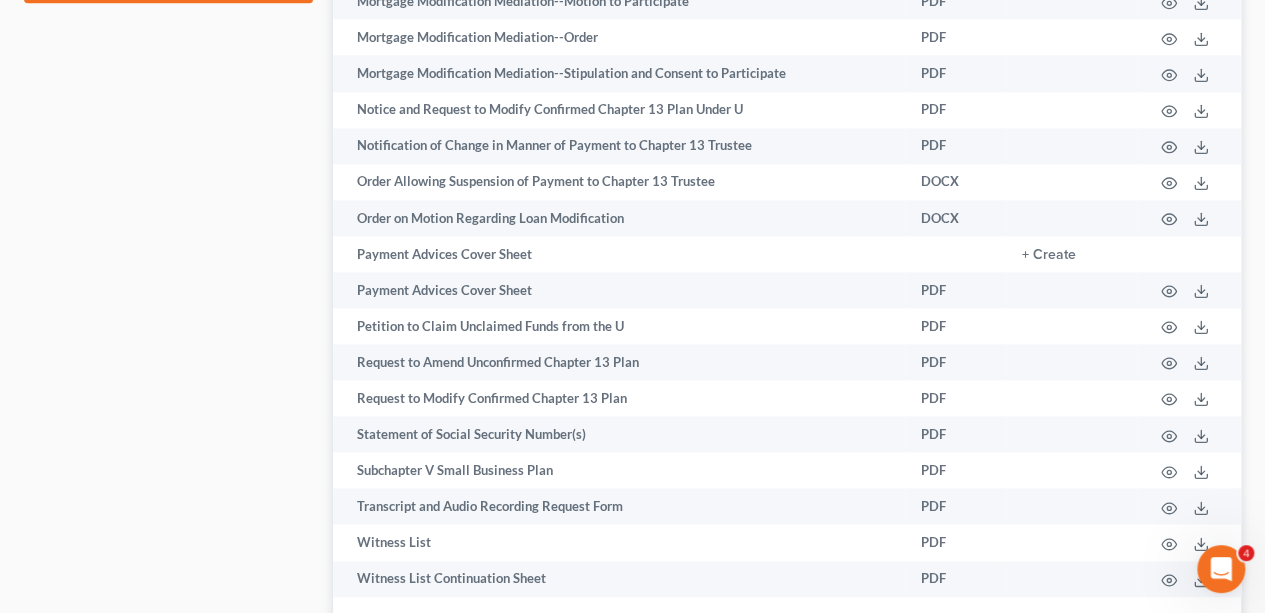 scroll, scrollTop: 1026, scrollLeft: 0, axis: vertical 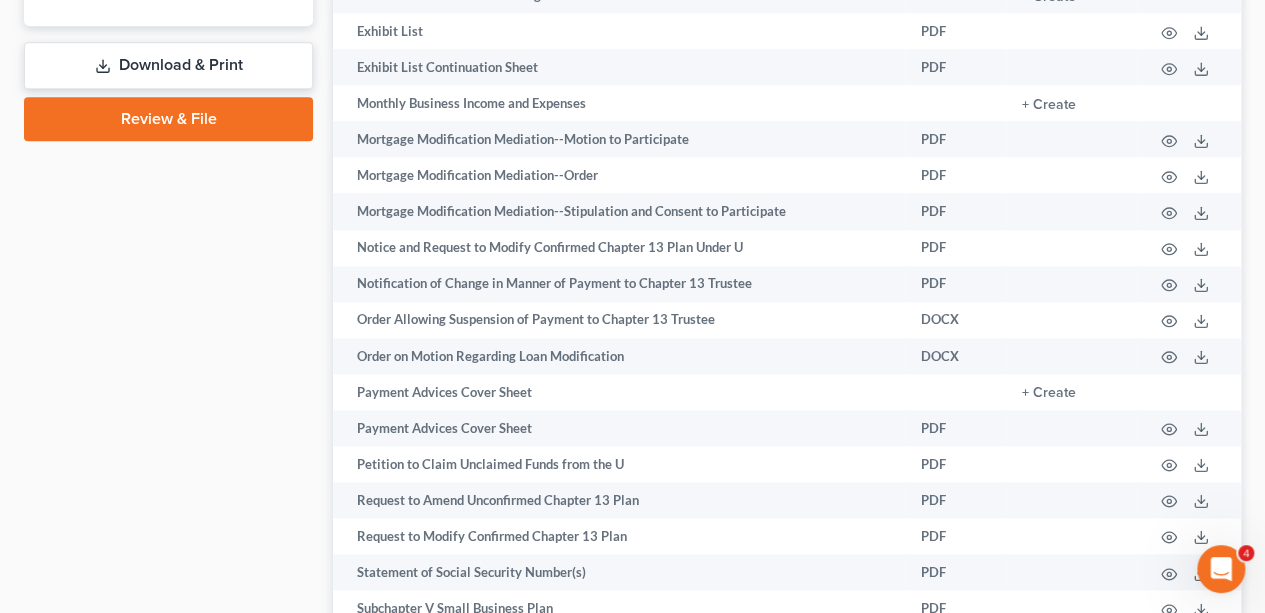 click on "Review & File" at bounding box center (168, 119) 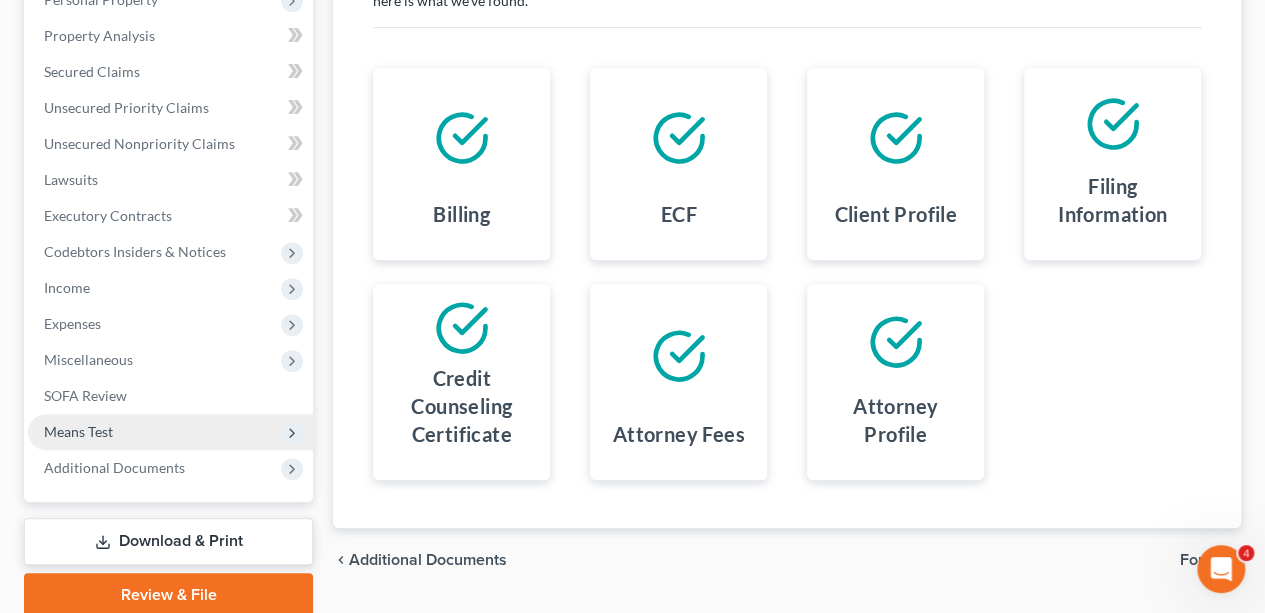scroll, scrollTop: 447, scrollLeft: 0, axis: vertical 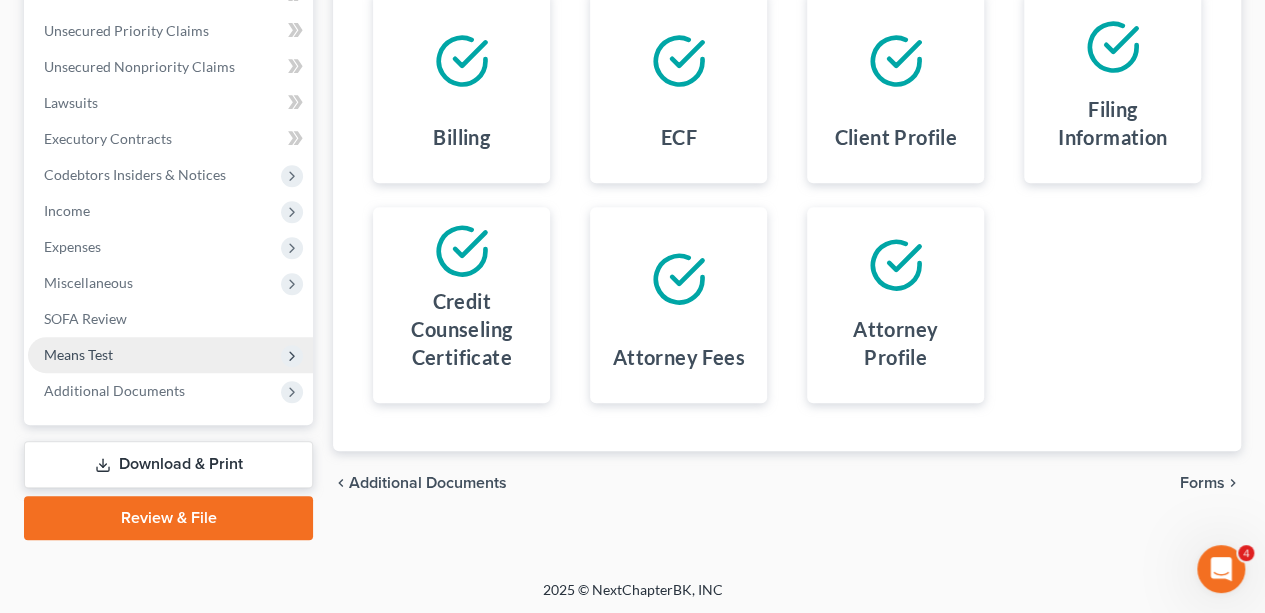 click on "Review & File" at bounding box center [168, 518] 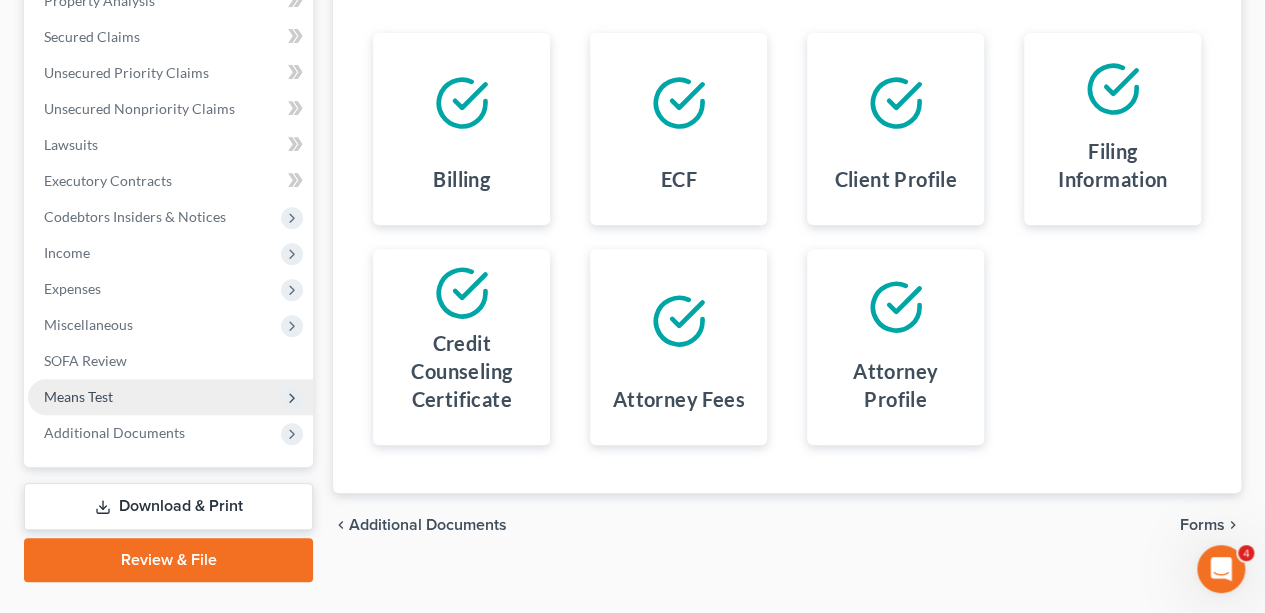 scroll, scrollTop: 447, scrollLeft: 0, axis: vertical 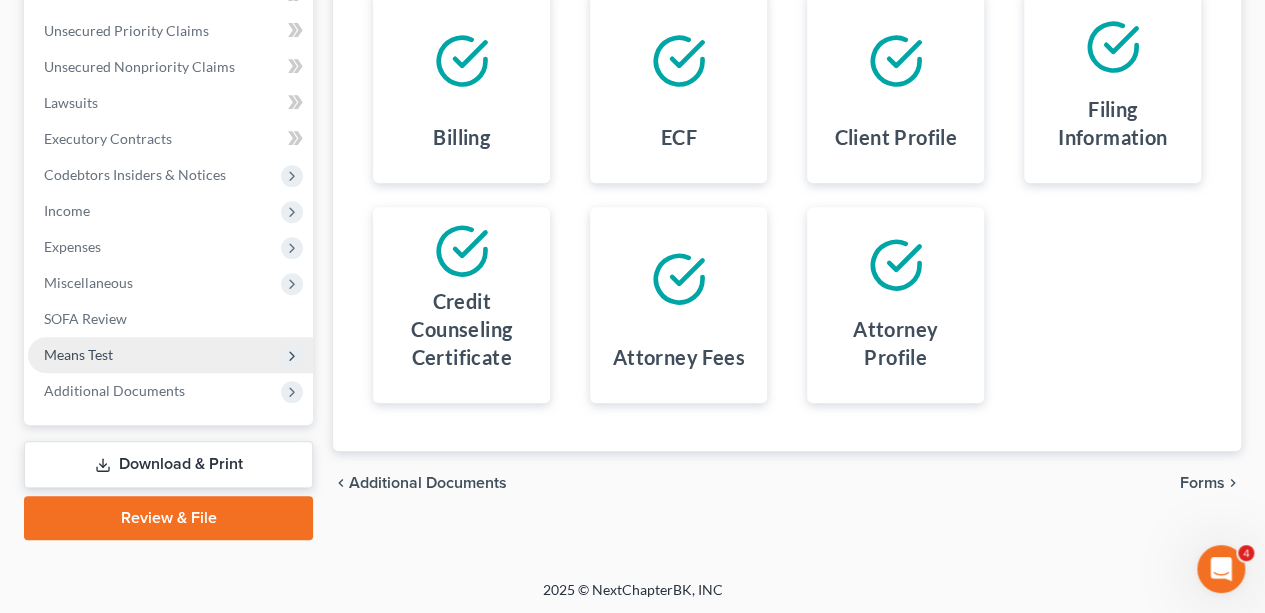 click on "Forms" at bounding box center (1202, 483) 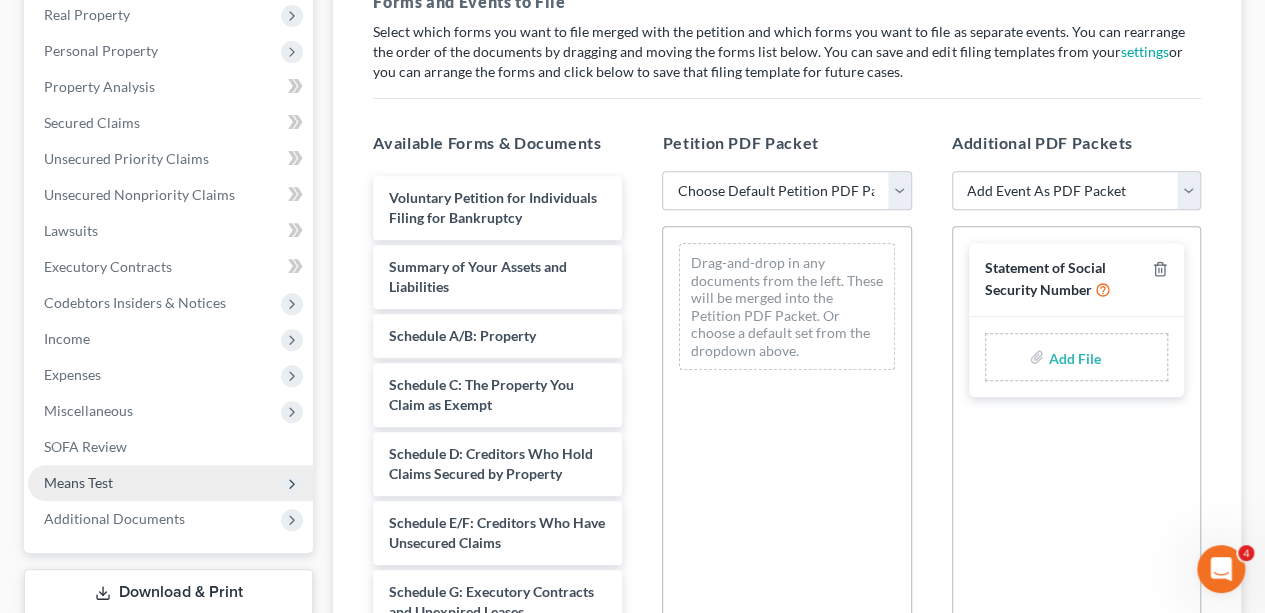 scroll, scrollTop: 247, scrollLeft: 0, axis: vertical 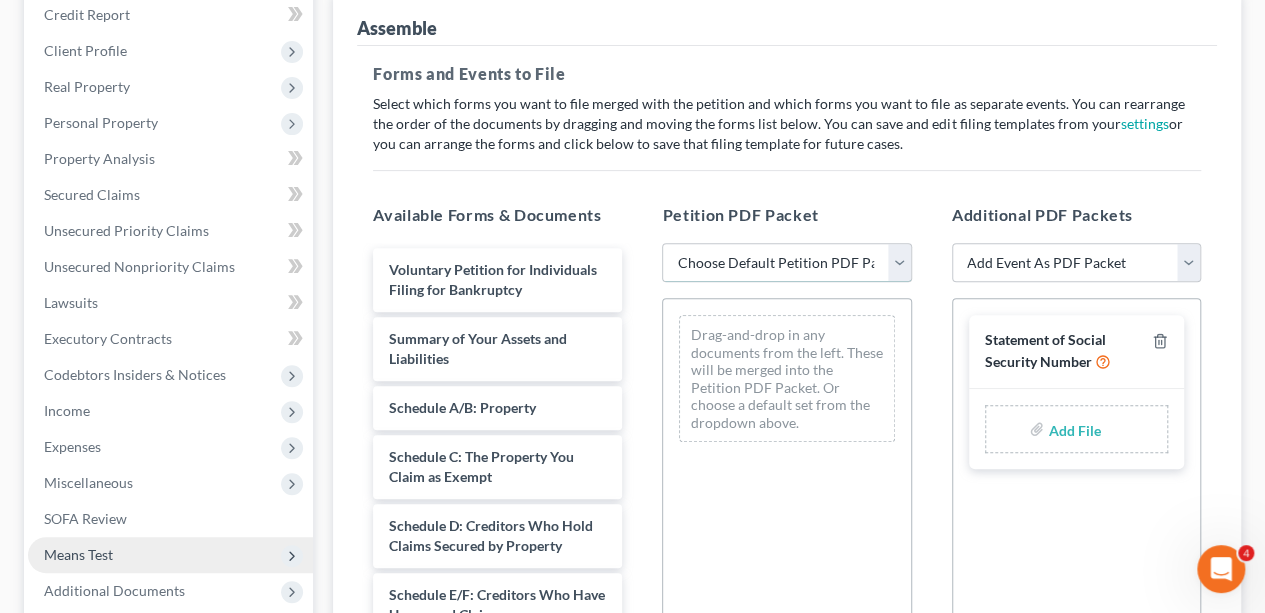 click on "Choose Default Petition PDF Packet Emergency Filing (Voluntary Petition and Creditor List Only) Chapter 7 Template" at bounding box center [786, 263] 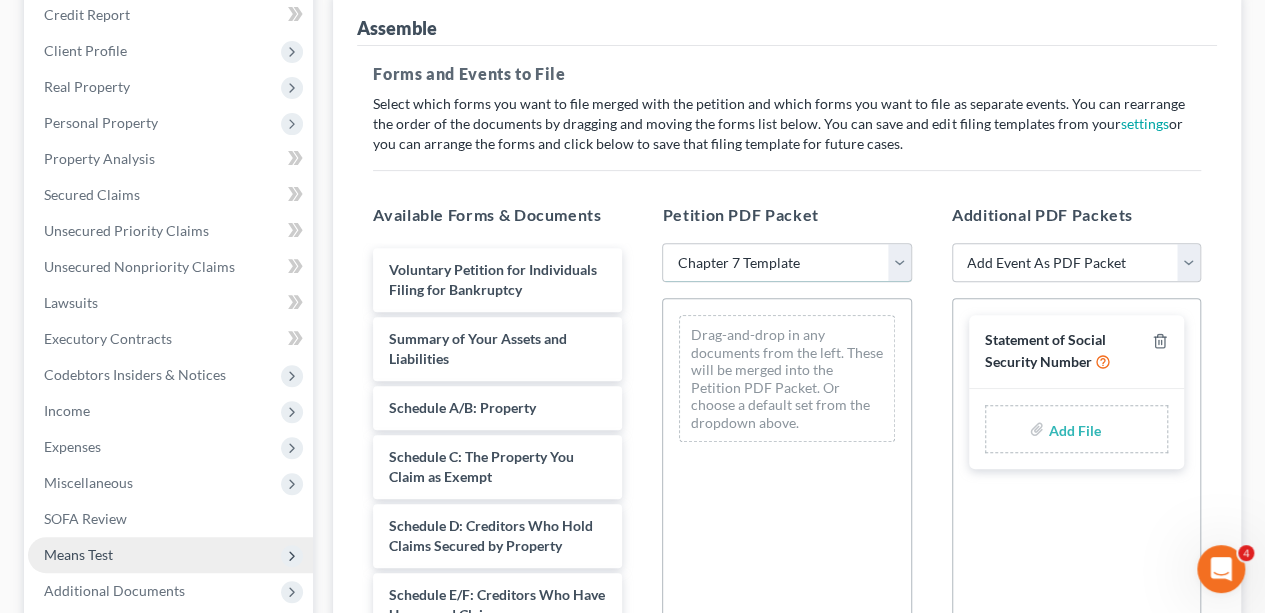 click on "Choose Default Petition PDF Packet Emergency Filing (Voluntary Petition and Creditor List Only) Chapter 7 Template" at bounding box center (786, 263) 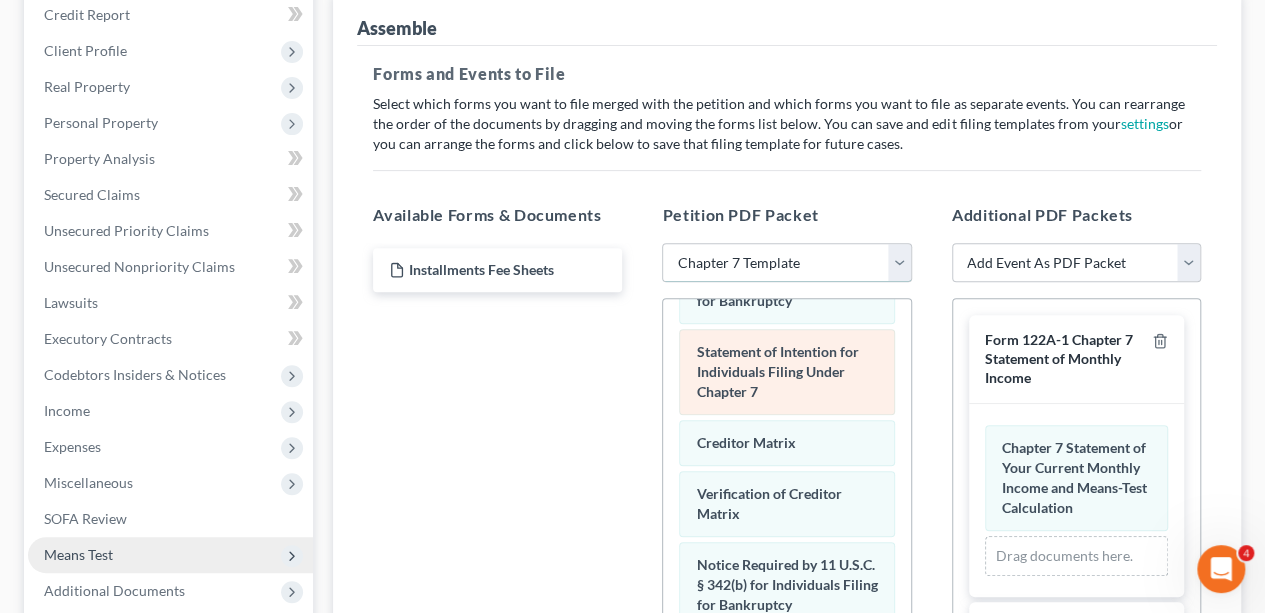 scroll, scrollTop: 925, scrollLeft: 0, axis: vertical 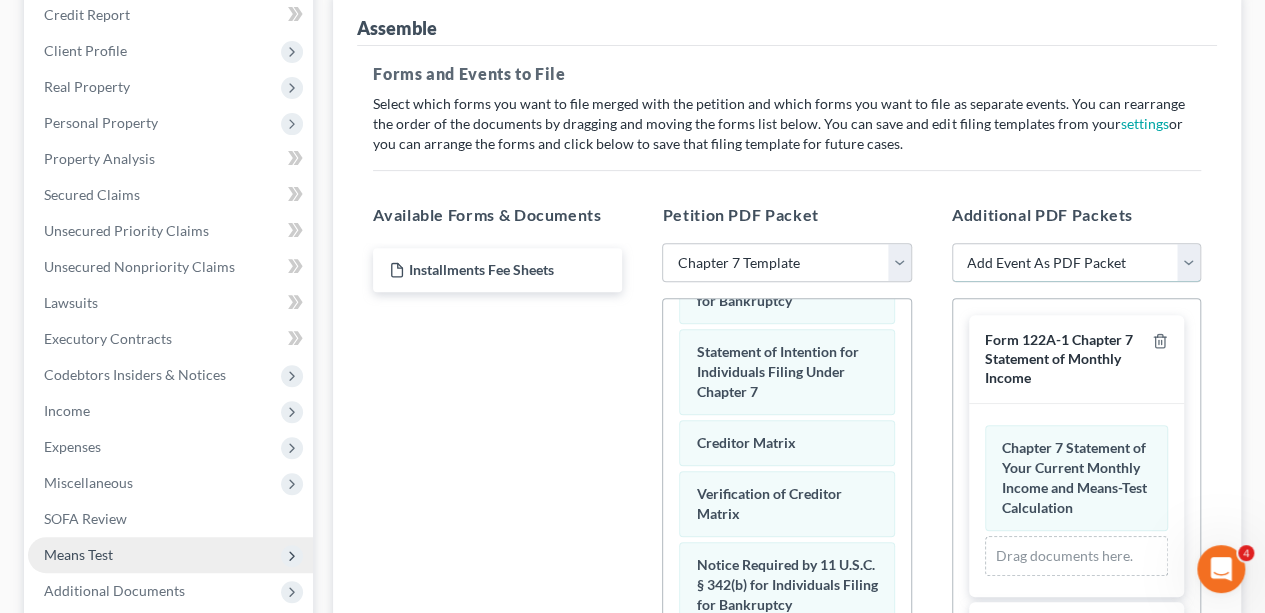 click on "Add Event As PDF Packet Certificate of Credit Counseling Employee Income Records (Debtors Payment Advices) Form 122A-1 Chapter 7 Statement of Monthly Income Form 122A-1Supp Statement of Exemption from Presumption of Abuse Form 122A-2 Chapter 7 Means Test Calculation Statement of Social Security Number" at bounding box center [1076, 263] 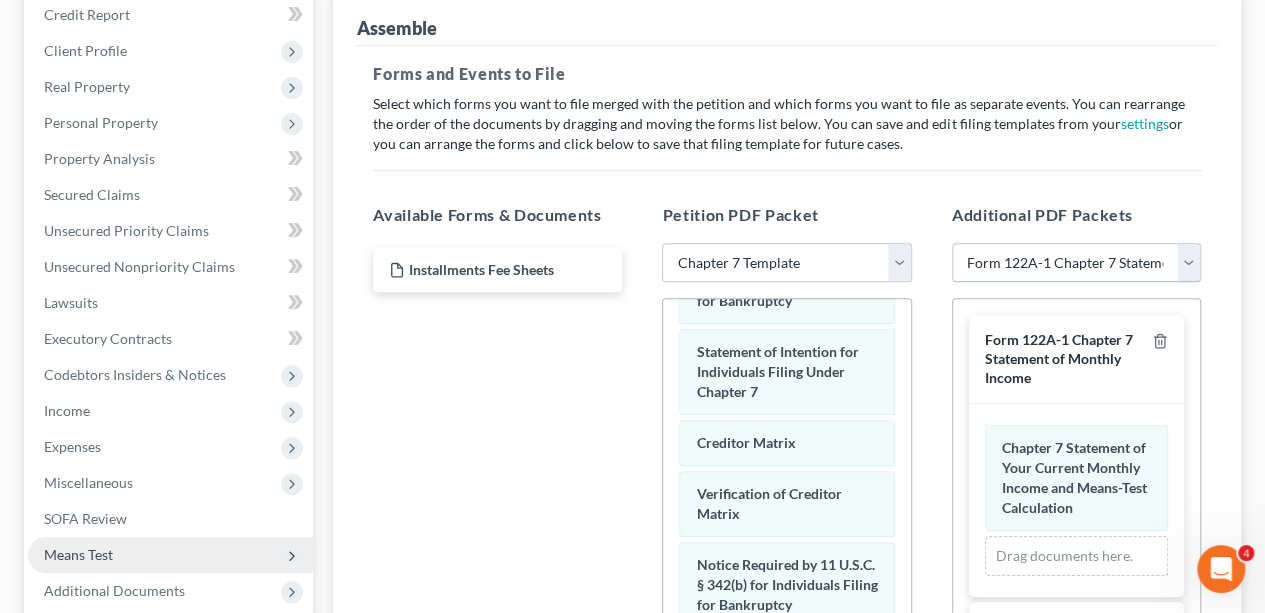 click on "Add Event As PDF Packet Certificate of Credit Counseling Employee Income Records (Debtors Payment Advices) Form 122A-1 Chapter 7 Statement of Monthly Income Form 122A-1Supp Statement of Exemption from Presumption of Abuse Form 122A-2 Chapter 7 Means Test Calculation Statement of Social Security Number" at bounding box center [1076, 263] 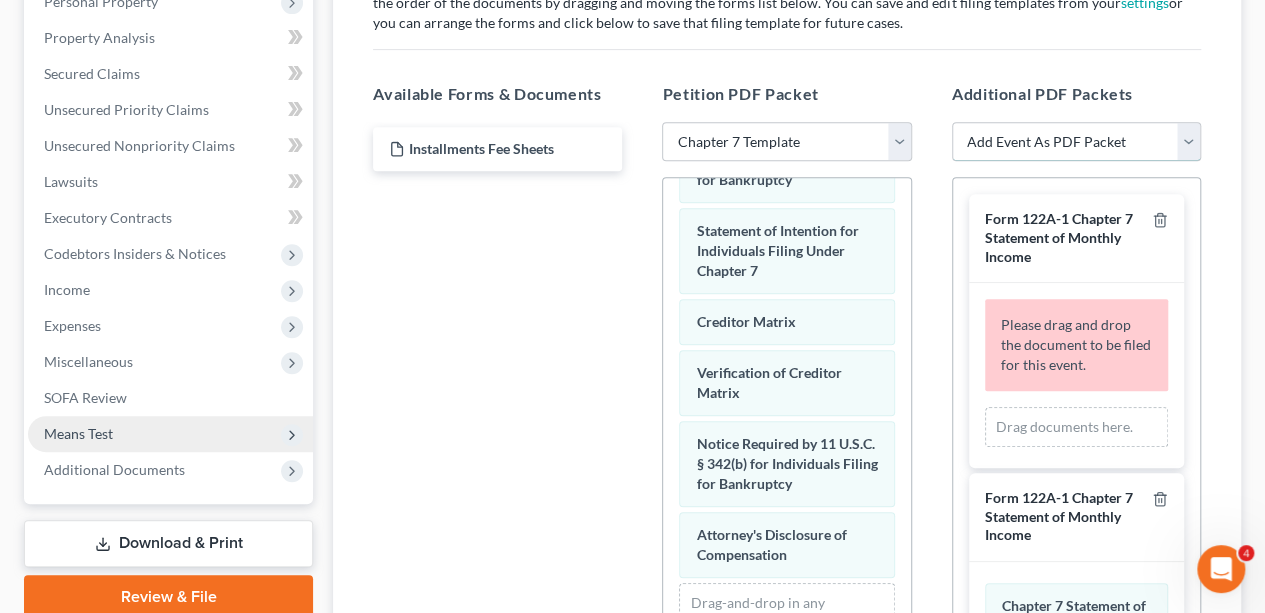 scroll, scrollTop: 247, scrollLeft: 0, axis: vertical 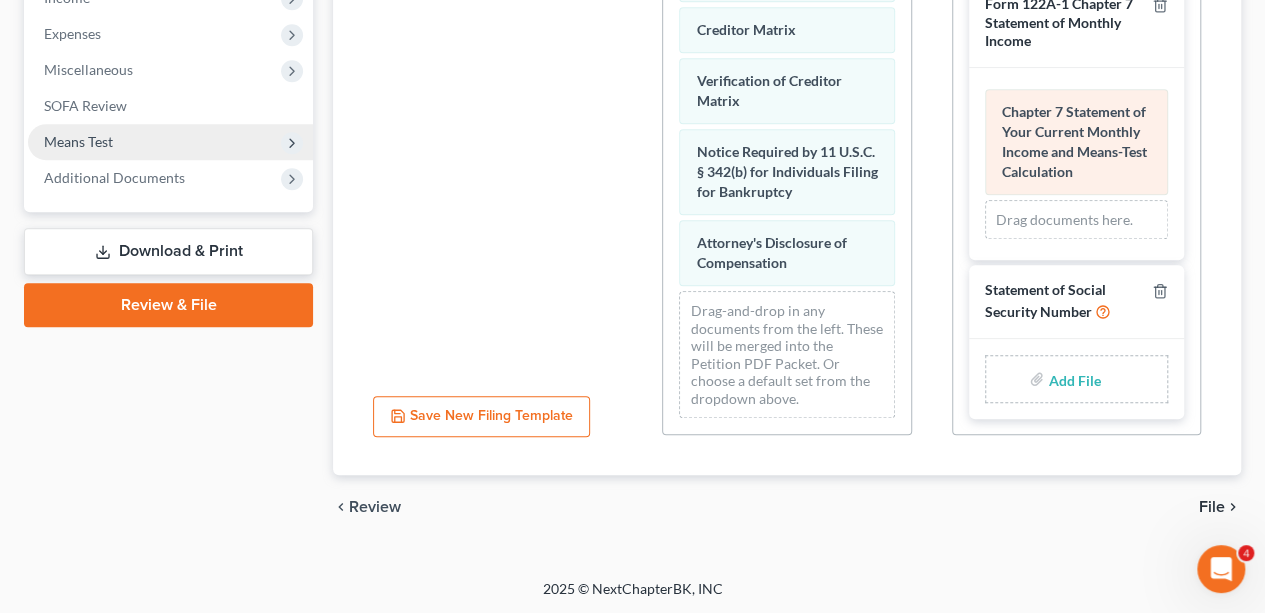 click on "Chapter 7 Statement of Your Current Monthly Income and Means-Test Calculation Amended Chapter 7 Statement of Your Current Monthly Income and Means-Test Calculation" at bounding box center [1076, 142] 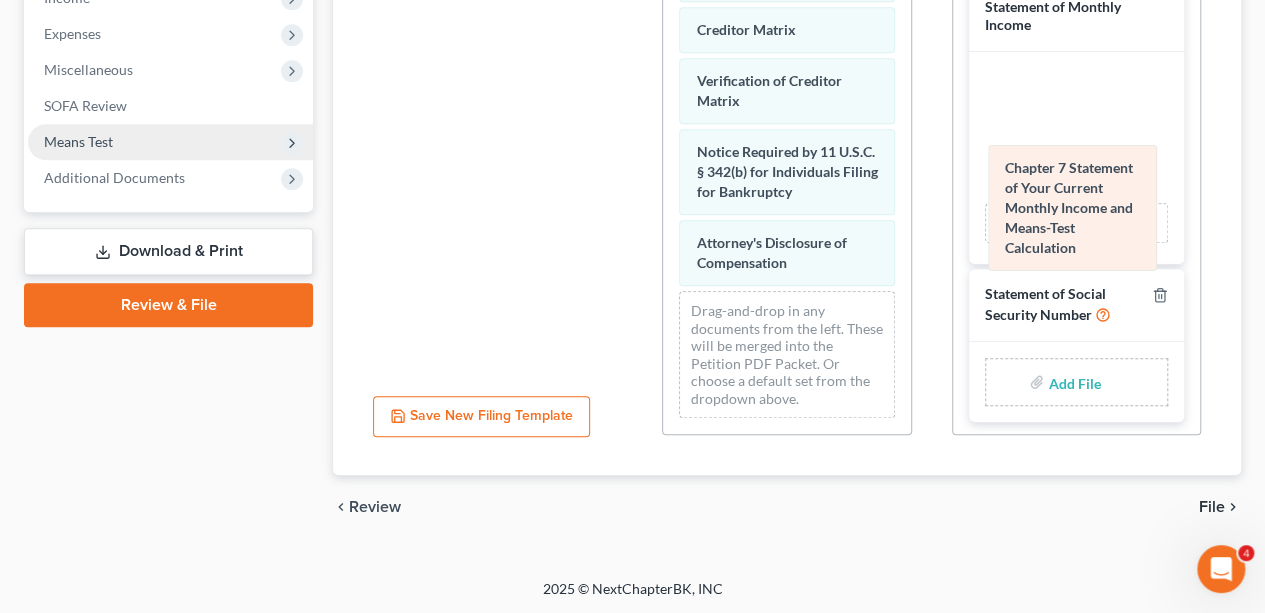 drag, startPoint x: 1058, startPoint y: 121, endPoint x: 1062, endPoint y: 197, distance: 76.105194 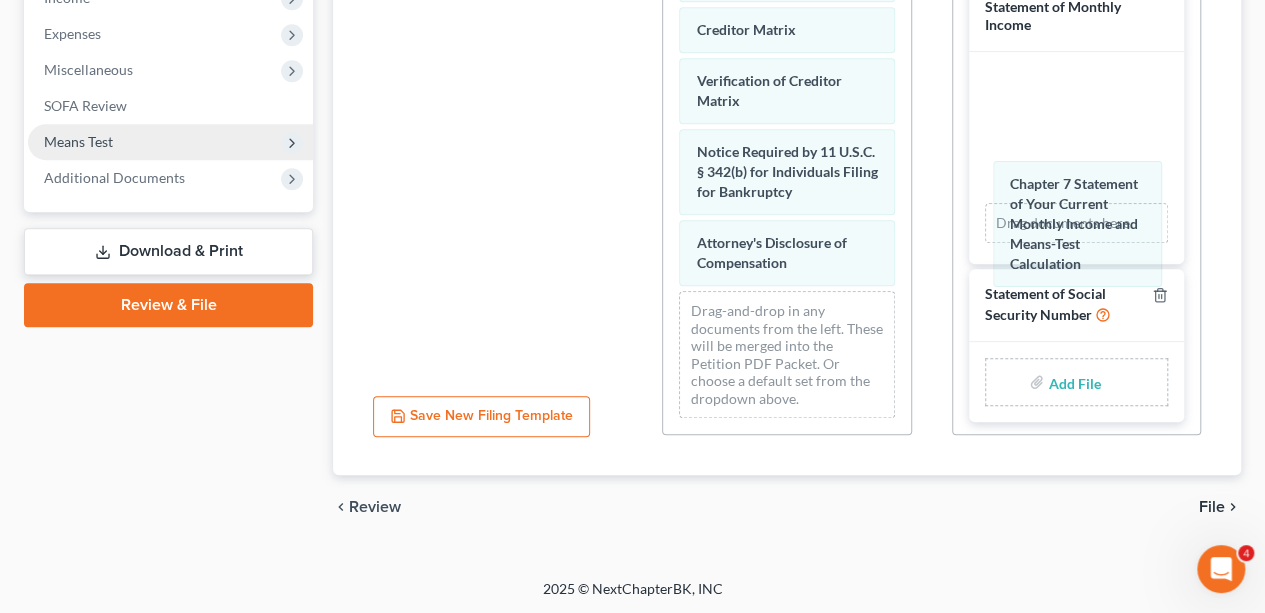 drag, startPoint x: 1048, startPoint y: 113, endPoint x: 1049, endPoint y: 126, distance: 13.038404 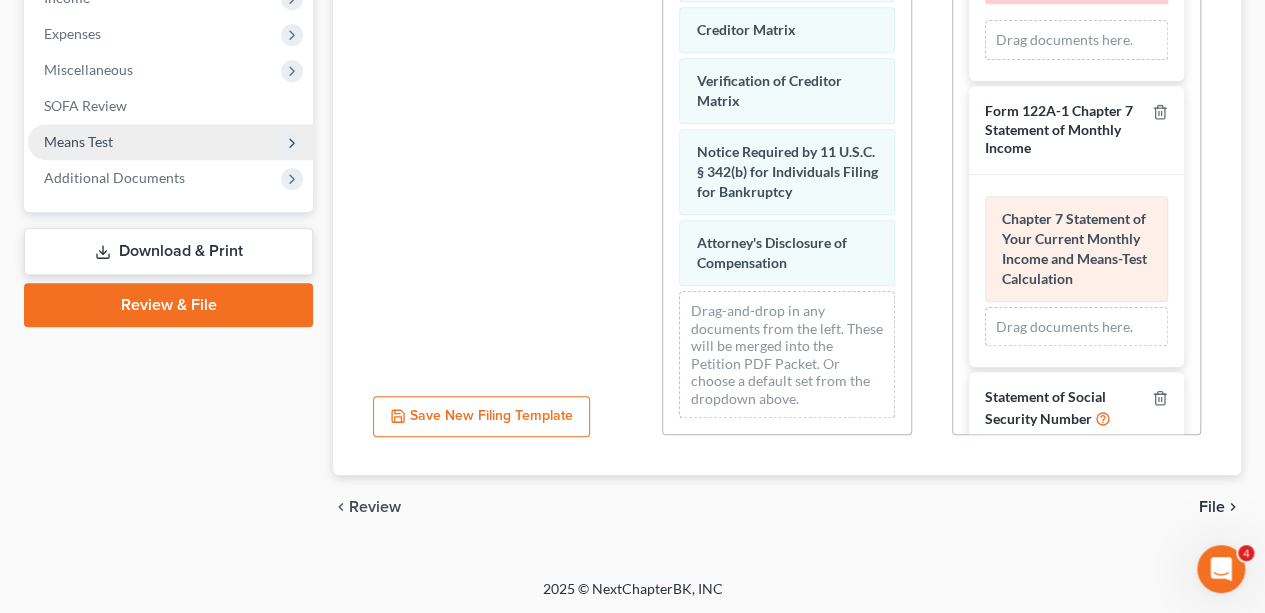 scroll, scrollTop: 0, scrollLeft: 0, axis: both 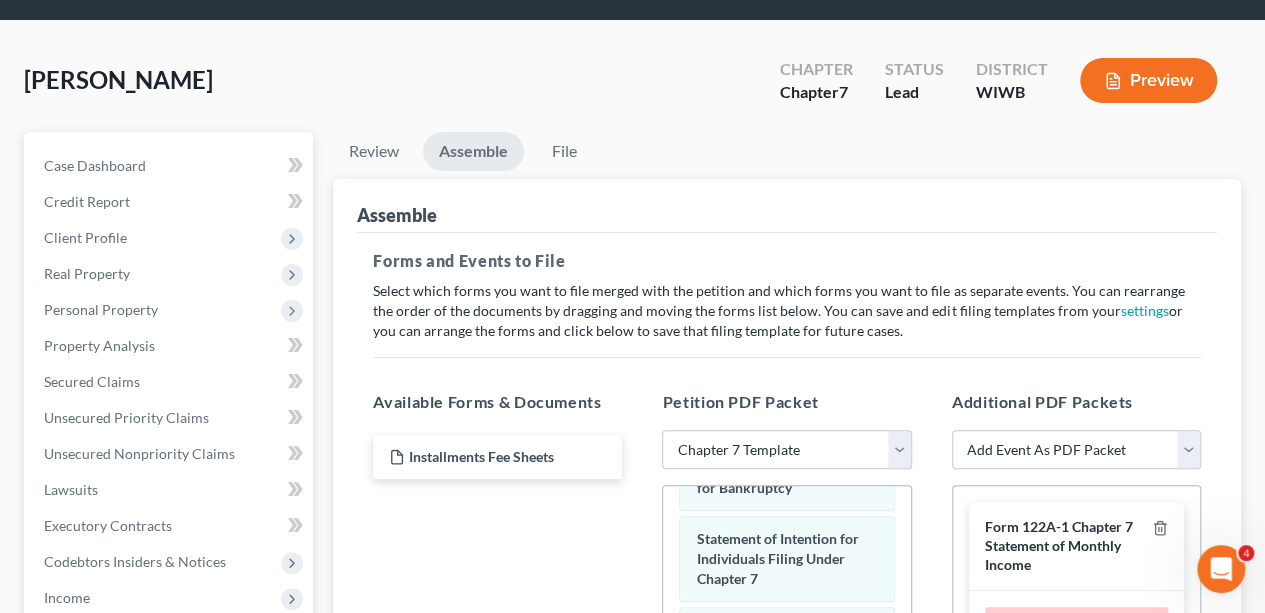 click on "Form 122A-1 Chapter 7 Statement of Monthly Income" at bounding box center (1059, 545) 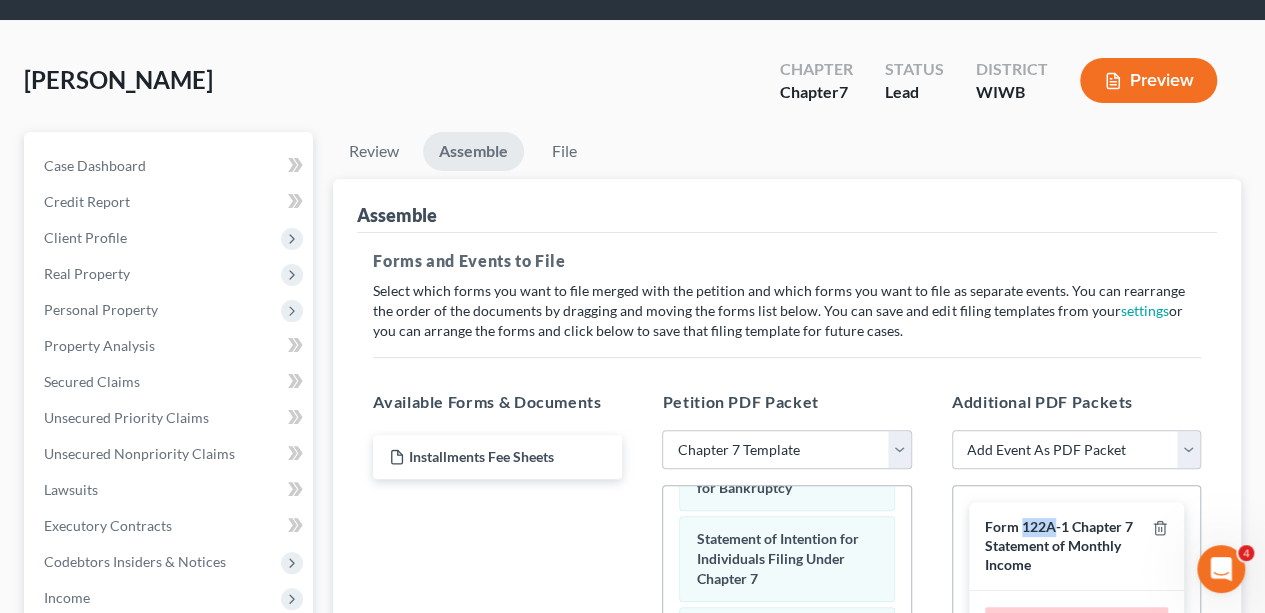 click on "Form 122A-1 Chapter 7 Statement of Monthly Income" at bounding box center (1059, 545) 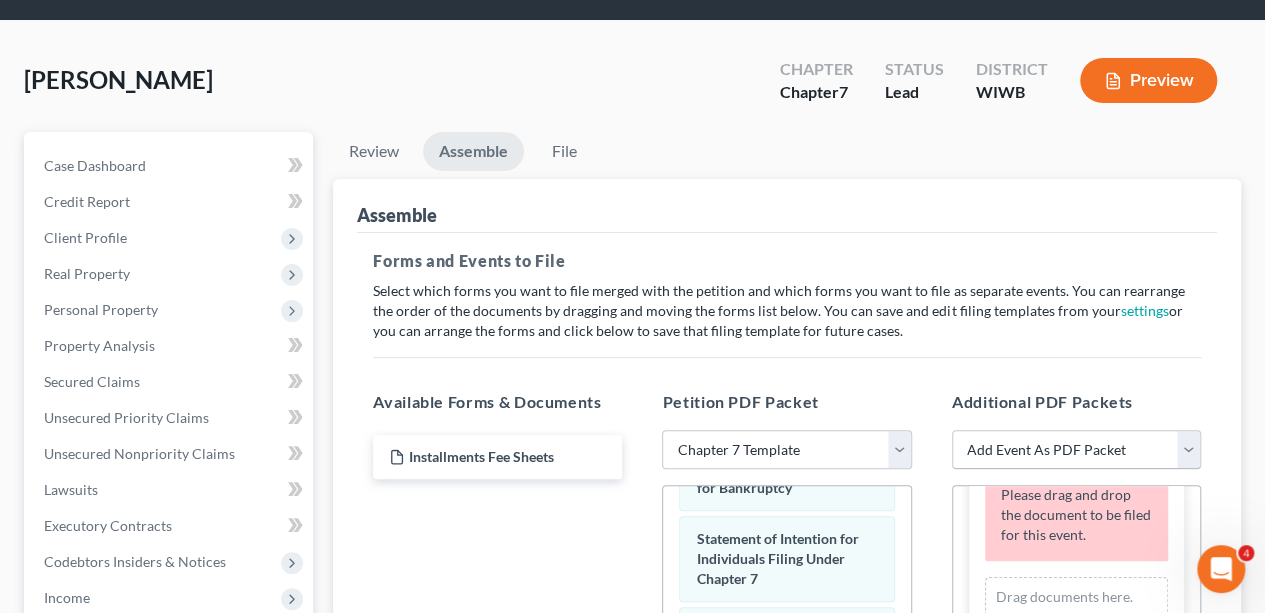 scroll, scrollTop: 218, scrollLeft: 0, axis: vertical 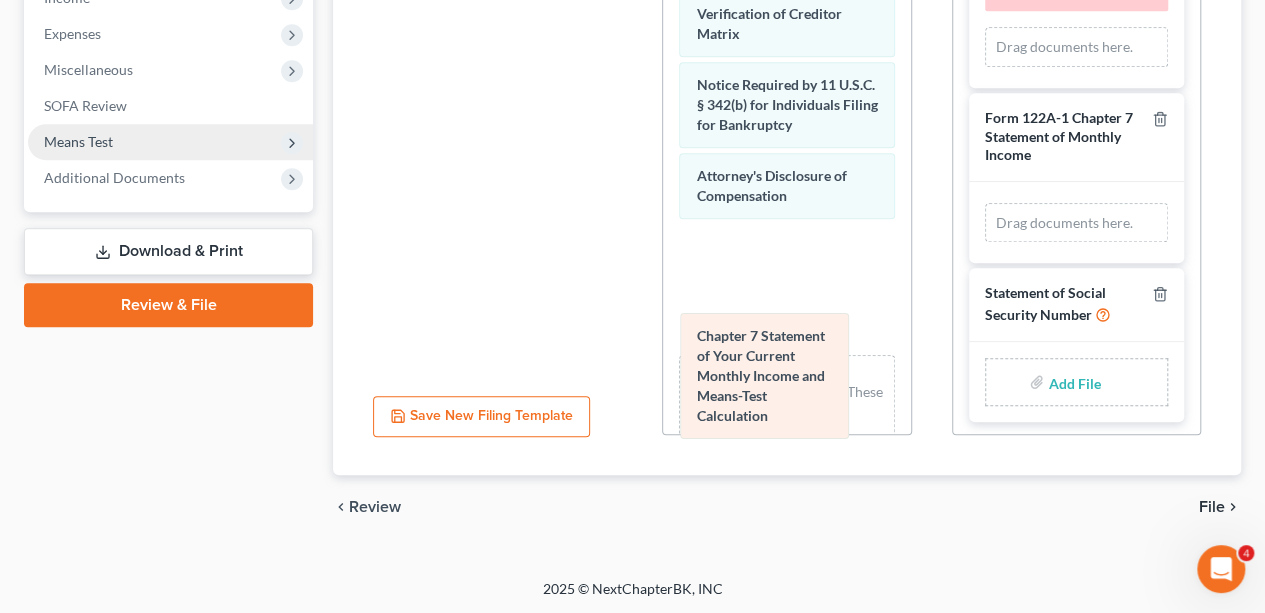 drag, startPoint x: 1078, startPoint y: 136, endPoint x: 774, endPoint y: 380, distance: 389.8102 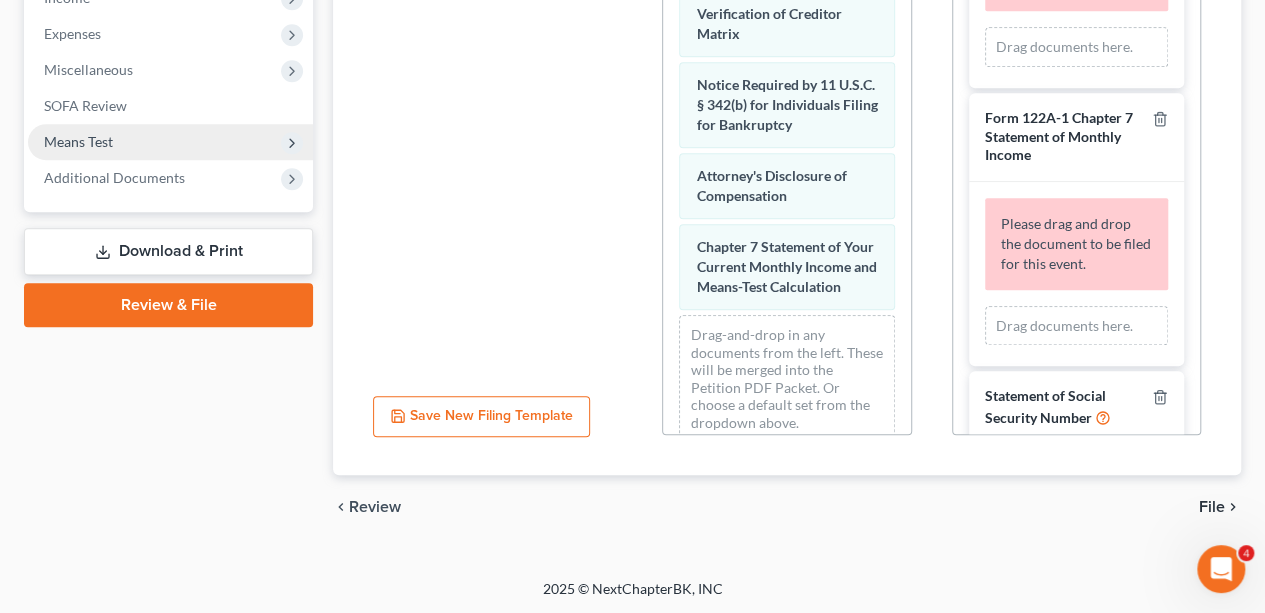 scroll, scrollTop: 191, scrollLeft: 0, axis: vertical 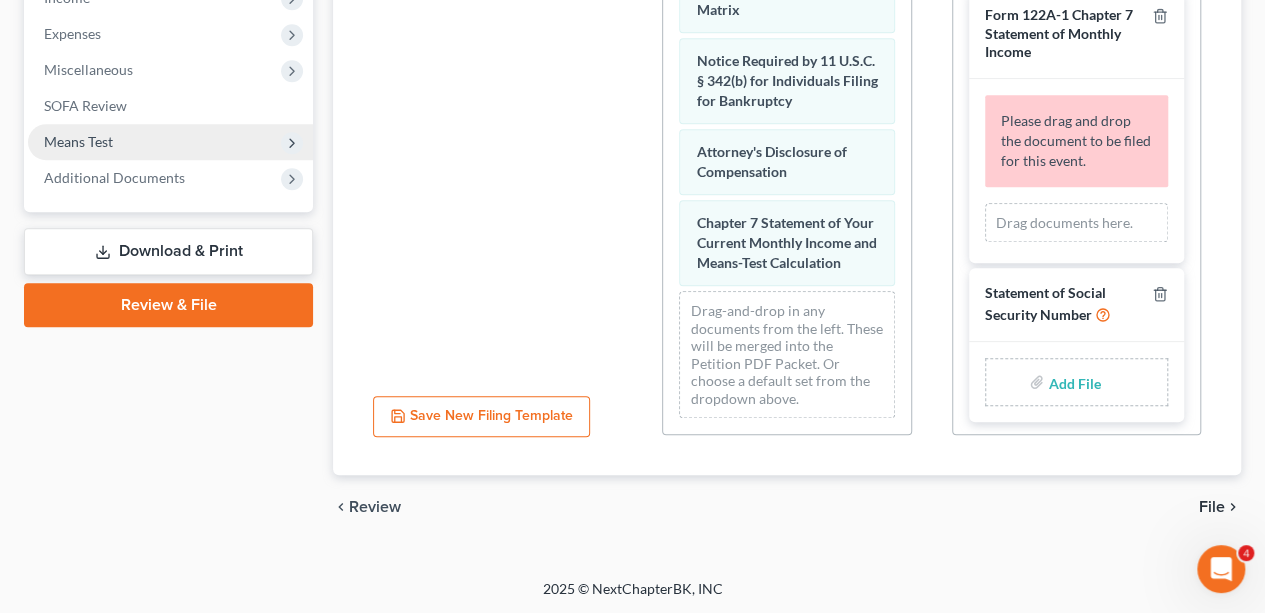 click on "chevron_left   Review File   chevron_right" at bounding box center [787, 507] 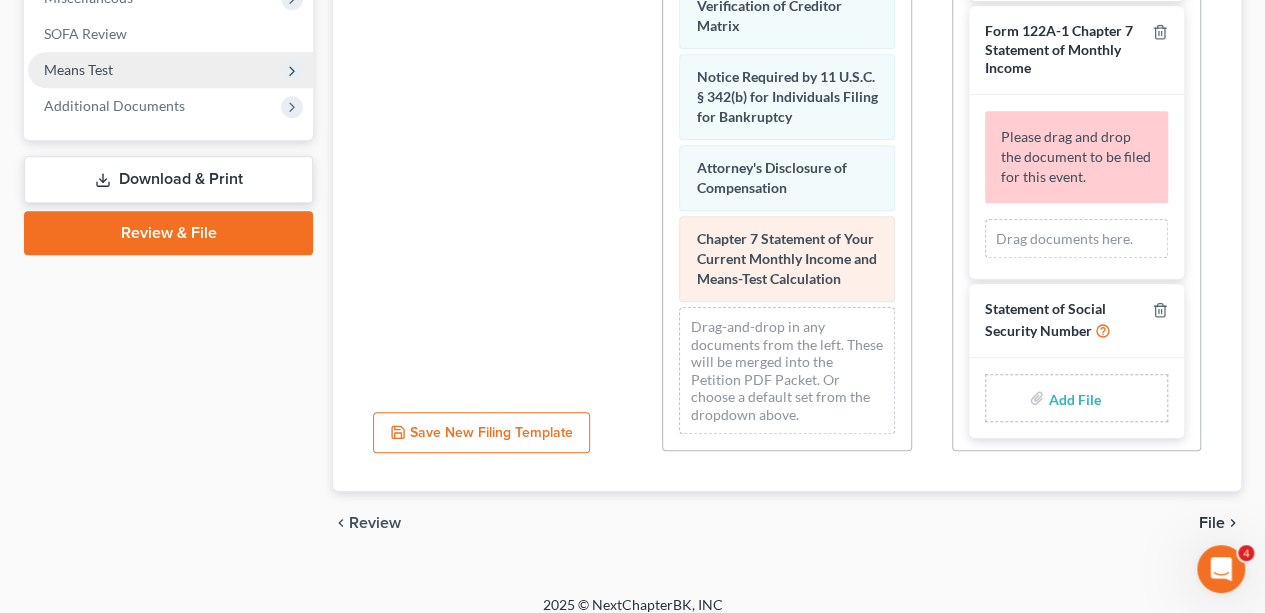 scroll, scrollTop: 748, scrollLeft: 0, axis: vertical 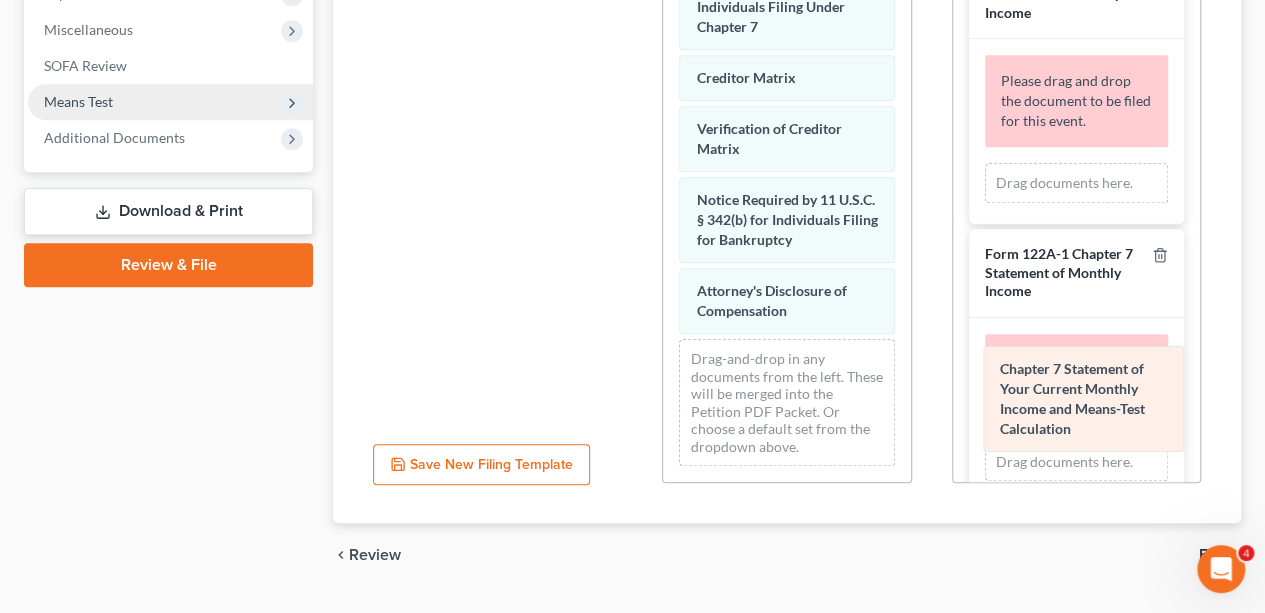 drag, startPoint x: 754, startPoint y: 263, endPoint x: 1058, endPoint y: 381, distance: 326.09814 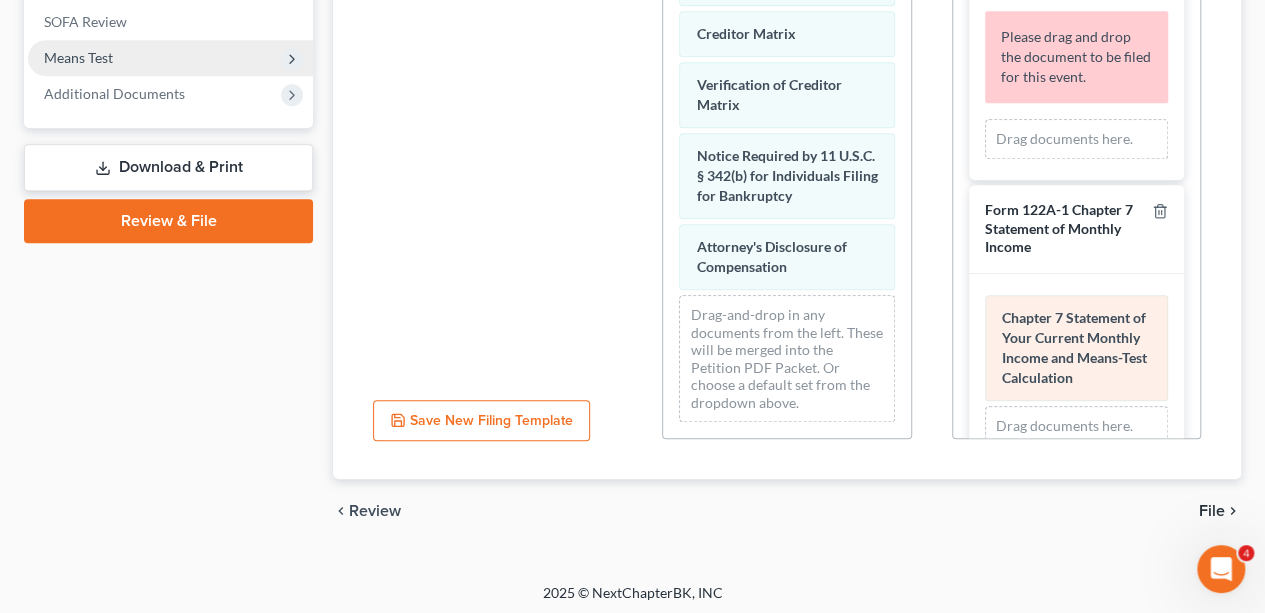 scroll, scrollTop: 748, scrollLeft: 0, axis: vertical 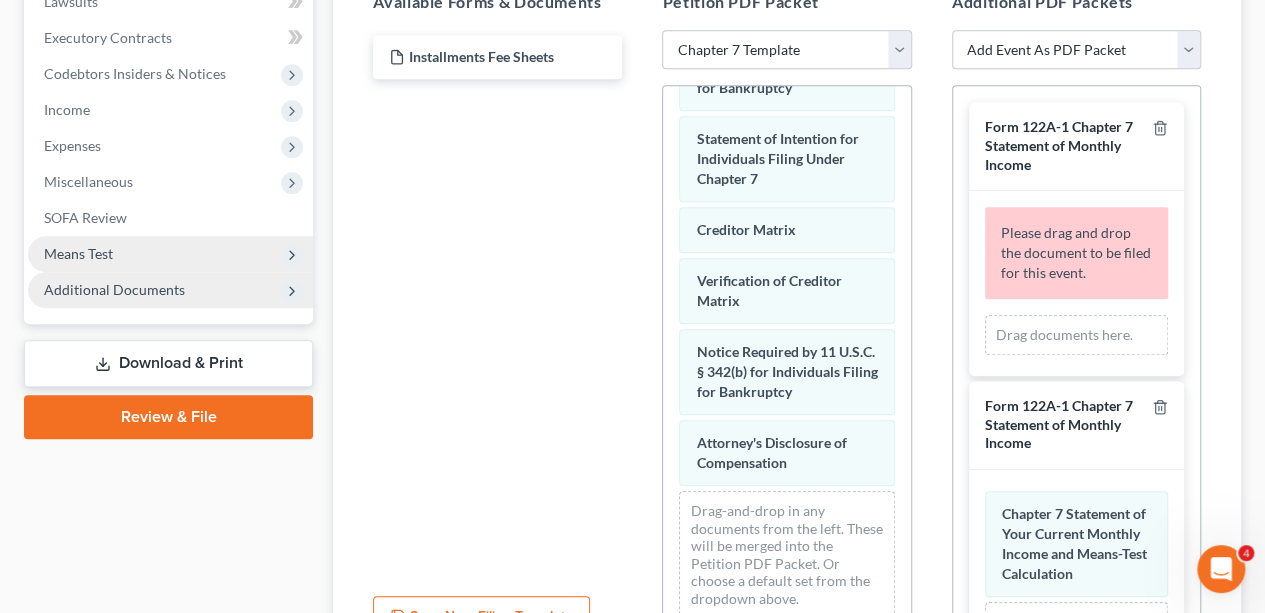 click on "Additional Documents" at bounding box center [114, 289] 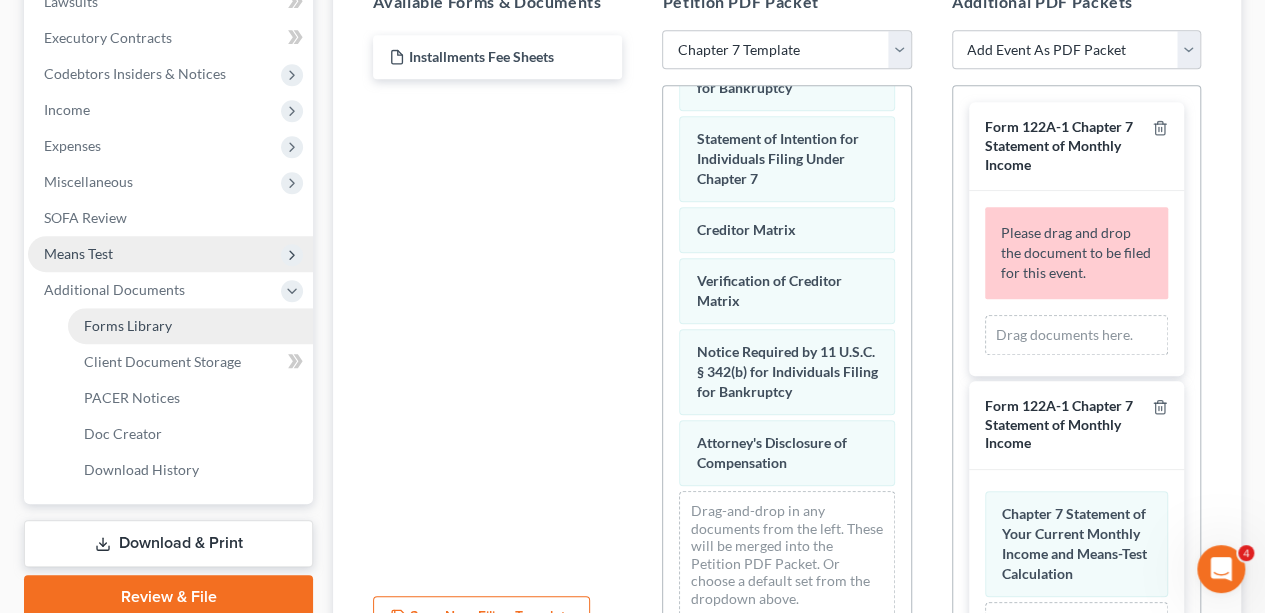click on "Forms Library" at bounding box center [128, 325] 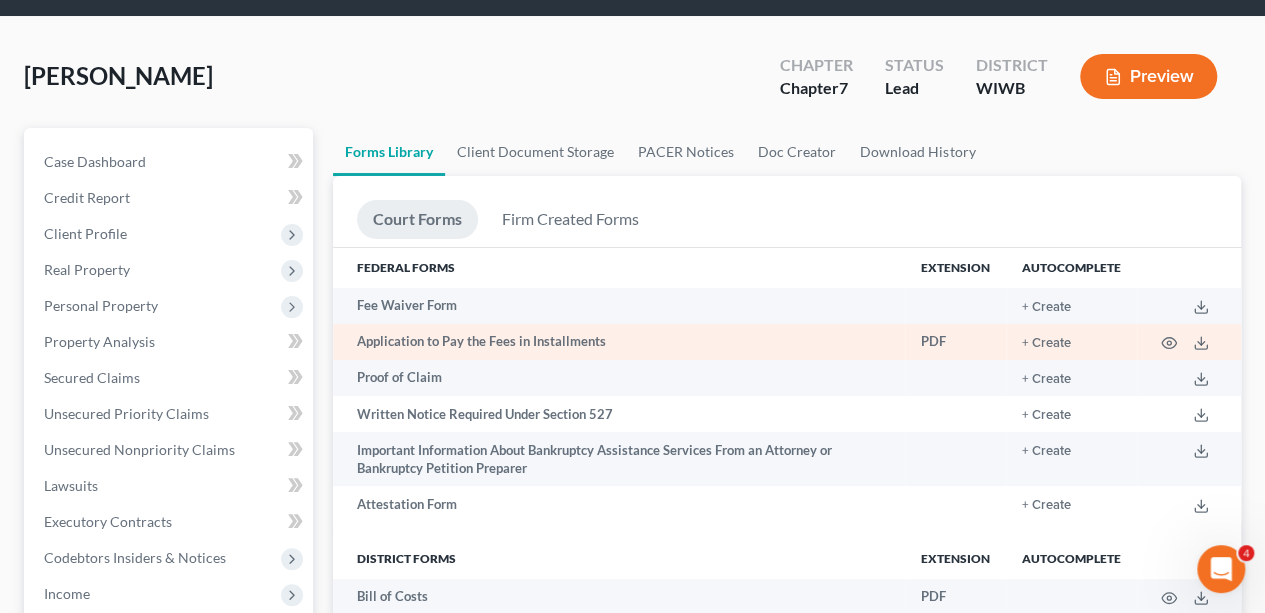 scroll, scrollTop: 0, scrollLeft: 0, axis: both 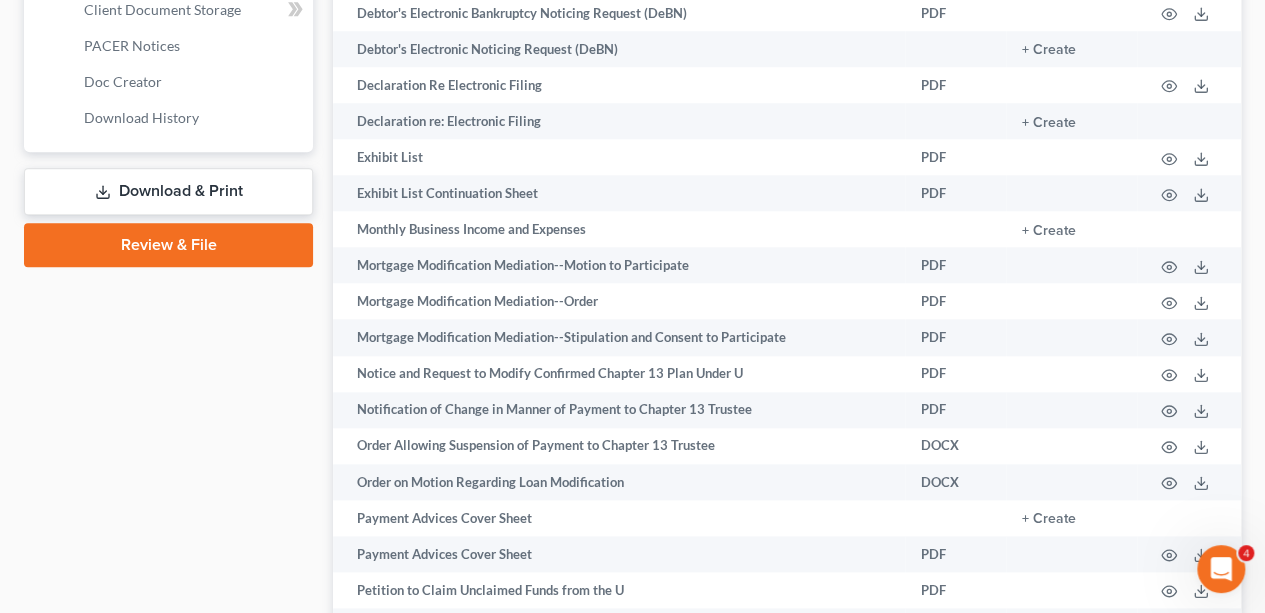 click on "Download & Print" at bounding box center [168, 191] 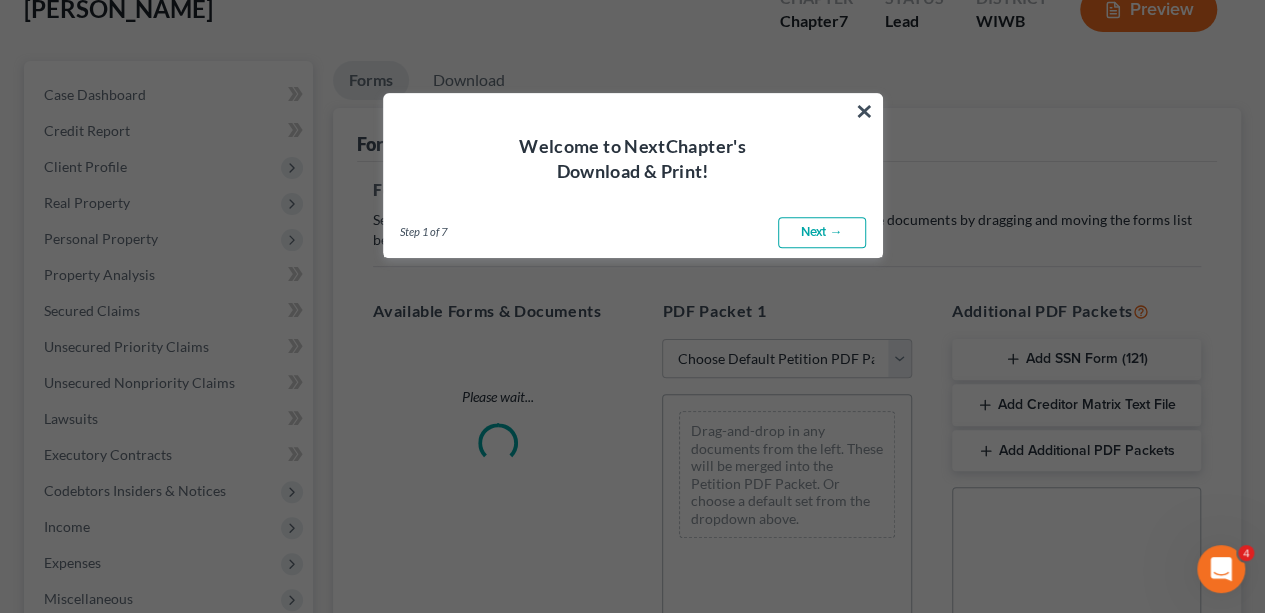 scroll, scrollTop: 0, scrollLeft: 0, axis: both 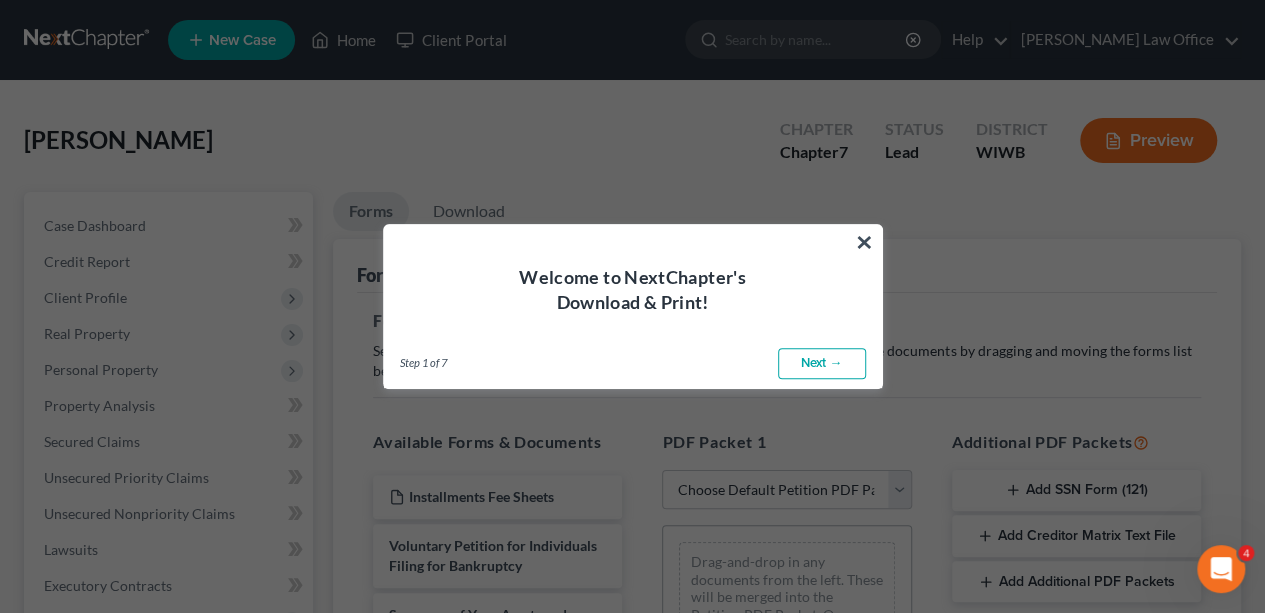 click on "Next →" at bounding box center (822, 364) 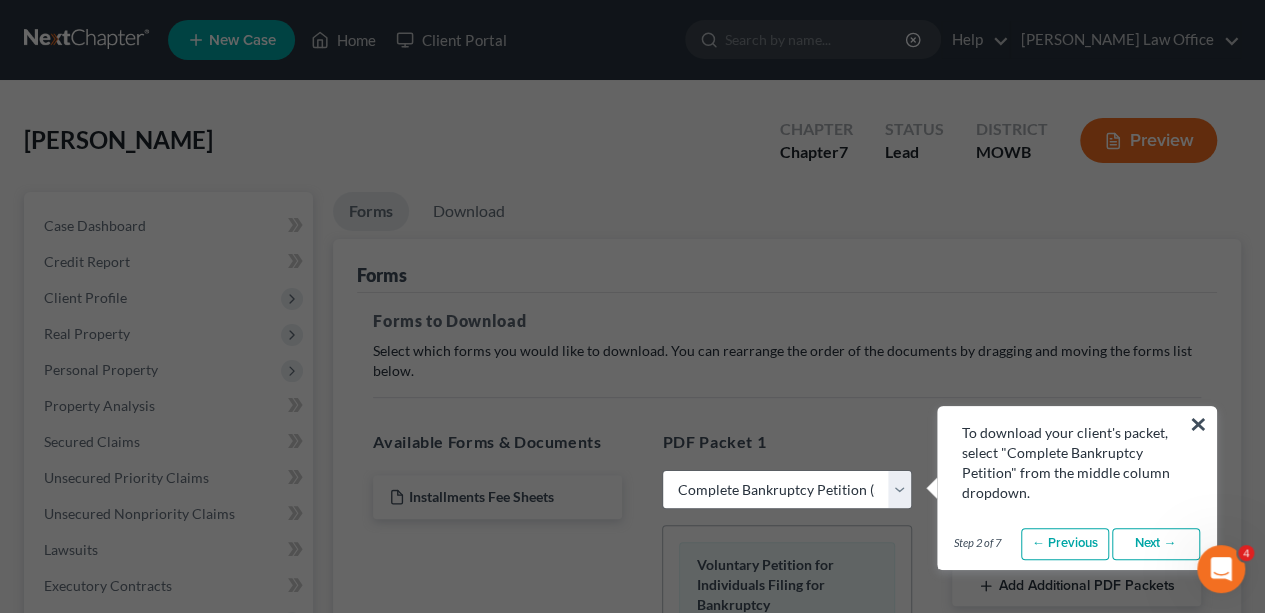 click on "Next →" at bounding box center (1156, 544) 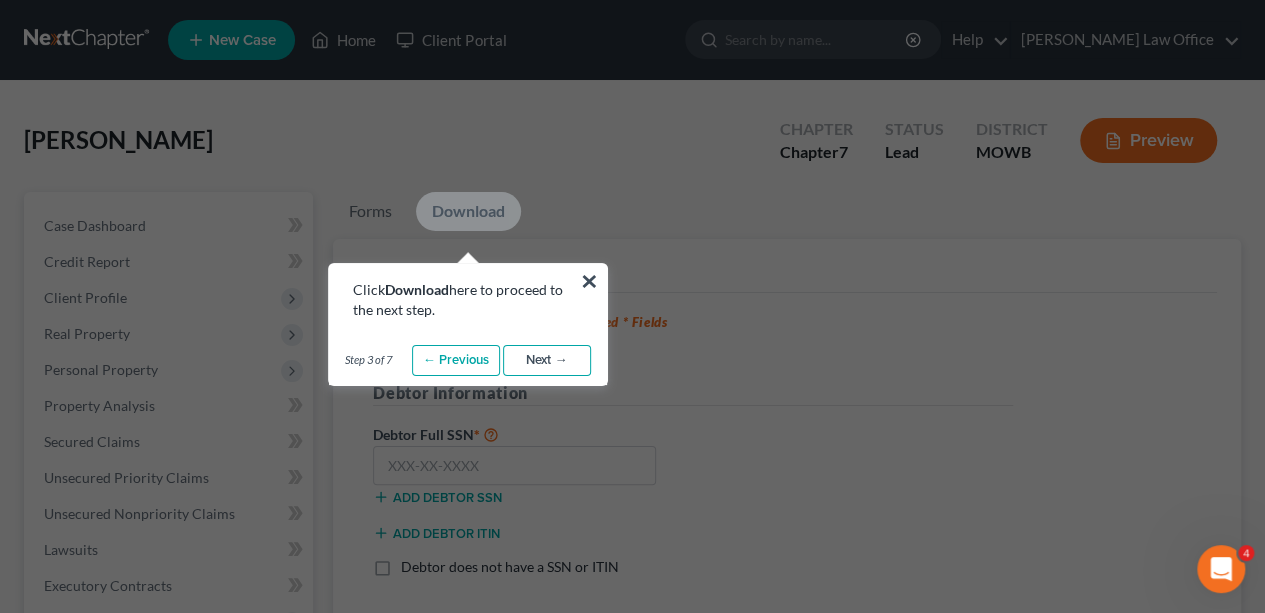 click on "Next →" at bounding box center (547, 361) 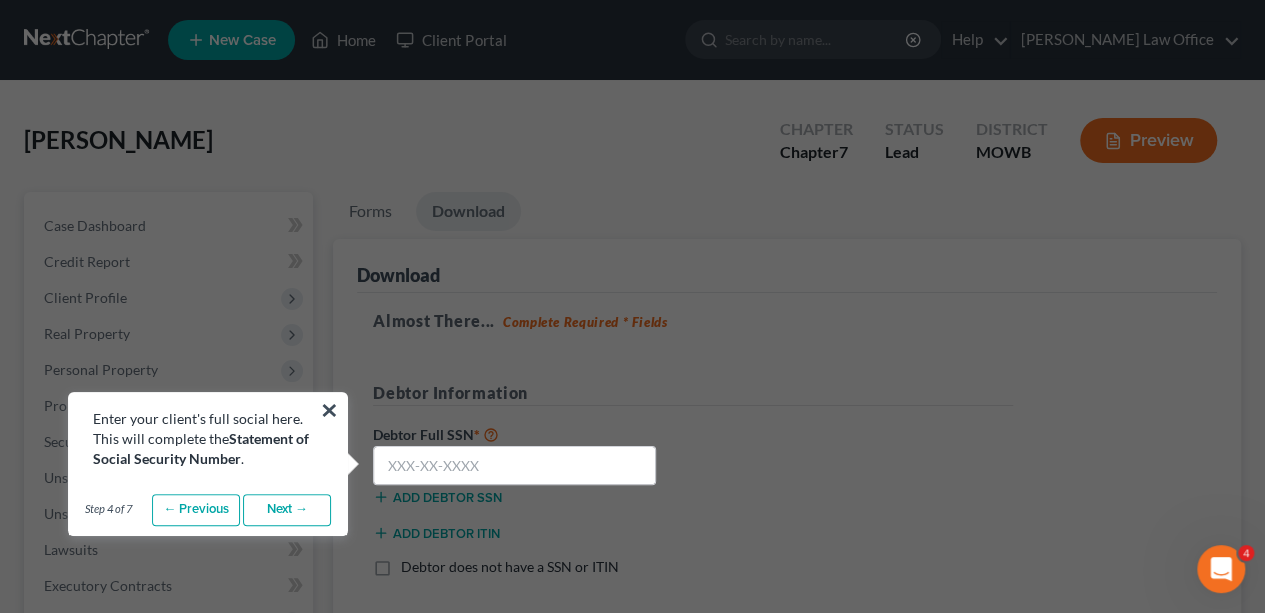 click on "Next →" at bounding box center [287, 510] 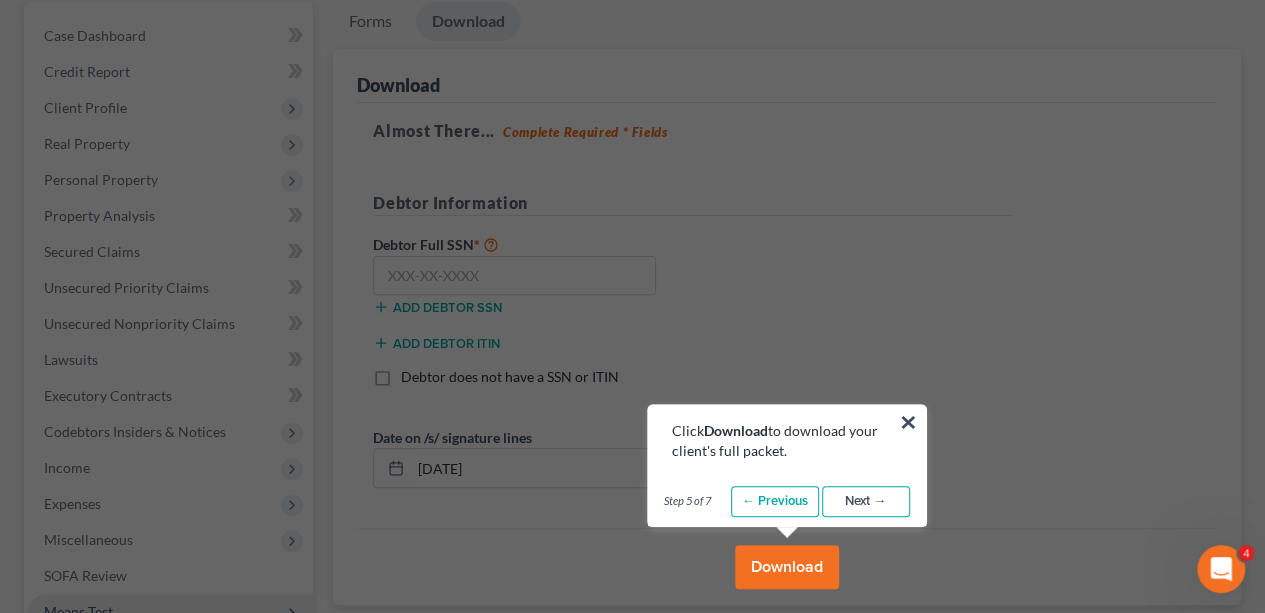 scroll, scrollTop: 300, scrollLeft: 0, axis: vertical 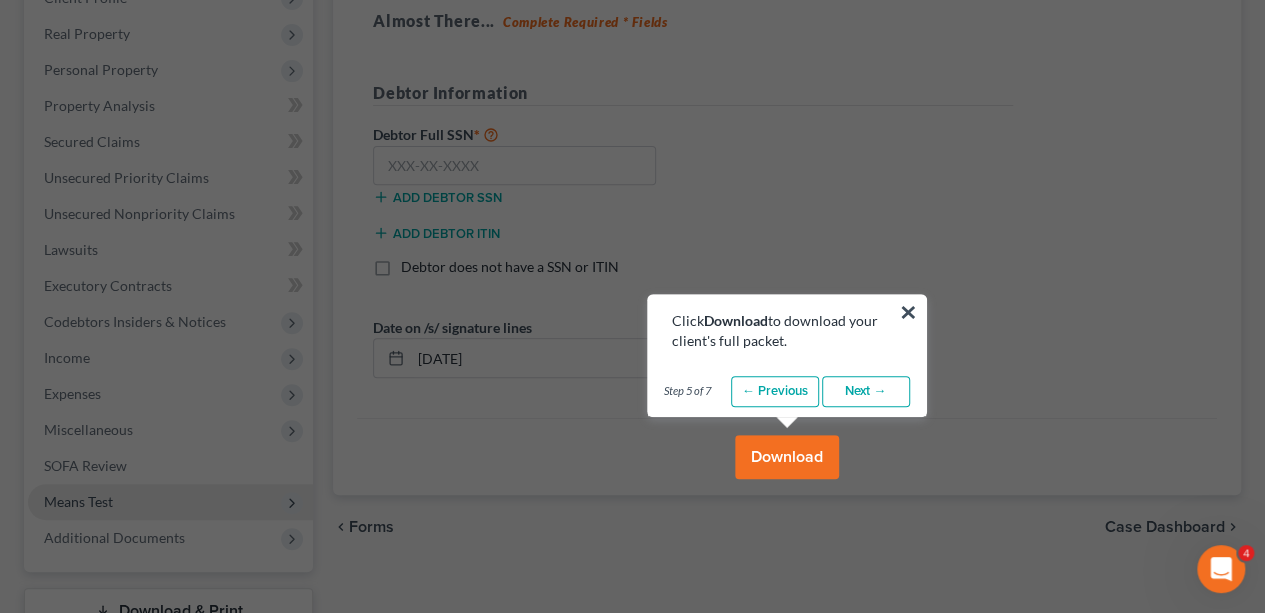 click on "Next →" at bounding box center (866, 392) 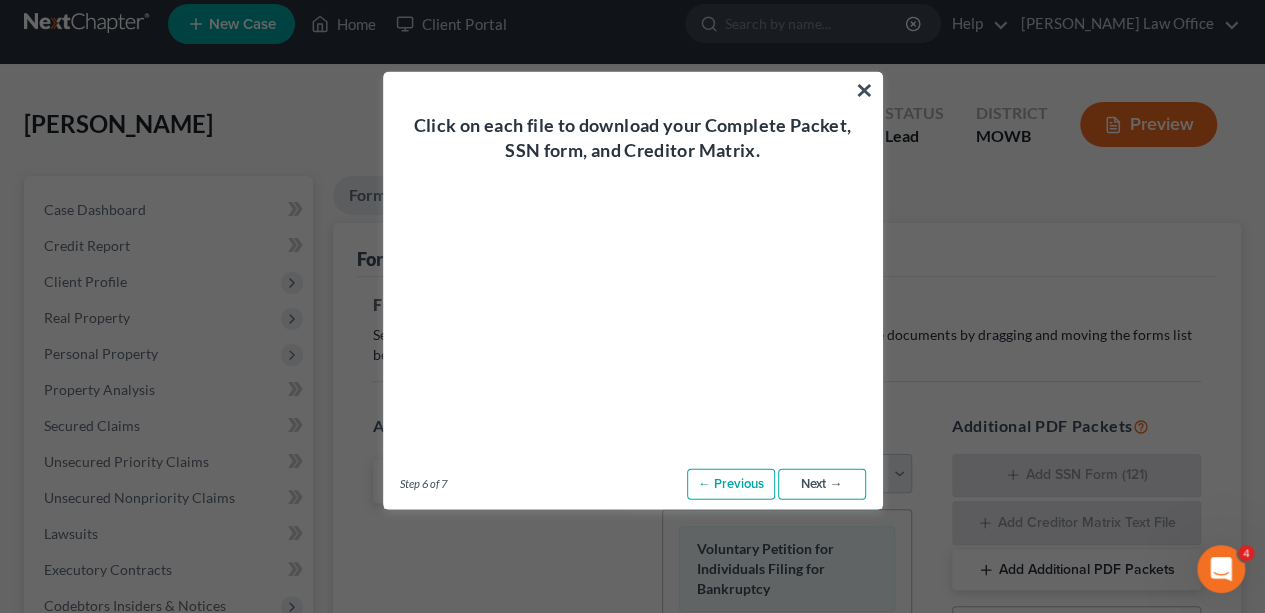 scroll, scrollTop: 0, scrollLeft: 0, axis: both 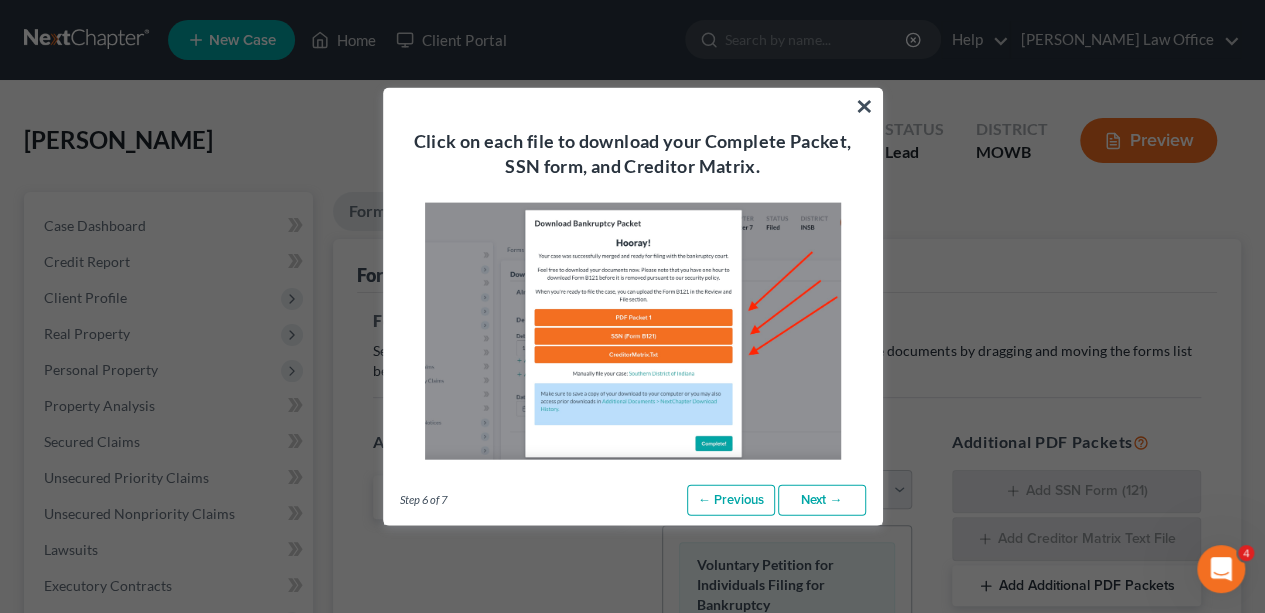 click on "Next →" at bounding box center [822, 500] 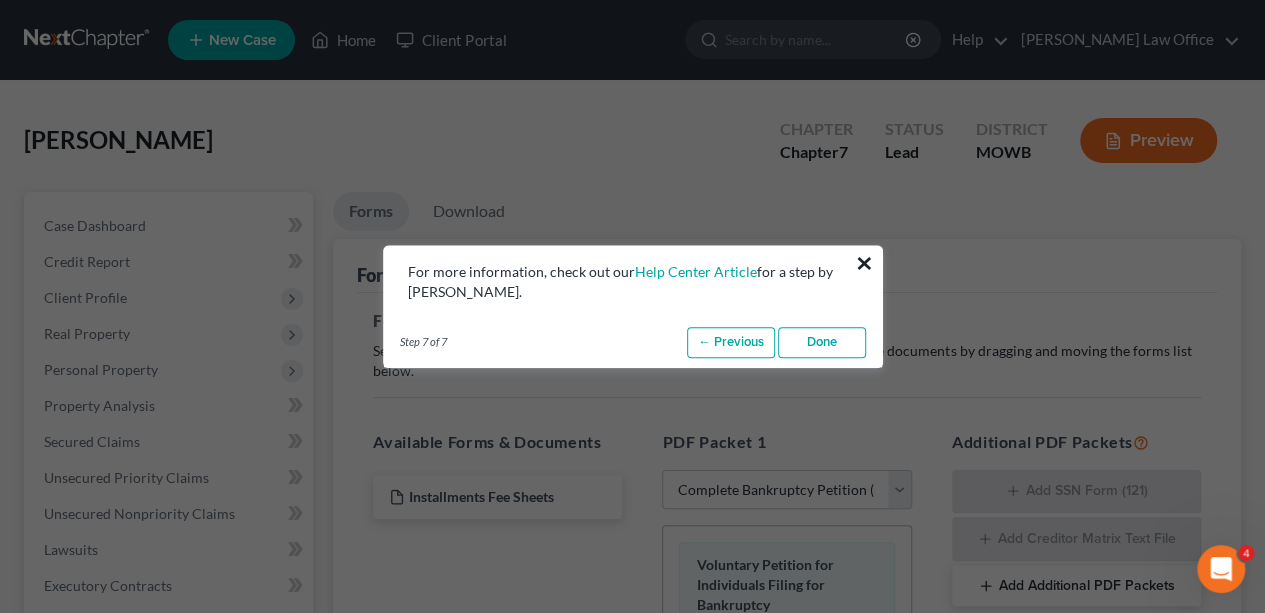 click on "×" at bounding box center [864, 263] 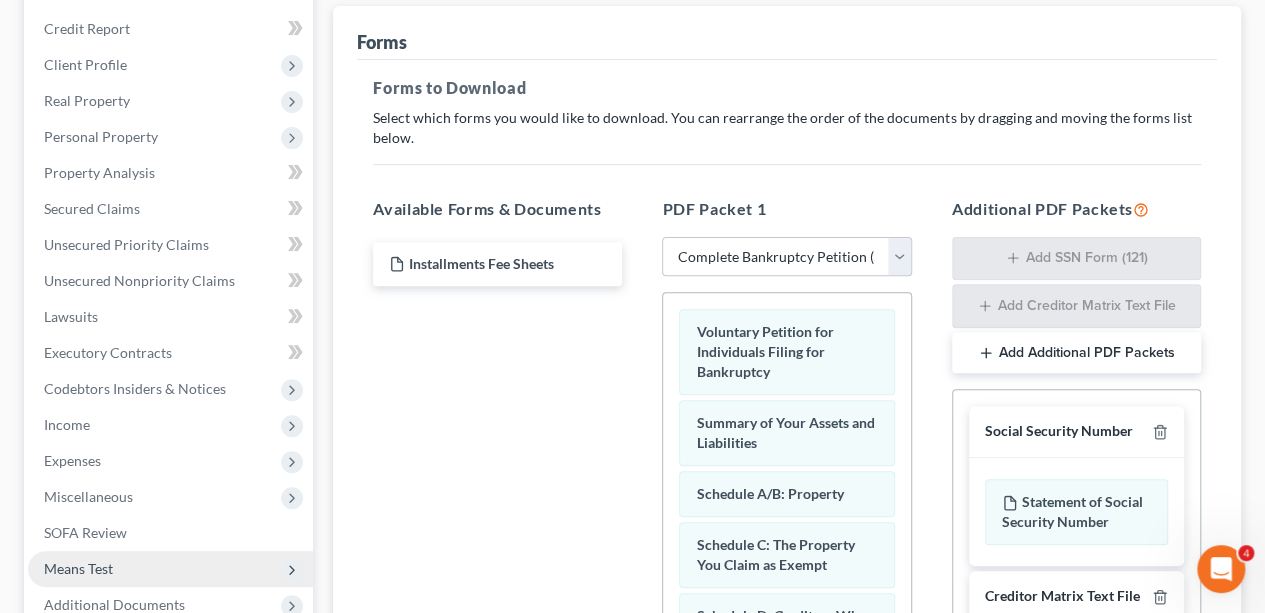 scroll, scrollTop: 600, scrollLeft: 0, axis: vertical 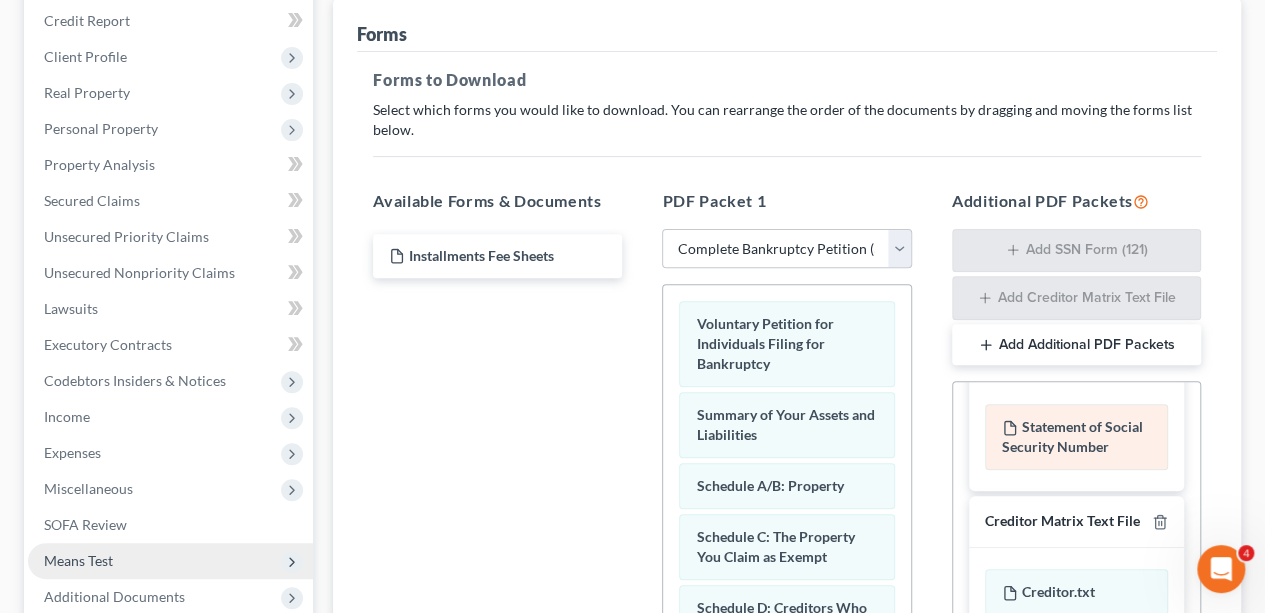 click on "Statement of Social Security Number" at bounding box center (1076, 437) 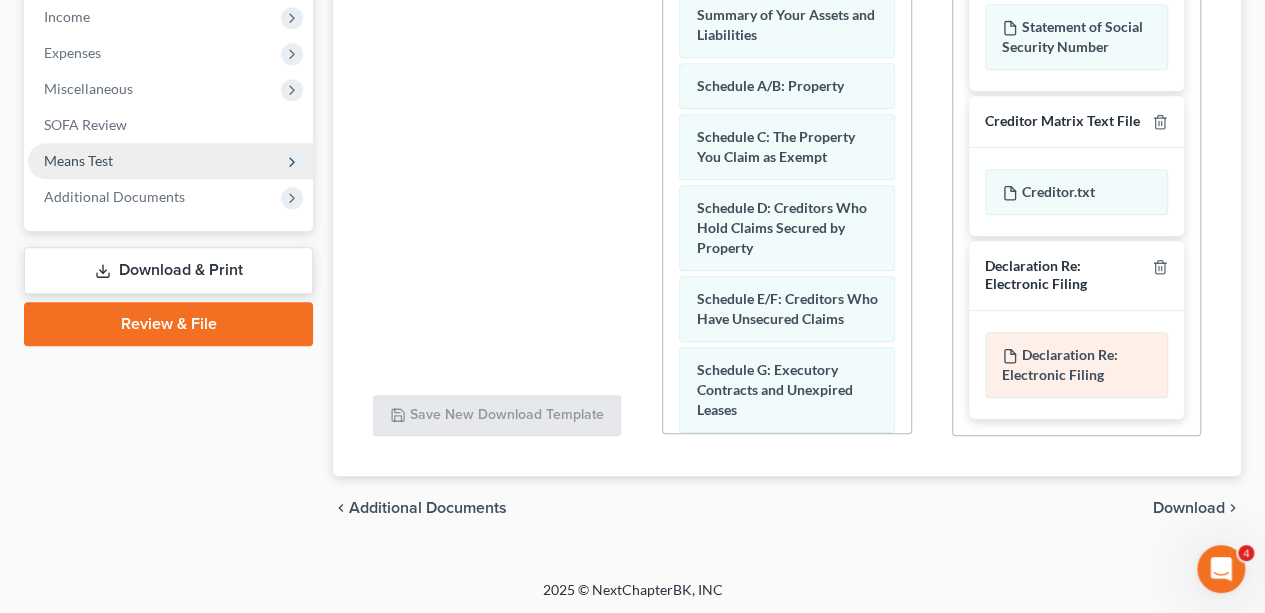 click on "Declaration Re: Electronic Filing" at bounding box center (1060, 364) 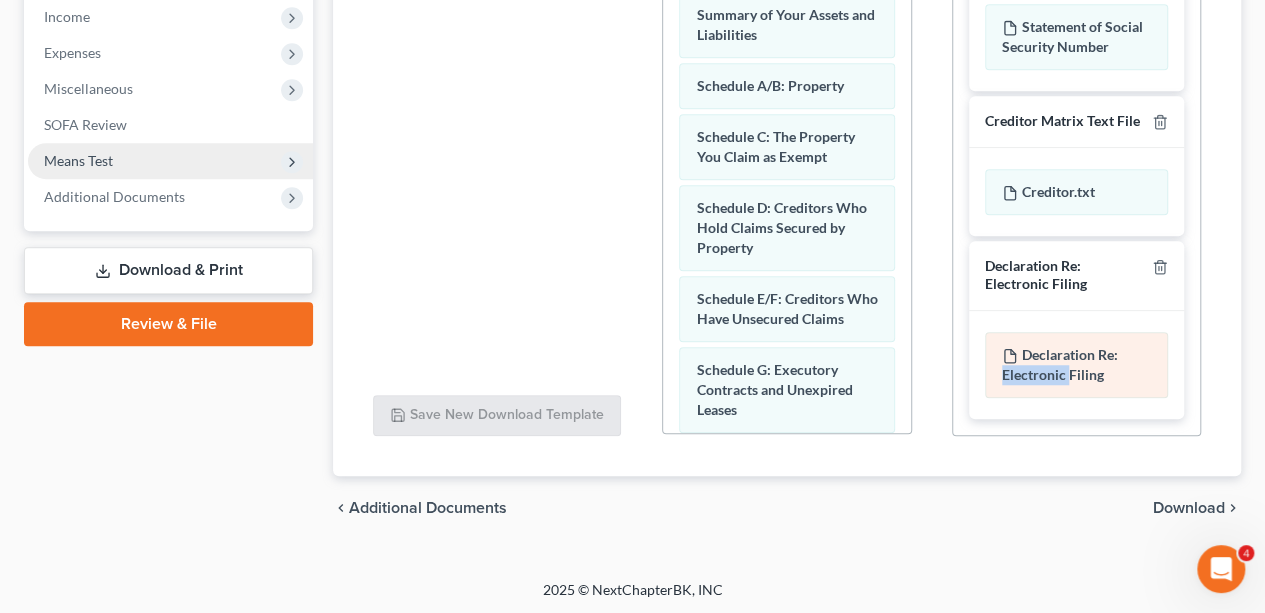 click on "Declaration Re: Electronic Filing" at bounding box center (1060, 364) 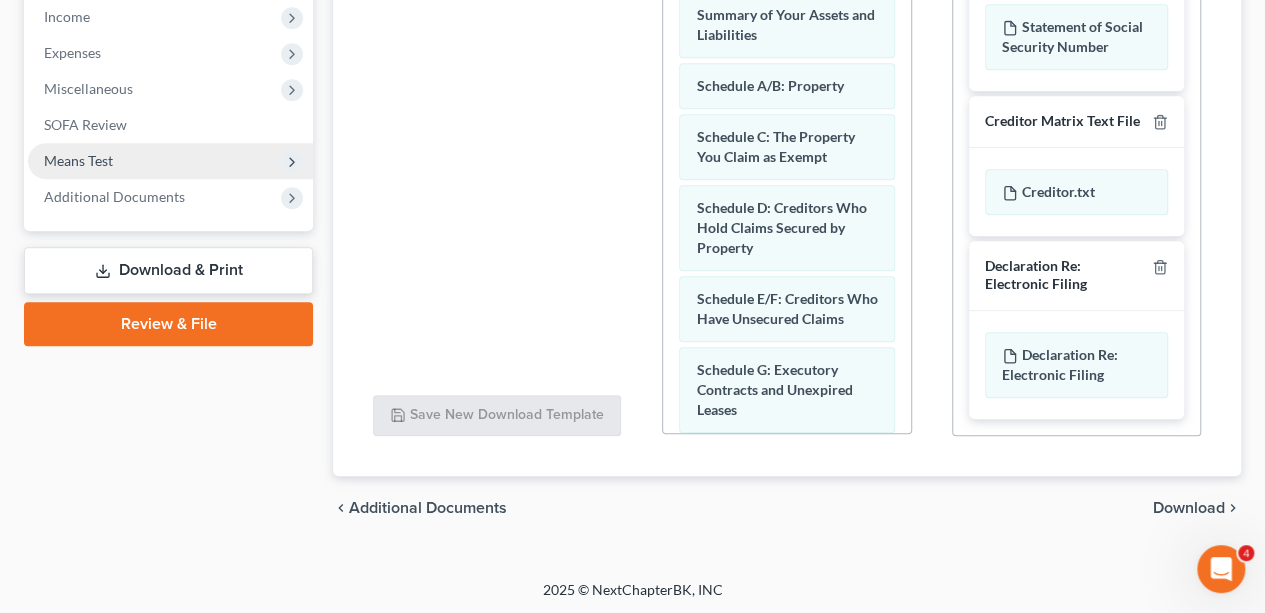 click on "chevron_left   Additional Documents Download   chevron_right" at bounding box center [787, 508] 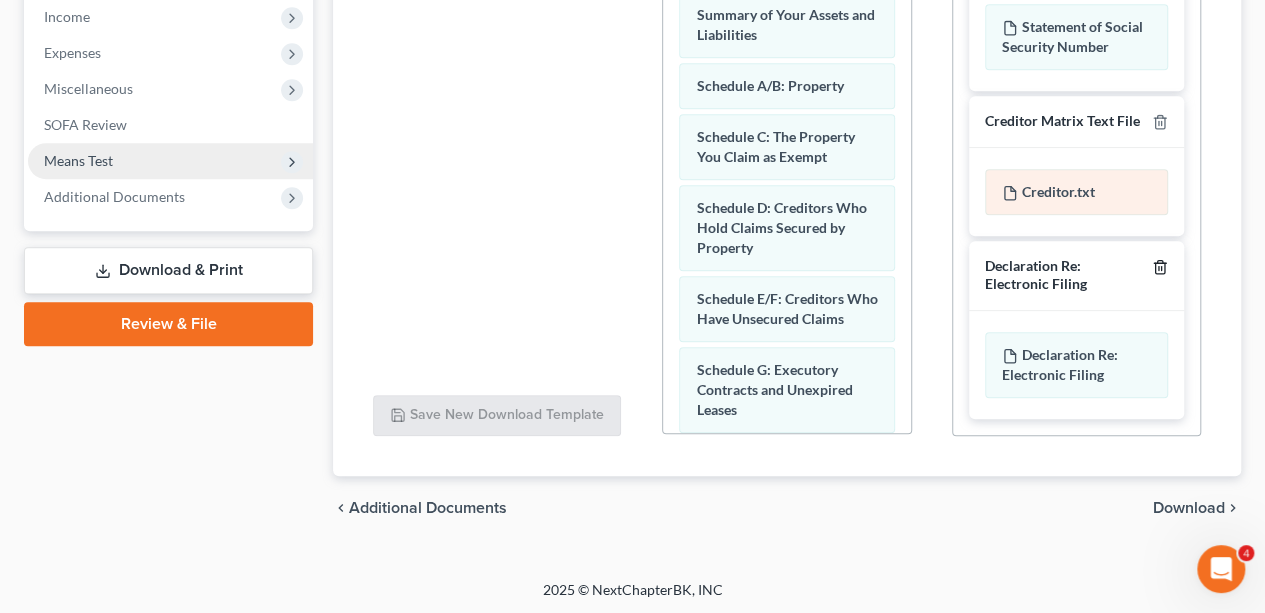 click 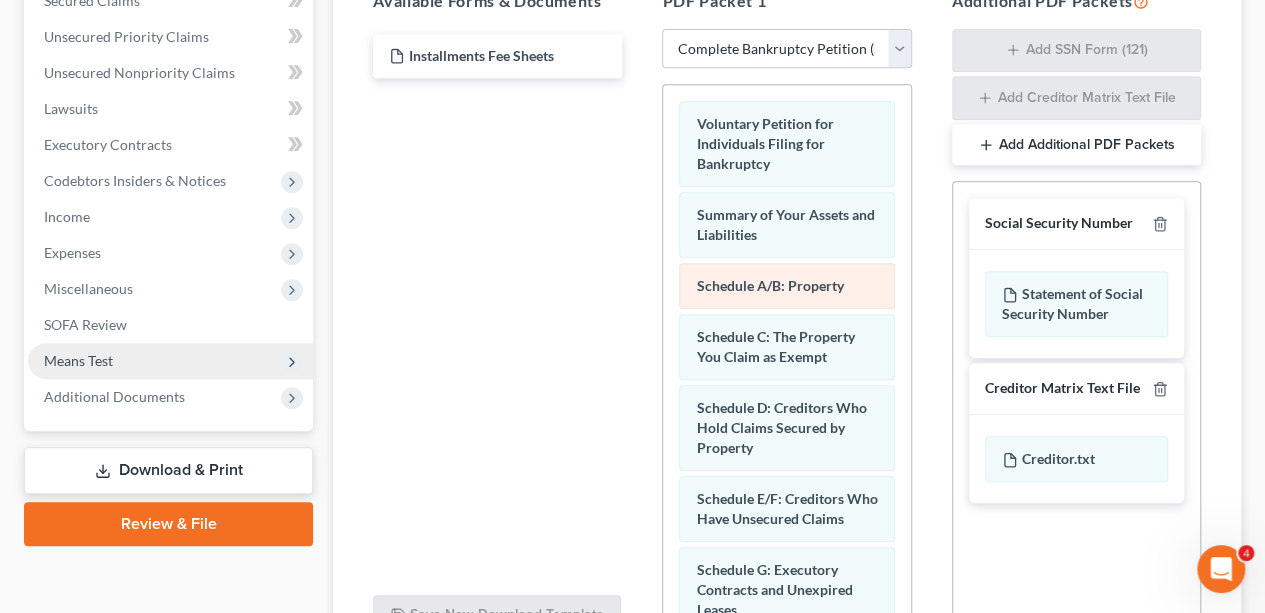 scroll, scrollTop: 141, scrollLeft: 0, axis: vertical 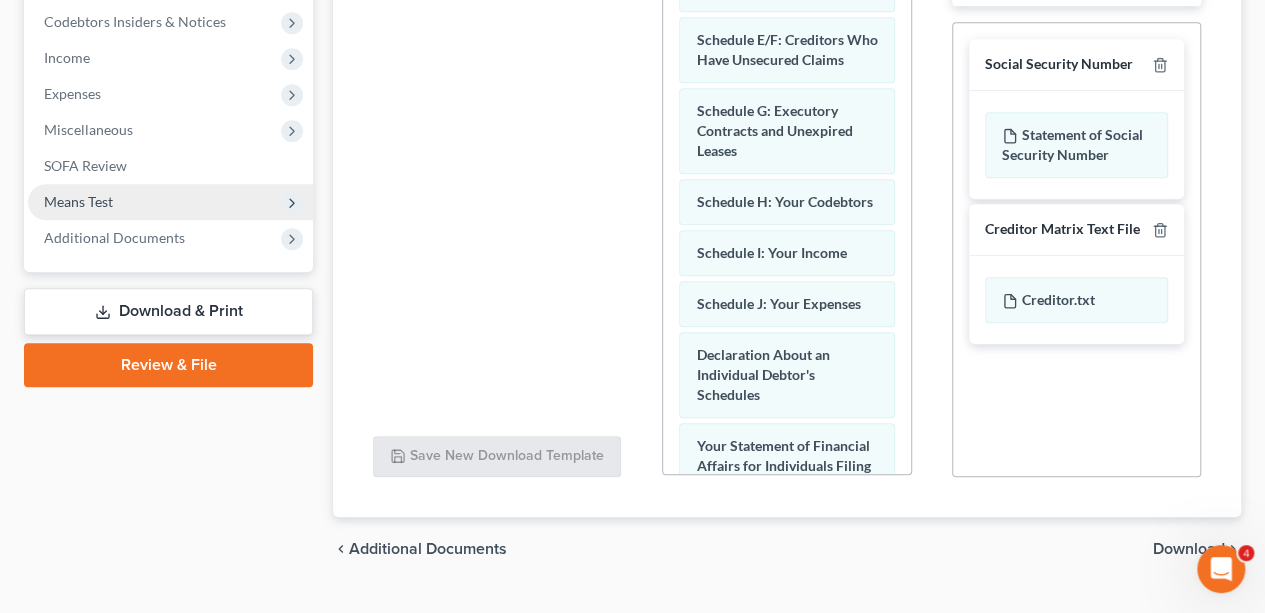 click on "Download" at bounding box center (1189, 549) 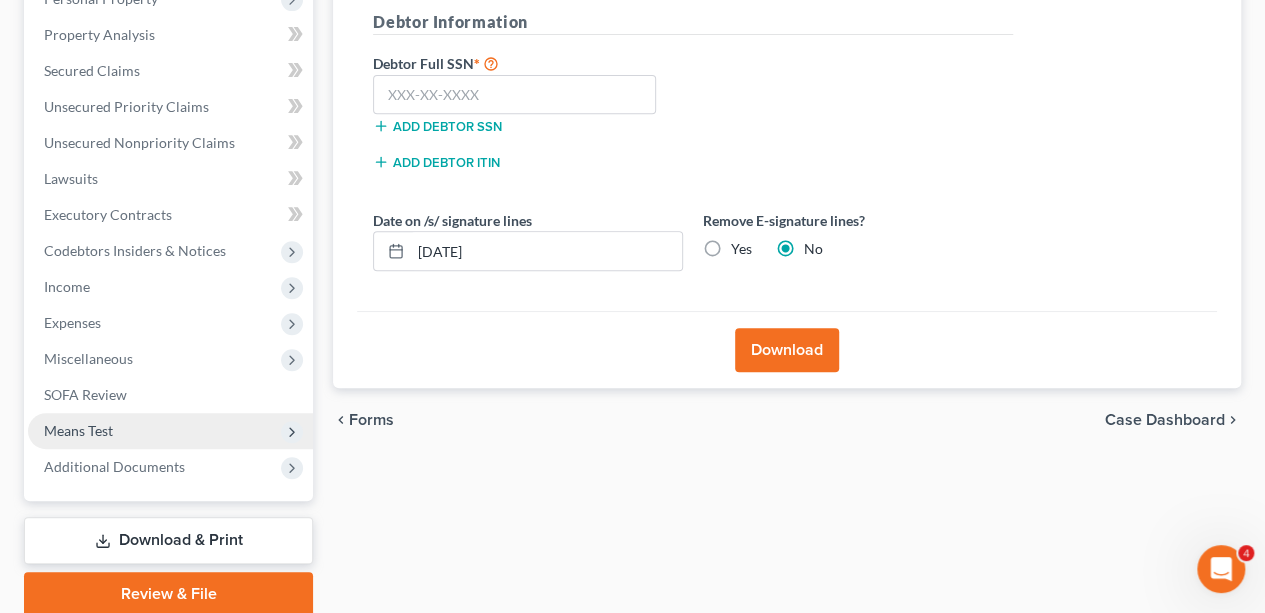 scroll, scrollTop: 247, scrollLeft: 0, axis: vertical 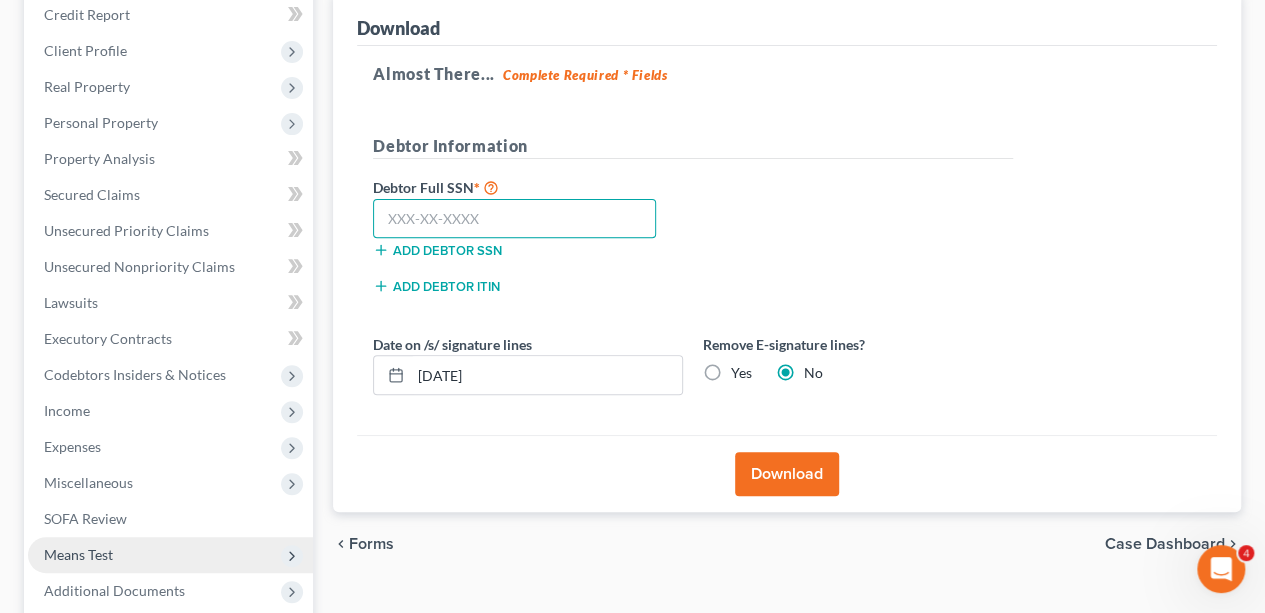 click at bounding box center [514, 219] 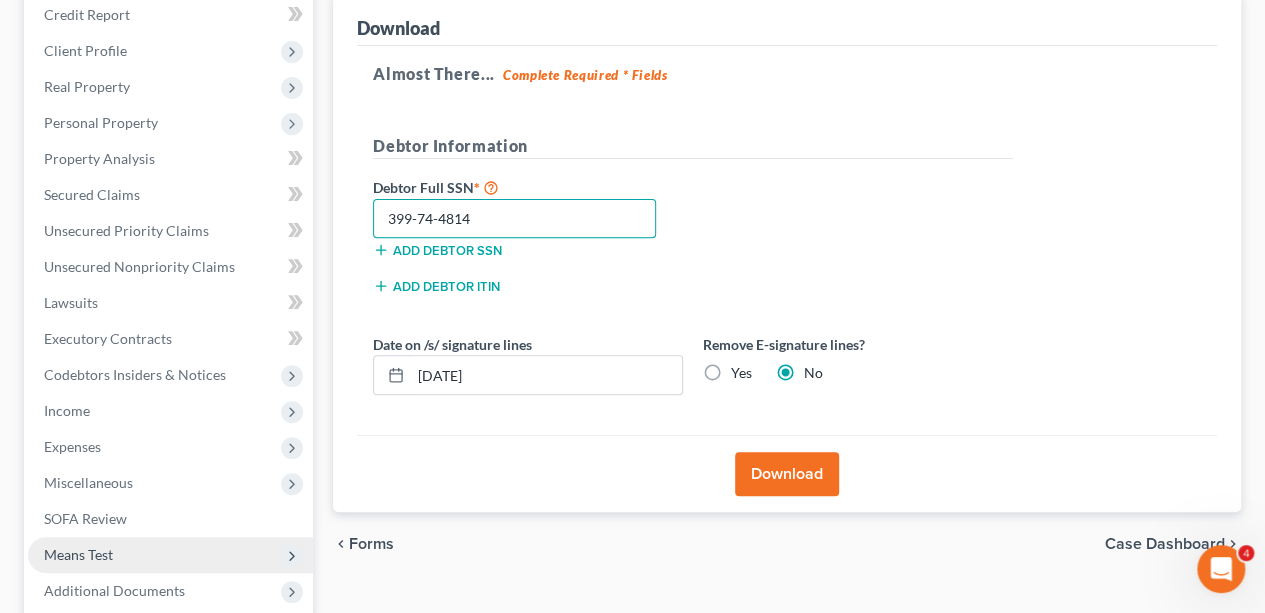 type on "399-74-4814" 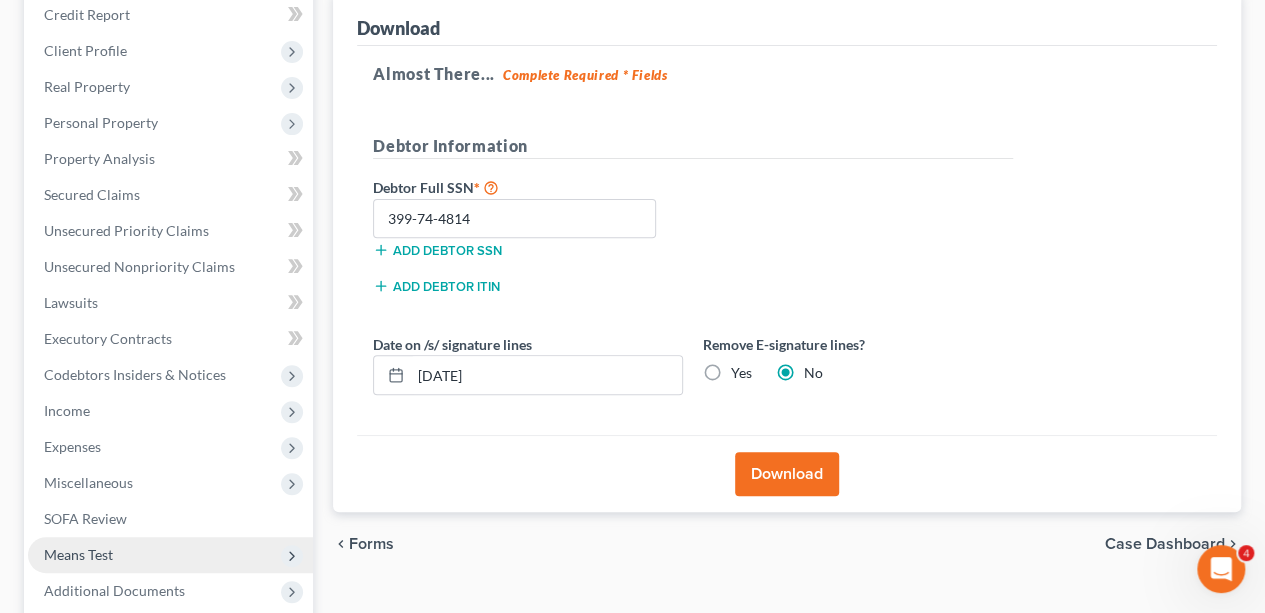 click on "Add debtor ITIN" at bounding box center [528, 284] 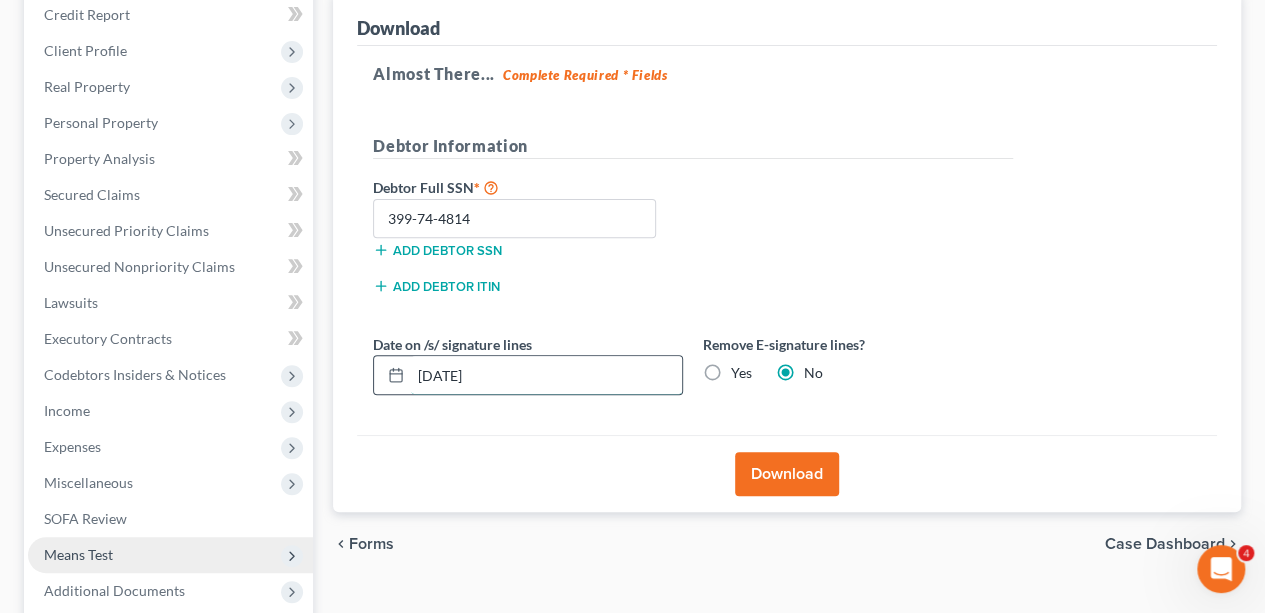 click on "[DATE]" at bounding box center (546, 375) 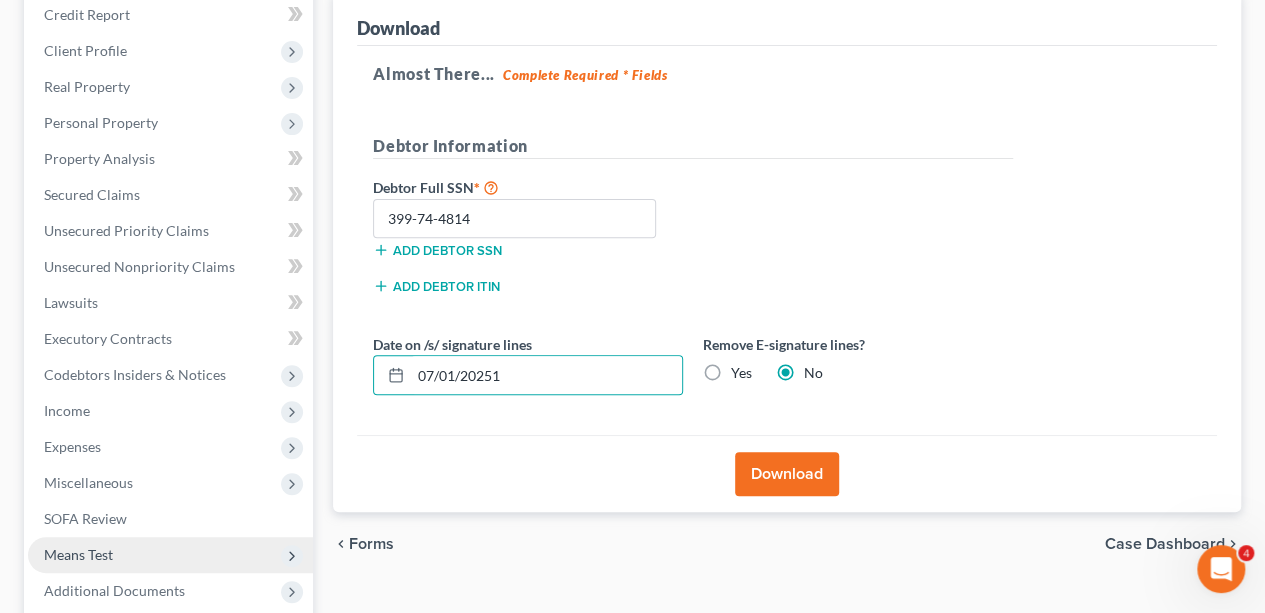 click on "Download" at bounding box center (787, 474) 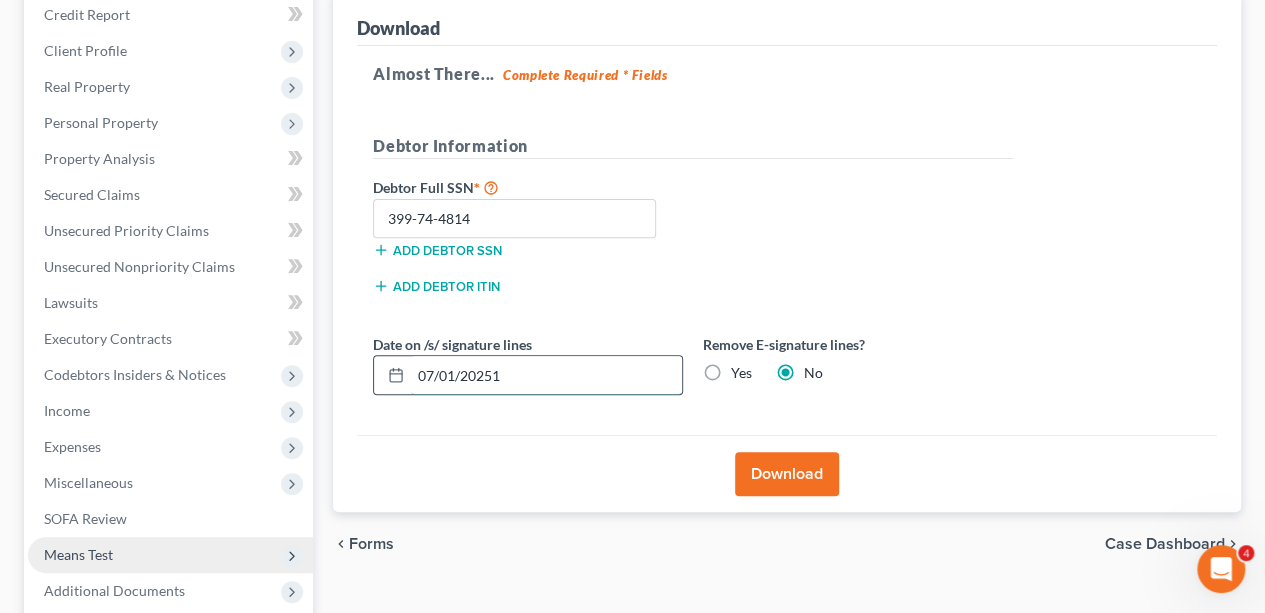 click on "07/01/20251" at bounding box center [546, 375] 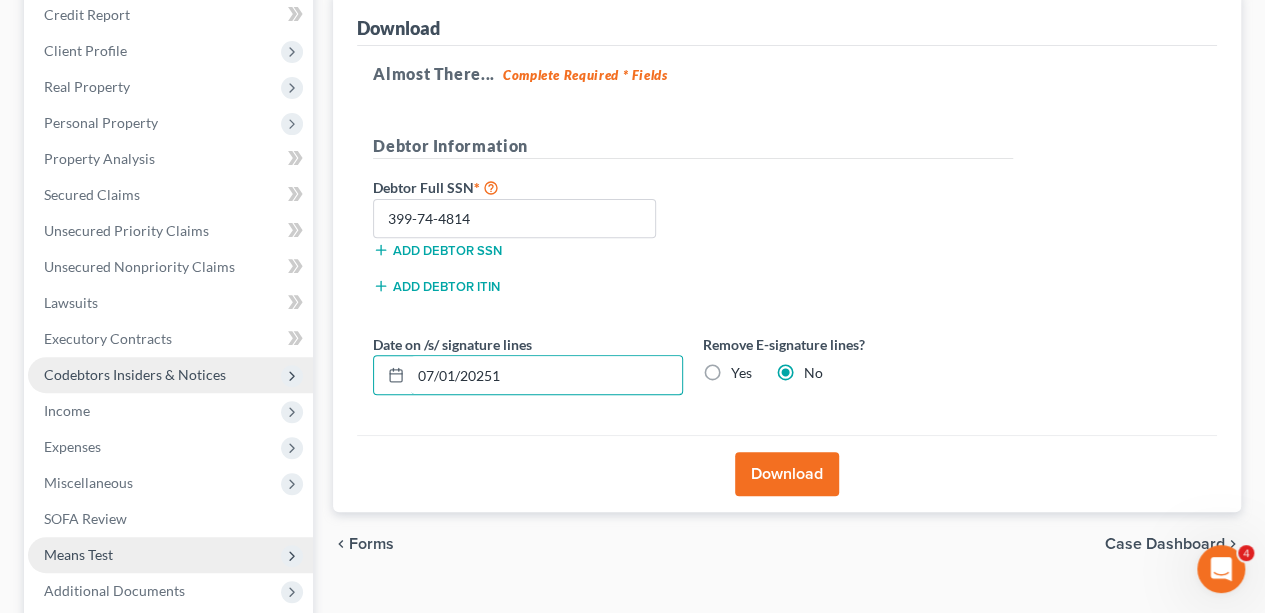 drag, startPoint x: 542, startPoint y: 374, endPoint x: 288, endPoint y: 378, distance: 254.0315 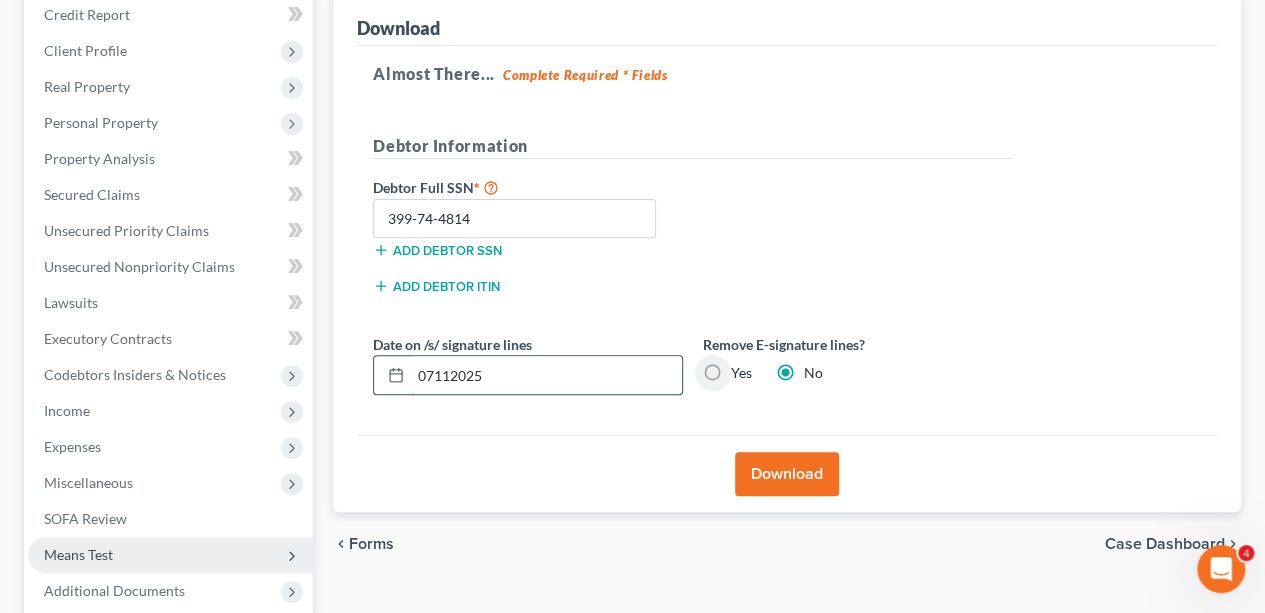 click on "07112025" at bounding box center [546, 375] 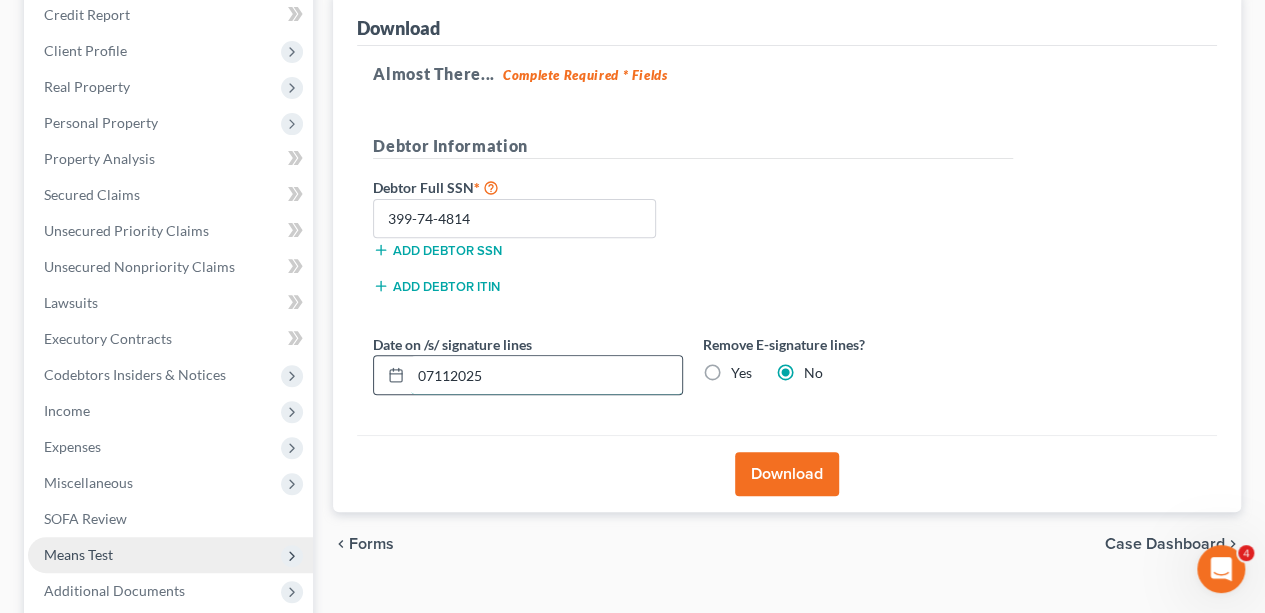 click on "07112025" at bounding box center (546, 375) 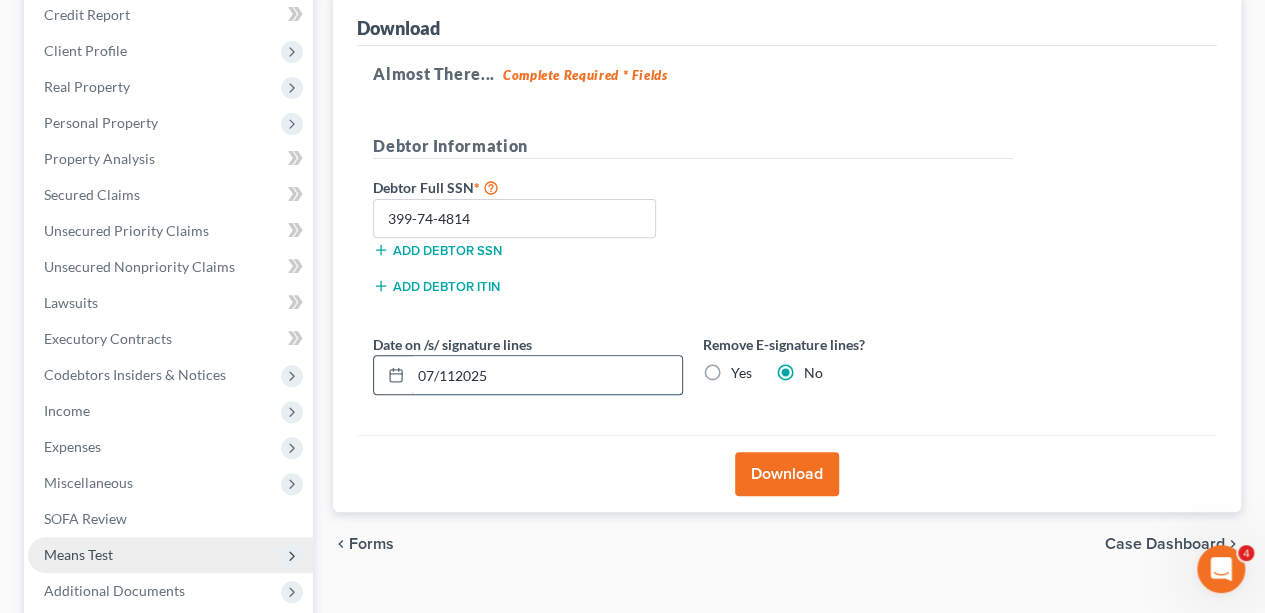 click on "07/112025" at bounding box center [546, 375] 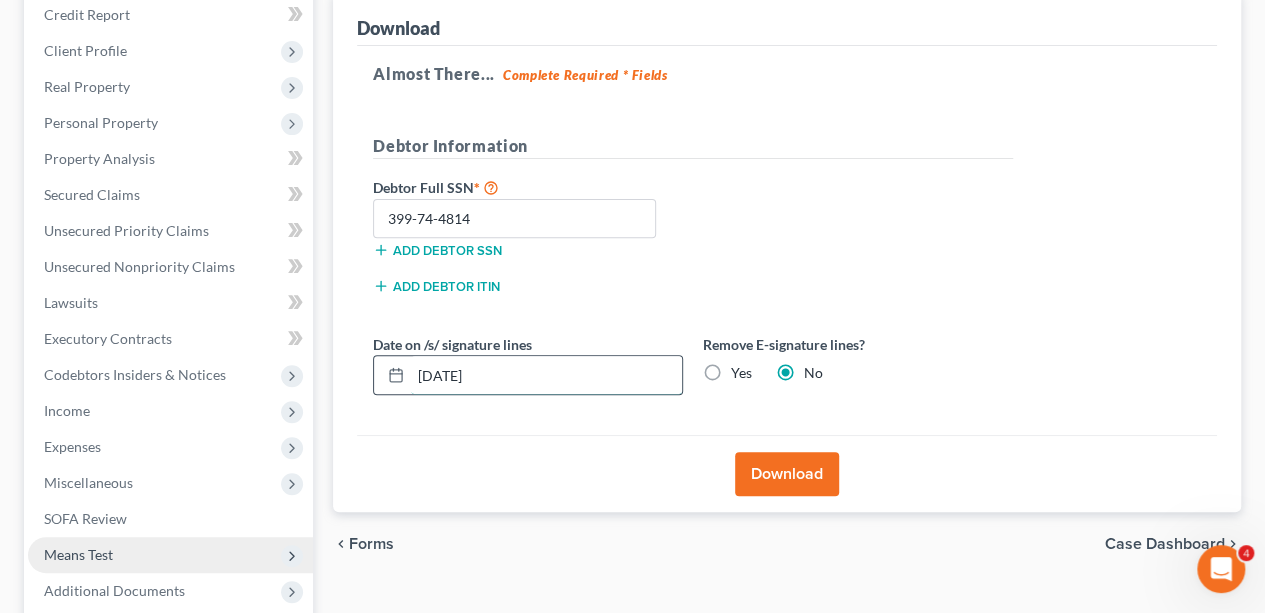 click on "[DATE]" at bounding box center [546, 375] 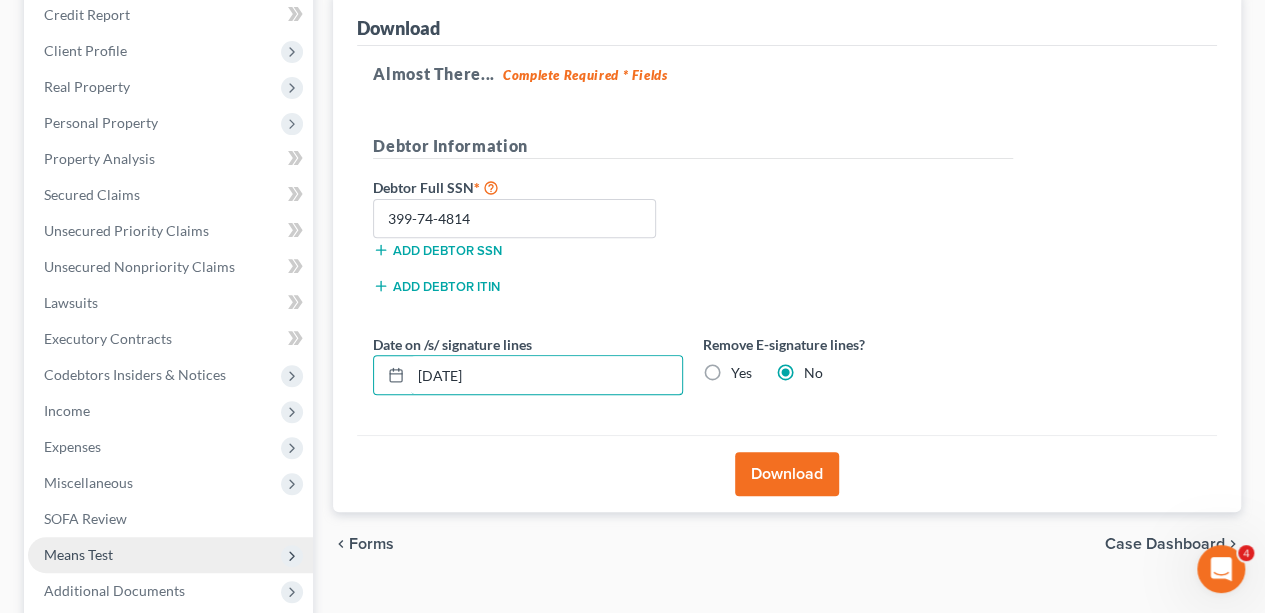 type on "[DATE]" 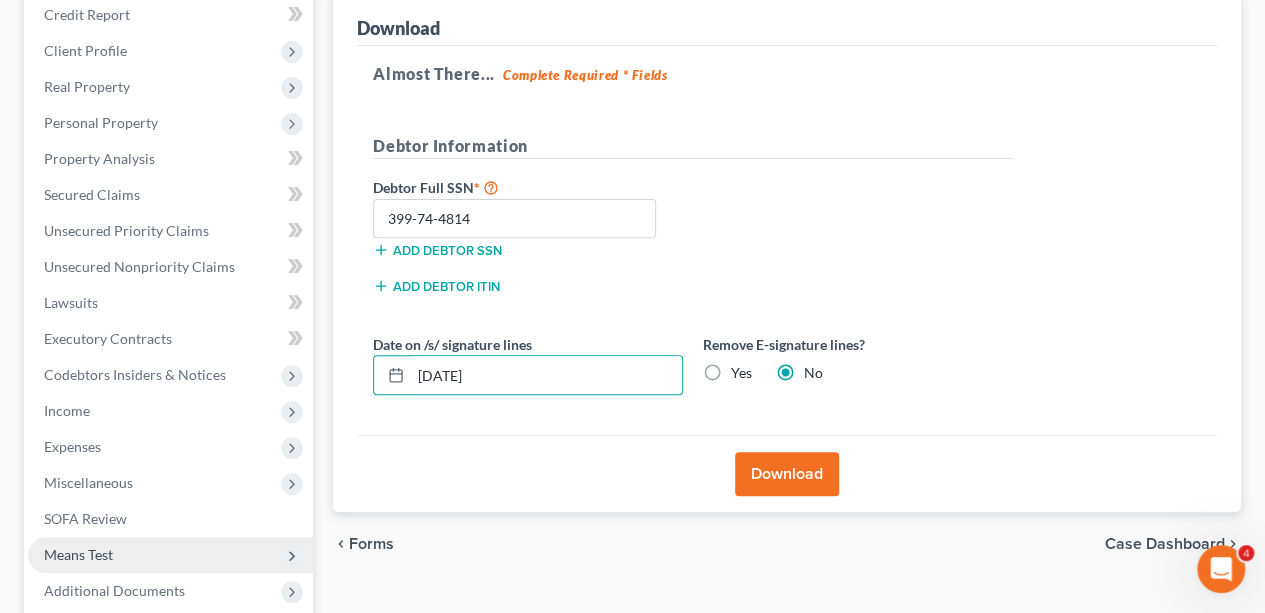 click on "Download" at bounding box center [787, 473] 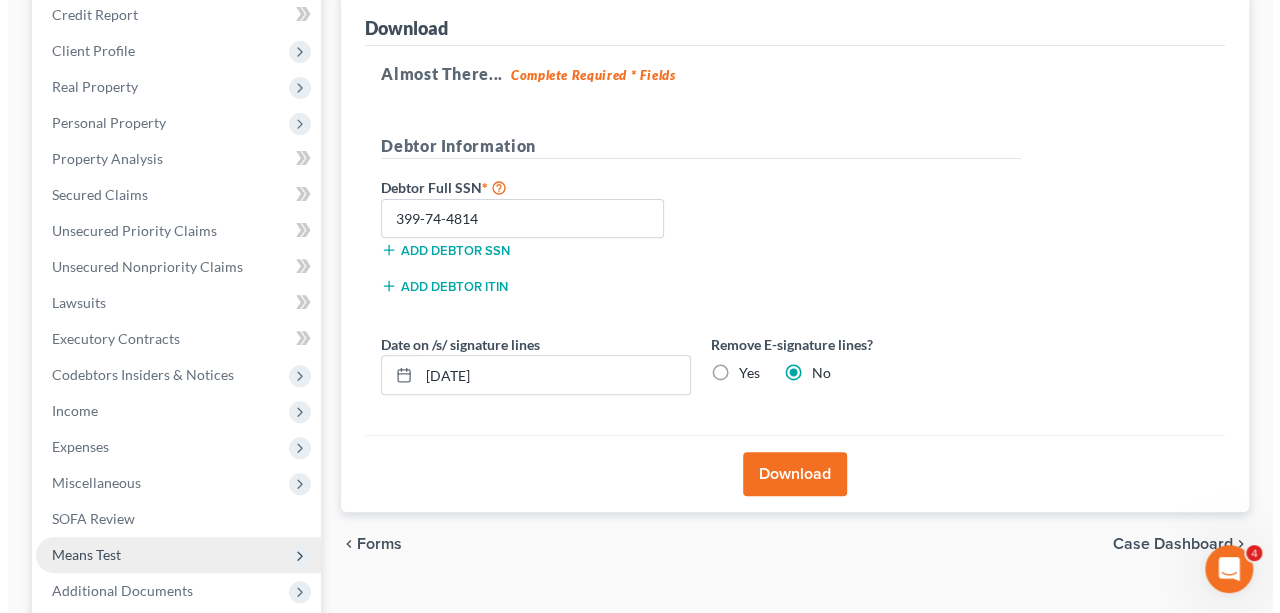 scroll, scrollTop: 347, scrollLeft: 0, axis: vertical 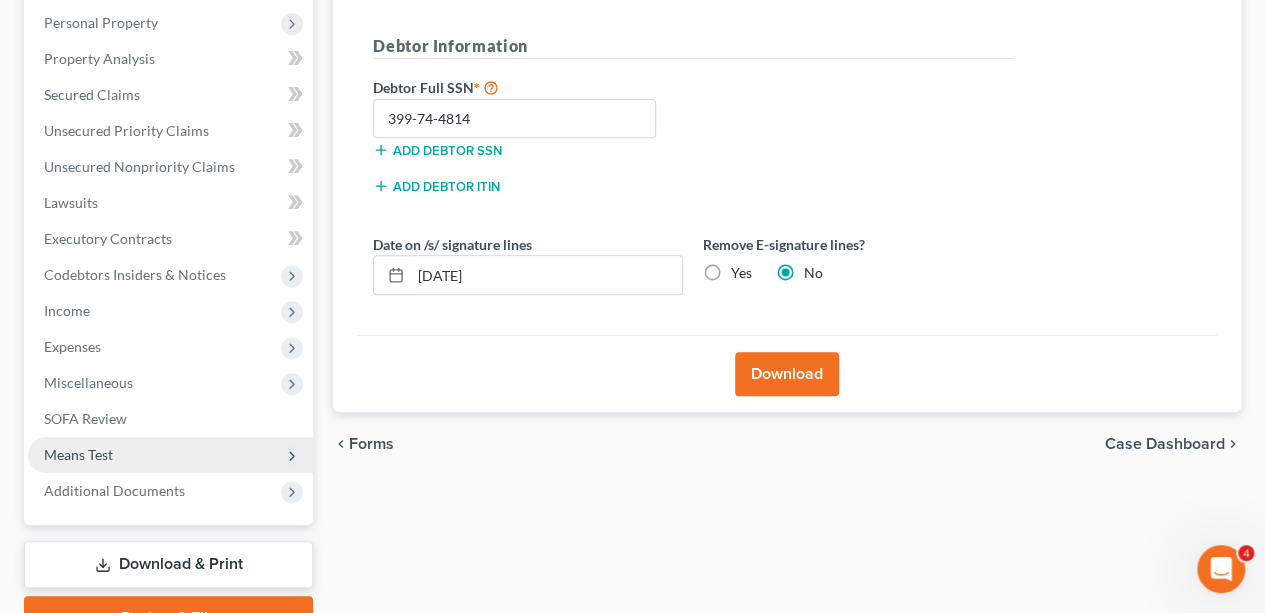 click on "Download" at bounding box center [787, 374] 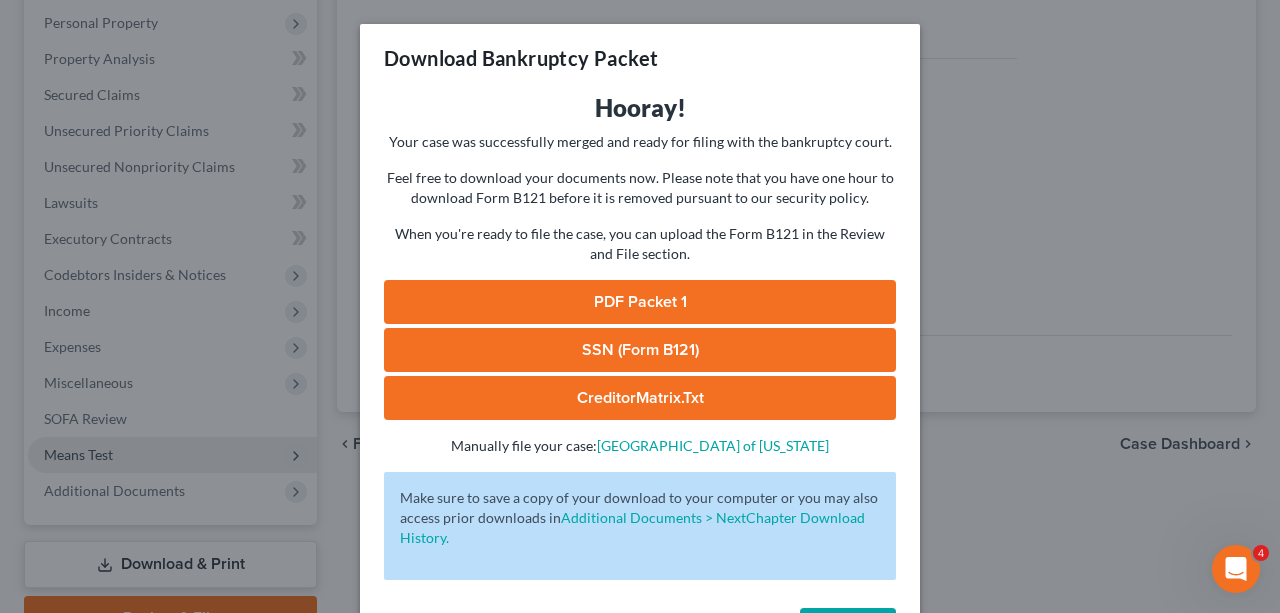 click on "PDF Packet 1" at bounding box center [640, 302] 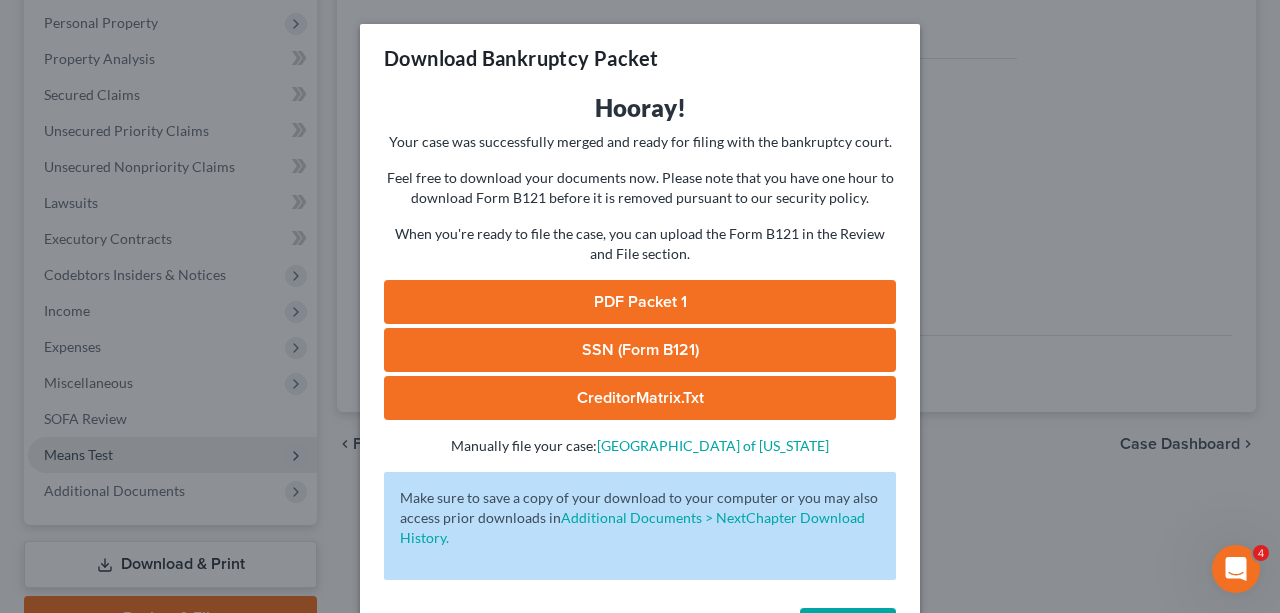 click on "SSN (Form B121)" at bounding box center [640, 350] 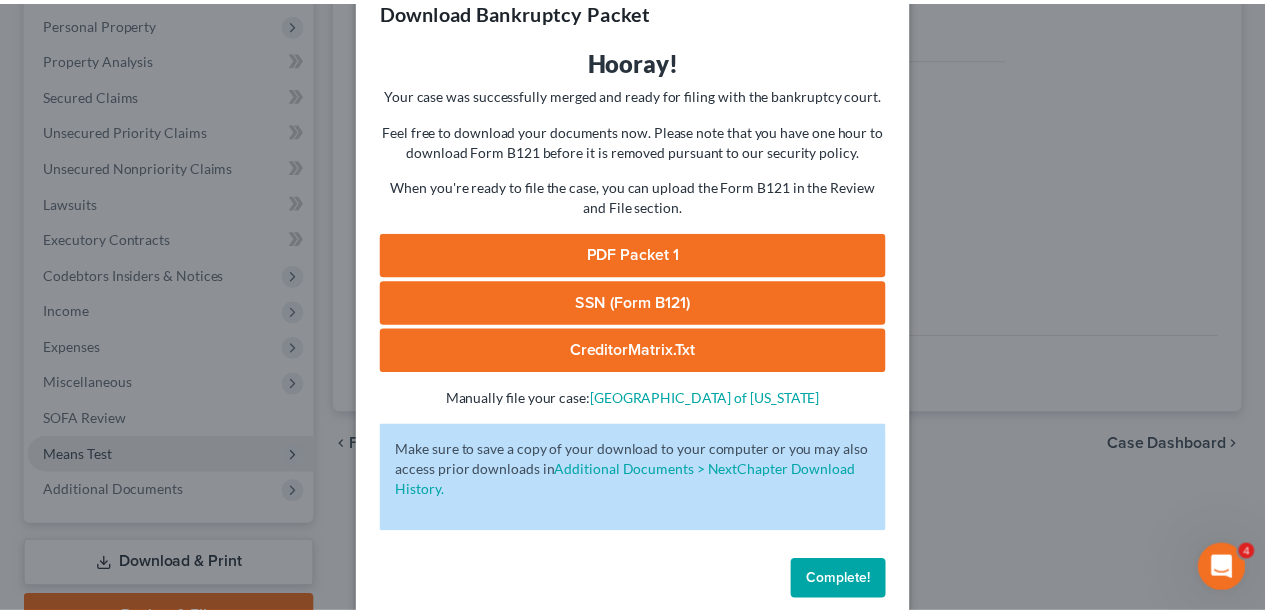 scroll, scrollTop: 74, scrollLeft: 0, axis: vertical 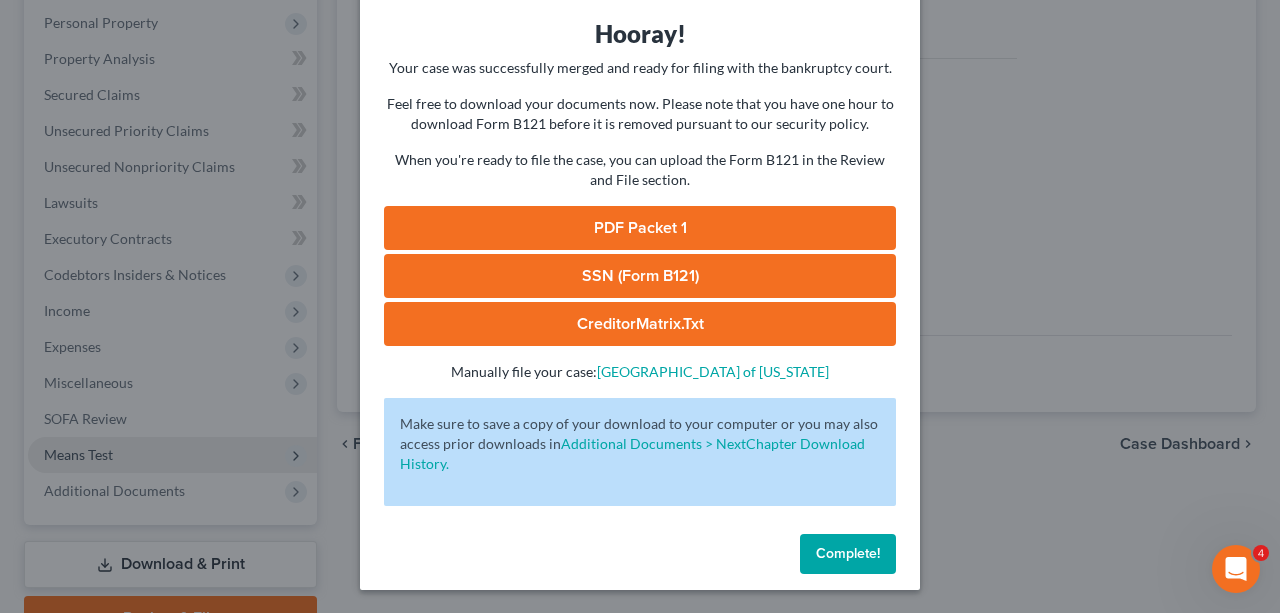 click on "Complete!" at bounding box center [848, 553] 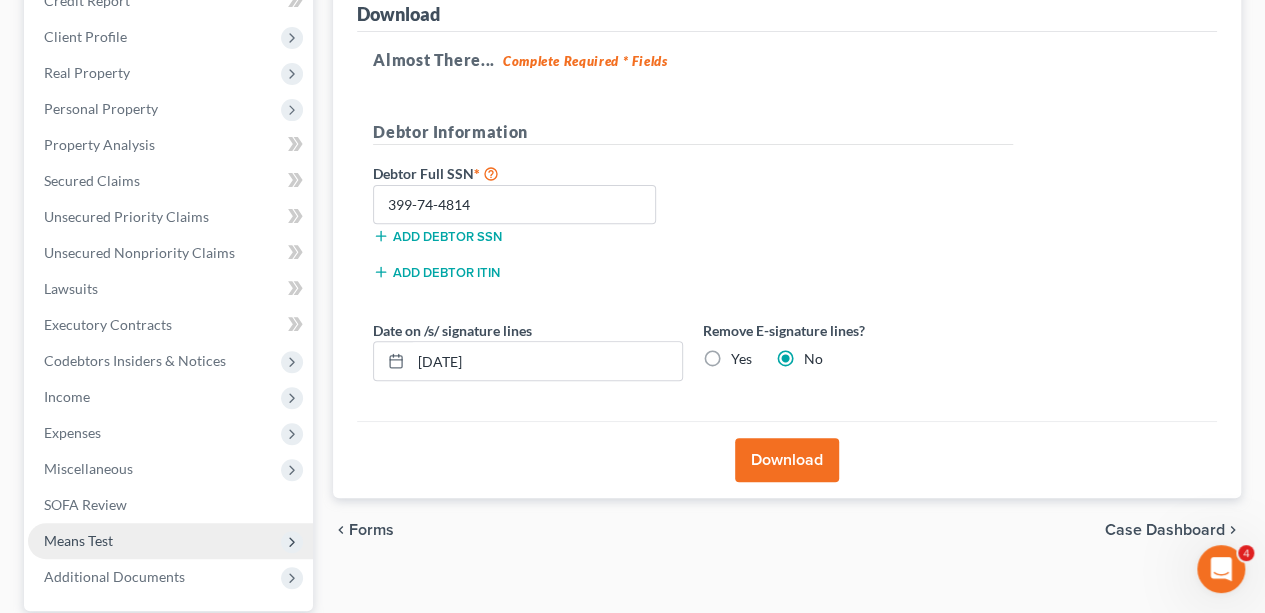 scroll, scrollTop: 0, scrollLeft: 0, axis: both 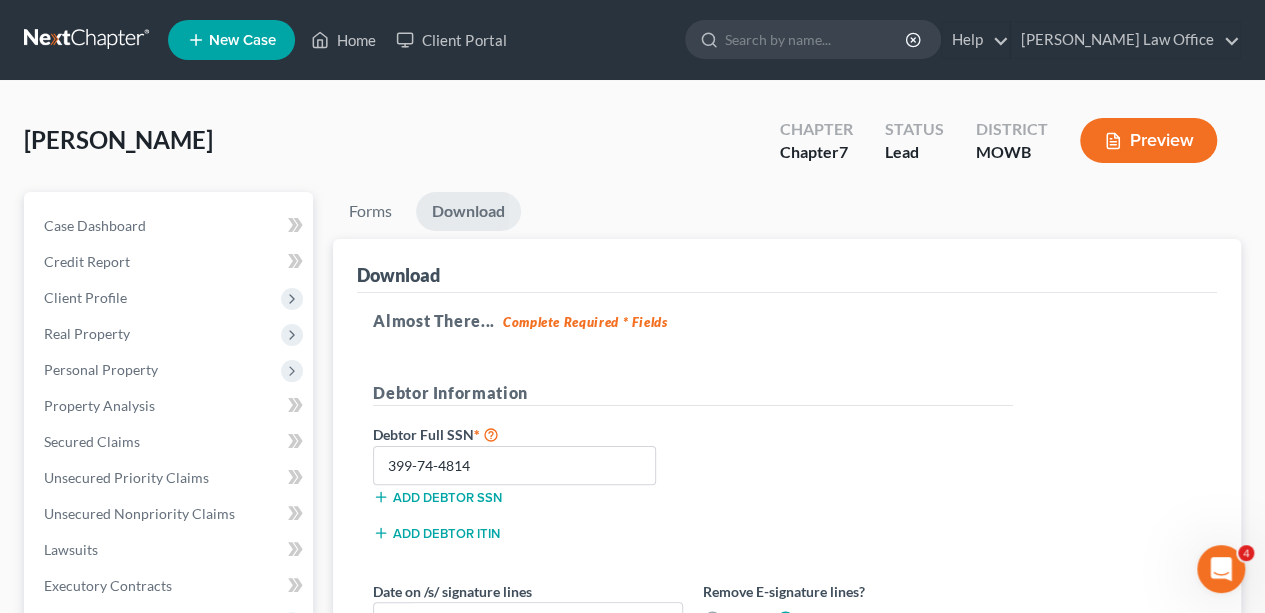 click on "MOWB" at bounding box center [1012, 152] 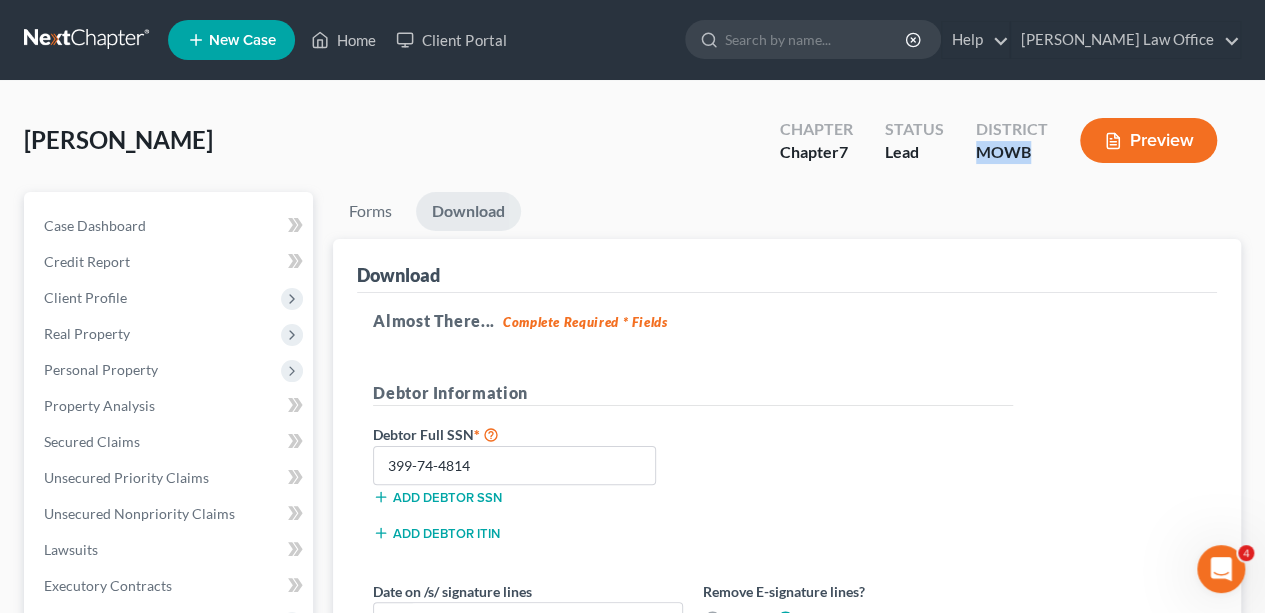 click on "MOWB" at bounding box center [1012, 152] 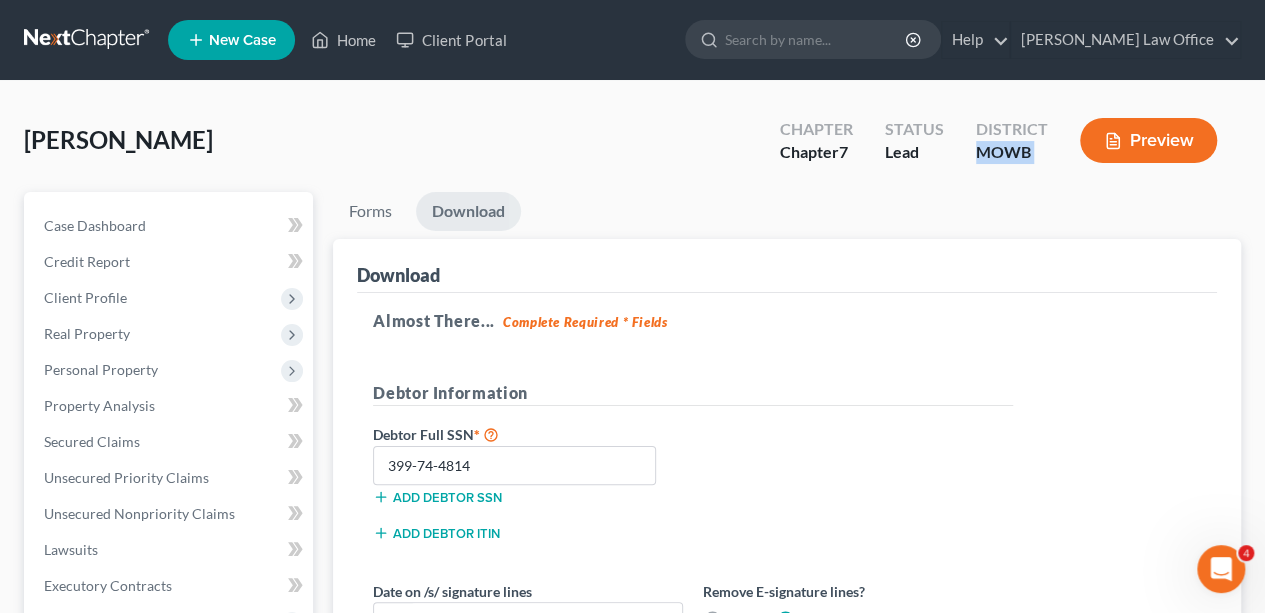 click on "MOWB" at bounding box center [1012, 152] 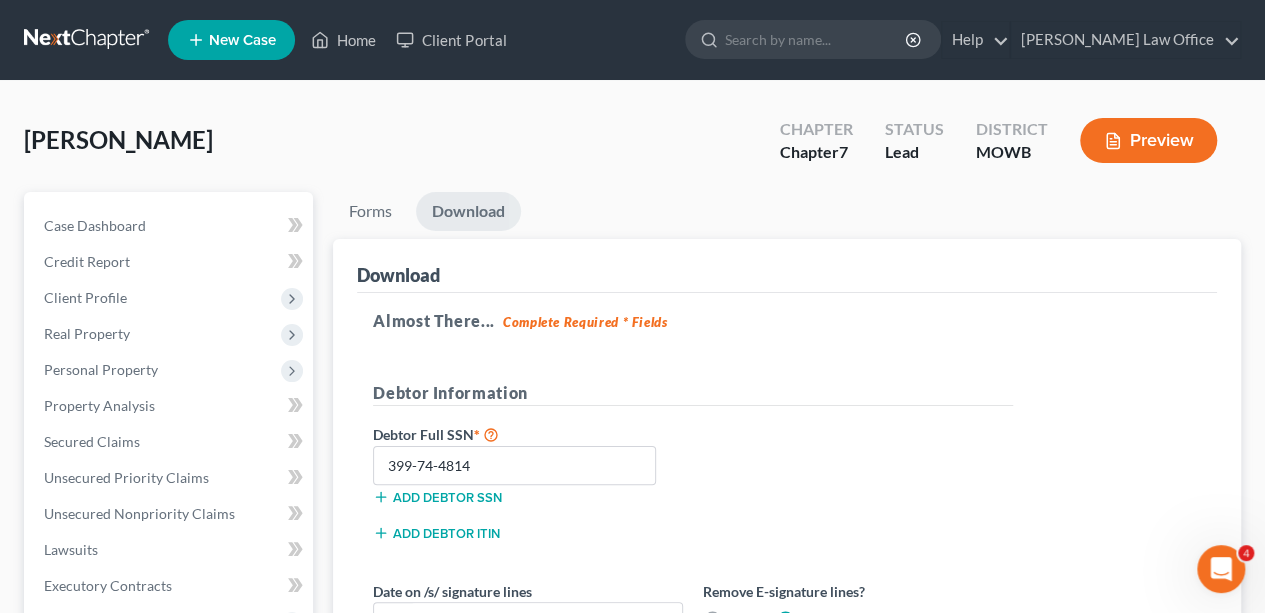 click on "District" at bounding box center (1012, 129) 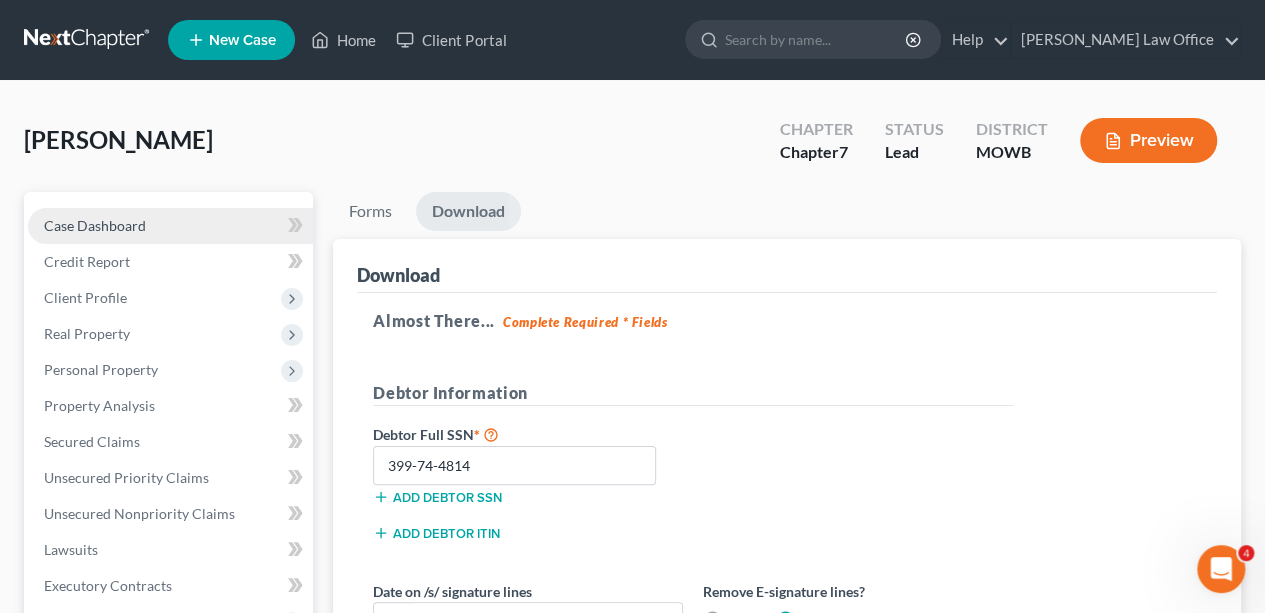 click on "Case Dashboard" at bounding box center [95, 225] 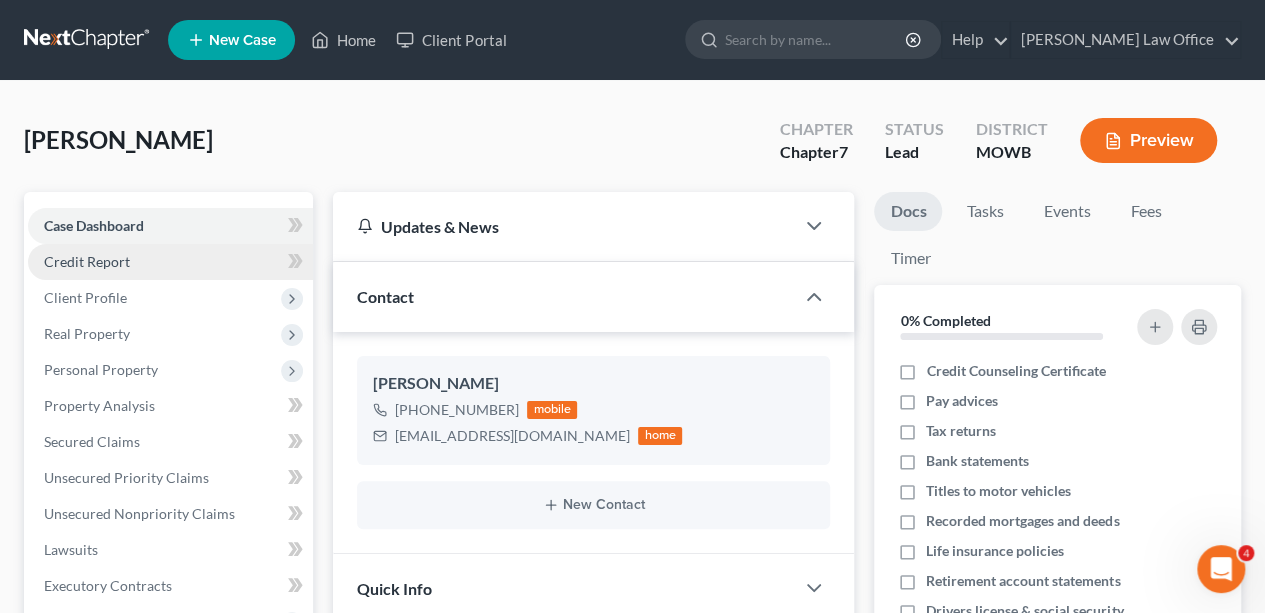 click on "Credit Report" at bounding box center (87, 261) 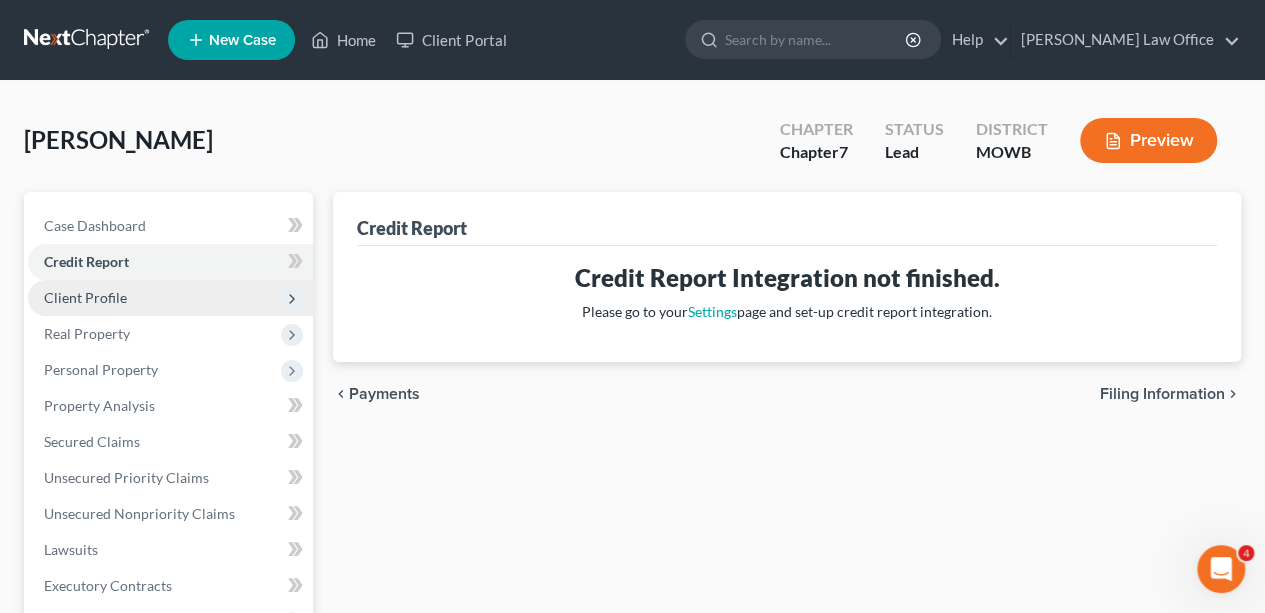 click on "Client Profile" at bounding box center (85, 297) 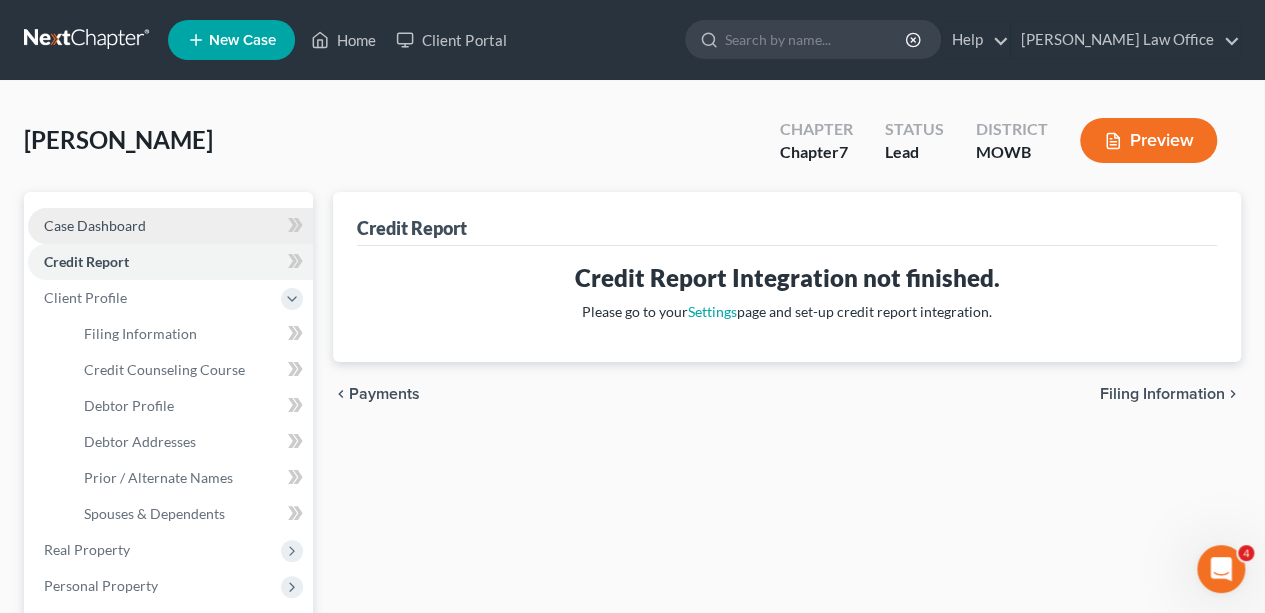 click on "Case Dashboard" at bounding box center [95, 225] 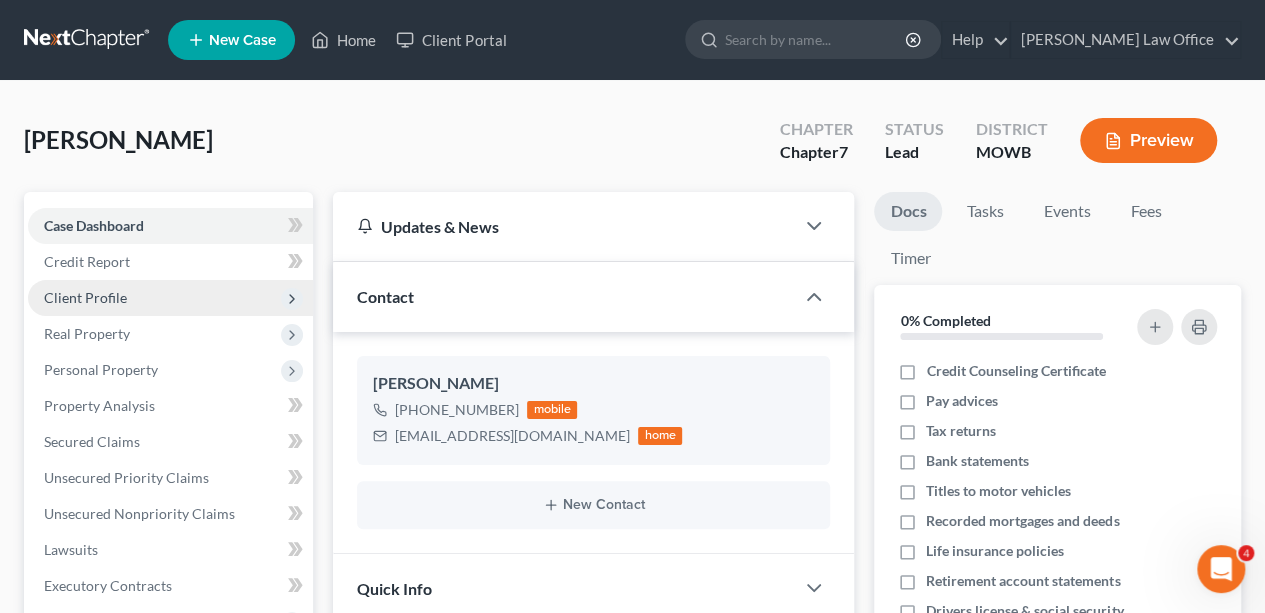 click on "Client Profile" at bounding box center (85, 297) 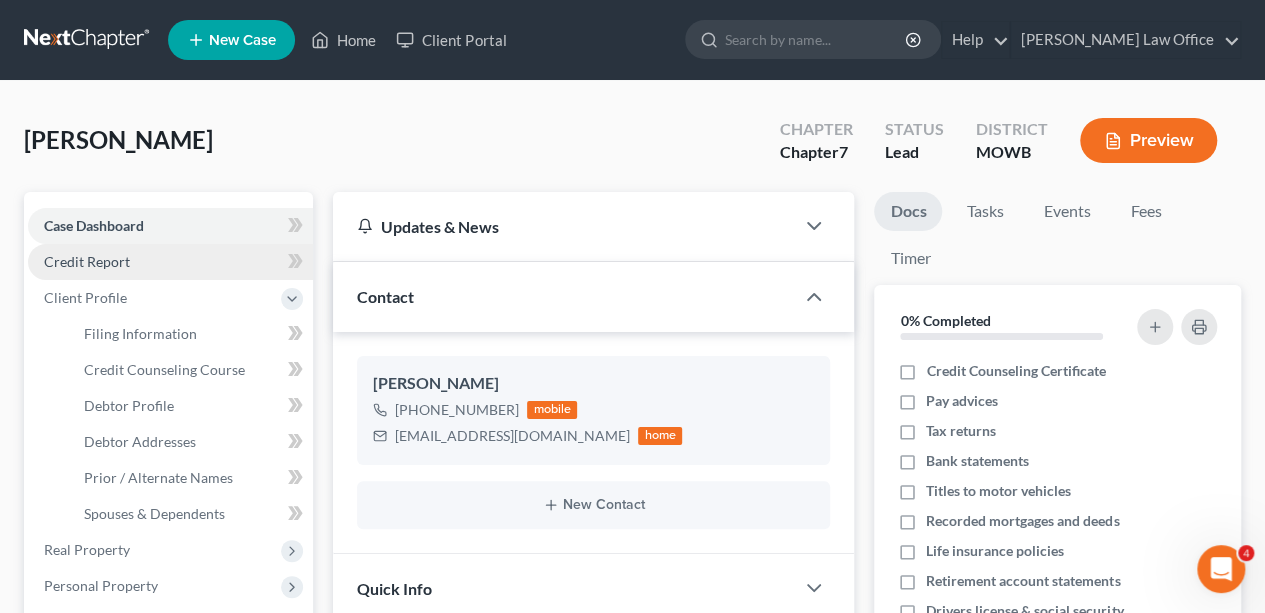 click on "Credit Report" at bounding box center [87, 261] 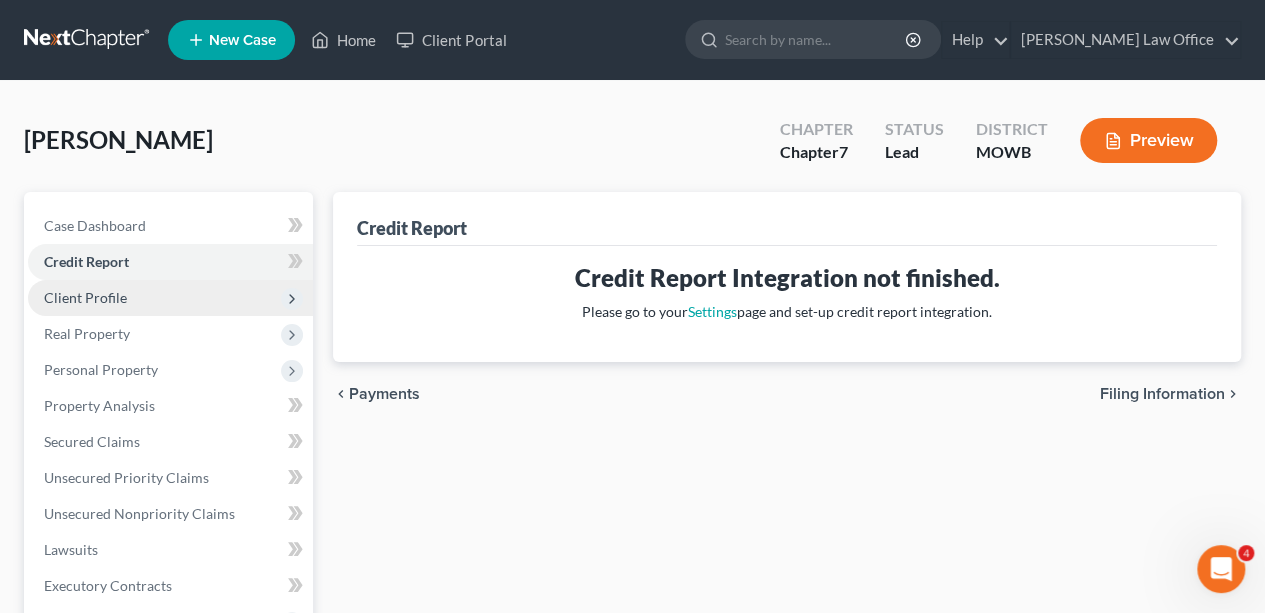 click on "Client Profile" at bounding box center (85, 297) 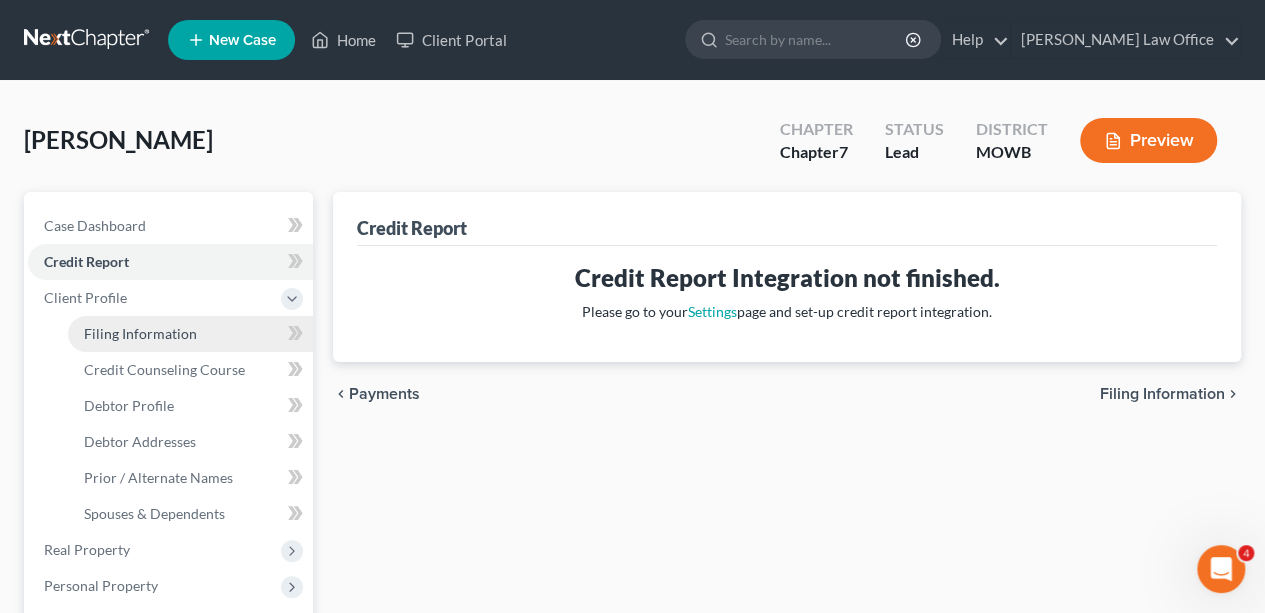 click on "Filing Information" at bounding box center [140, 333] 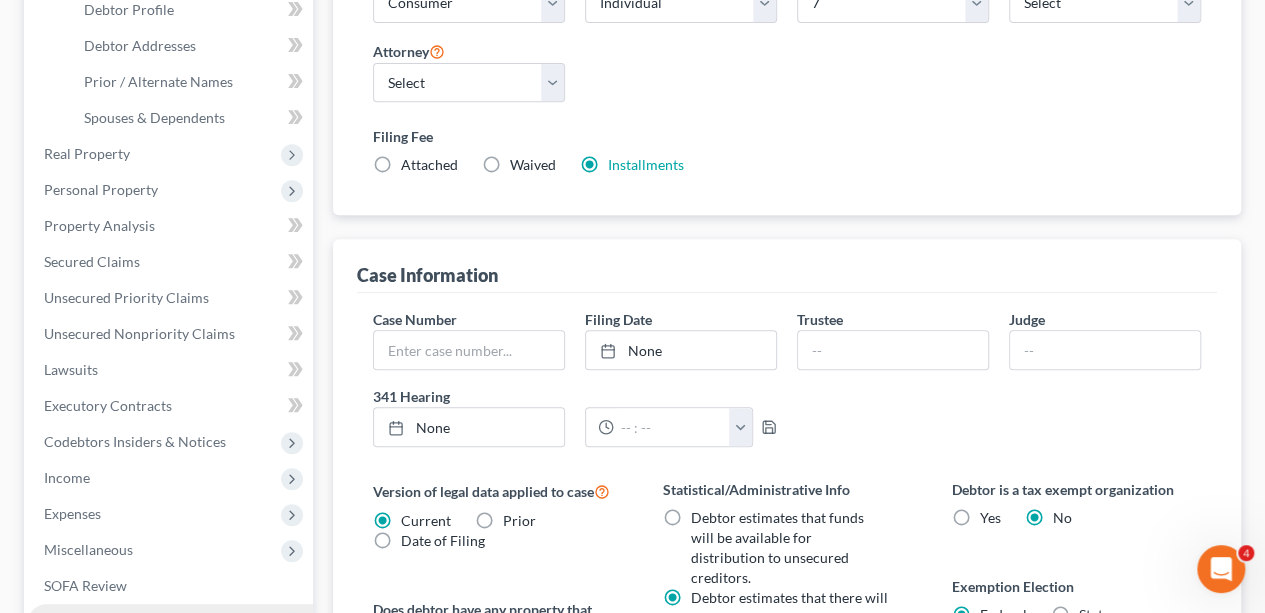 scroll, scrollTop: 0, scrollLeft: 0, axis: both 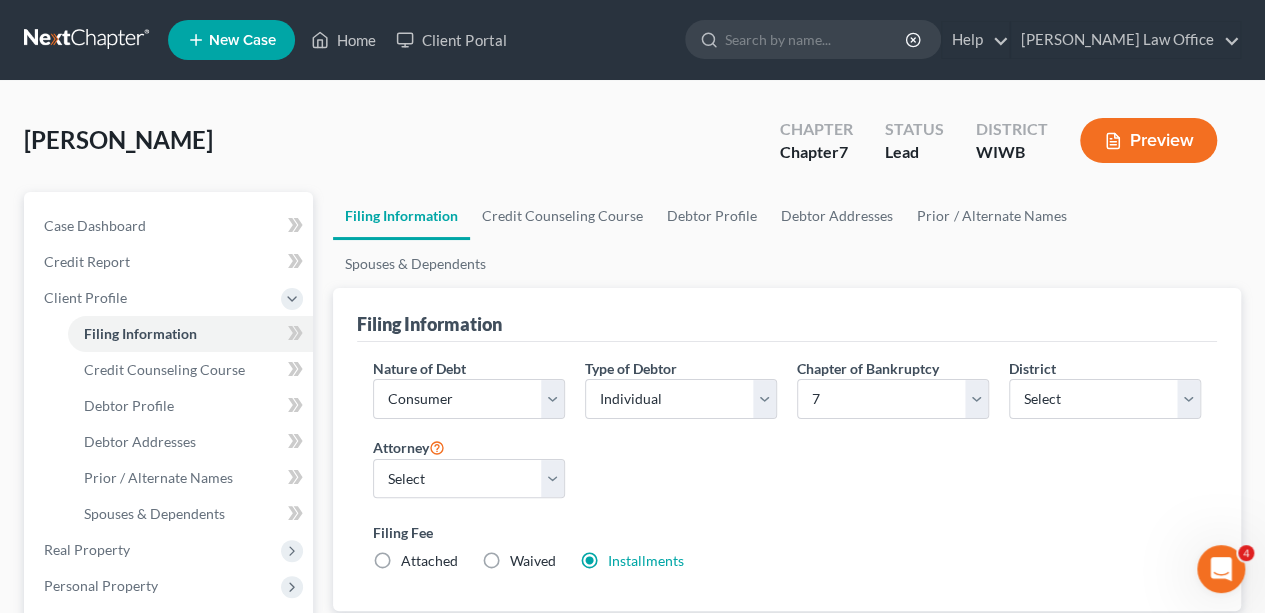 click on "Filing Information" at bounding box center (401, 216) 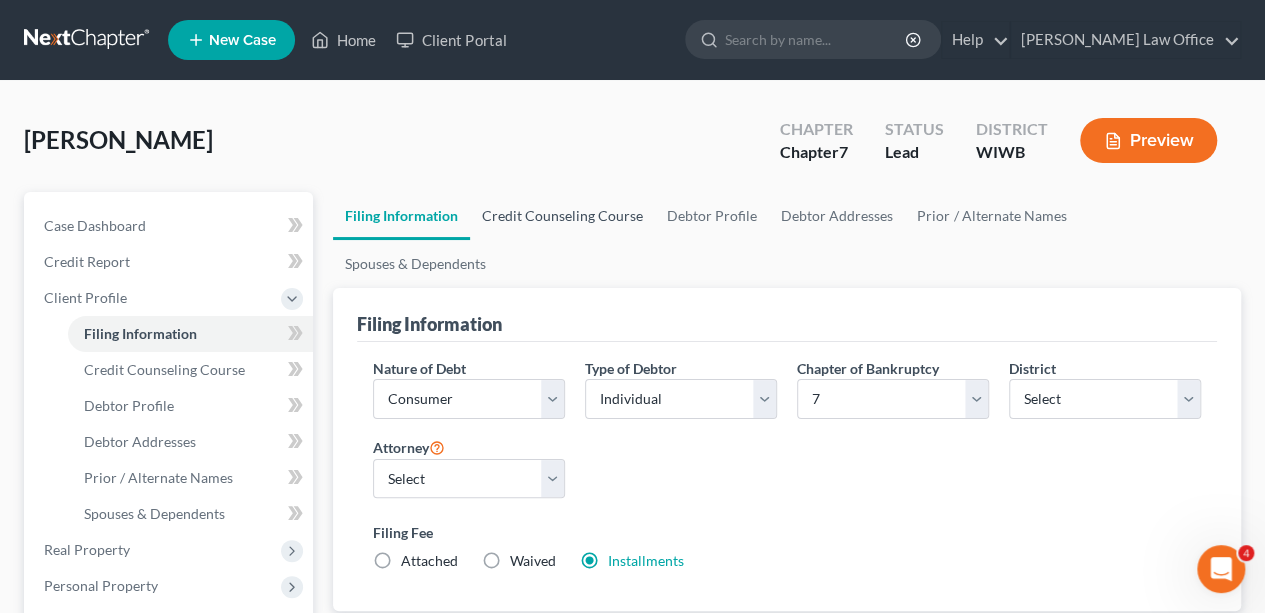 click on "Credit Counseling Course" at bounding box center (562, 216) 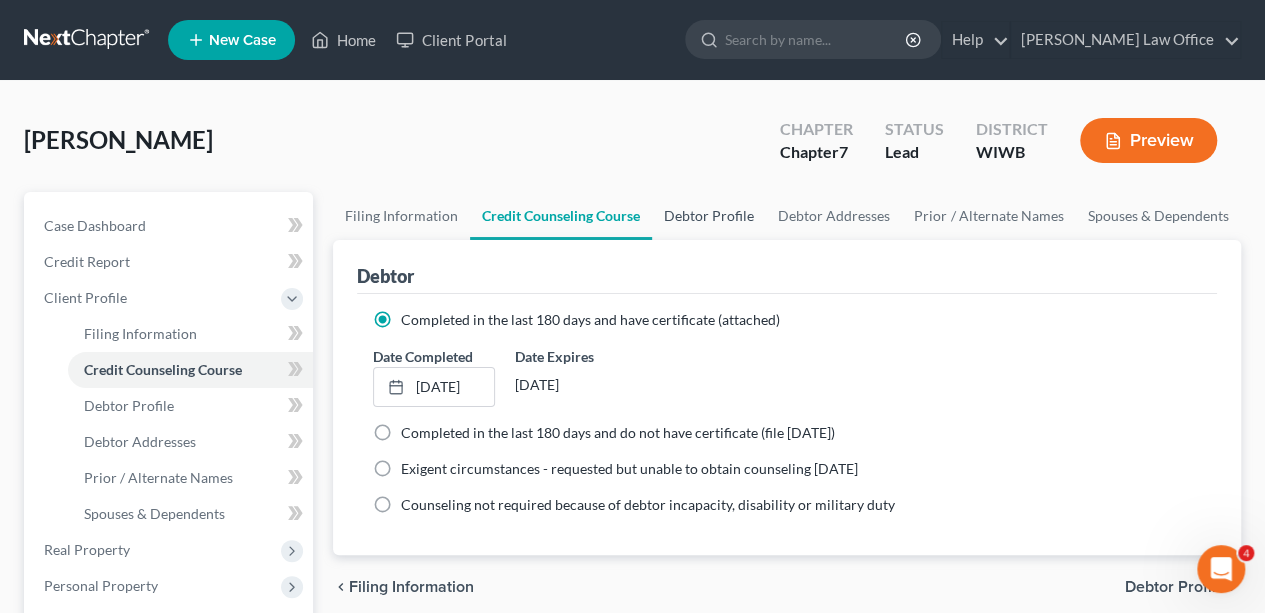 click on "Debtor Profile" at bounding box center (709, 216) 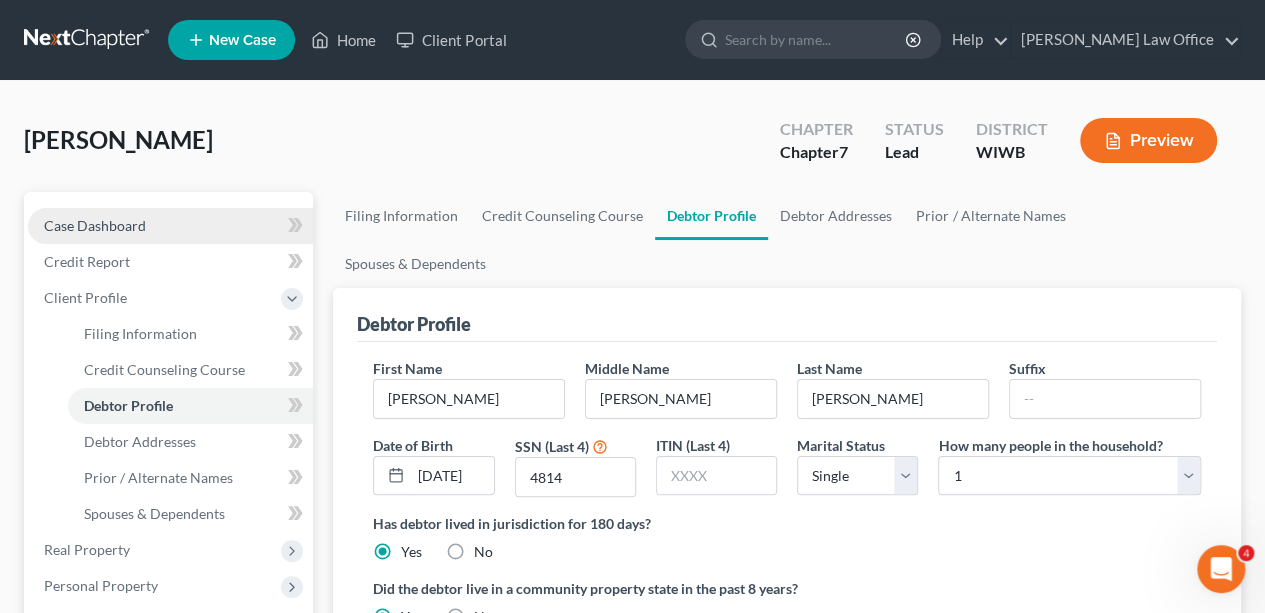 click on "Case Dashboard" at bounding box center [95, 225] 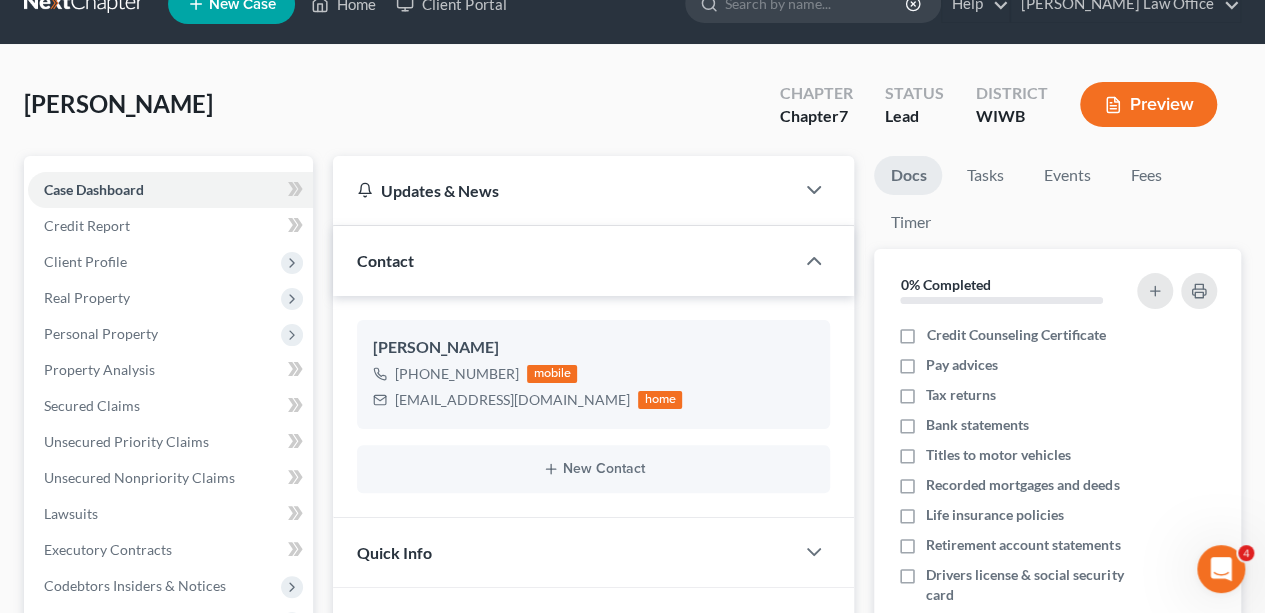 scroll, scrollTop: 0, scrollLeft: 0, axis: both 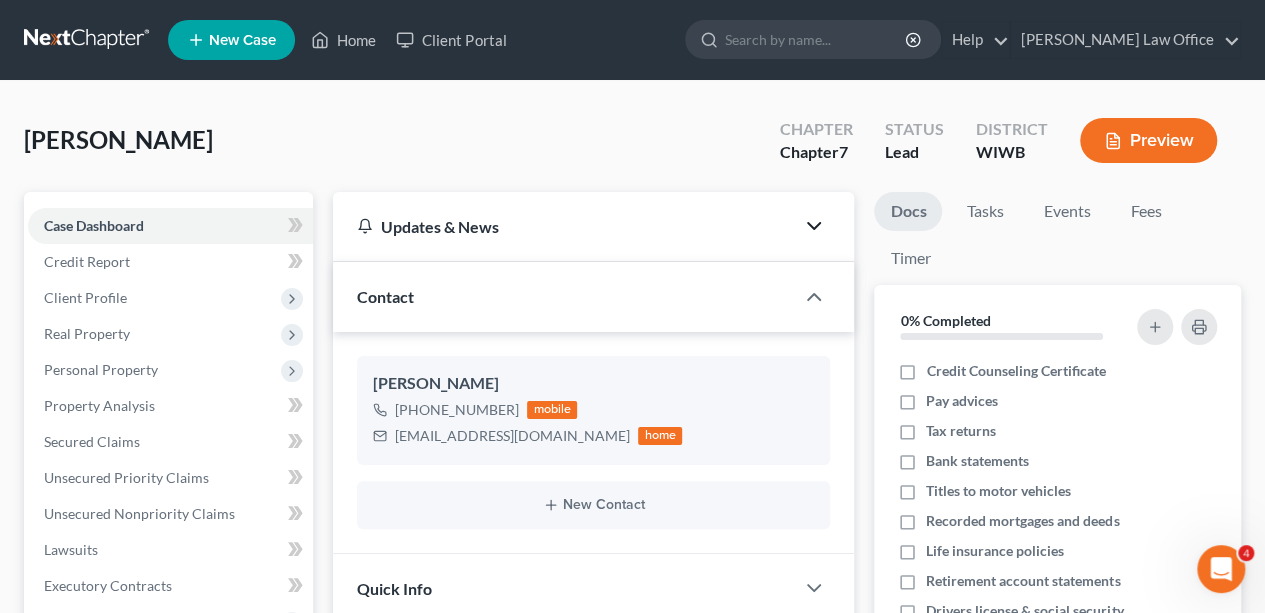 click 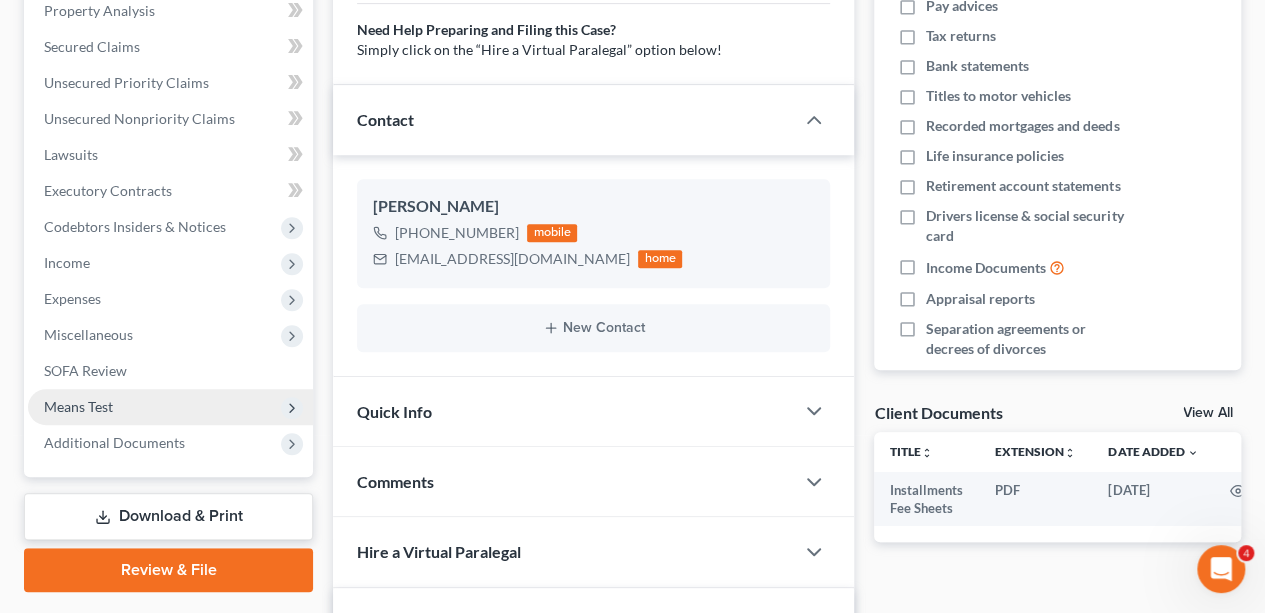 scroll, scrollTop: 600, scrollLeft: 0, axis: vertical 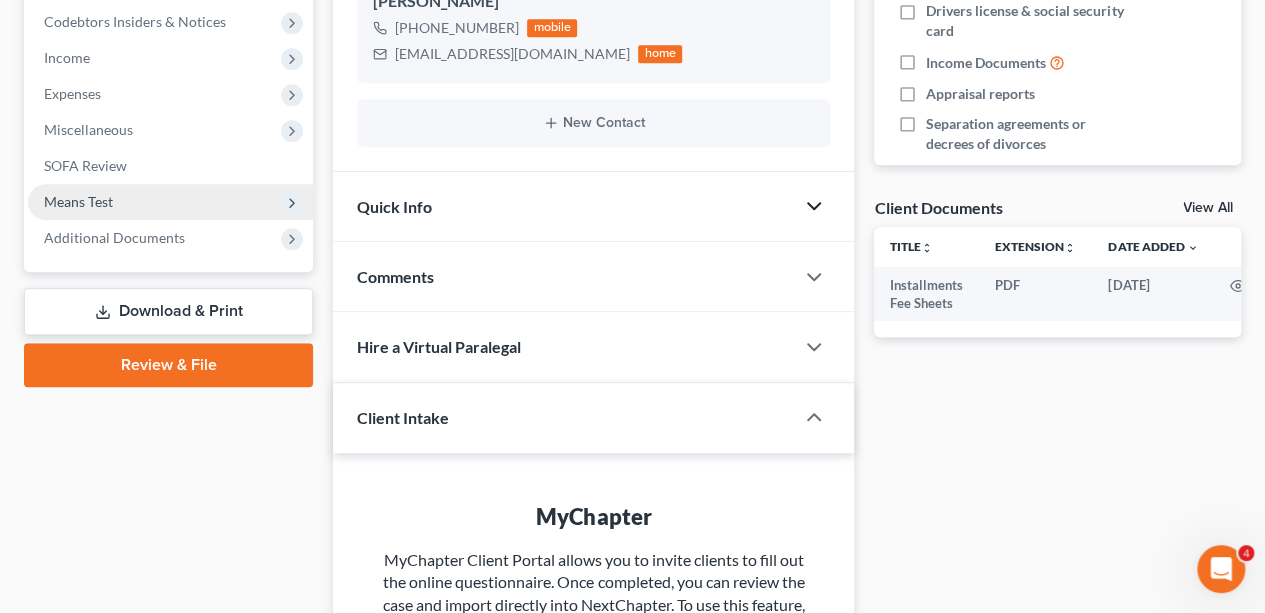 click 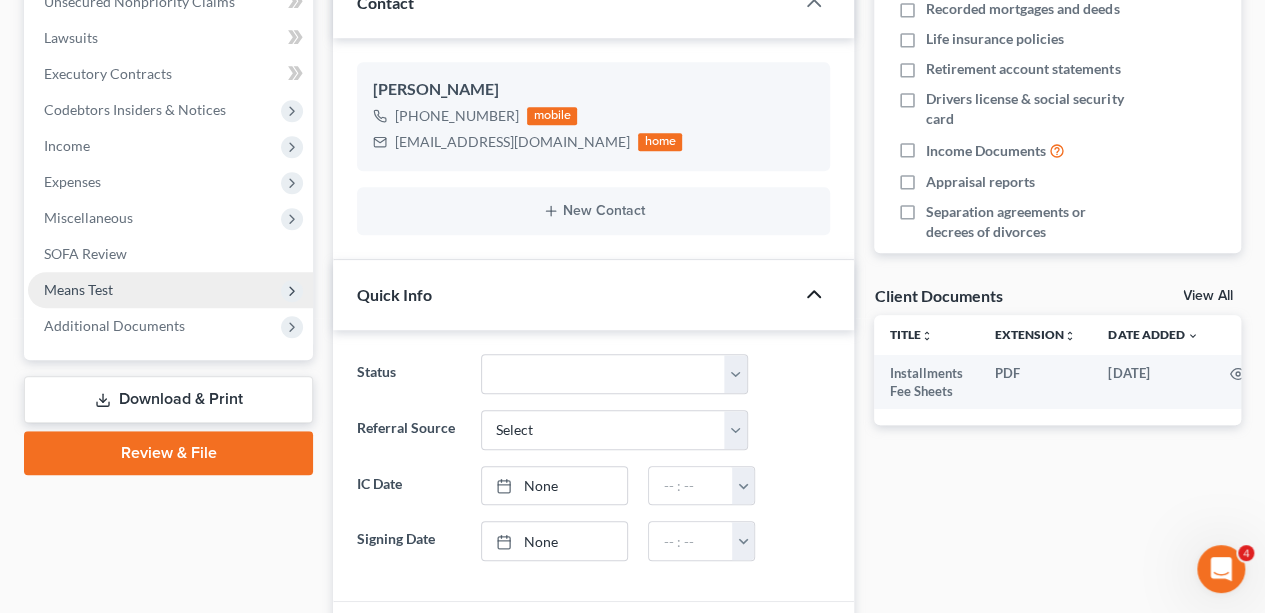 scroll, scrollTop: 0, scrollLeft: 0, axis: both 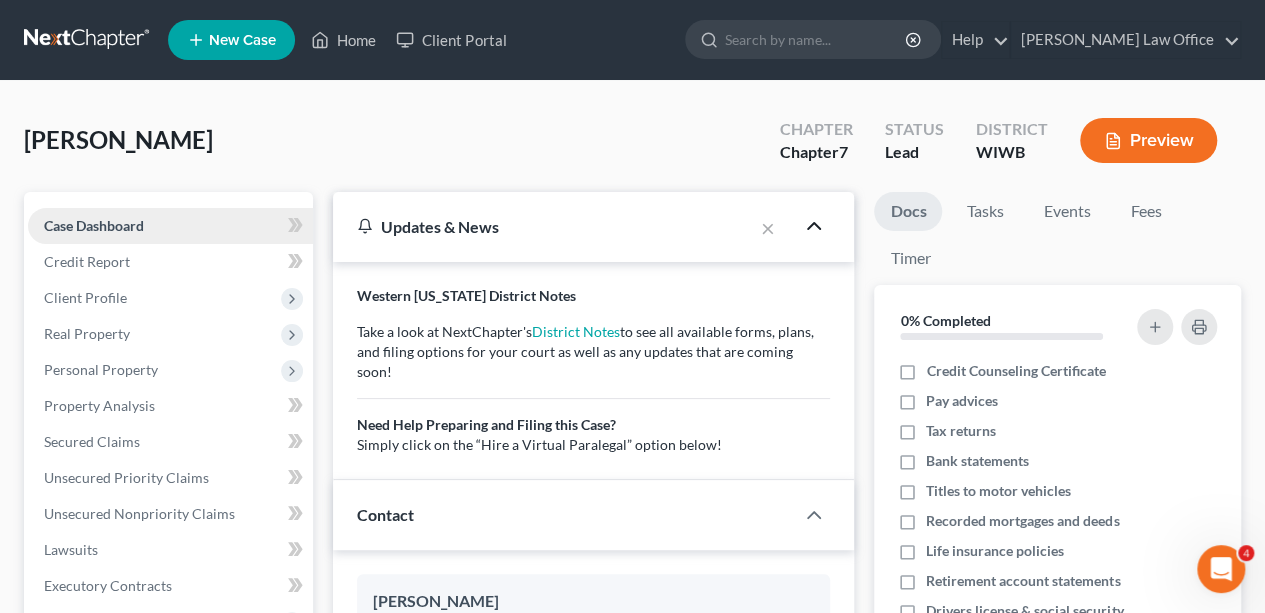 click on "Case Dashboard" at bounding box center (94, 225) 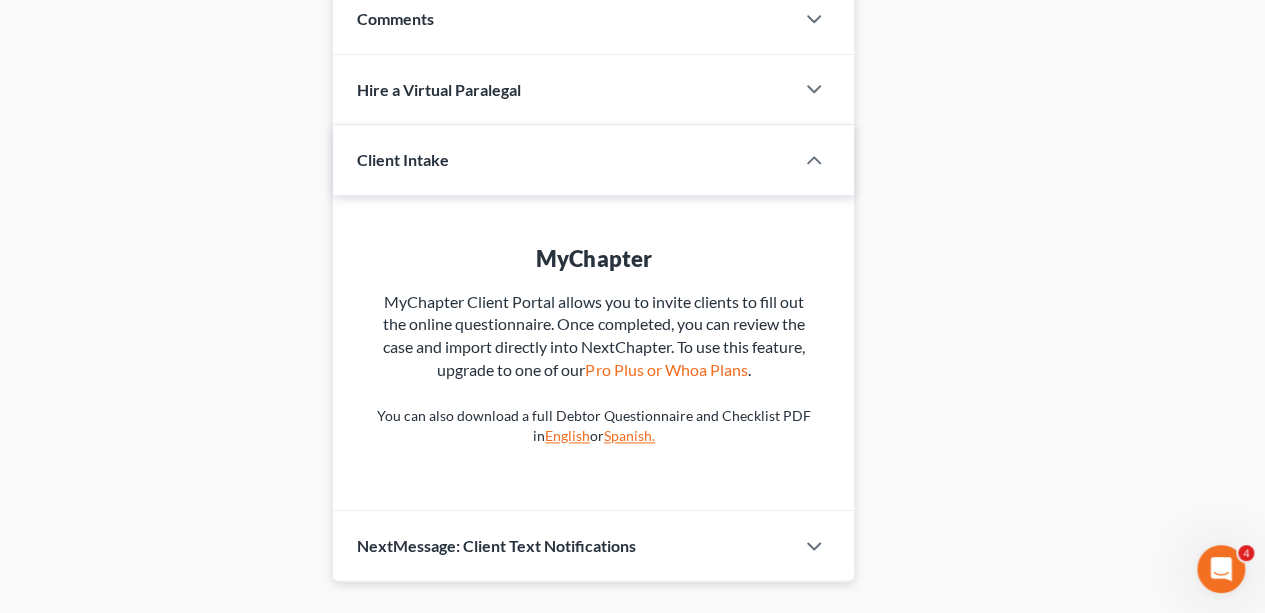 scroll, scrollTop: 1146, scrollLeft: 0, axis: vertical 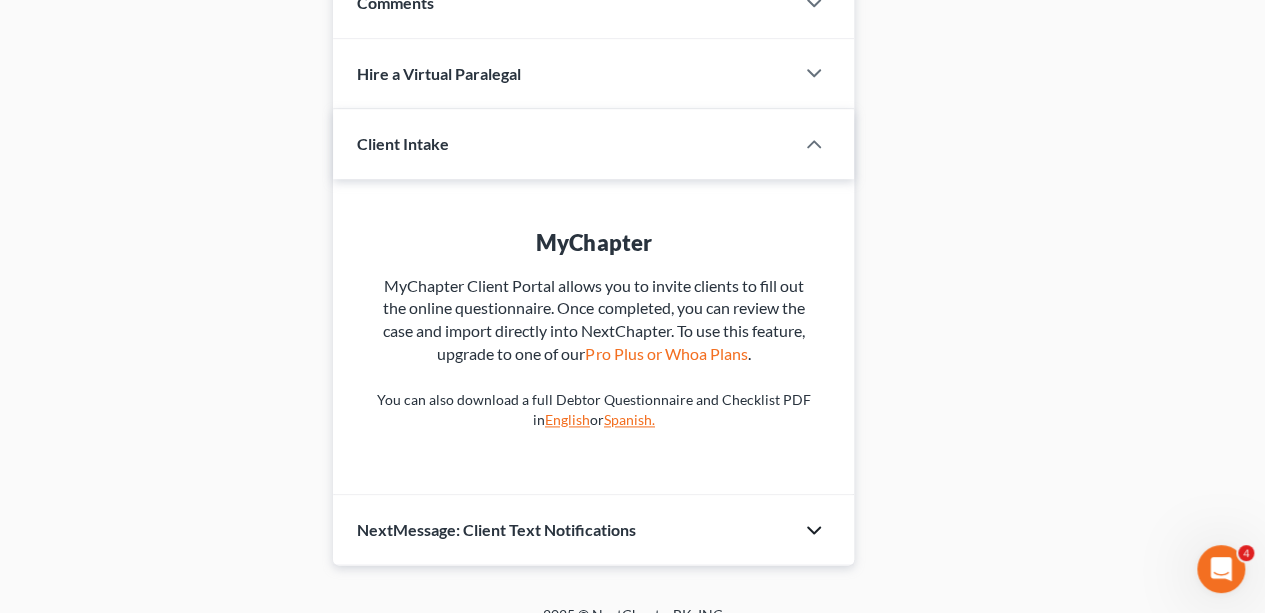 click 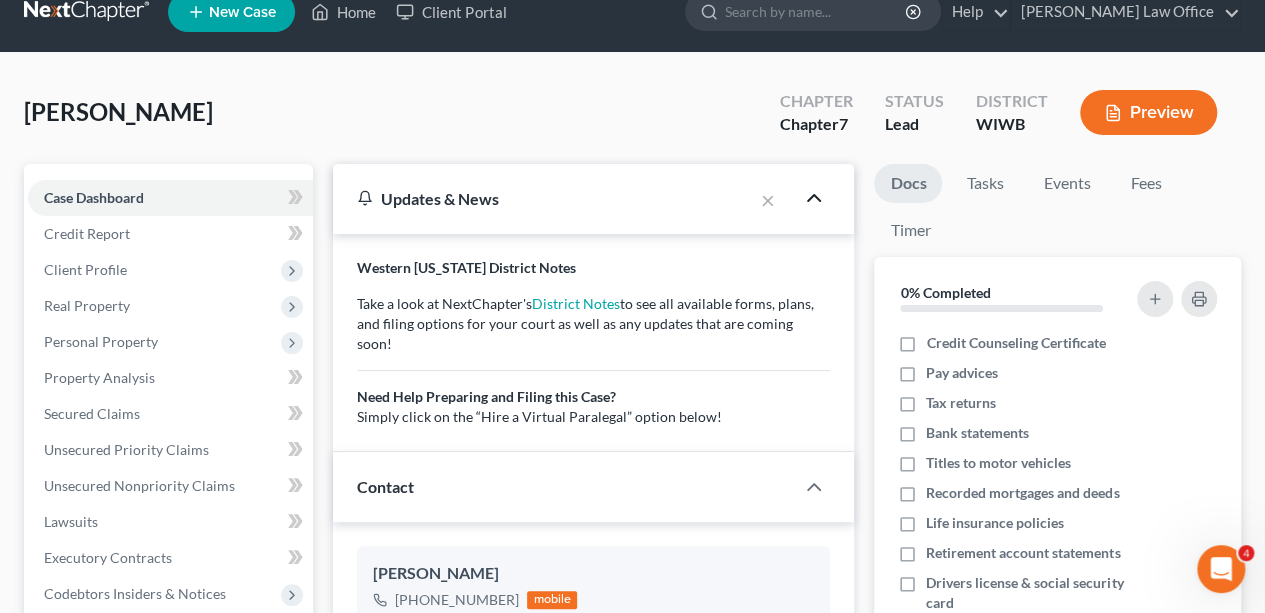 scroll, scrollTop: 0, scrollLeft: 0, axis: both 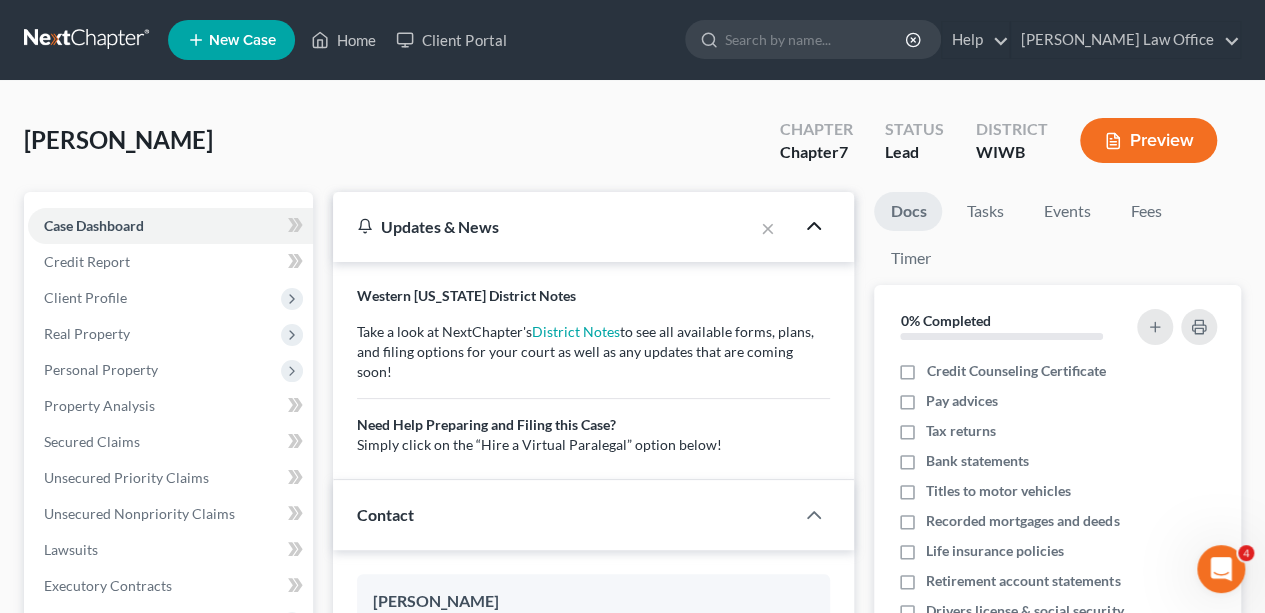 click on "Schwarz, Holly Upgraded Chapter Chapter  7 Status Lead District WIWB Preview" at bounding box center [632, 148] 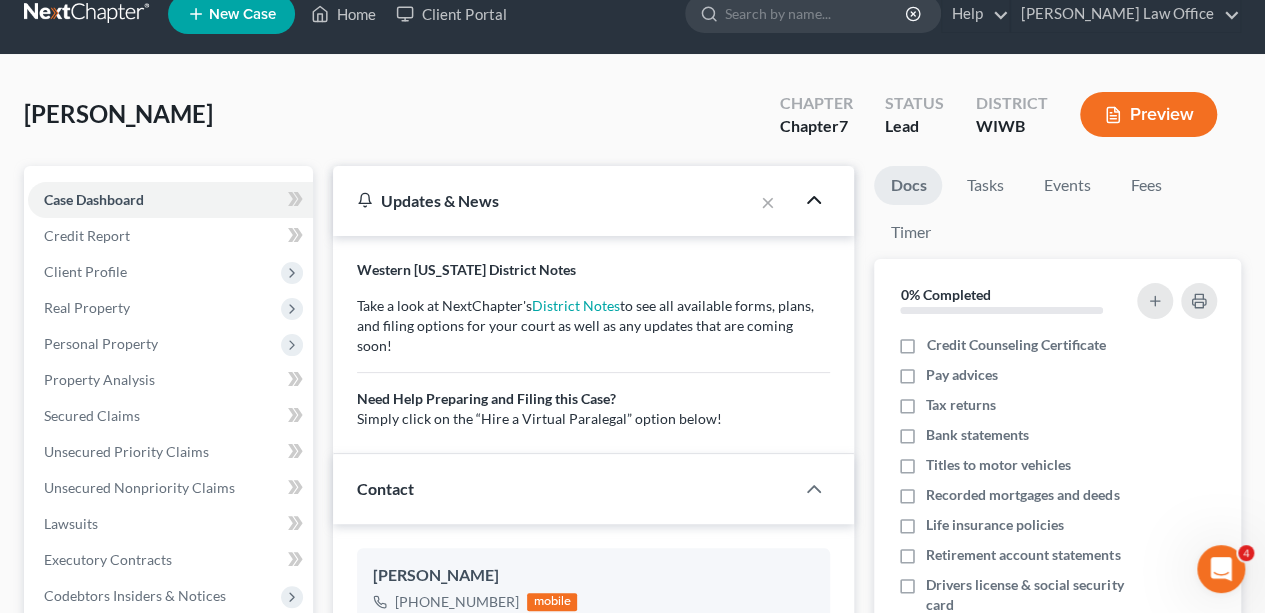 scroll, scrollTop: 100, scrollLeft: 0, axis: vertical 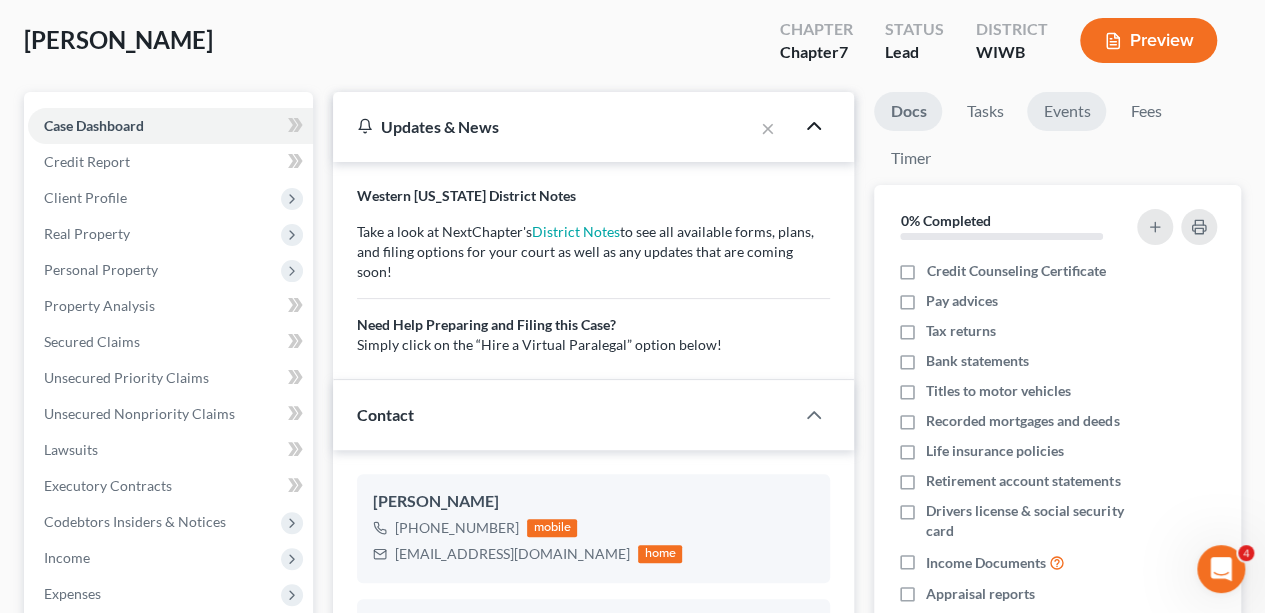 click on "Events" at bounding box center [1066, 111] 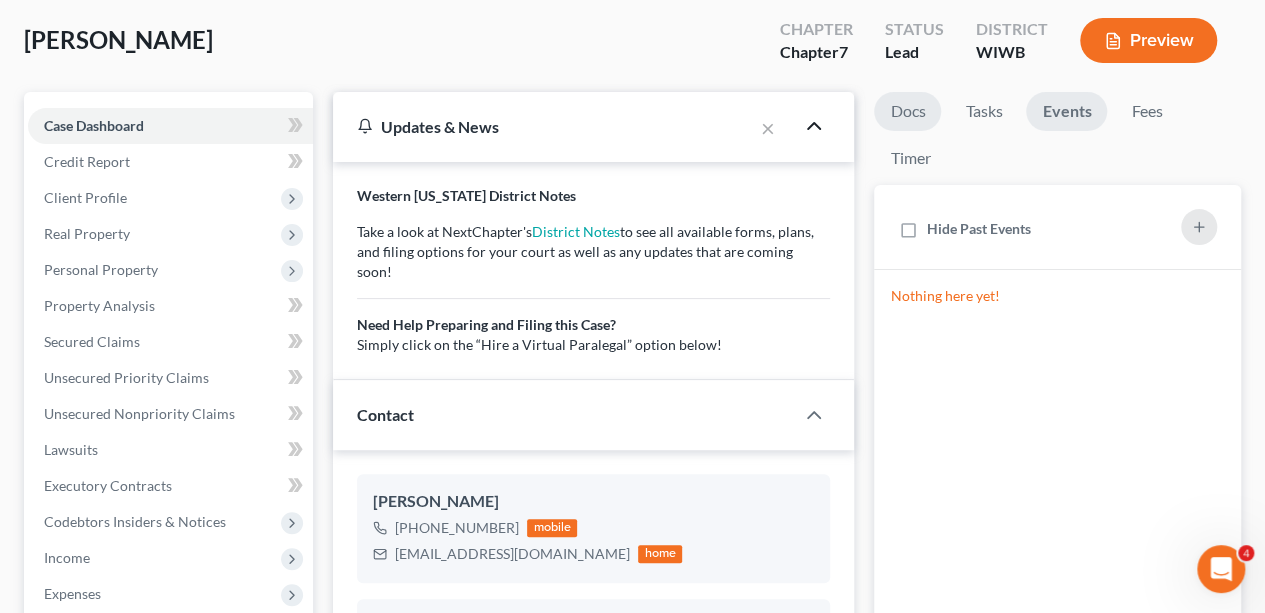 click on "Docs" at bounding box center [907, 111] 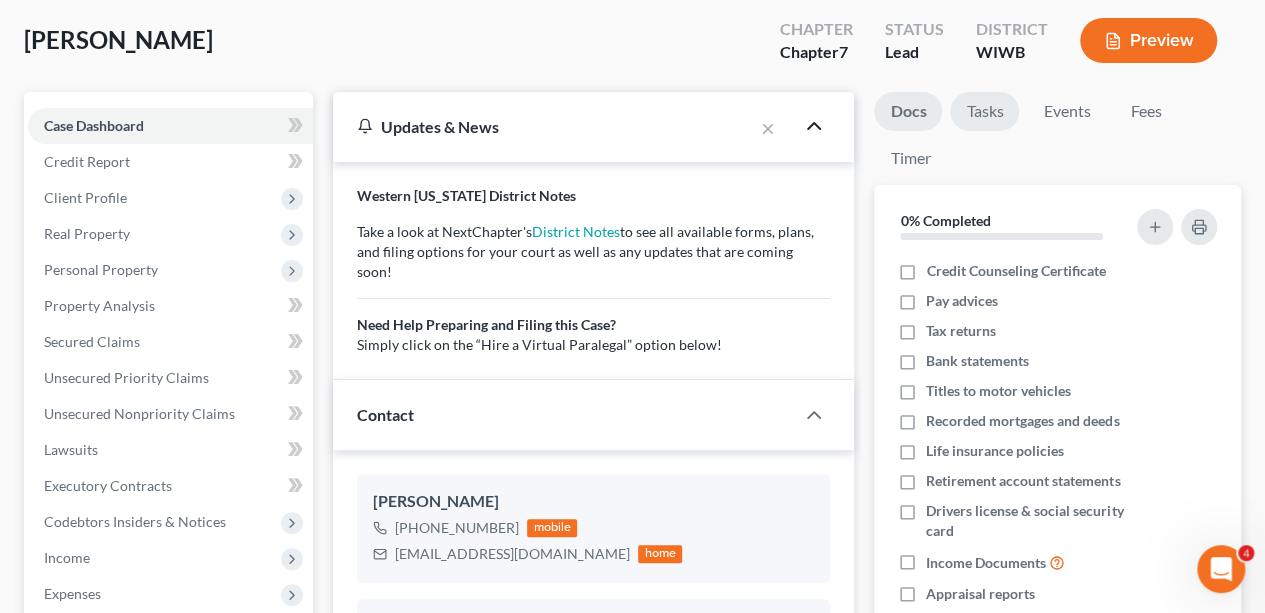 click on "Tasks" at bounding box center [984, 111] 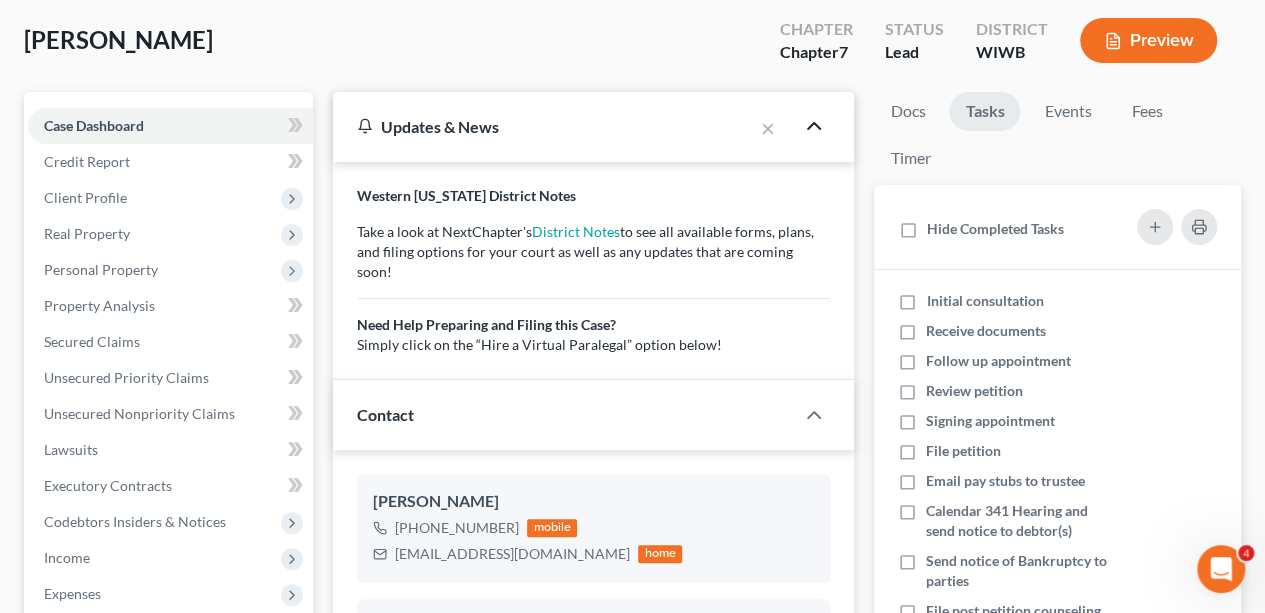click on "Schwarz, Holly Upgraded Chapter Chapter  7 Status Lead District WIWB Preview" at bounding box center [632, 48] 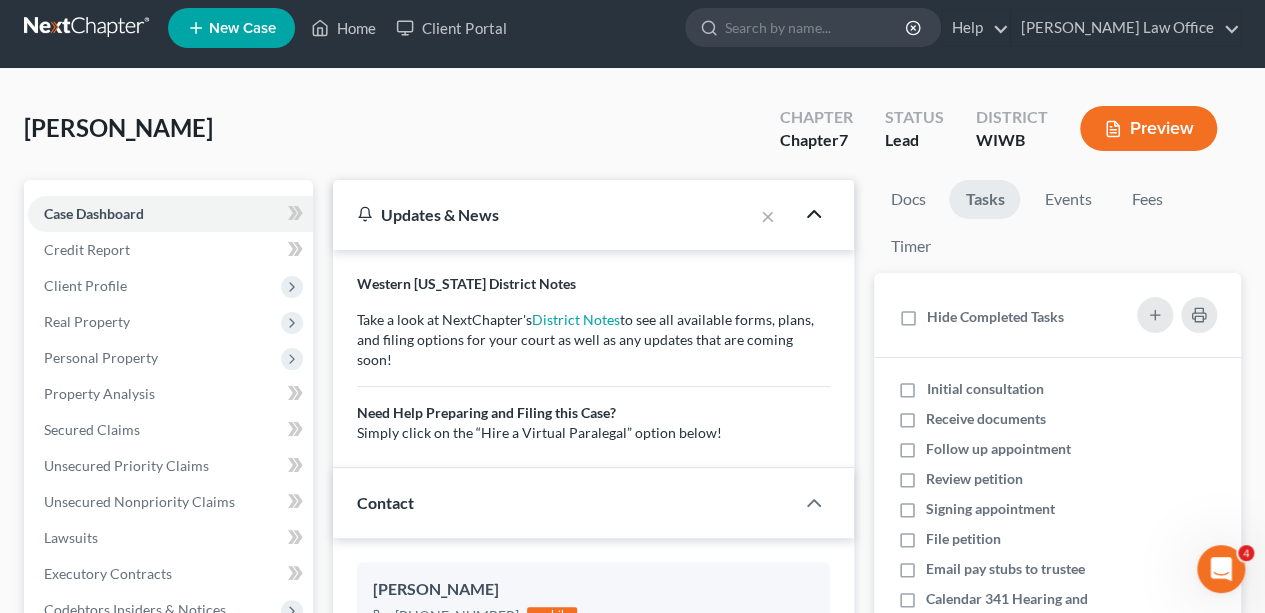 scroll, scrollTop: 0, scrollLeft: 0, axis: both 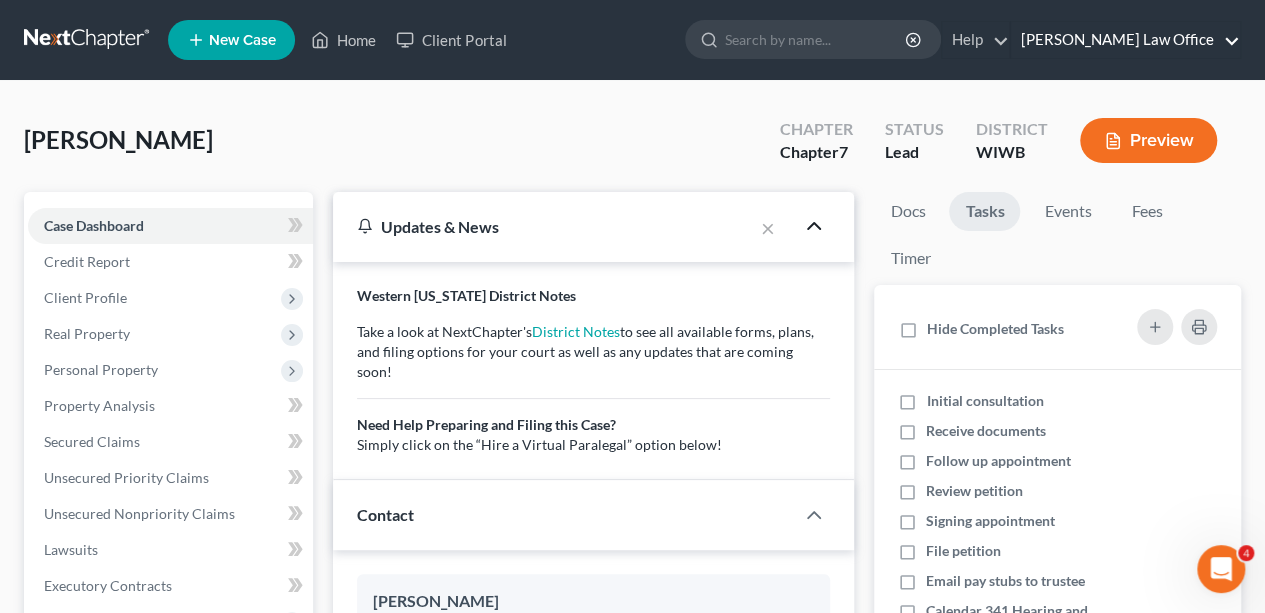 click on "[PERSON_NAME] Law Office" at bounding box center [1125, 40] 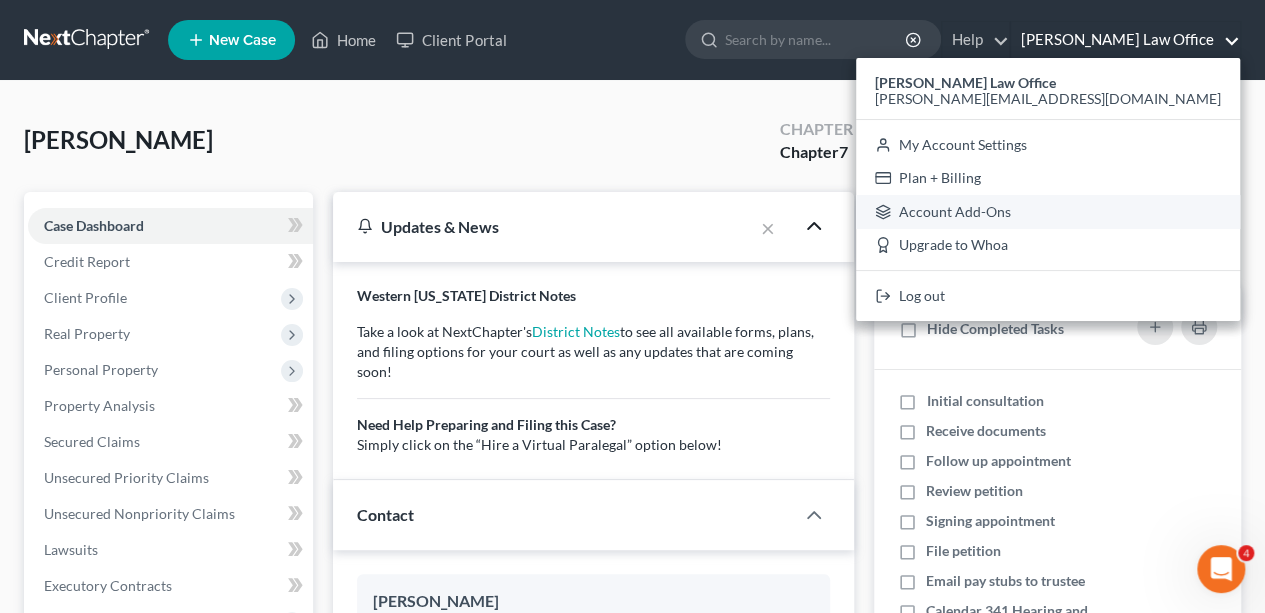 click on "Account Add-Ons" at bounding box center [1048, 212] 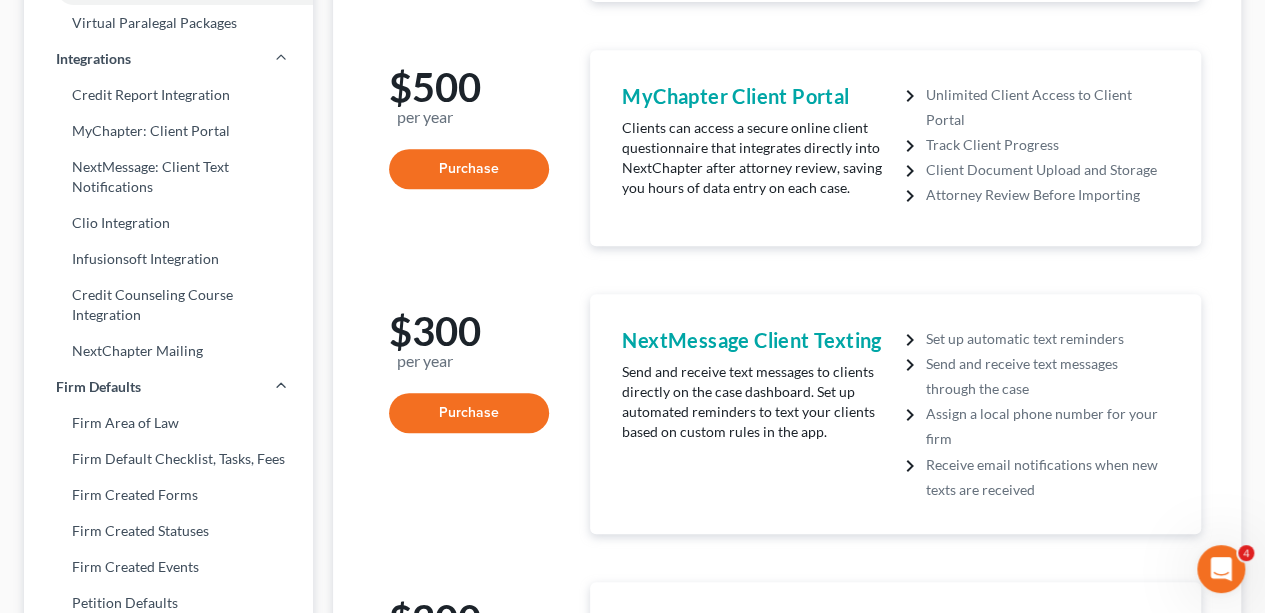 scroll, scrollTop: 0, scrollLeft: 0, axis: both 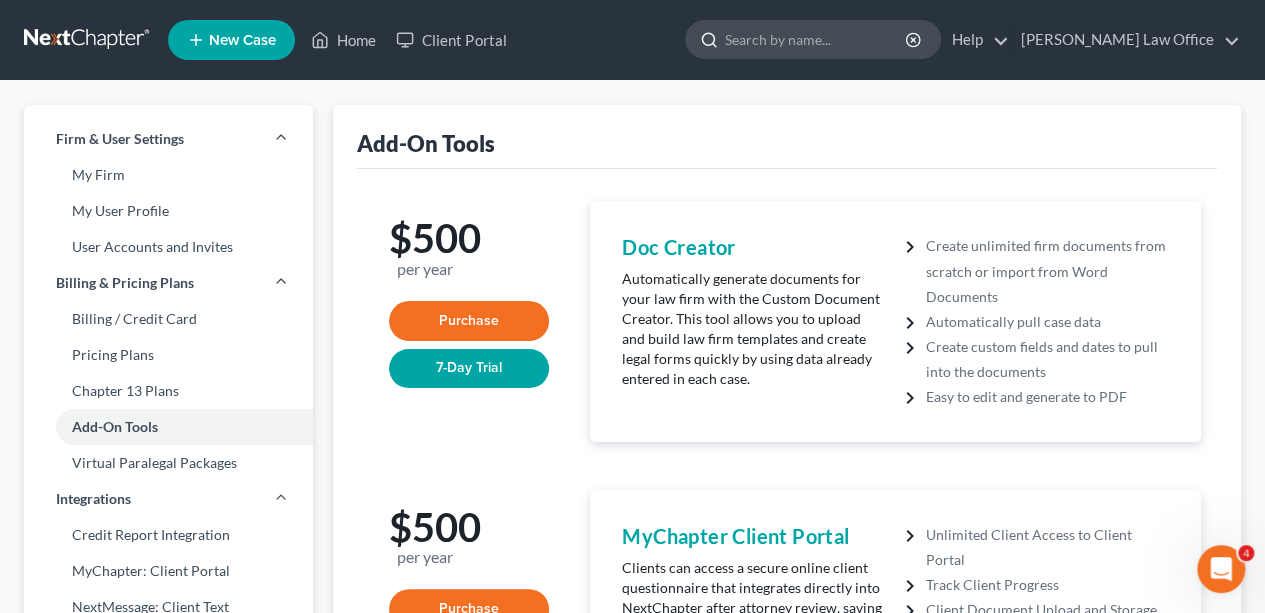 click at bounding box center [816, 39] 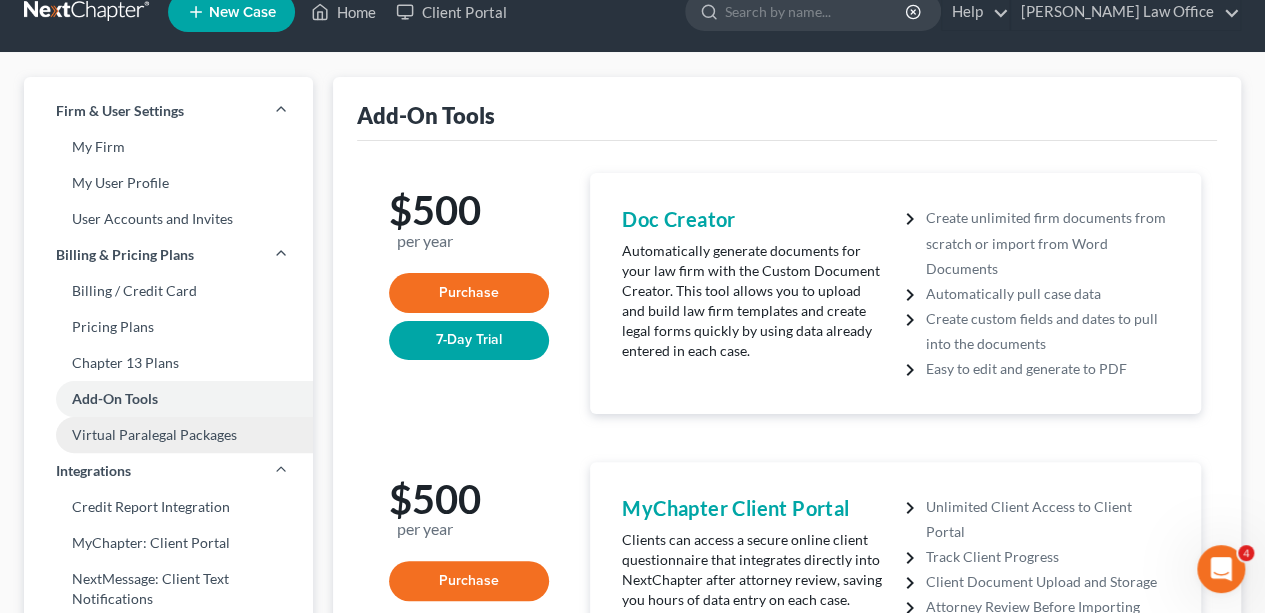 scroll, scrollTop: 0, scrollLeft: 0, axis: both 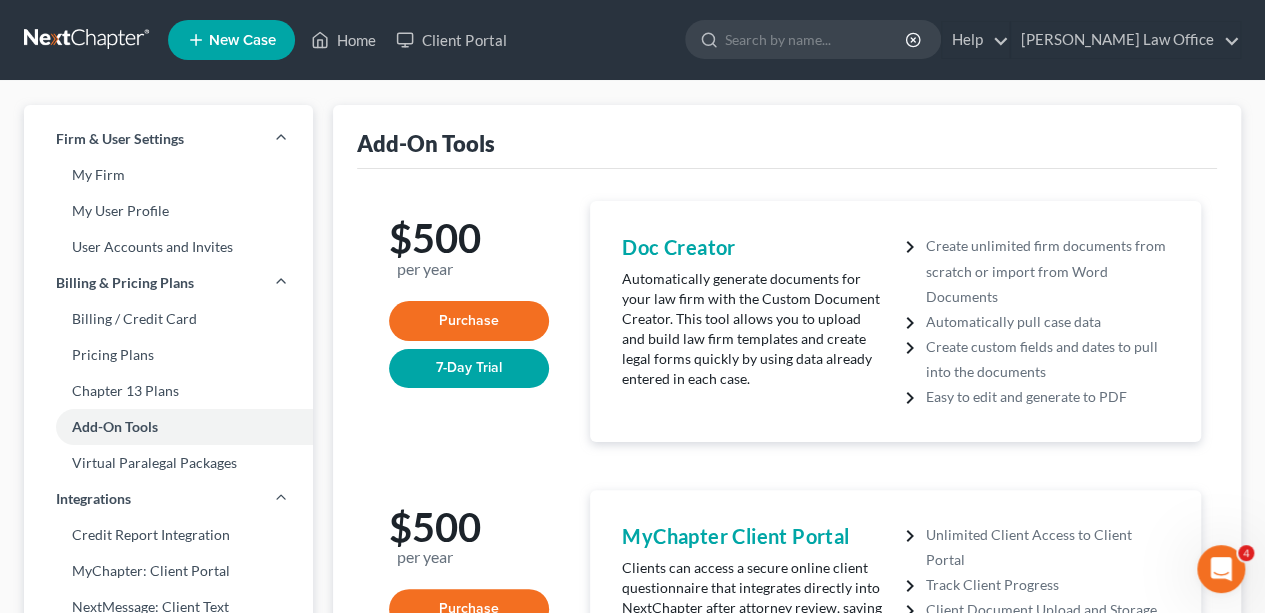click 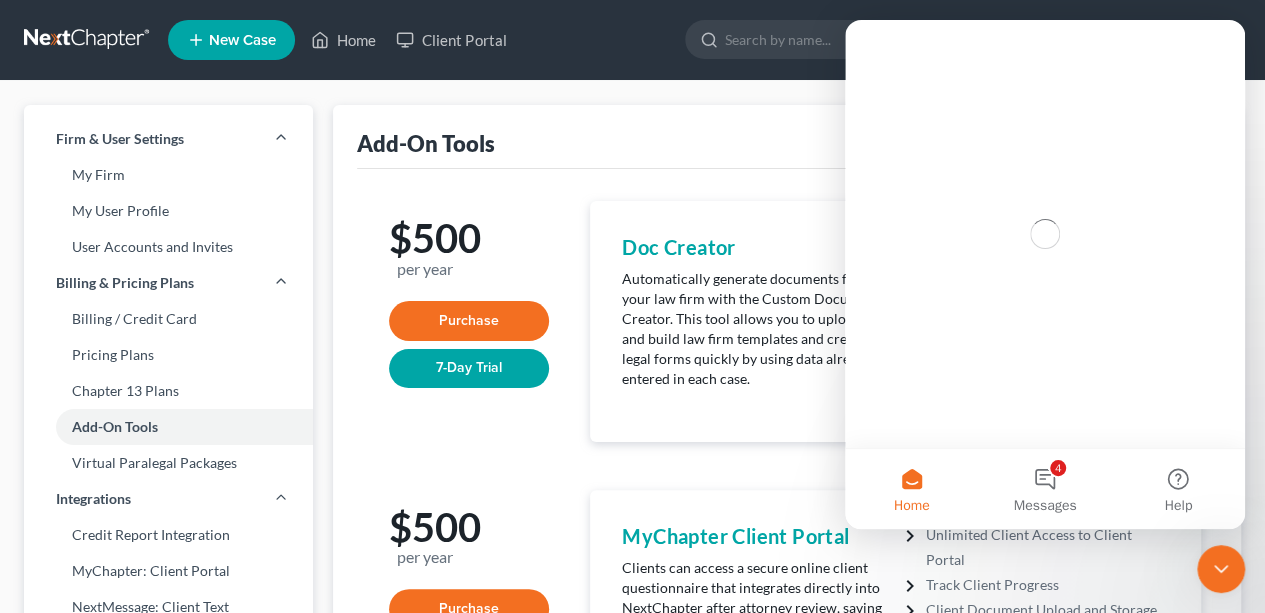 scroll, scrollTop: 0, scrollLeft: 0, axis: both 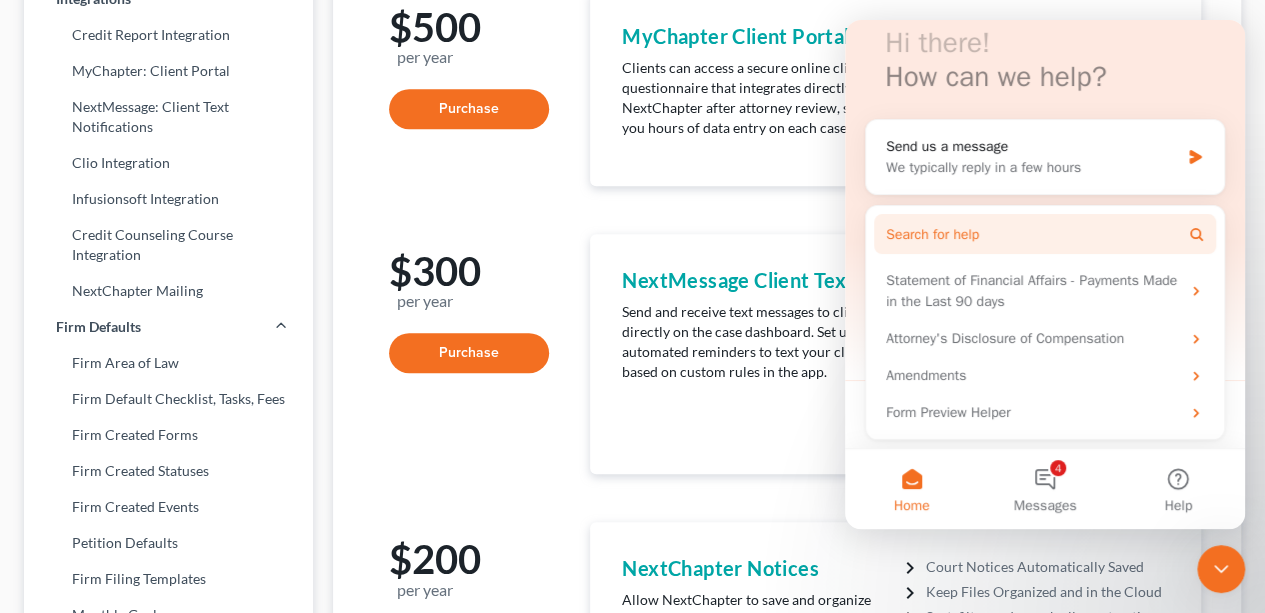 click on "Search for help" at bounding box center (932, 234) 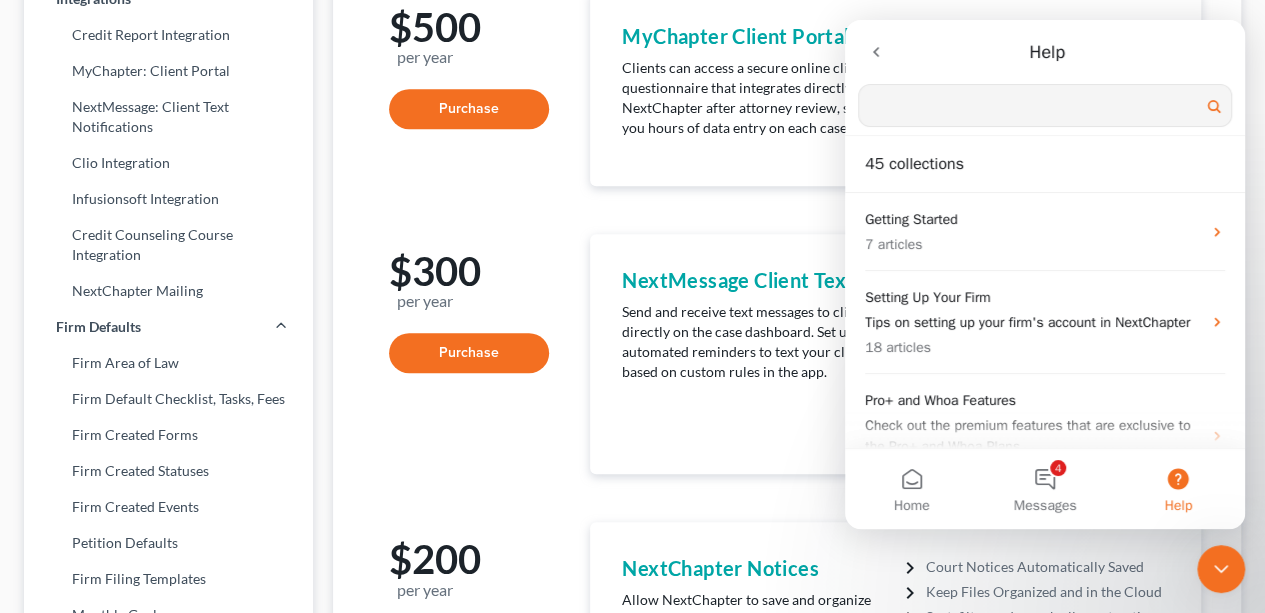 scroll, scrollTop: 0, scrollLeft: 0, axis: both 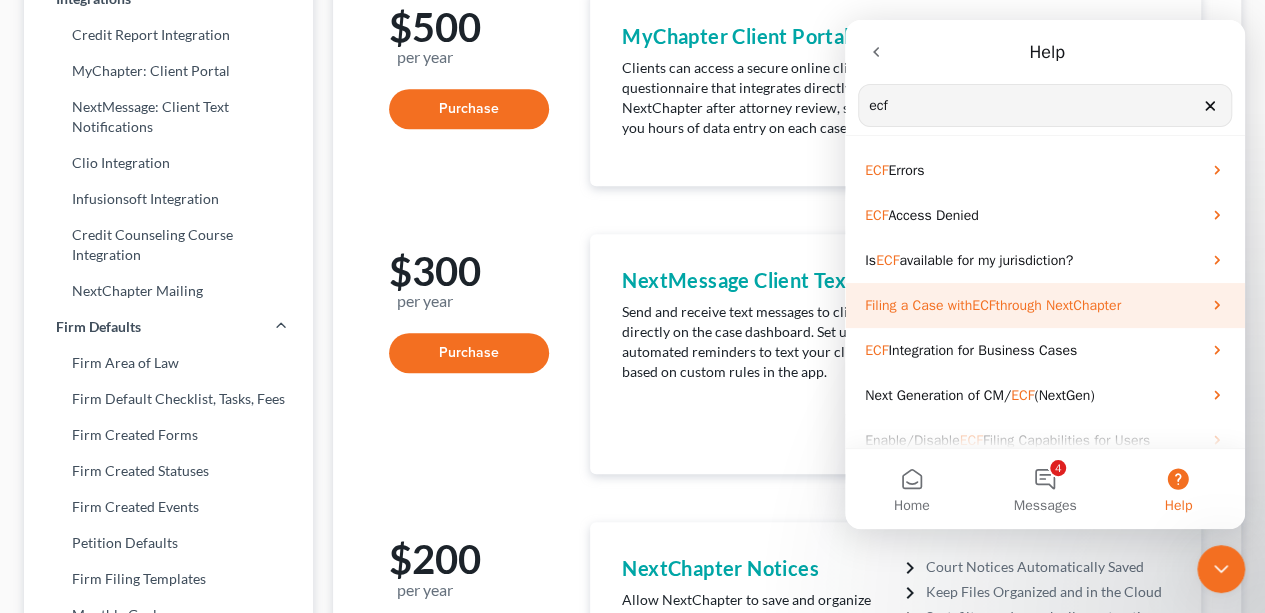 type on "ecf" 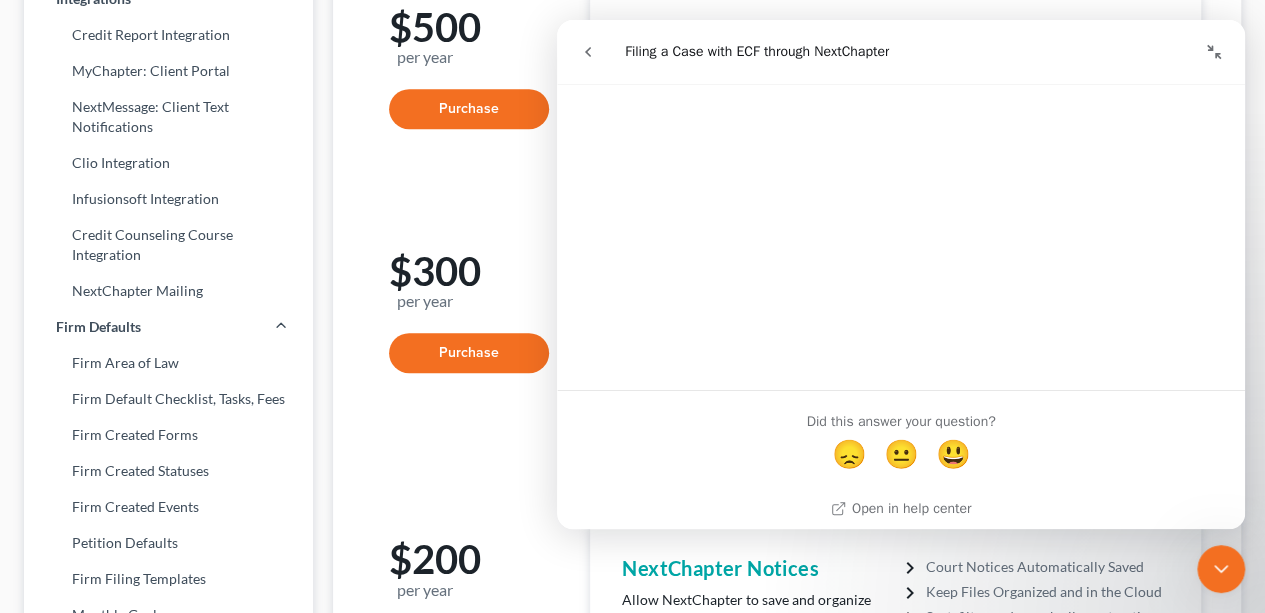 scroll, scrollTop: 4748, scrollLeft: 0, axis: vertical 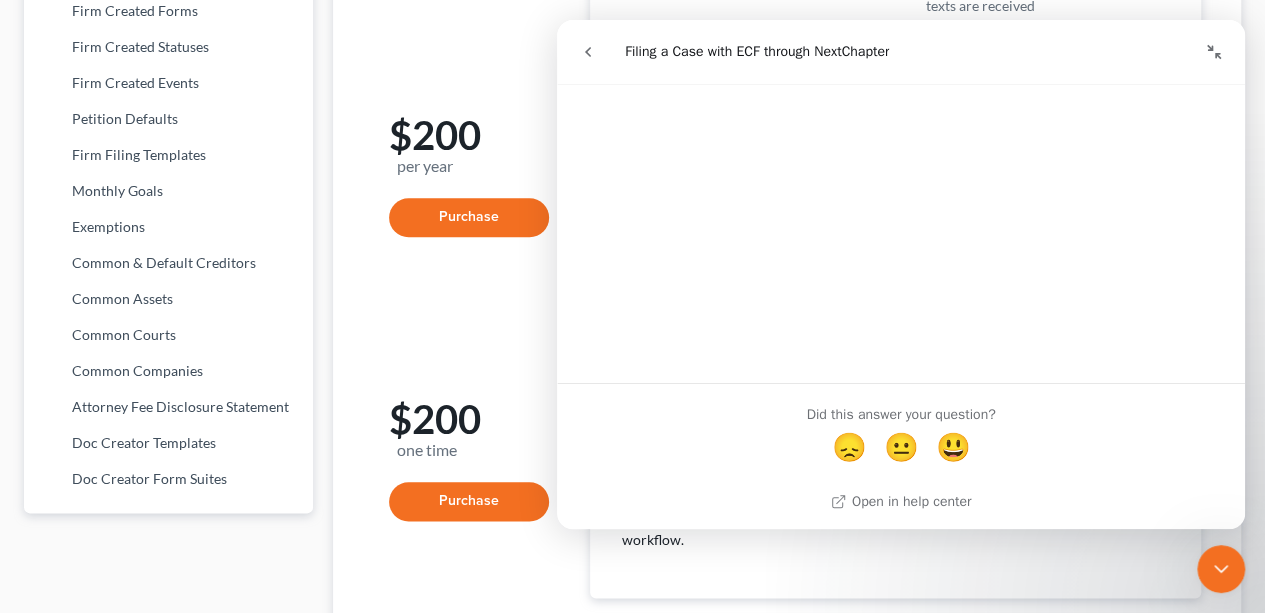 click 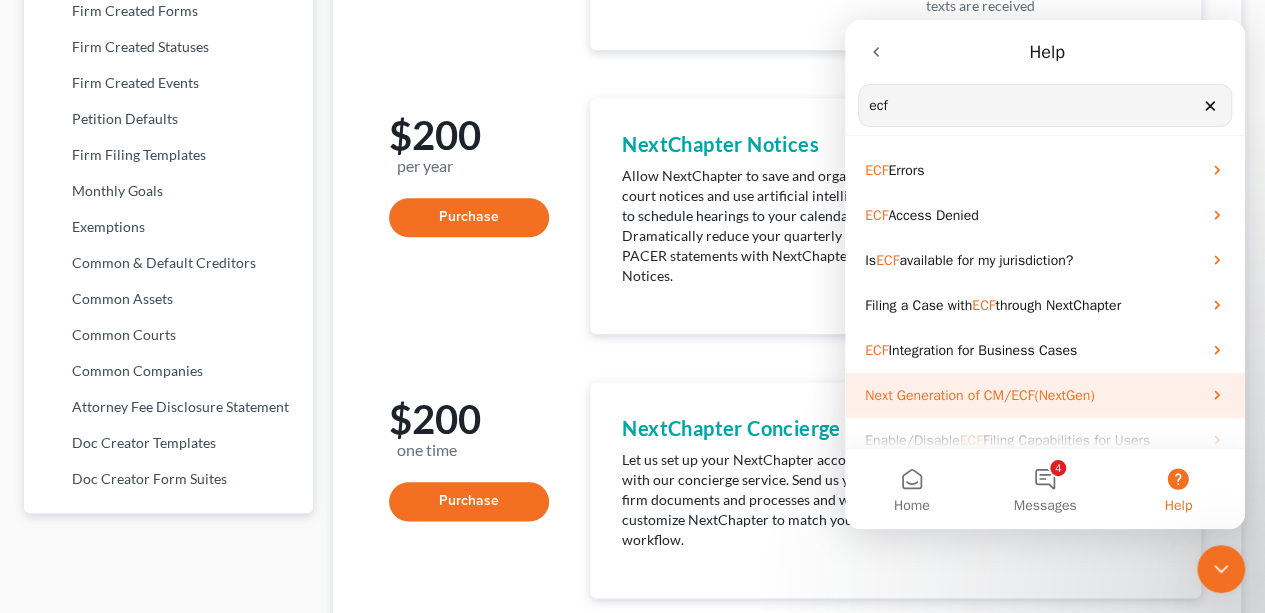 click on "ECF" at bounding box center (1022, 395) 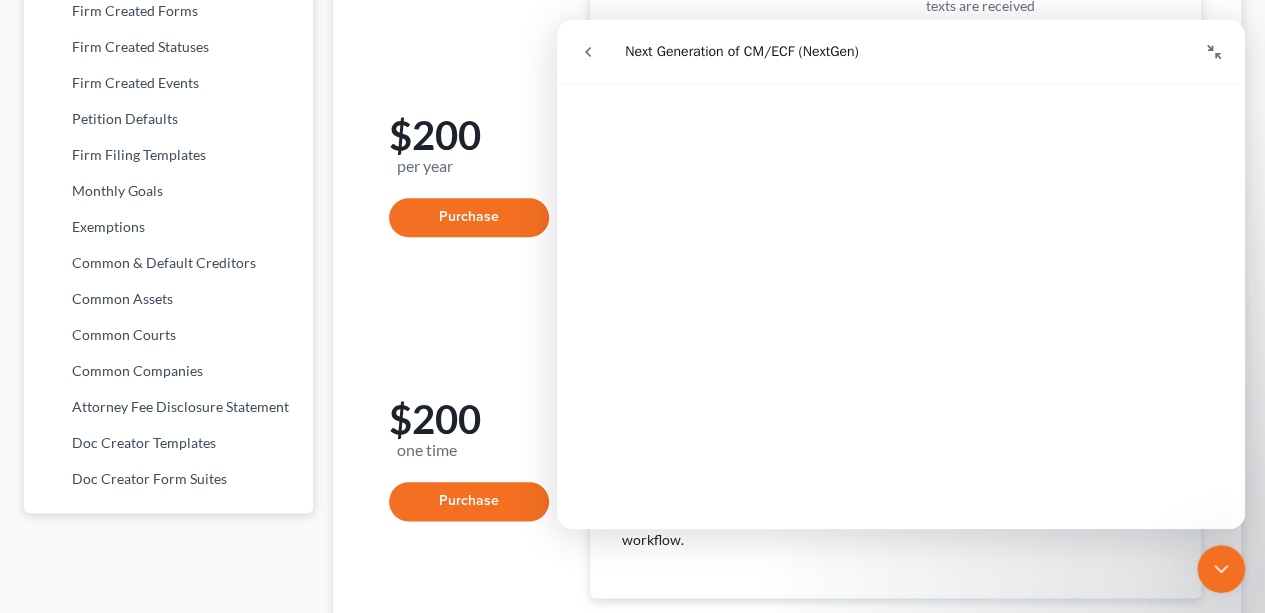 scroll, scrollTop: 1100, scrollLeft: 0, axis: vertical 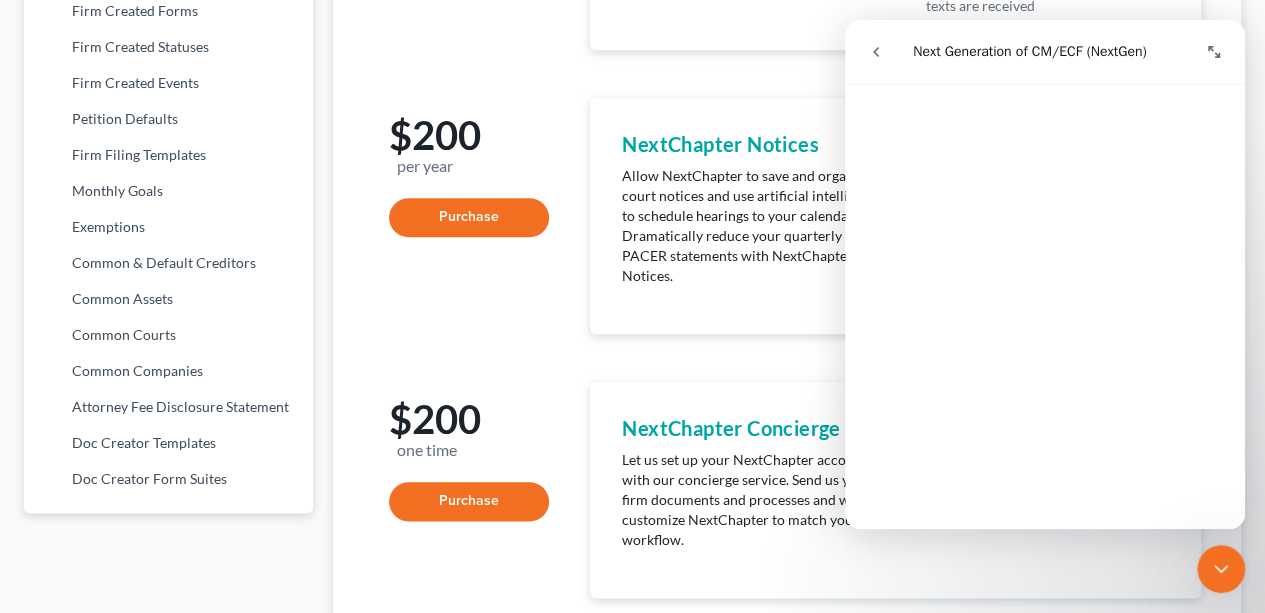 click 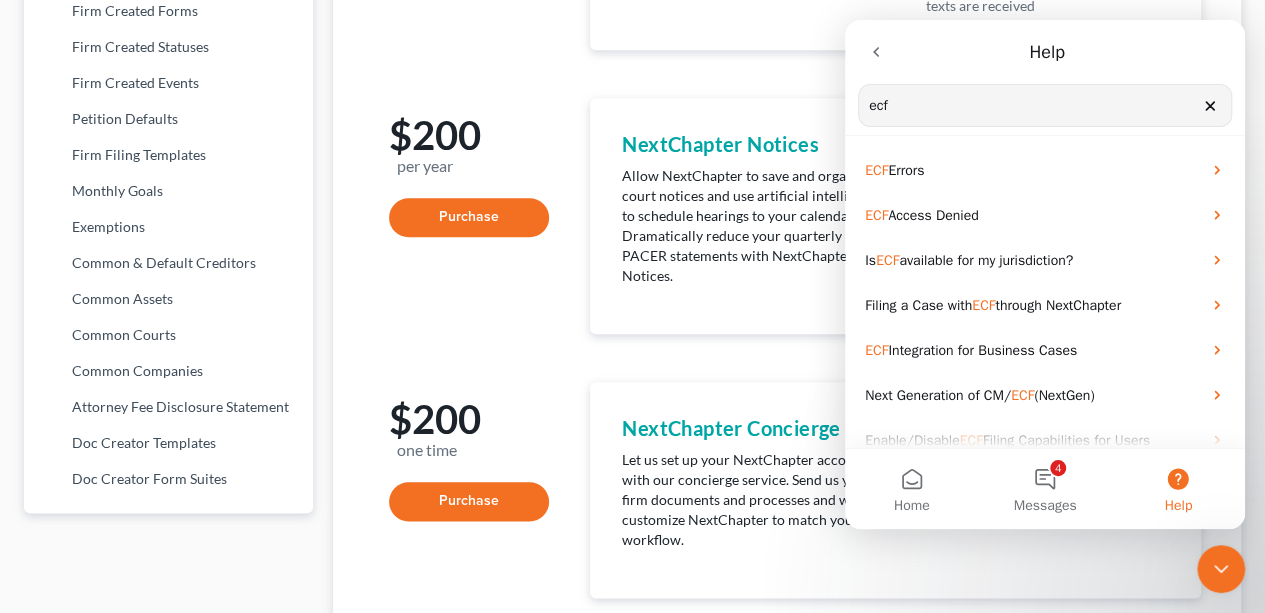 click on "$500  per year Purchase 7-Day Trial Doc Creator Automatically generate documents for your law firm with the Custom Document Creator. This tool allows you to upload and build law firm templates and create legal forms quickly by using data already entered in each case. Create unlimited firm documents from scratch or import from Word Documents Automatically pull case data Create custom fields and dates to pull into the documents Easy to edit and generate to PDF $500  per year Purchase MyChapter Client Portal Clients can access a secure online client questionnaire that integrates directly into NextChapter after attorney review, saving you hours of data entry on each case. Unlimited Client Access to Client Portal Track Client Progress Client Document Upload and Storage Attorney Review Before Importing $300  per year Purchase NextMessage Client Texting Send and receive text messages to clients directly on the case dashboard. Set up automated reminders to text your clients based on custom rules in the app. $200" at bounding box center (787, 59) 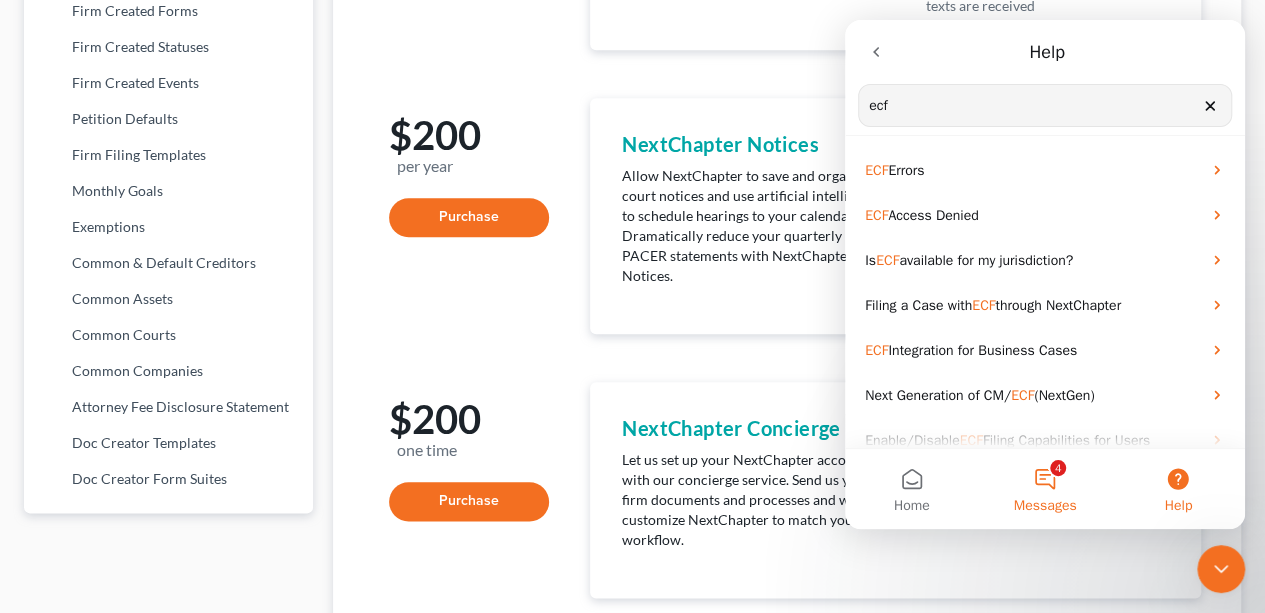 click on "4 Messages" at bounding box center (1044, 489) 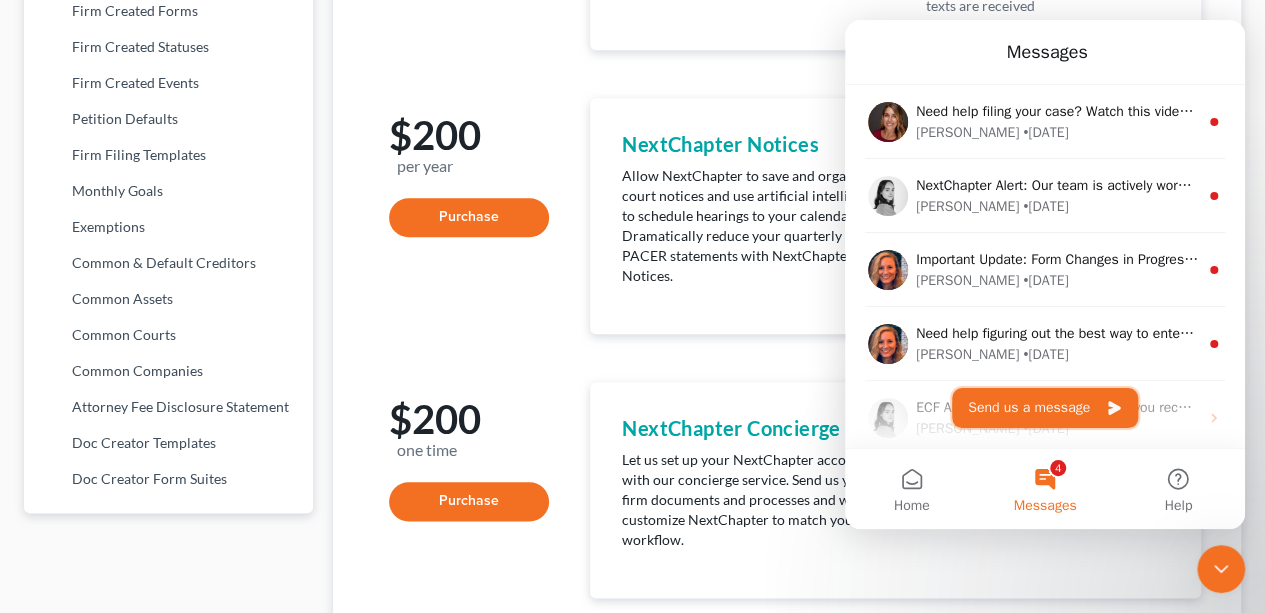 click on "Send us a message" at bounding box center (1045, 408) 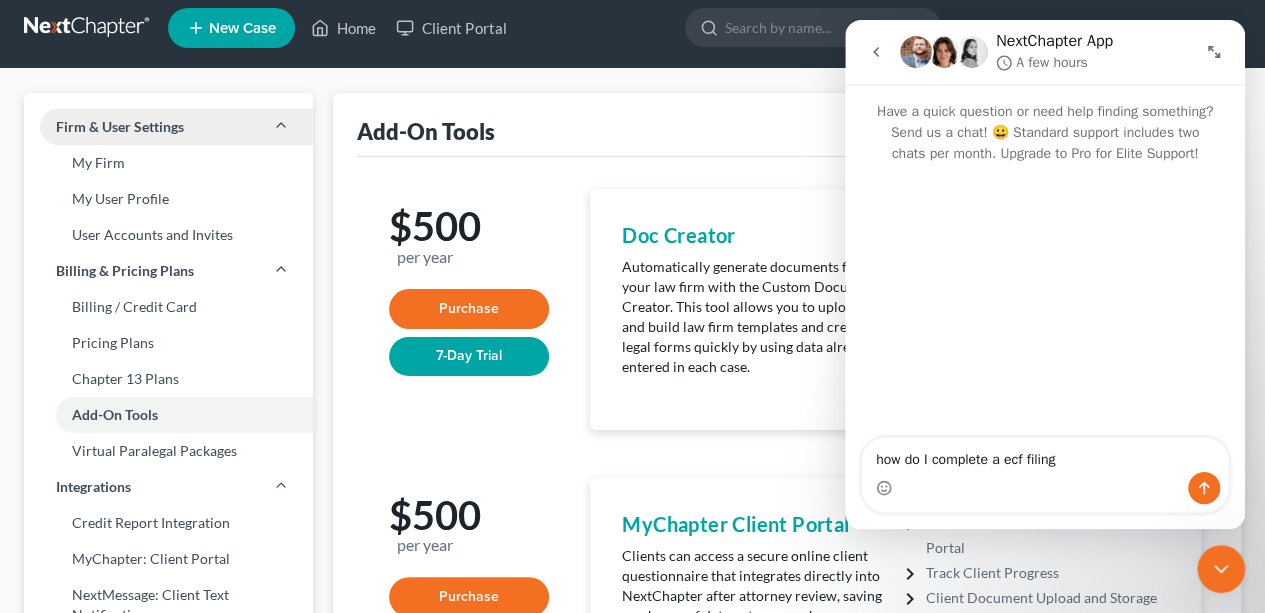 scroll, scrollTop: 0, scrollLeft: 0, axis: both 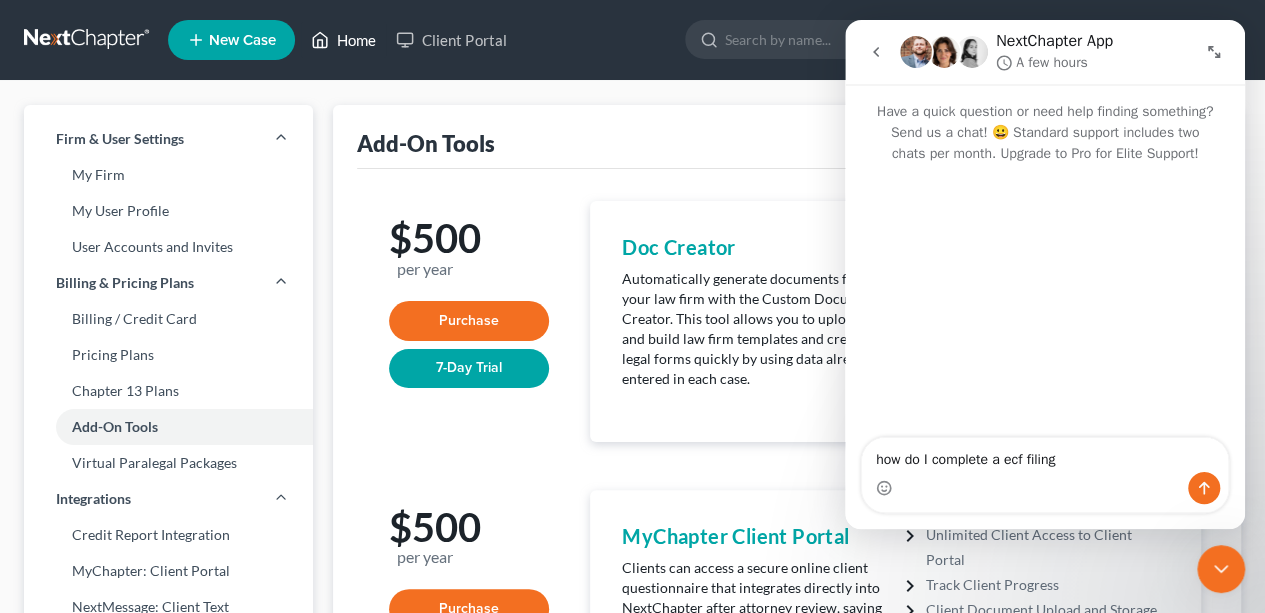 type on "how do I complete a ecf filing" 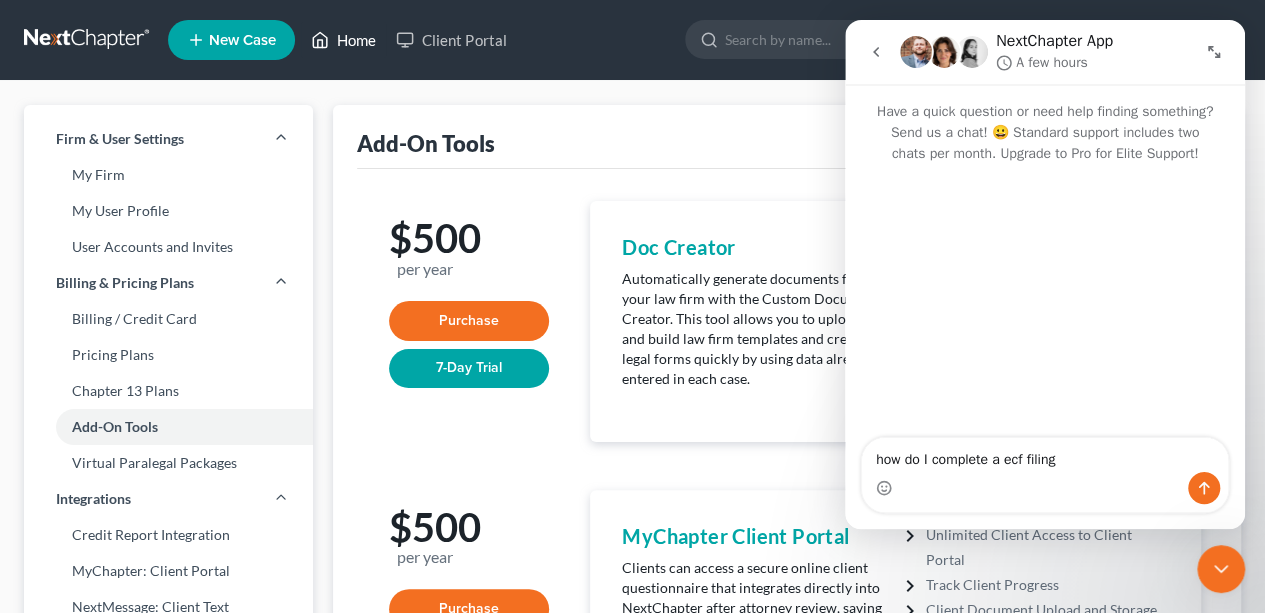 click on "Home" at bounding box center [343, 40] 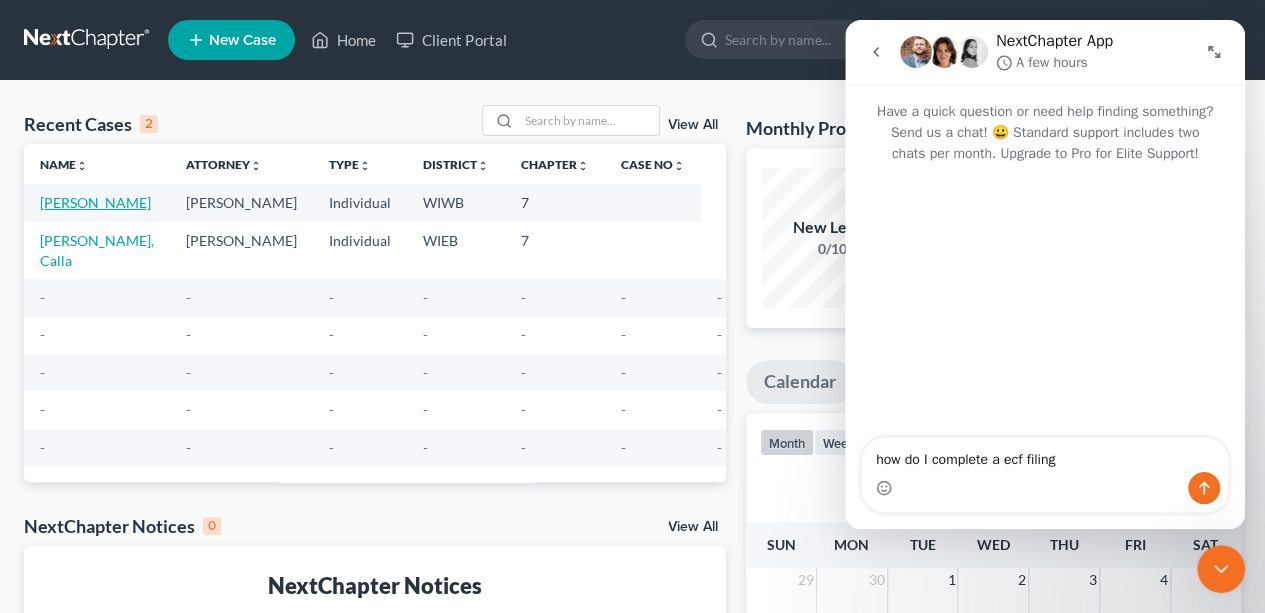 click on "[PERSON_NAME]" at bounding box center (95, 202) 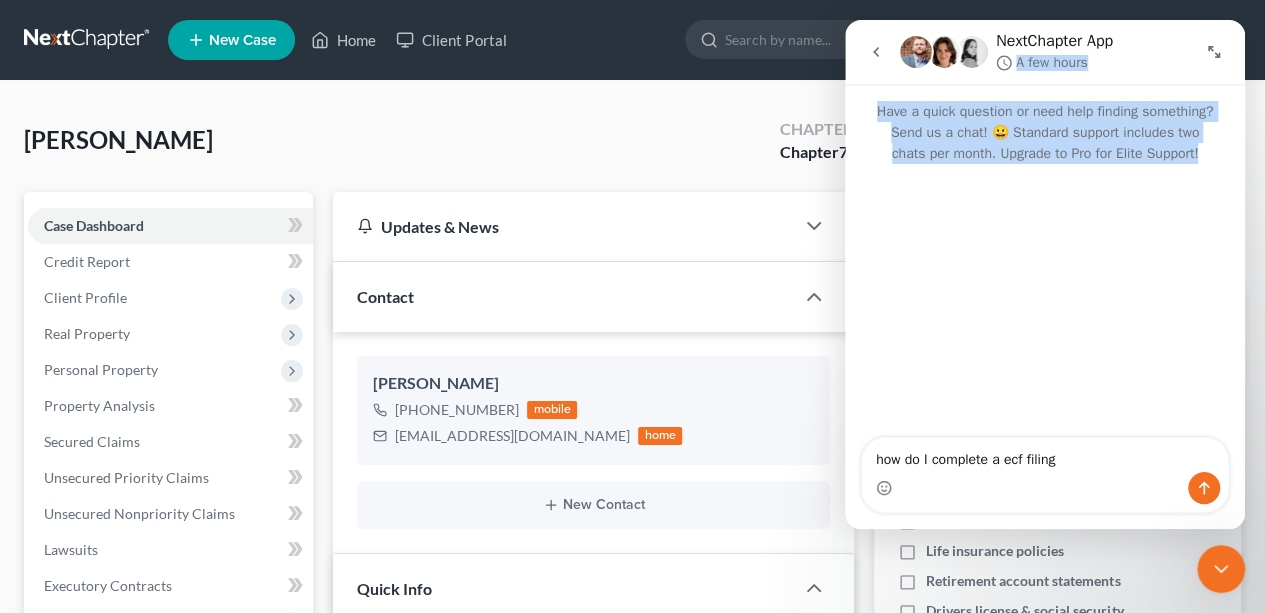 drag, startPoint x: 1154, startPoint y: 38, endPoint x: 1026, endPoint y: 369, distance: 354.8873 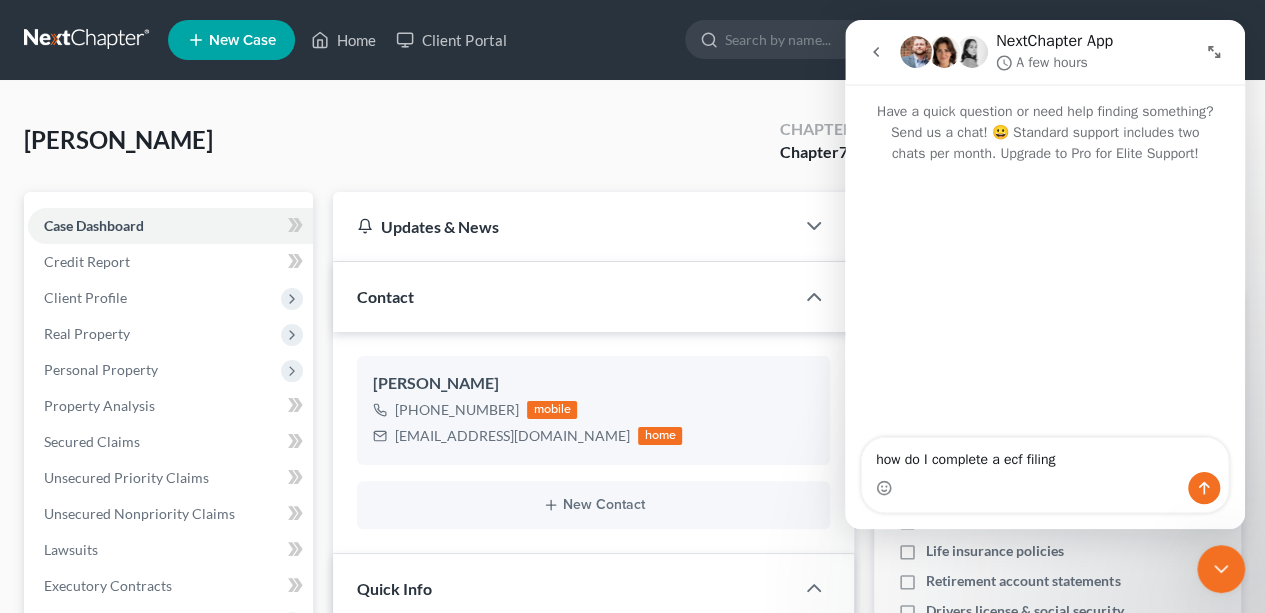 drag, startPoint x: 855, startPoint y: 28, endPoint x: 875, endPoint y: 37, distance: 21.931713 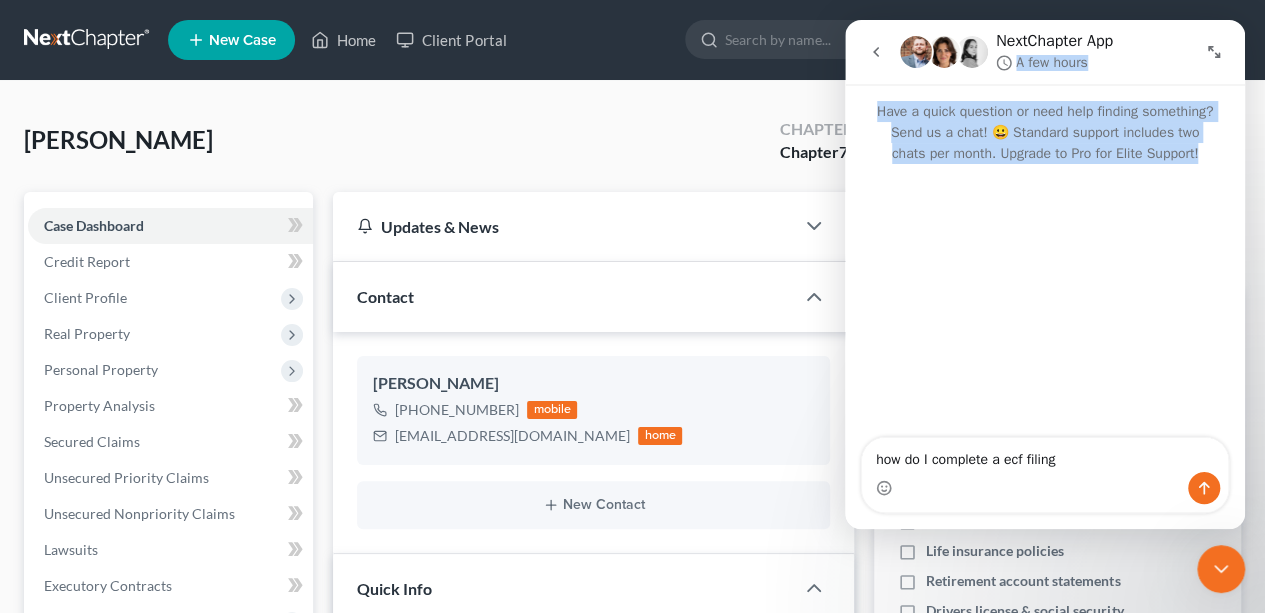 drag, startPoint x: 1147, startPoint y: 29, endPoint x: 1119, endPoint y: 173, distance: 146.69696 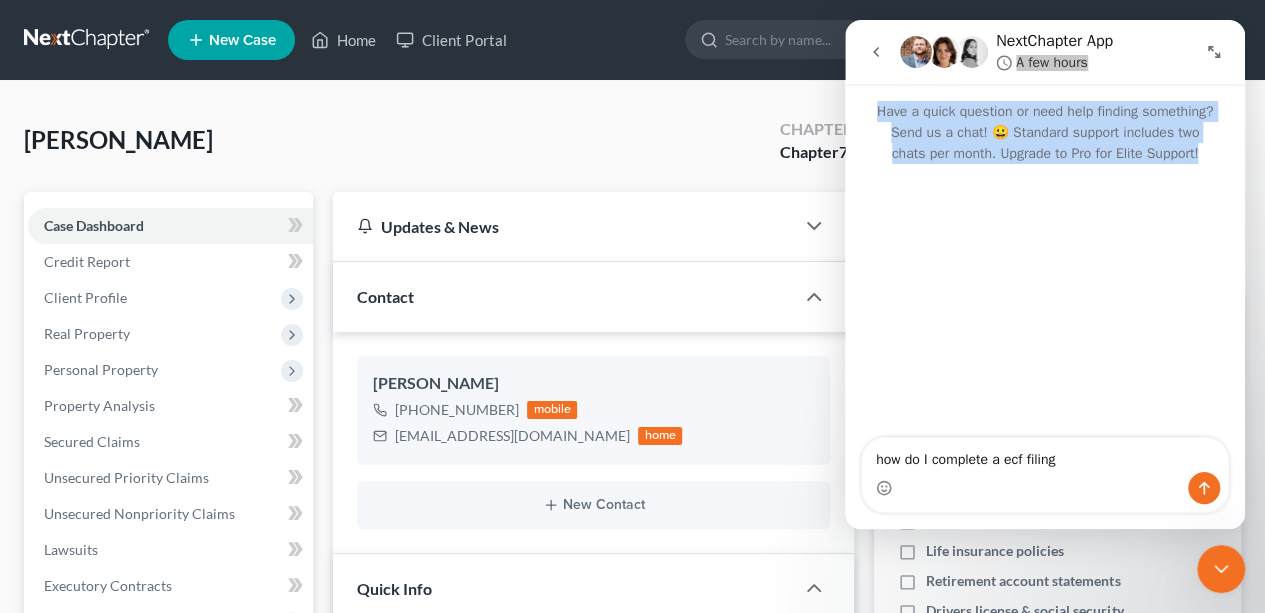 click on "Schwarz, Holly Upgraded Chapter Chapter  7 Status Lead District WIWB Preview" at bounding box center [632, 148] 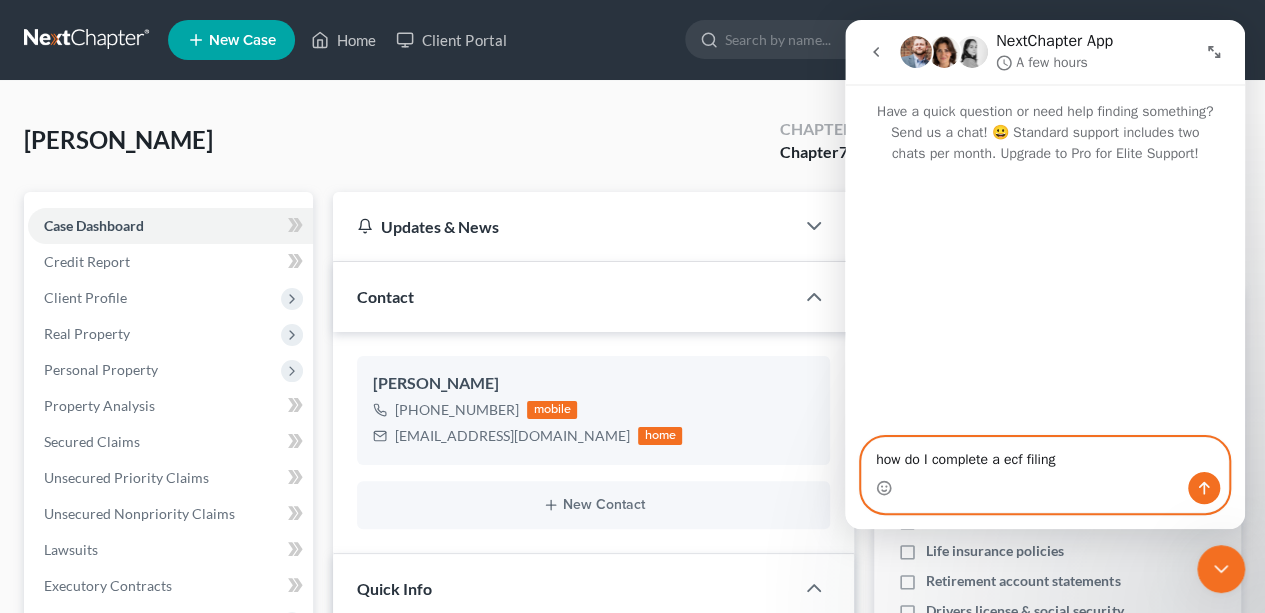 click on "how do I complete a ecf filing" at bounding box center (1045, 455) 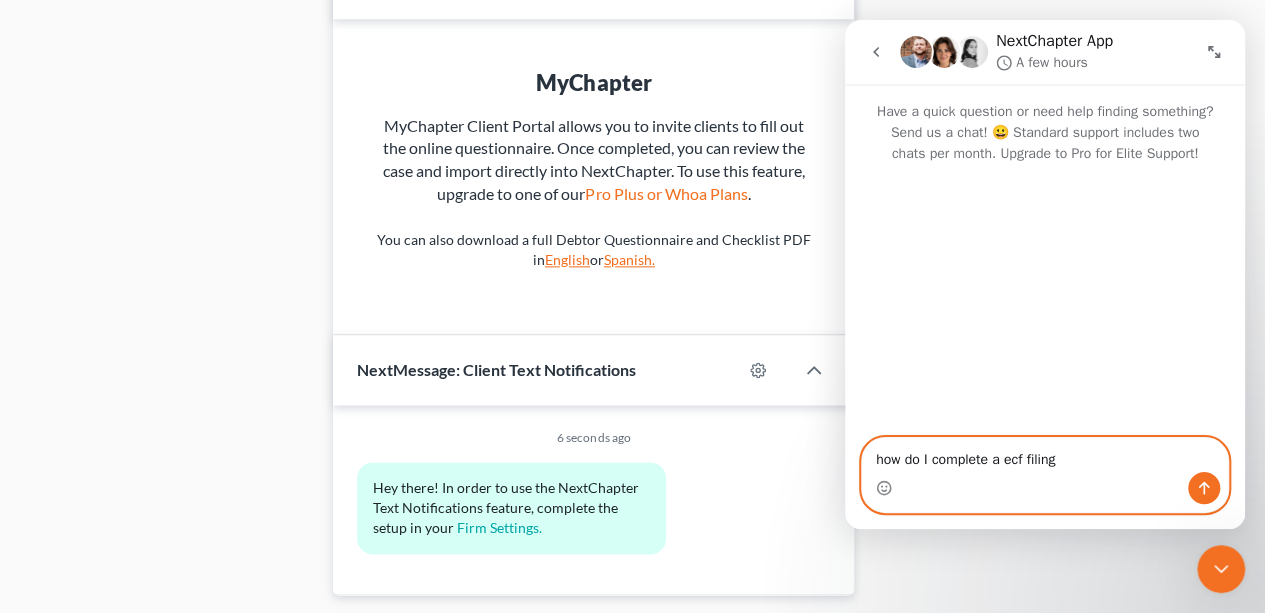 scroll, scrollTop: 1100, scrollLeft: 0, axis: vertical 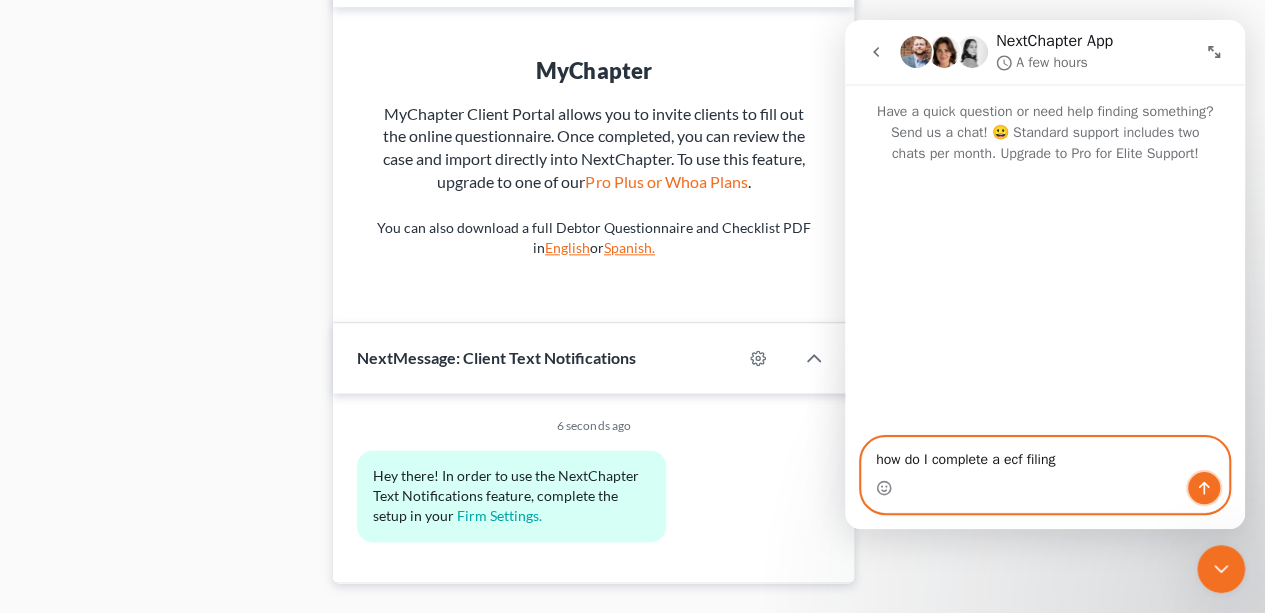 click 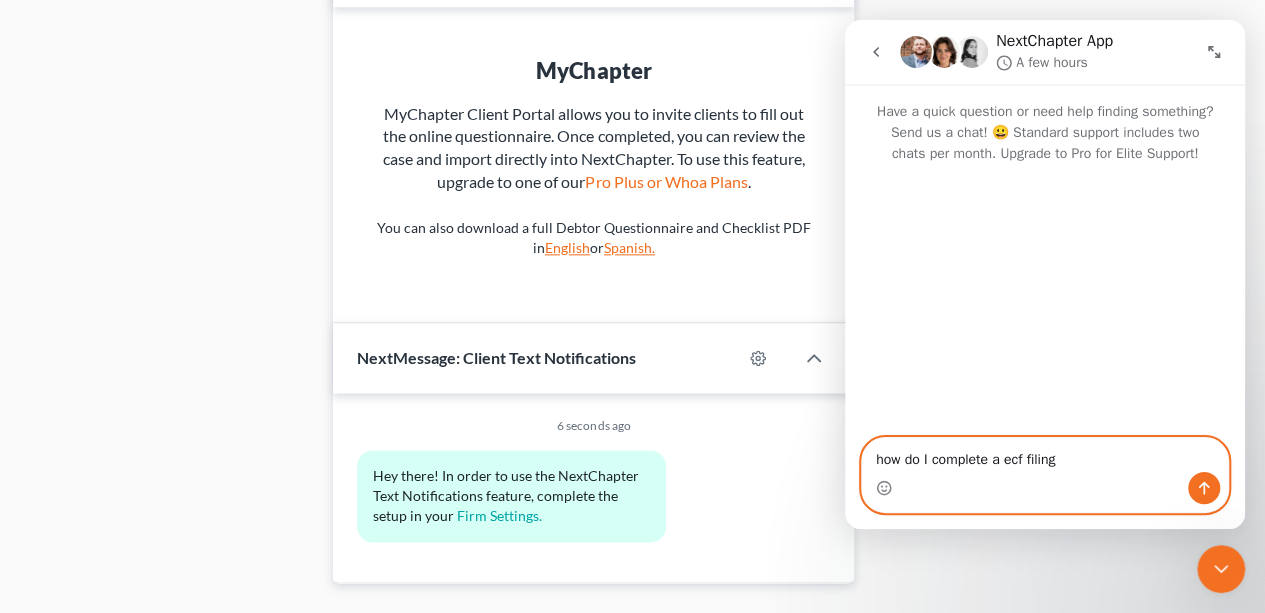 type 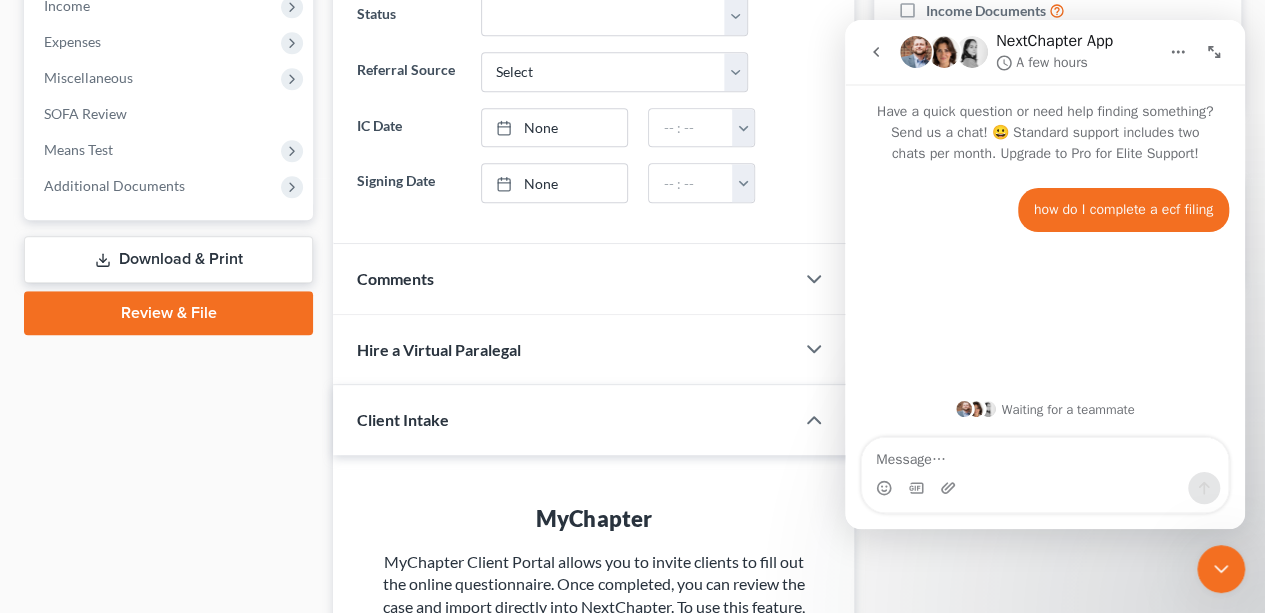 scroll, scrollTop: 0, scrollLeft: 0, axis: both 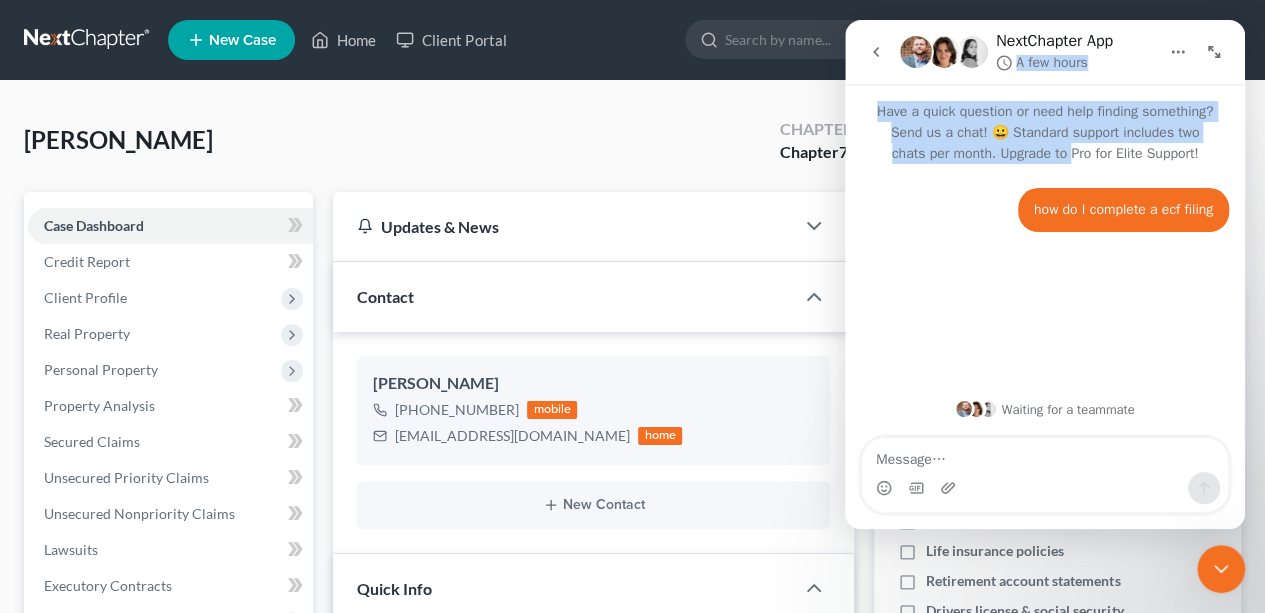 drag, startPoint x: 1157, startPoint y: 27, endPoint x: 1089, endPoint y: 113, distance: 109.63576 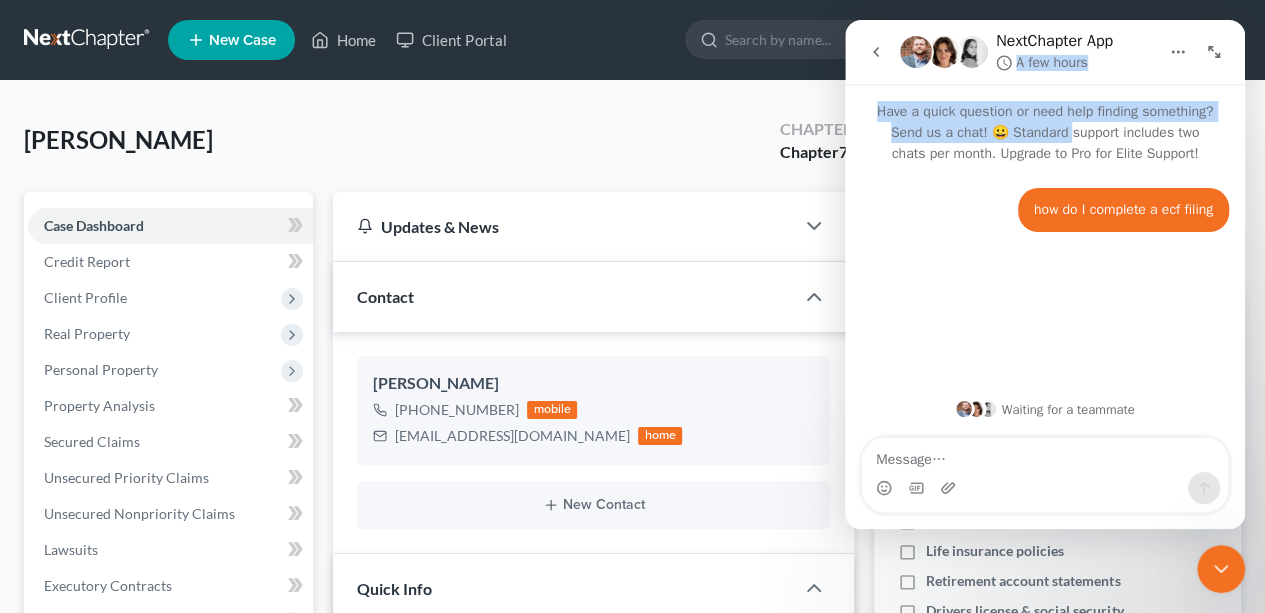 click on "NextChapter App A few hours" at bounding box center (1029, 52) 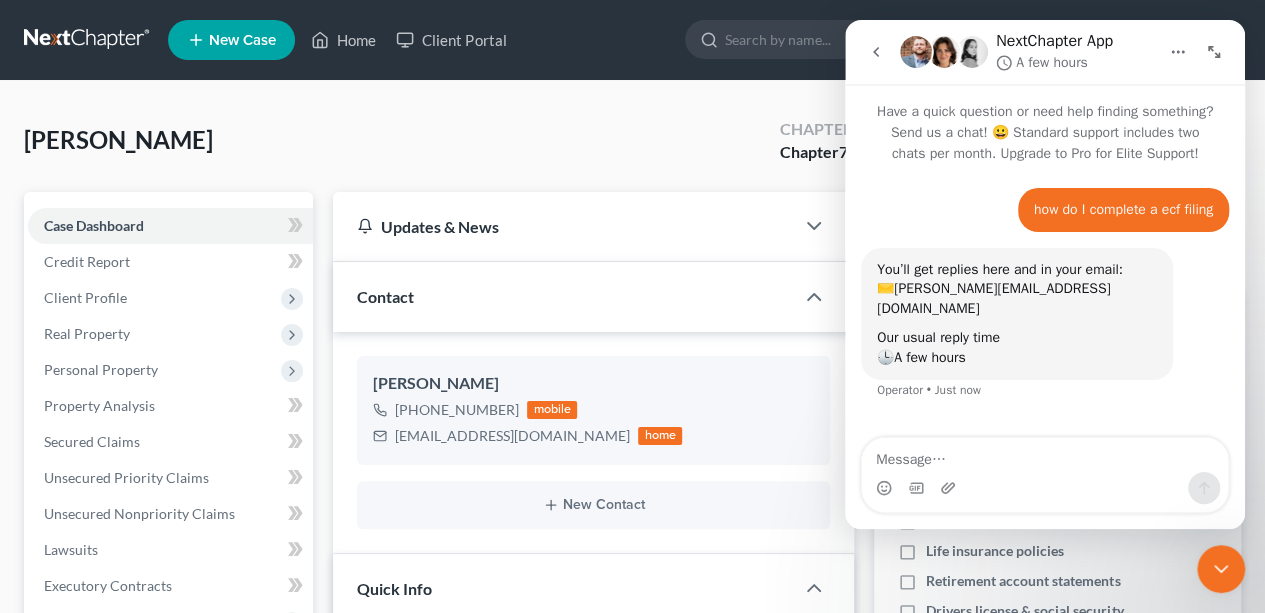 scroll, scrollTop: 18, scrollLeft: 0, axis: vertical 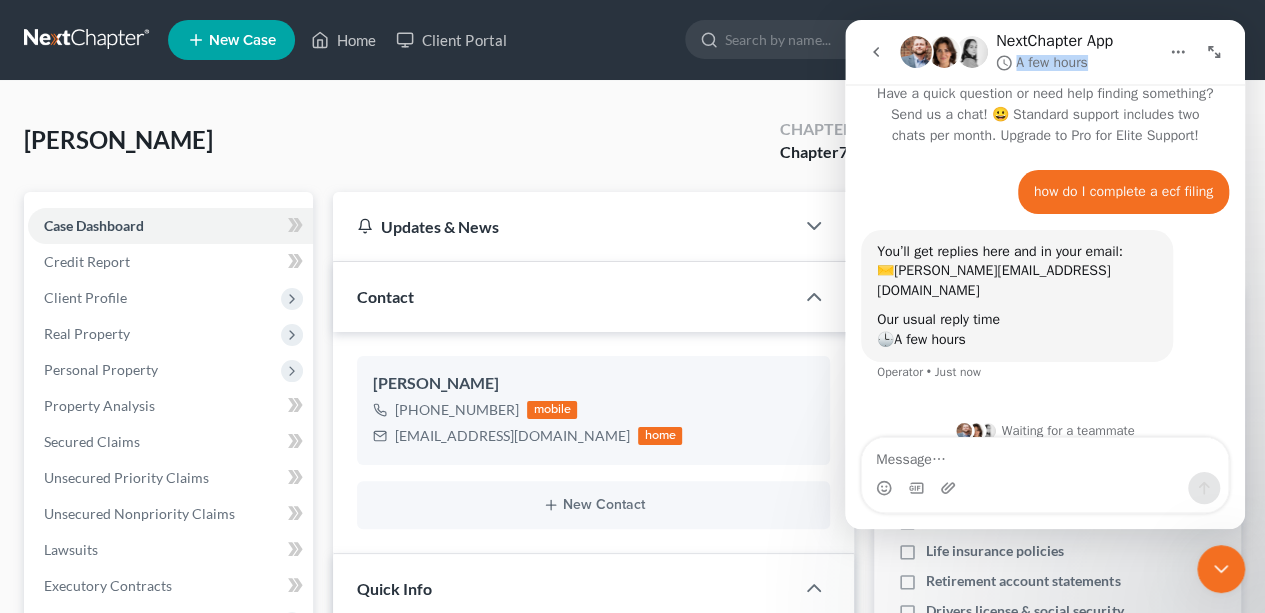 drag, startPoint x: 1137, startPoint y: 33, endPoint x: 1411, endPoint y: 46, distance: 274.30823 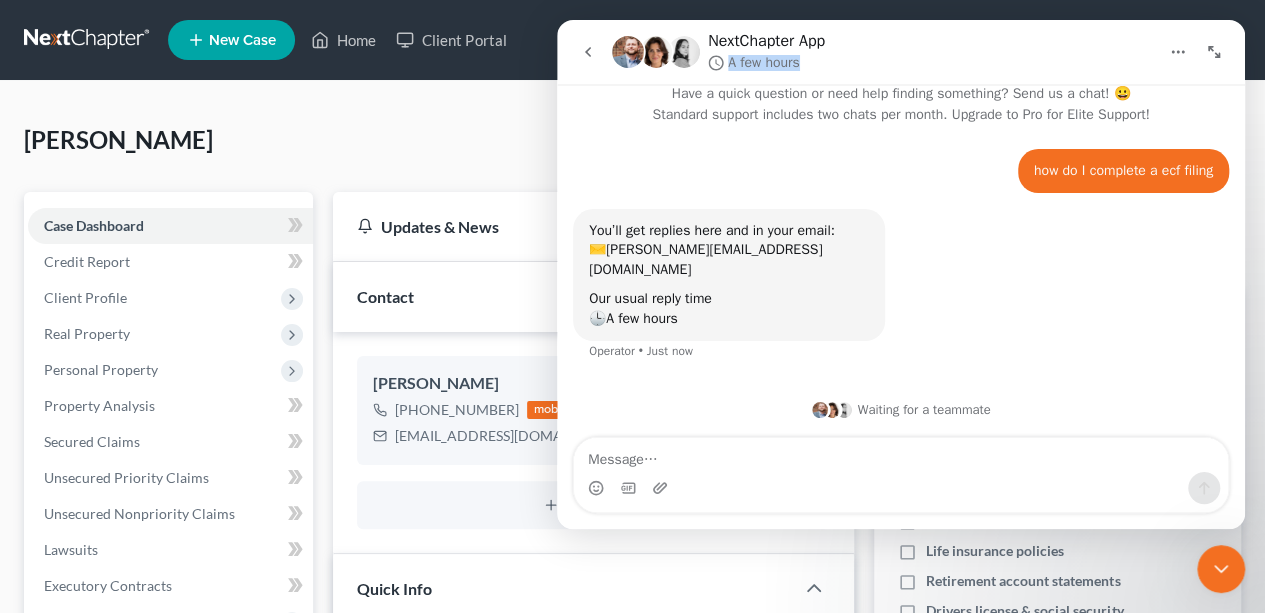 scroll, scrollTop: 0, scrollLeft: 0, axis: both 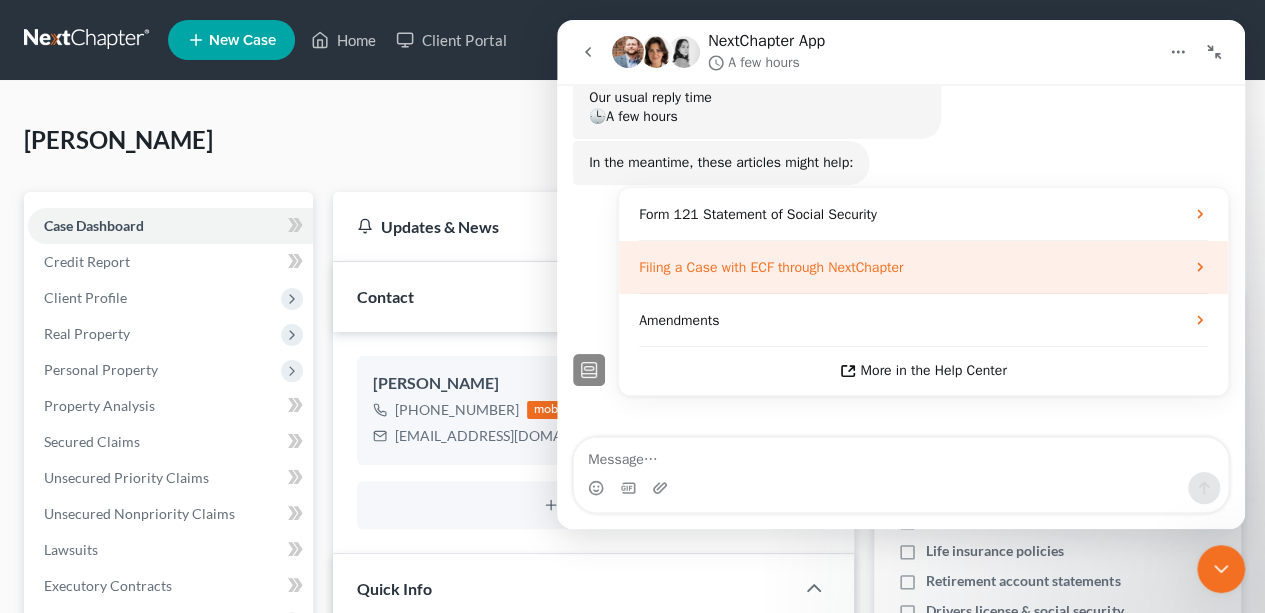 click on "Filing a Case with ECF through NextChapter" at bounding box center [771, 267] 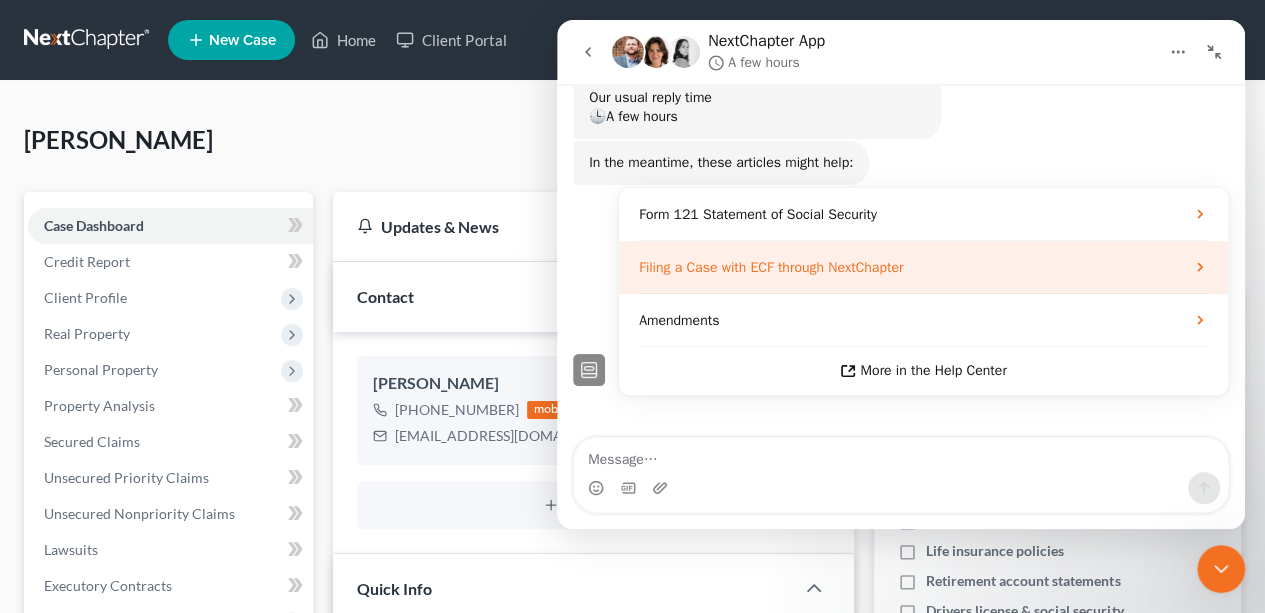 scroll, scrollTop: 0, scrollLeft: 0, axis: both 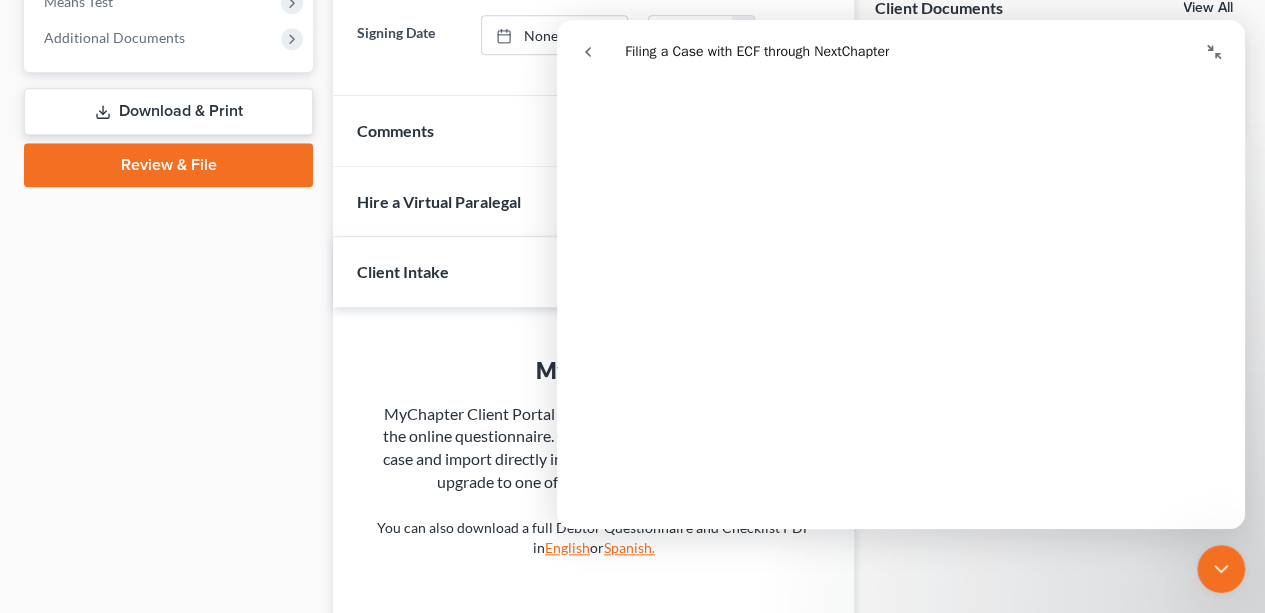 click on "Review & File" at bounding box center (168, 165) 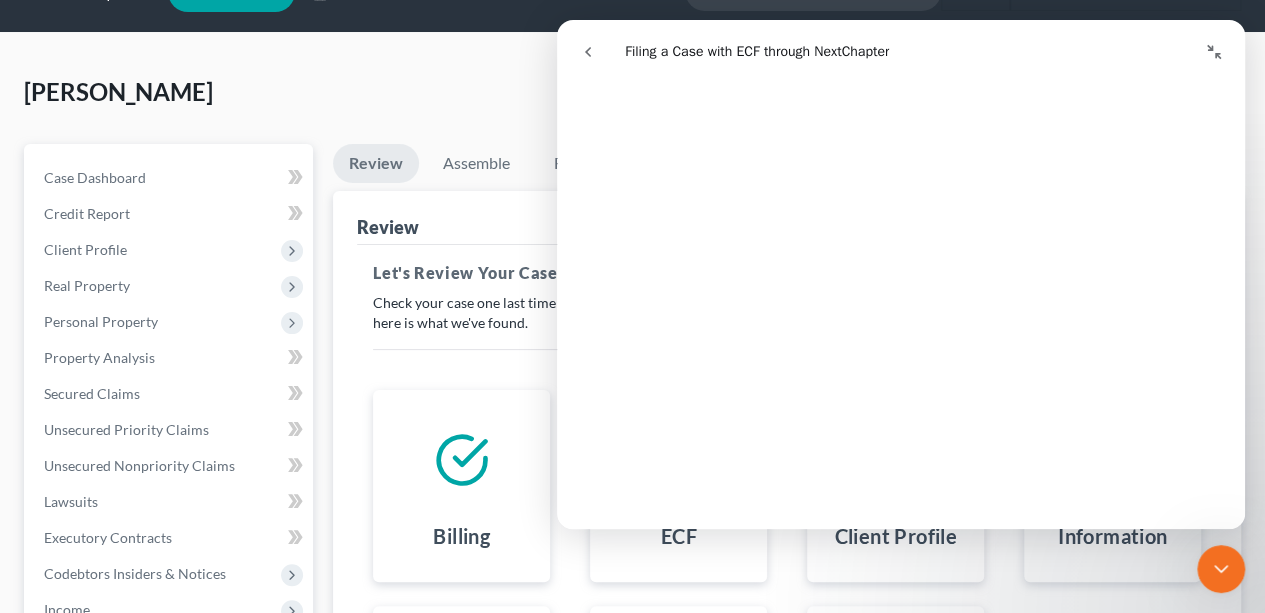 scroll, scrollTop: 0, scrollLeft: 0, axis: both 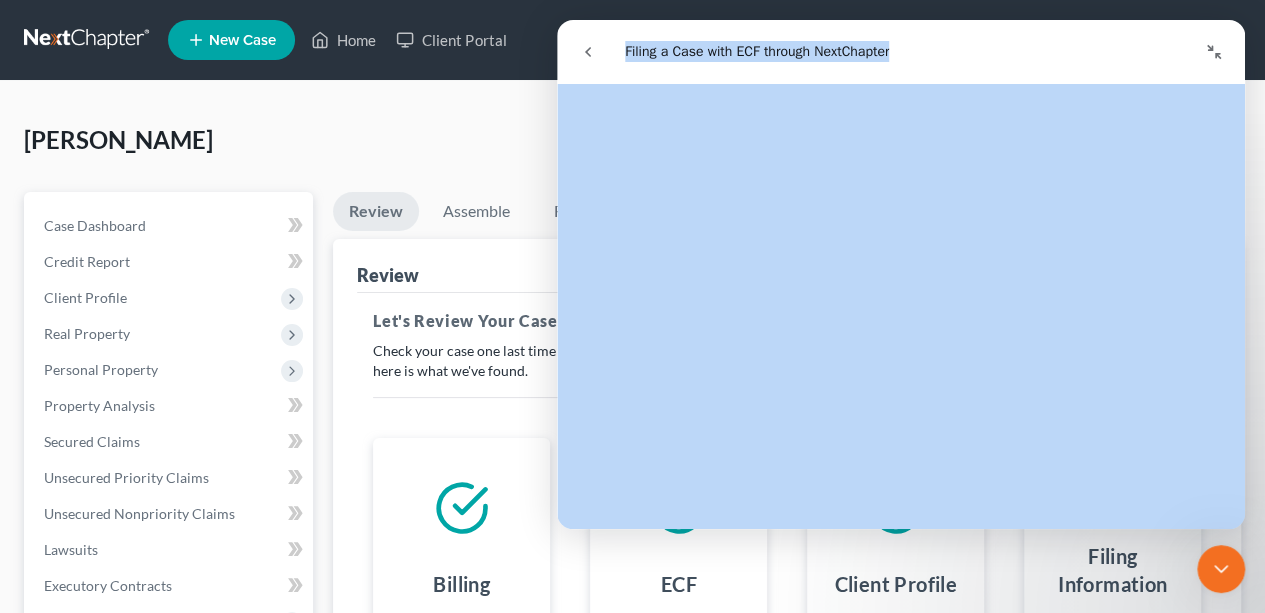 drag, startPoint x: 964, startPoint y: 37, endPoint x: 1768, endPoint y: 136, distance: 810.0722 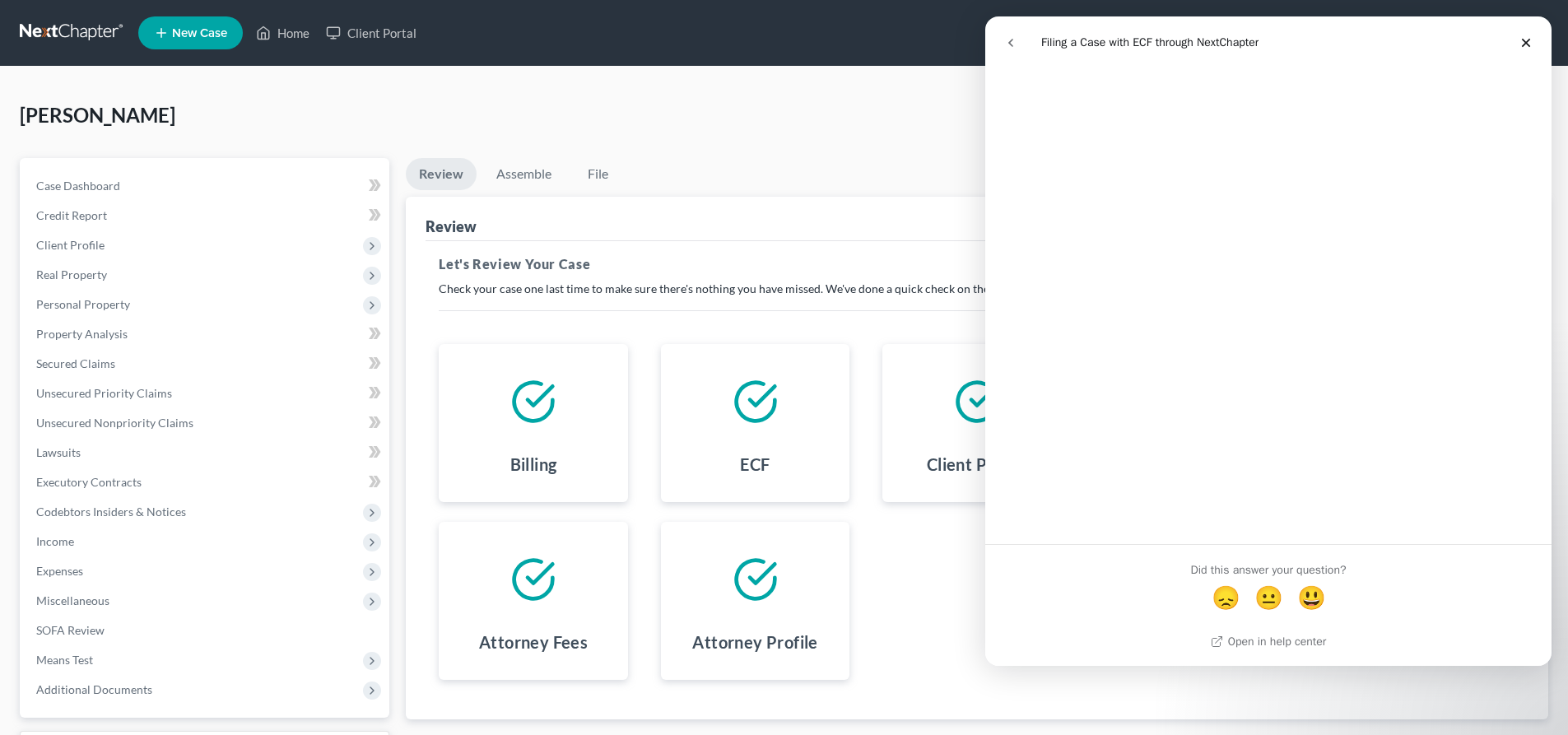 scroll, scrollTop: 3679, scrollLeft: 0, axis: vertical 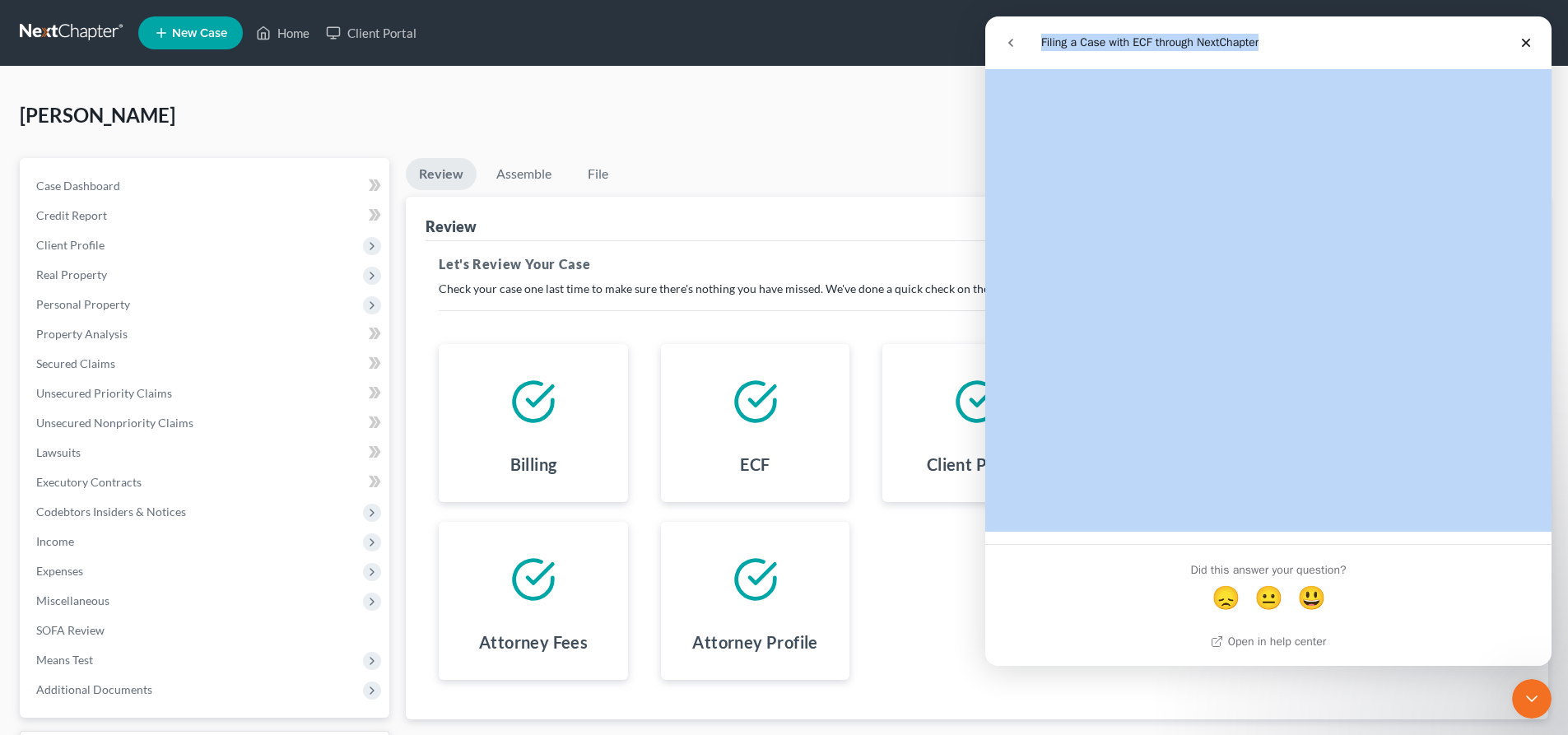 drag, startPoint x: 1409, startPoint y: 46, endPoint x: 714, endPoint y: 91, distance: 696.4553 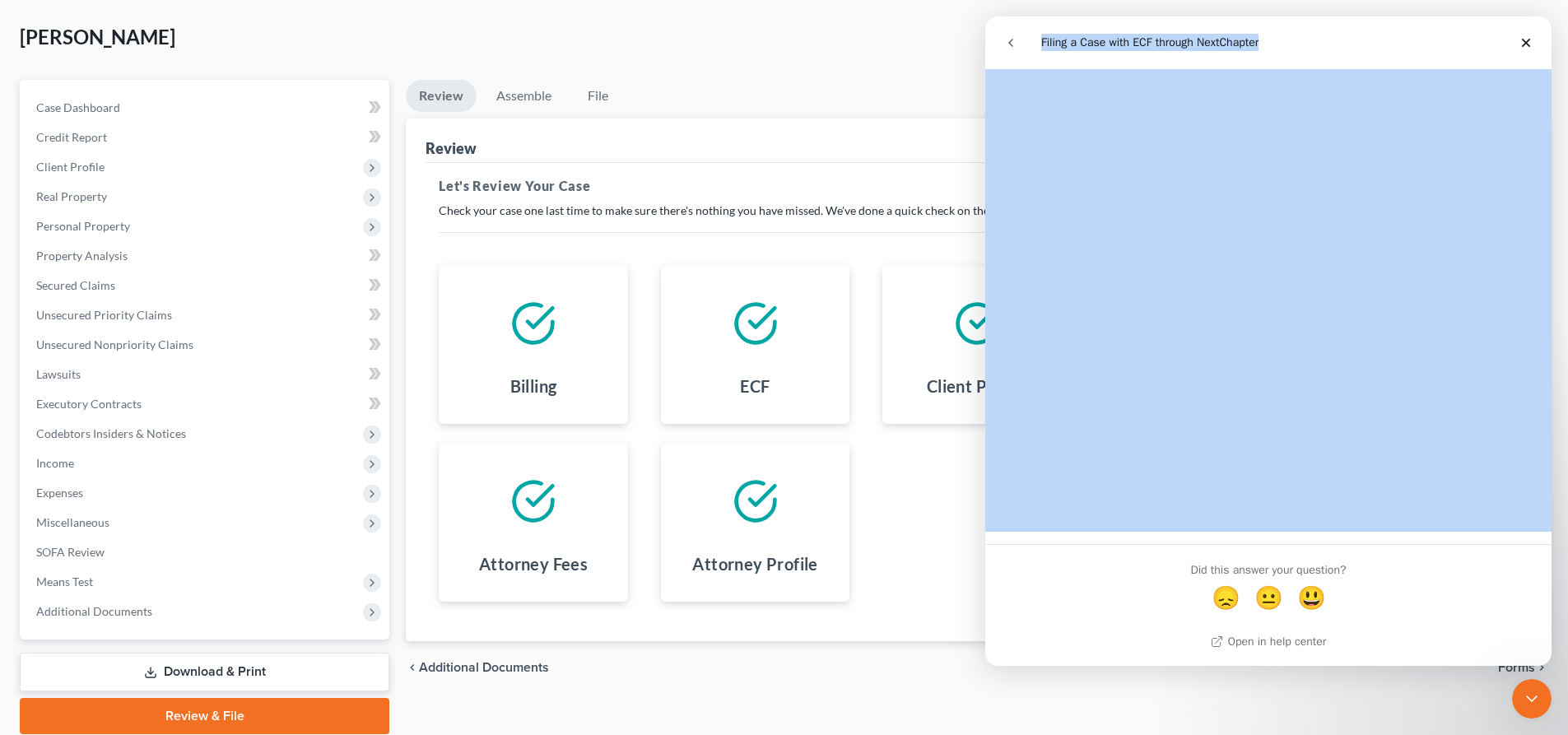 scroll, scrollTop: 140, scrollLeft: 0, axis: vertical 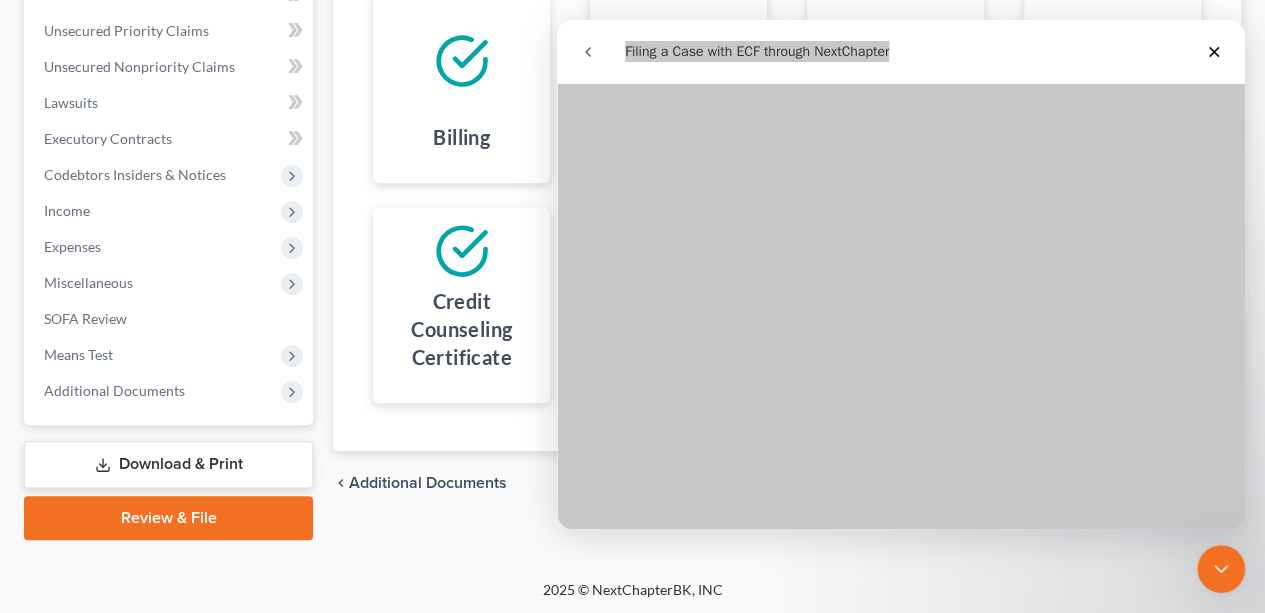 click 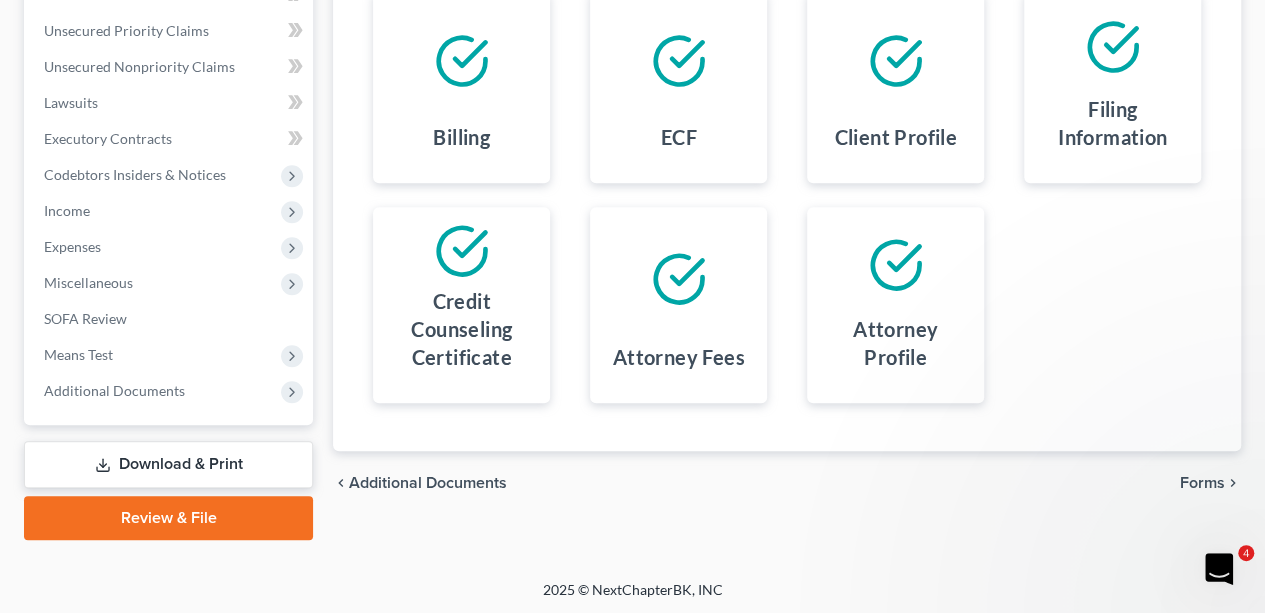 scroll, scrollTop: 0, scrollLeft: 0, axis: both 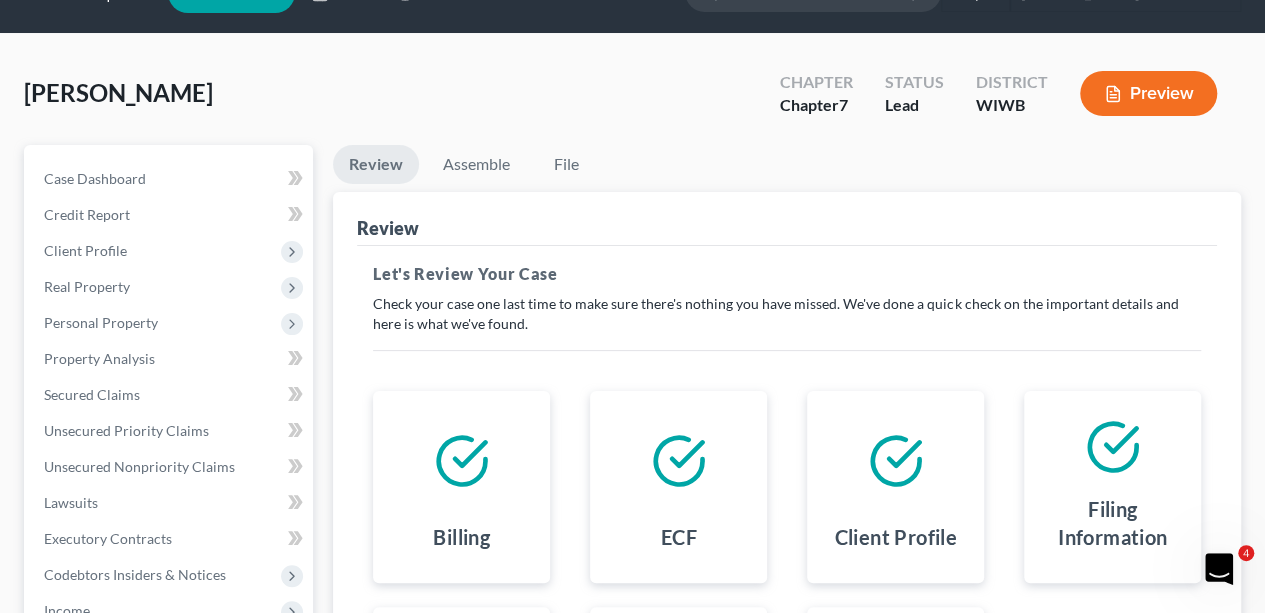 click at bounding box center (461, 461) 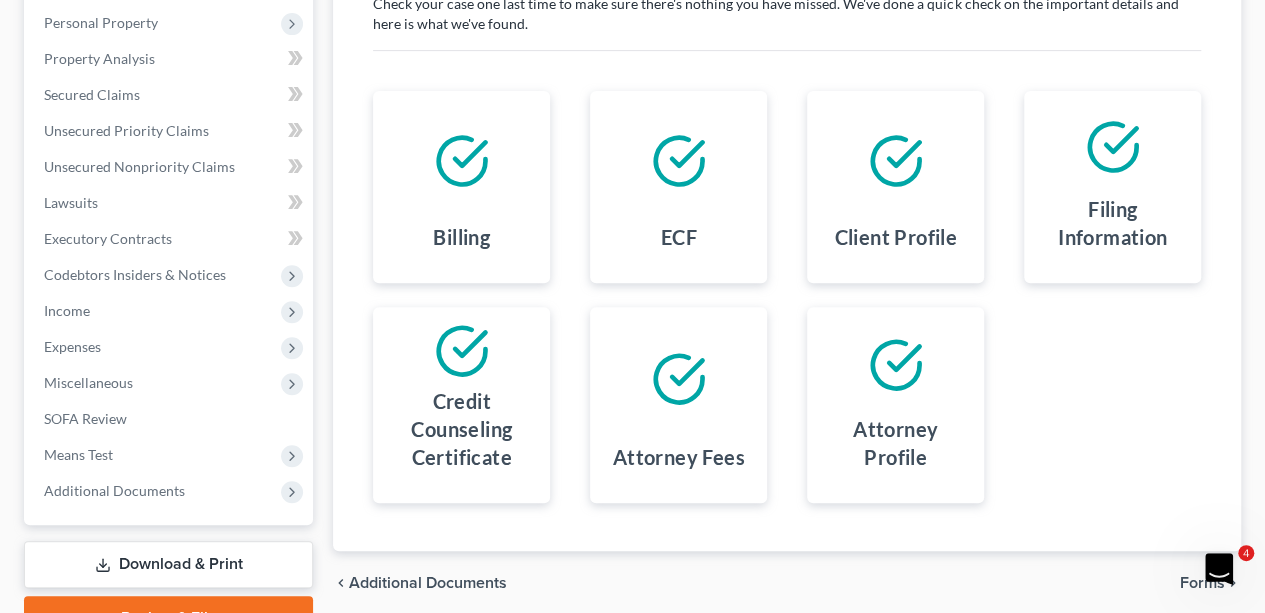 scroll, scrollTop: 447, scrollLeft: 0, axis: vertical 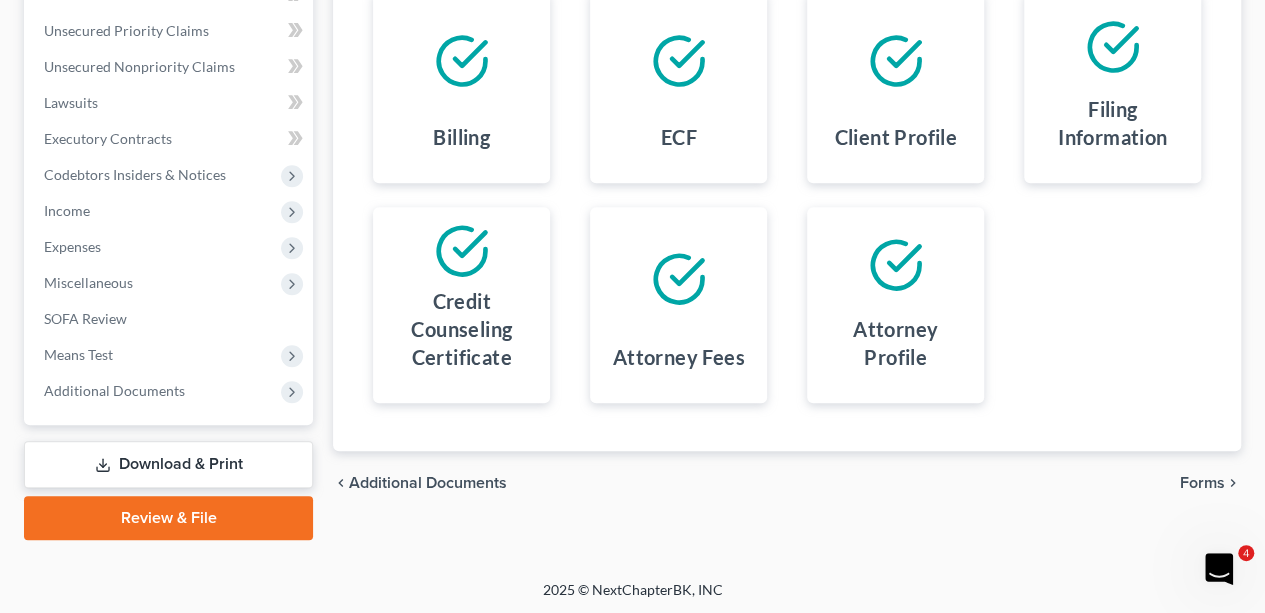 click at bounding box center [895, 265] 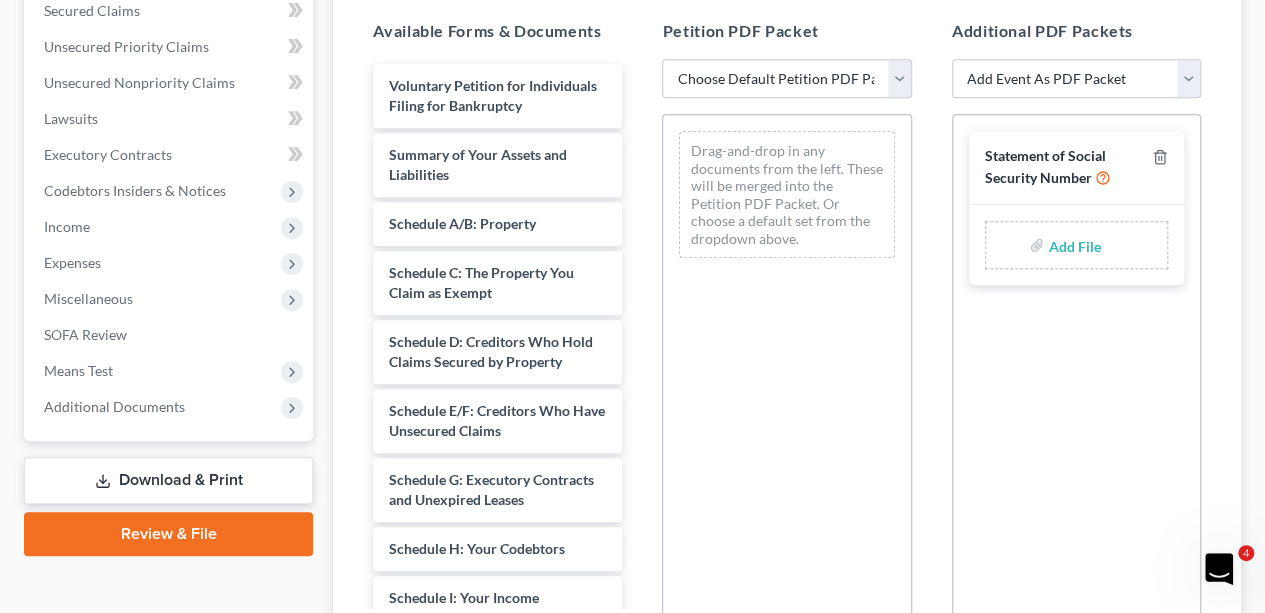 scroll, scrollTop: 60, scrollLeft: 0, axis: vertical 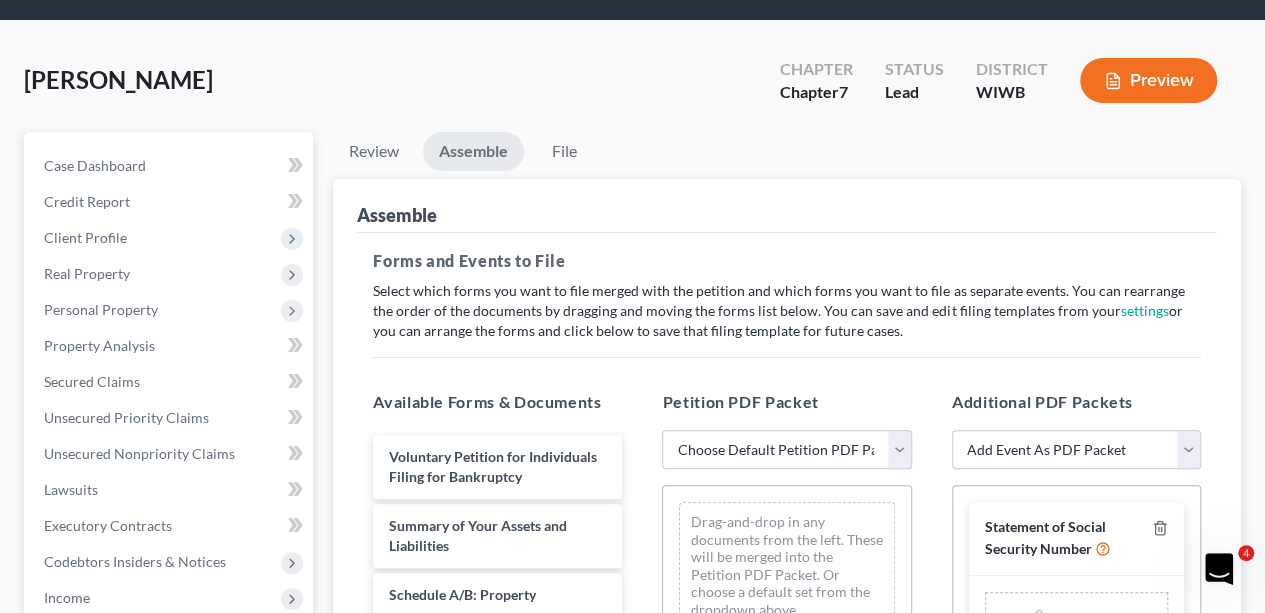 click 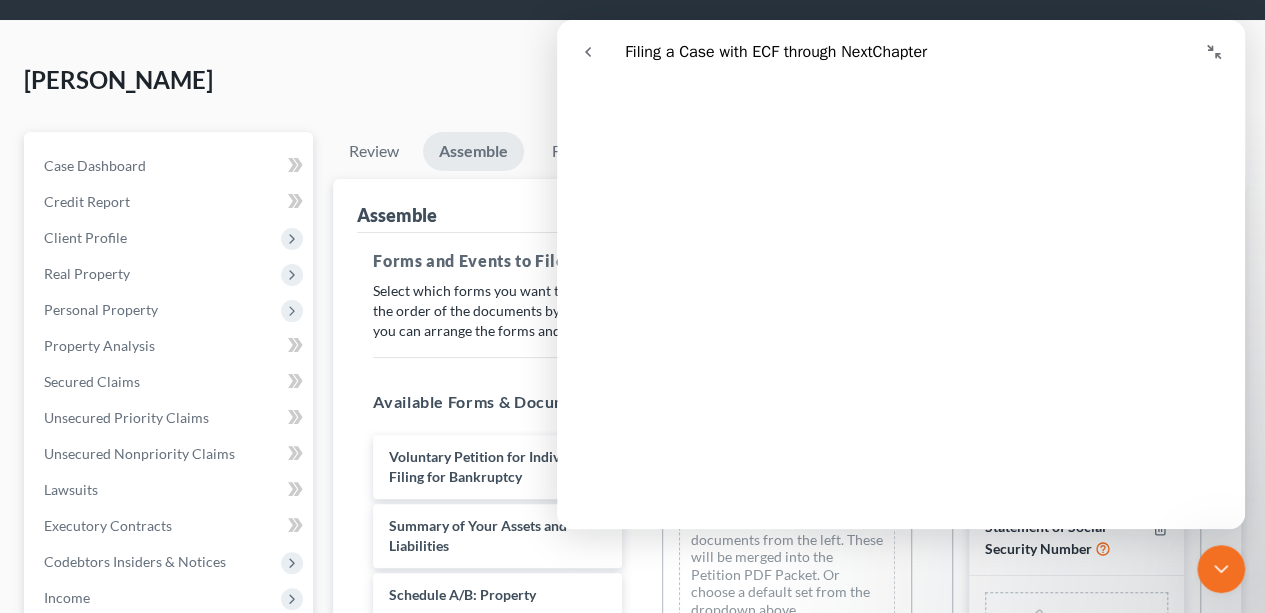 scroll, scrollTop: 1698, scrollLeft: 0, axis: vertical 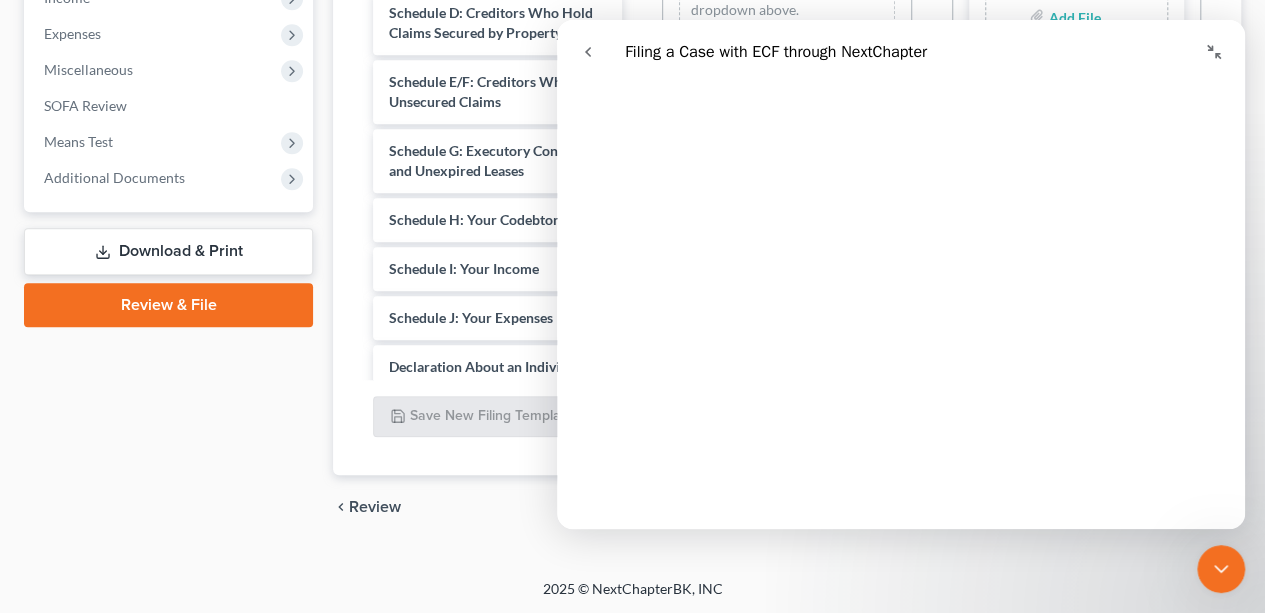 click on "chevron_left   Review File   chevron_right" at bounding box center (787, 507) 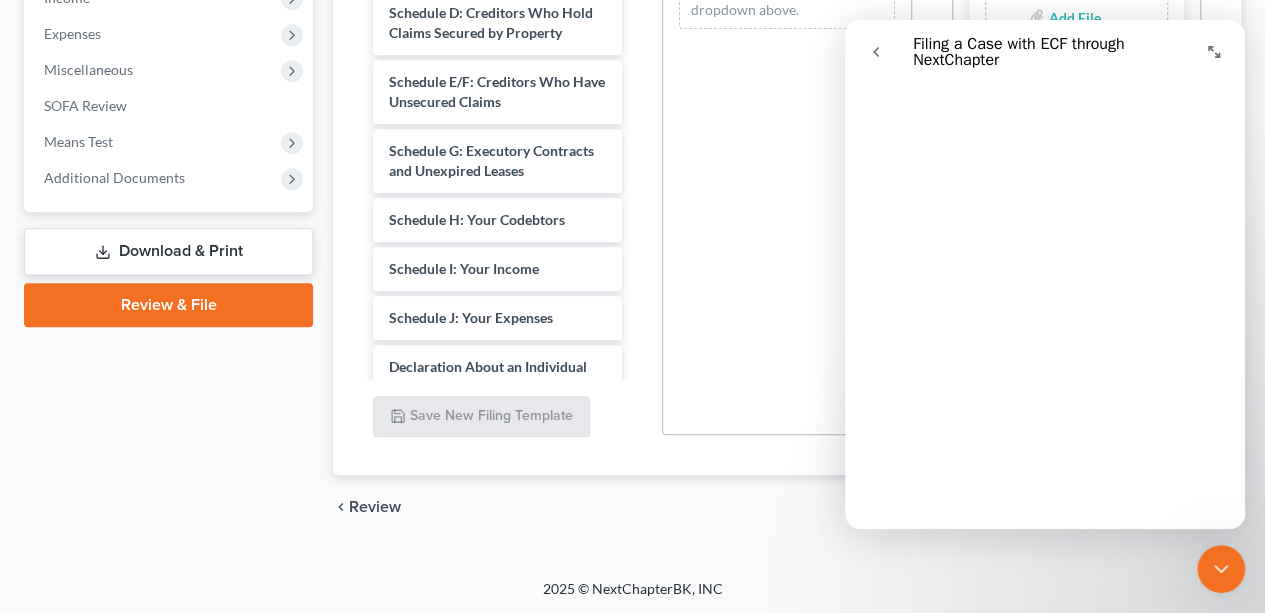scroll, scrollTop: 2024, scrollLeft: 0, axis: vertical 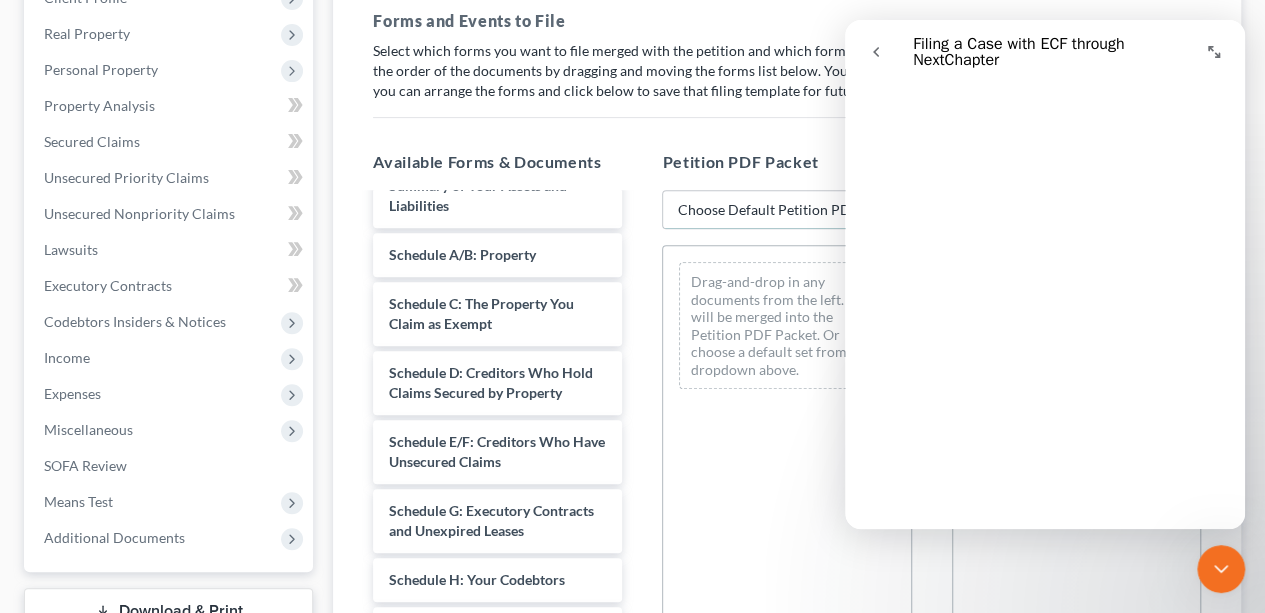 click on "Choose Default Petition PDF Packet Emergency Filing (Voluntary Petition and Creditor List Only) Chapter 7 Template" at bounding box center (786, 210) 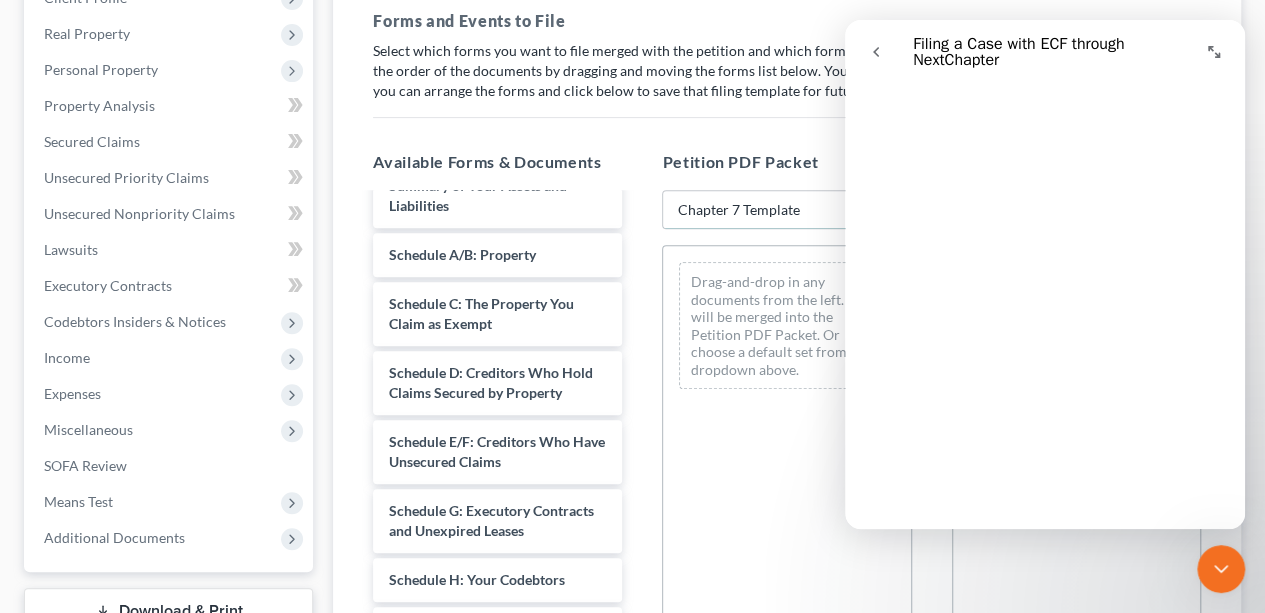 click on "Choose Default Petition PDF Packet Emergency Filing (Voluntary Petition and Creditor List Only) Chapter 7 Template" at bounding box center [786, 210] 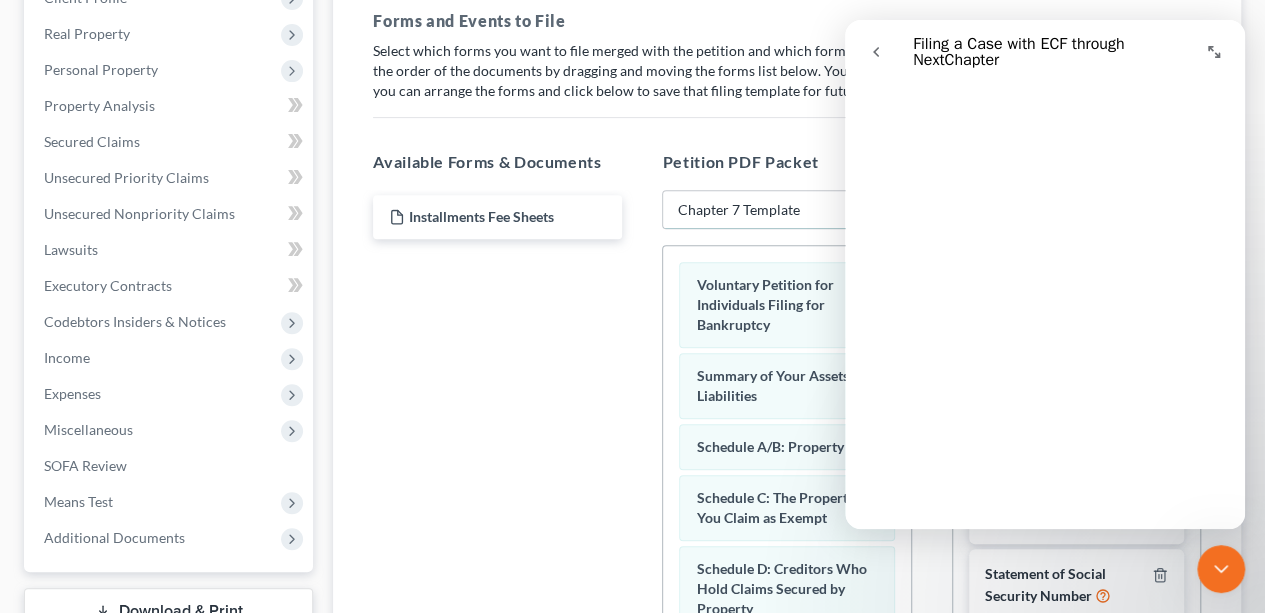 scroll, scrollTop: 0, scrollLeft: 0, axis: both 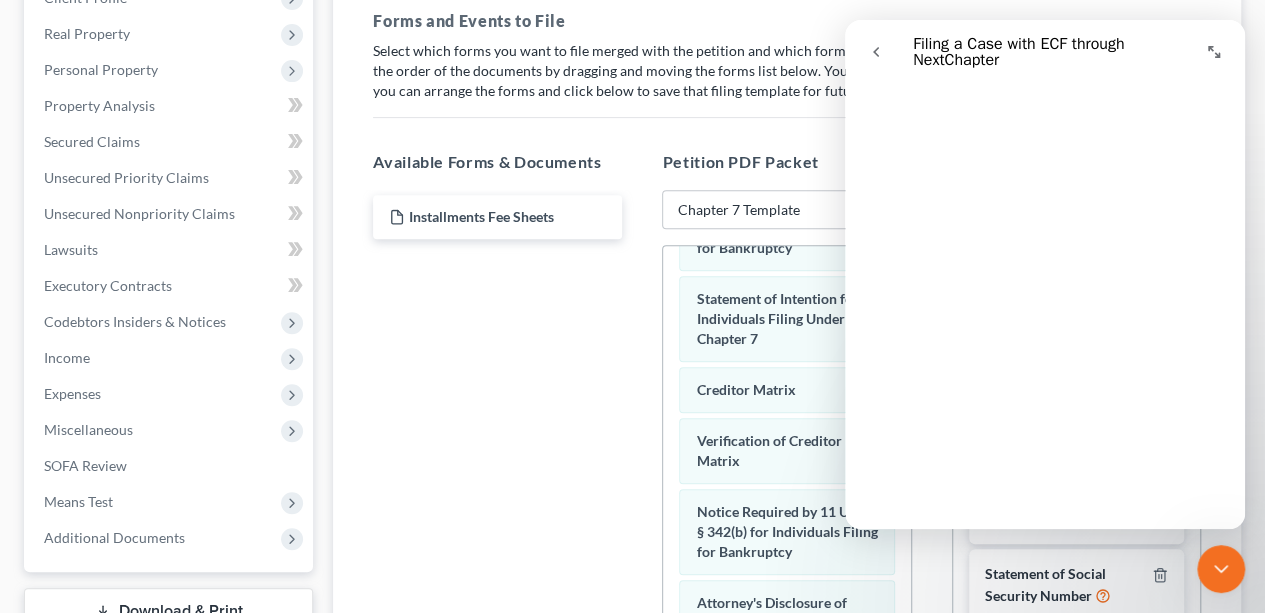 click on "Installments Fee Sheets" at bounding box center (497, 465) 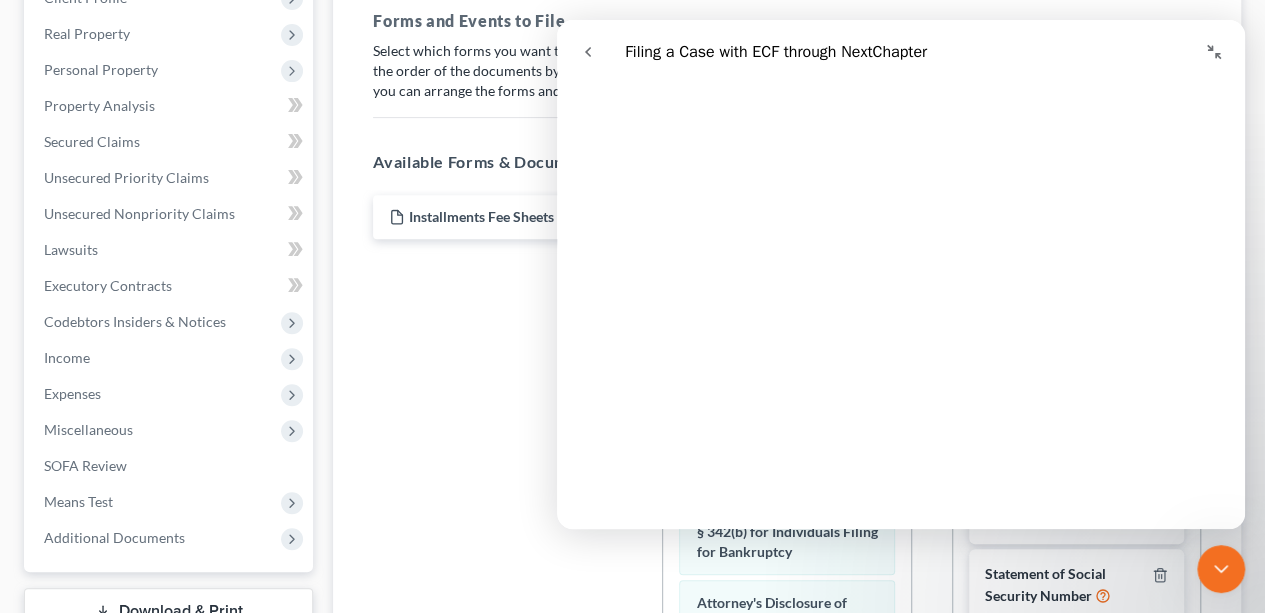 scroll, scrollTop: 3498, scrollLeft: 0, axis: vertical 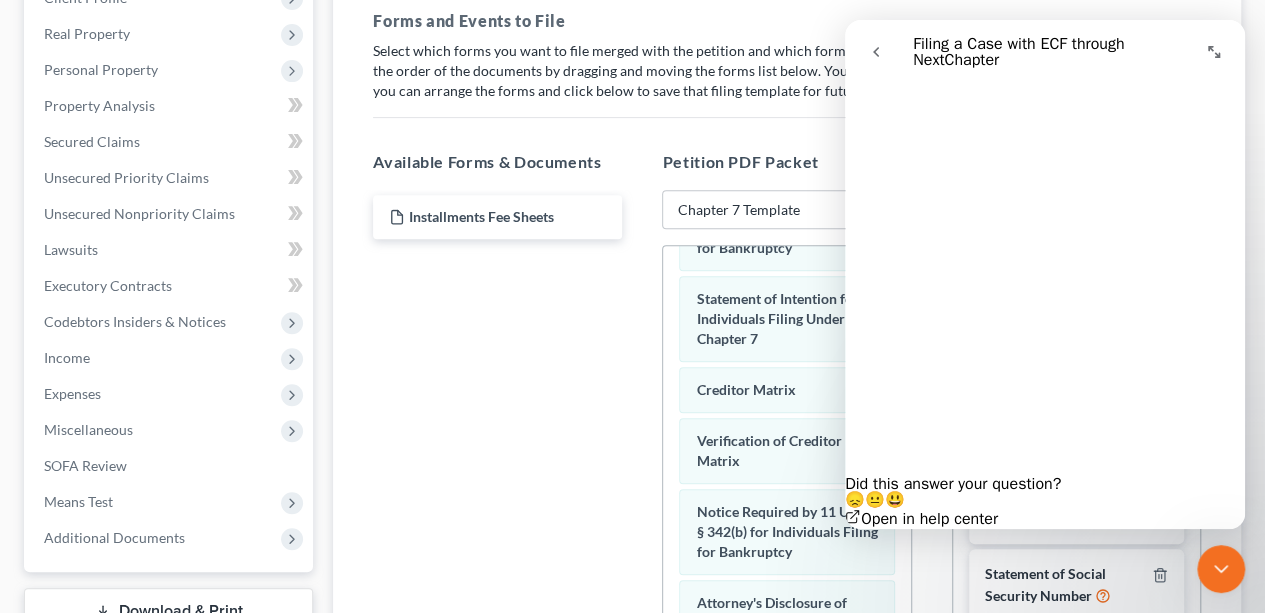 click at bounding box center (876, 52) 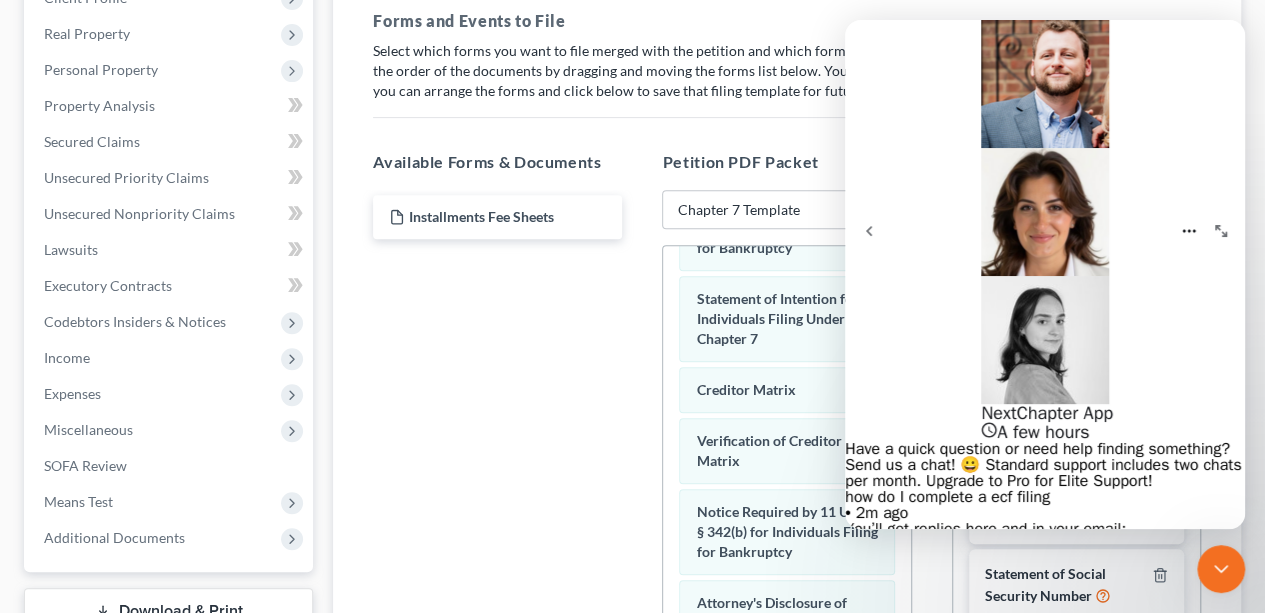 scroll, scrollTop: 432, scrollLeft: 0, axis: vertical 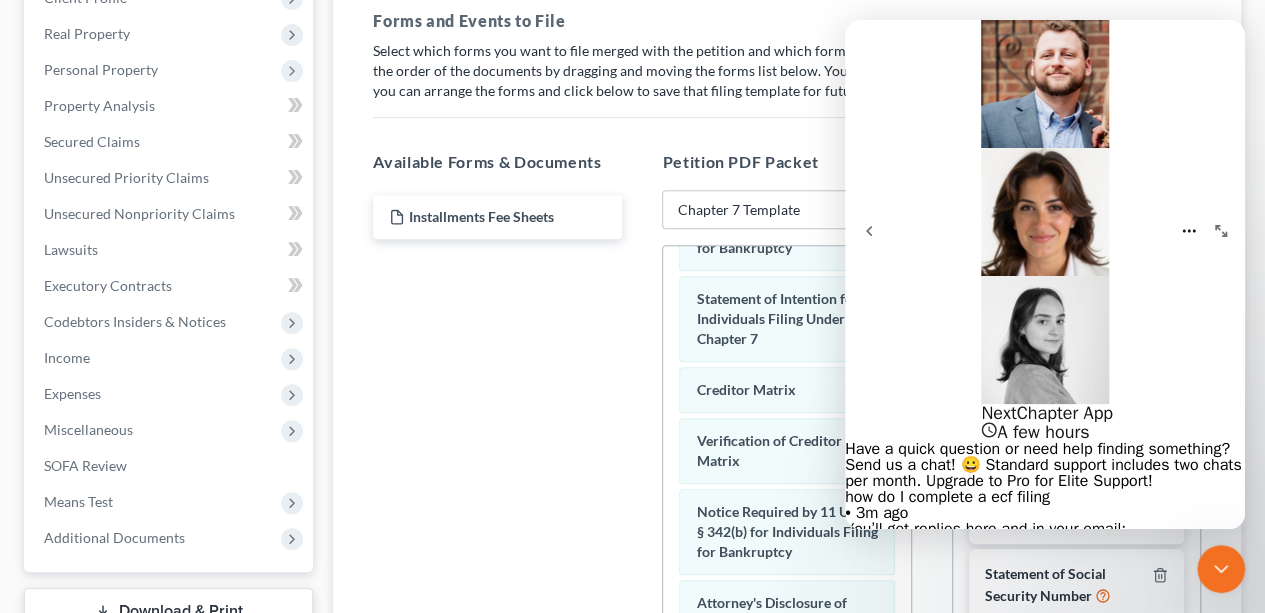 click 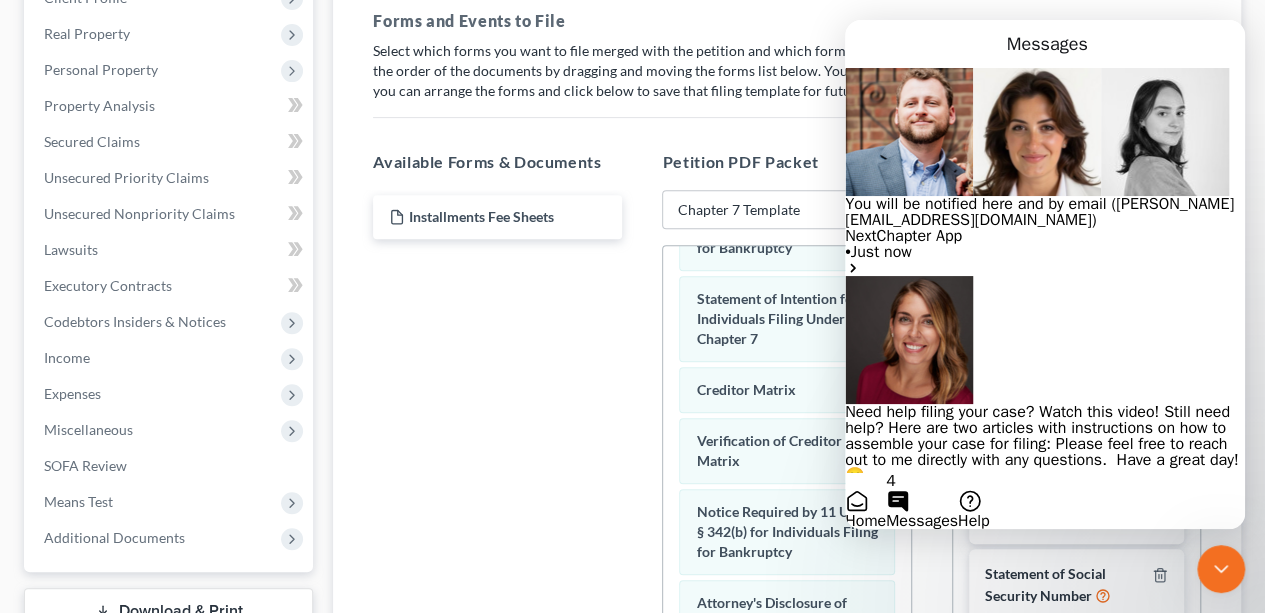 click on "Home" at bounding box center [865, 509] 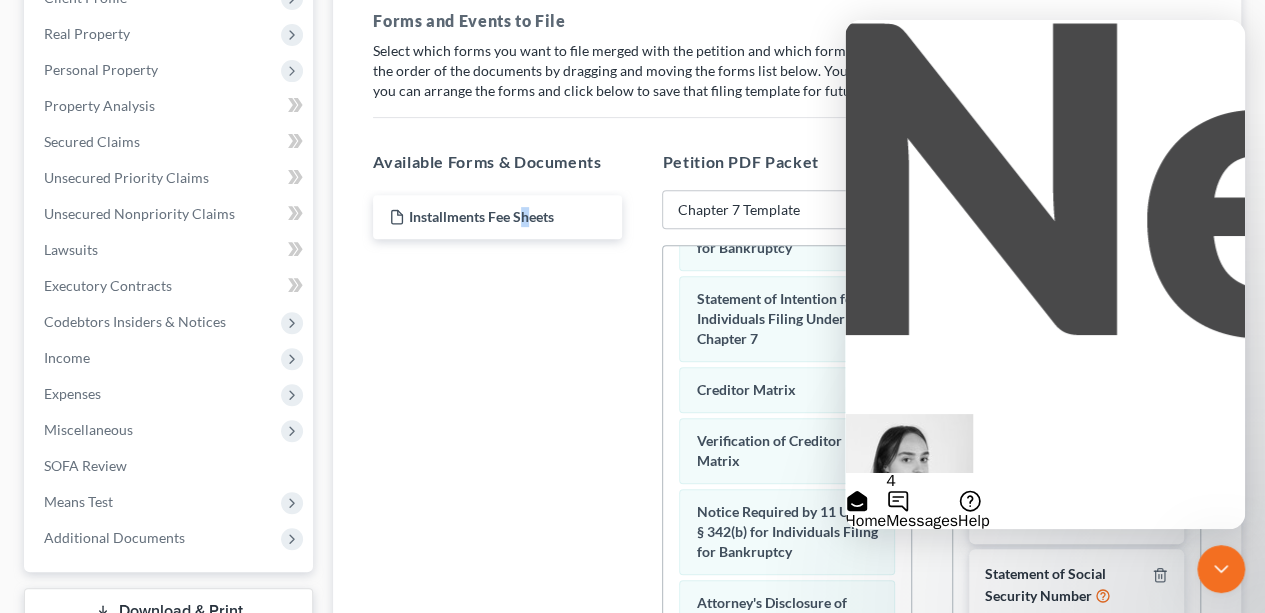 click on "Installments Fee Sheets" at bounding box center [497, 465] 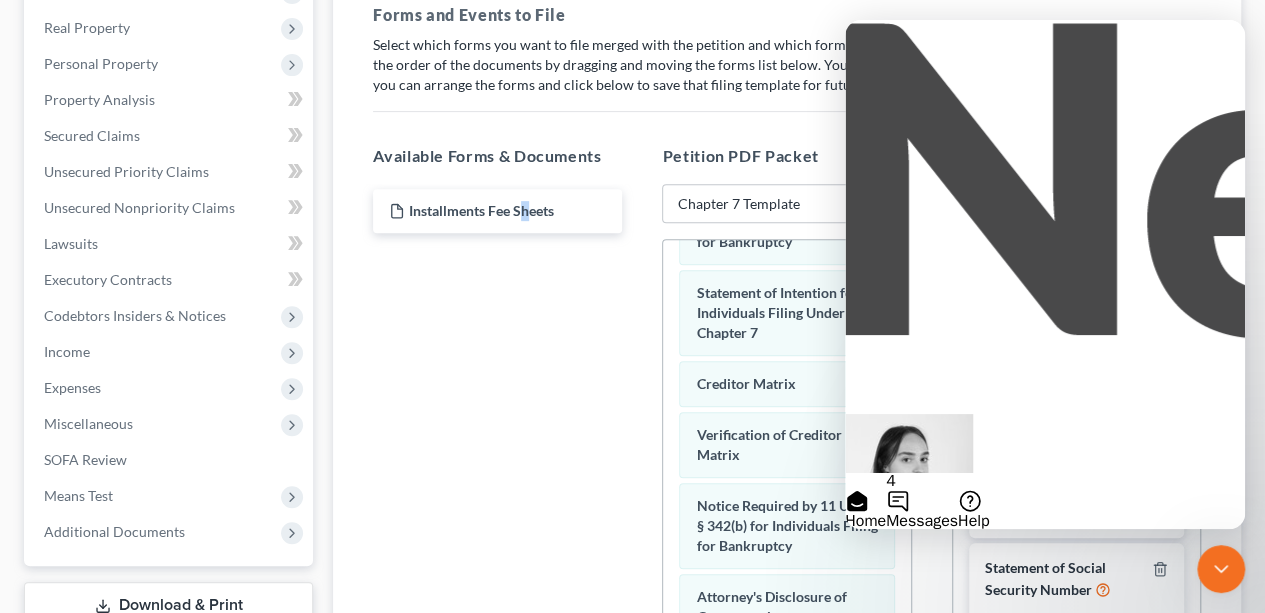 scroll, scrollTop: 500, scrollLeft: 0, axis: vertical 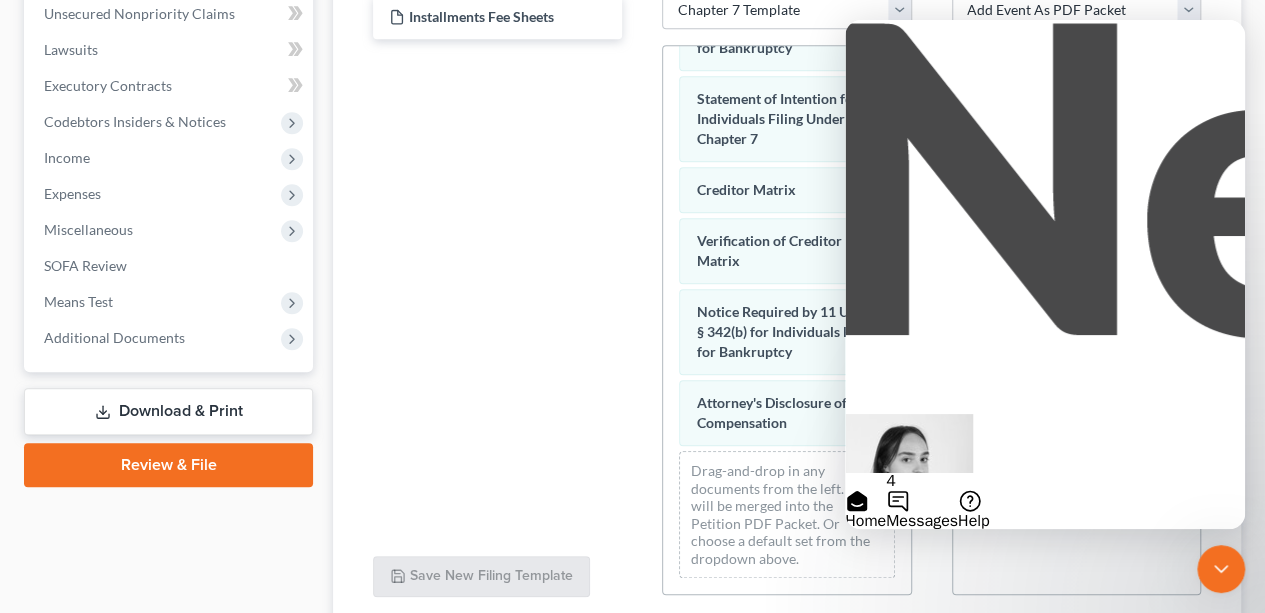click on "Installments Fee Sheets" at bounding box center [497, 265] 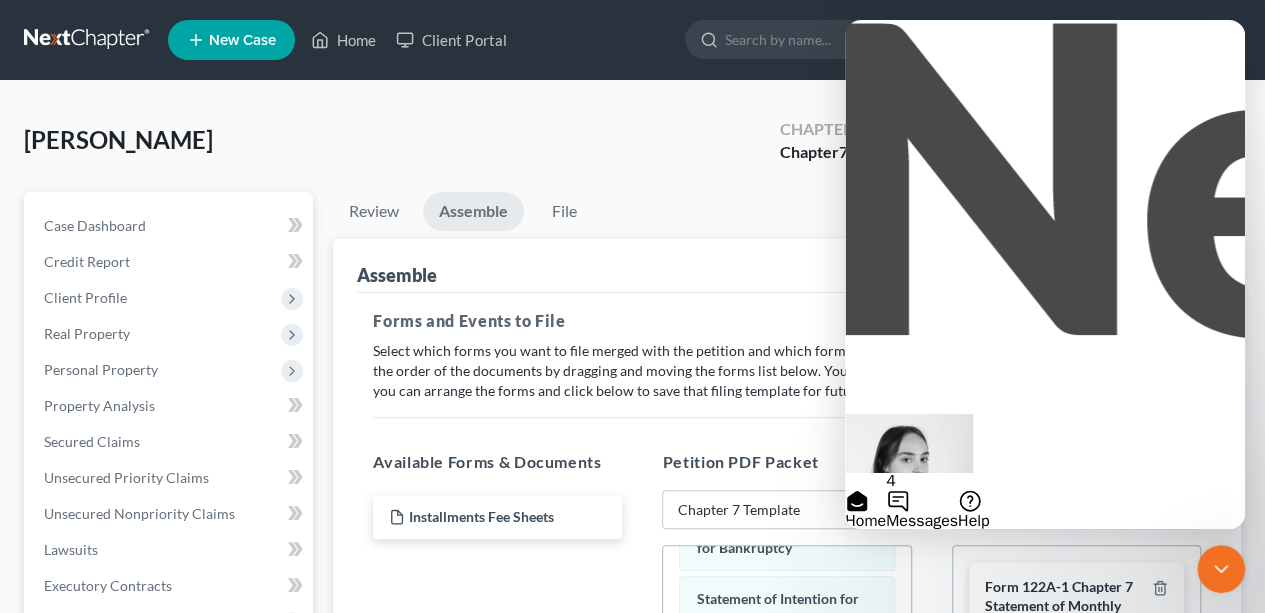 click on "New Case Home Client Portal         - No Result - See all results Or Press Enter... Help Help Center Webinars Training Videos What's new Komisar Law Office Komisar Law Office sonia@attykomisar.com My Account Settings Plan + Billing Account Add-Ons Upgrade to Whoa Log out" at bounding box center (704, 40) 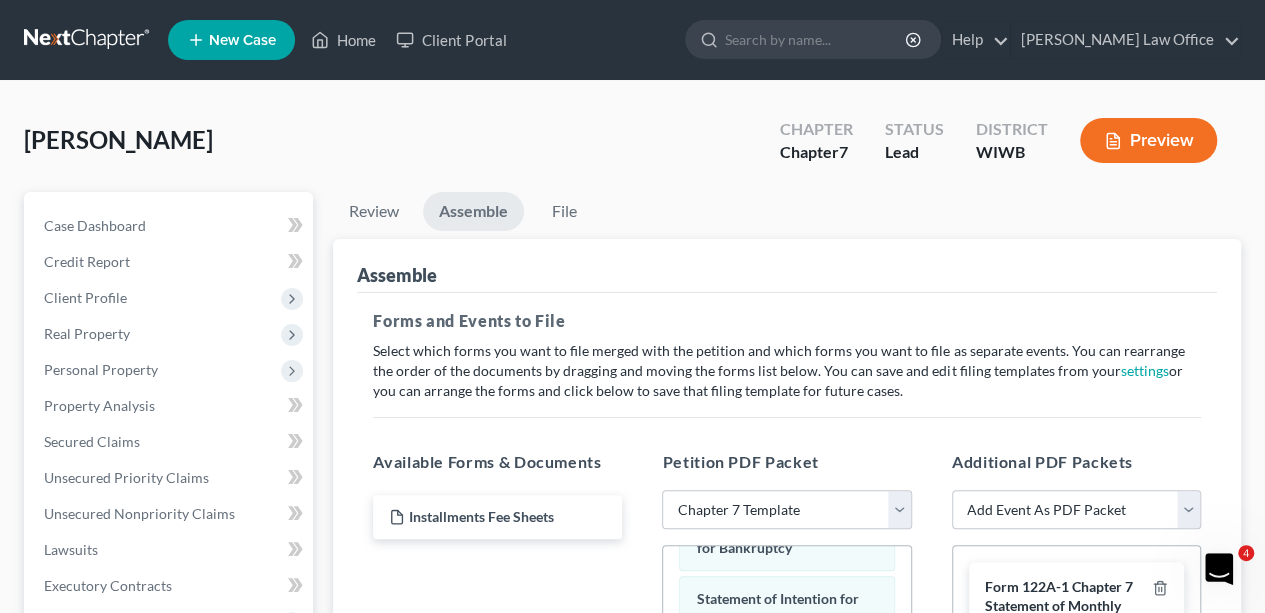 scroll, scrollTop: 500, scrollLeft: 0, axis: vertical 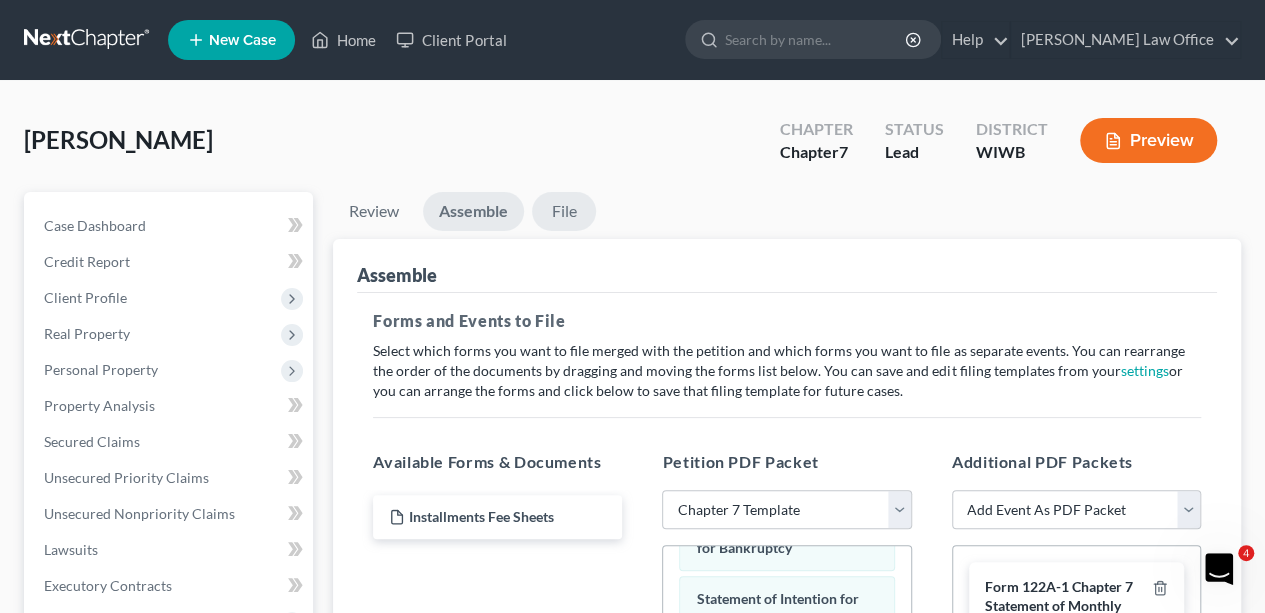 click on "File" at bounding box center [564, 211] 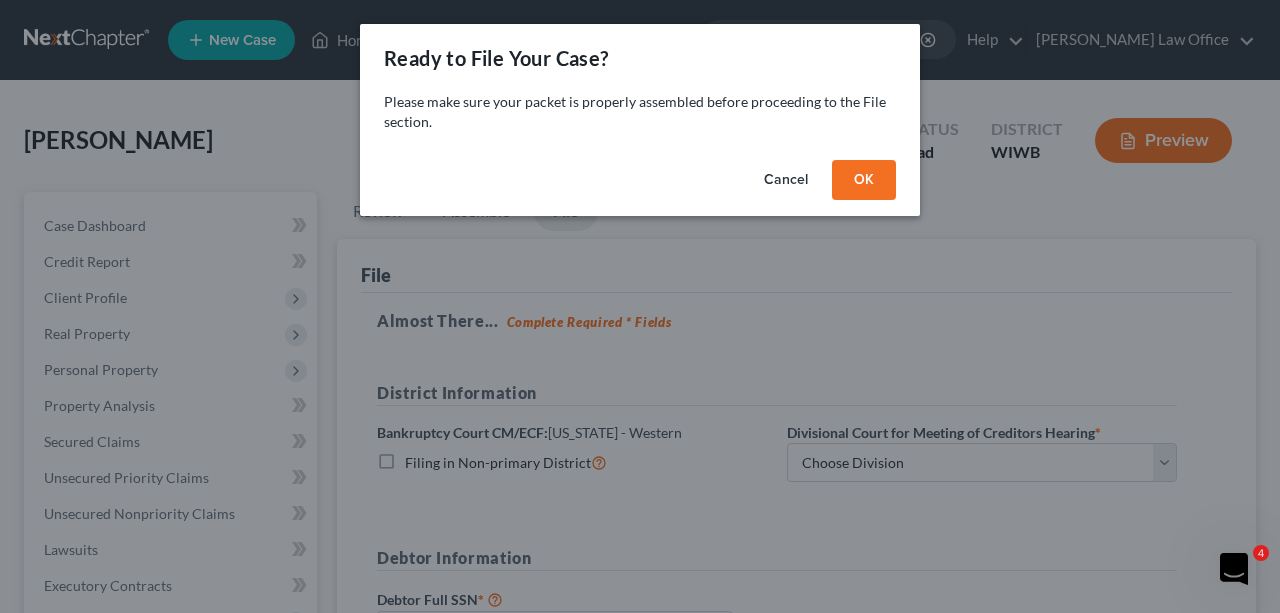 click on "Cancel" at bounding box center (786, 180) 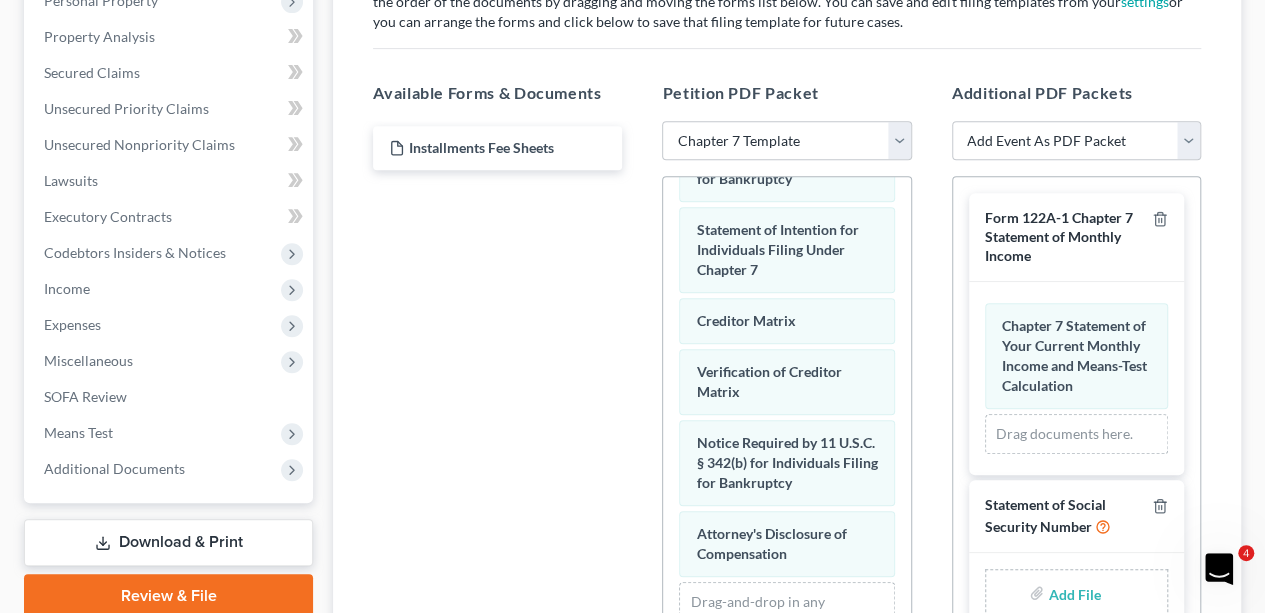 scroll, scrollTop: 500, scrollLeft: 0, axis: vertical 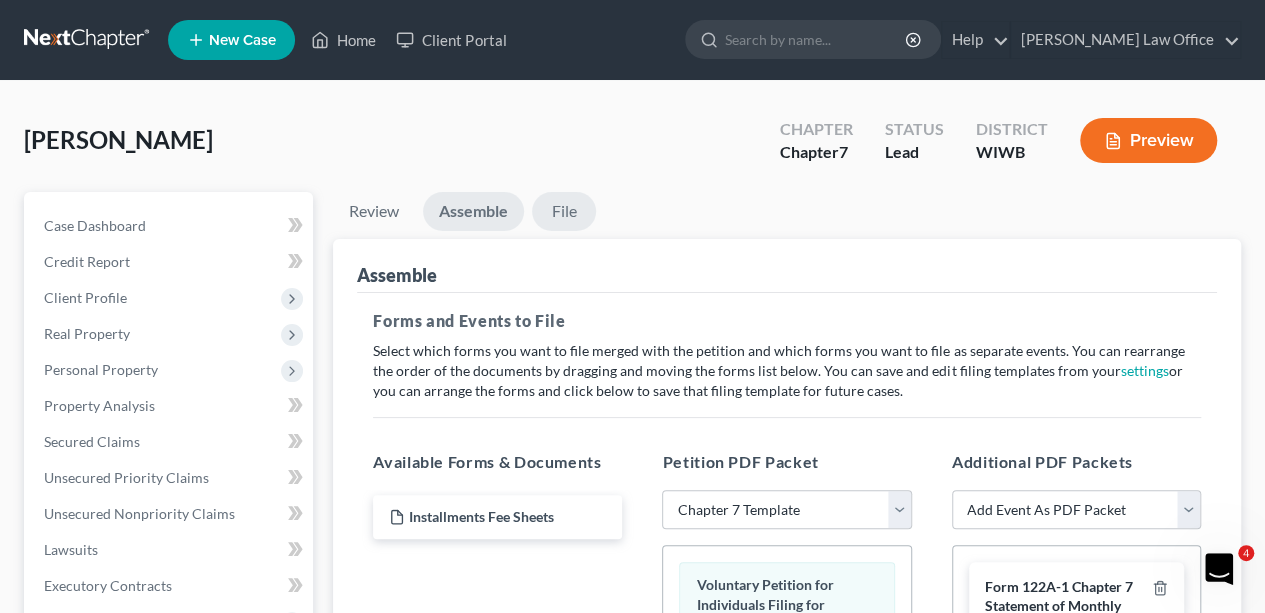 click on "File" at bounding box center (564, 211) 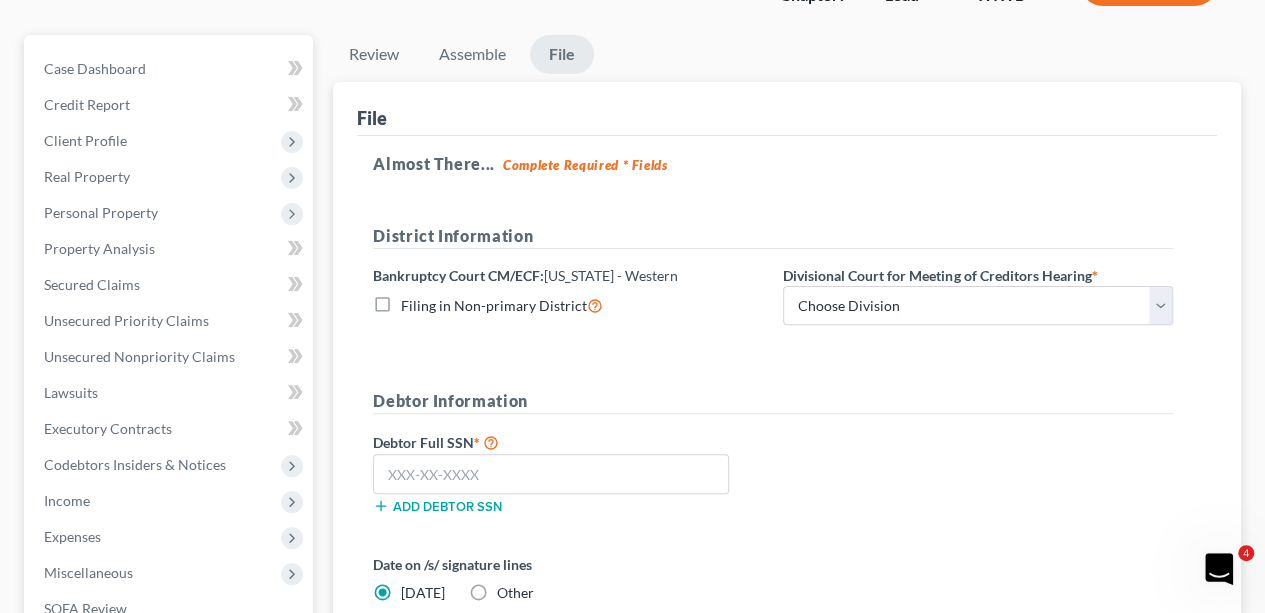 scroll, scrollTop: 200, scrollLeft: 0, axis: vertical 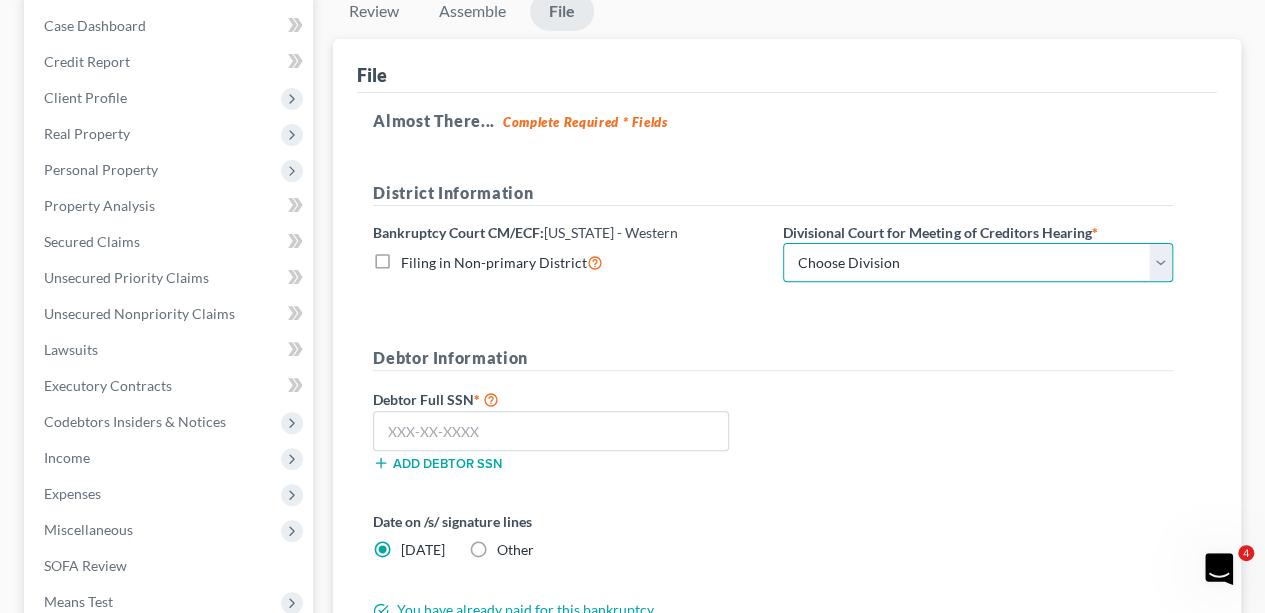 click on "Choose Division Eau [PERSON_NAME]" at bounding box center (978, 263) 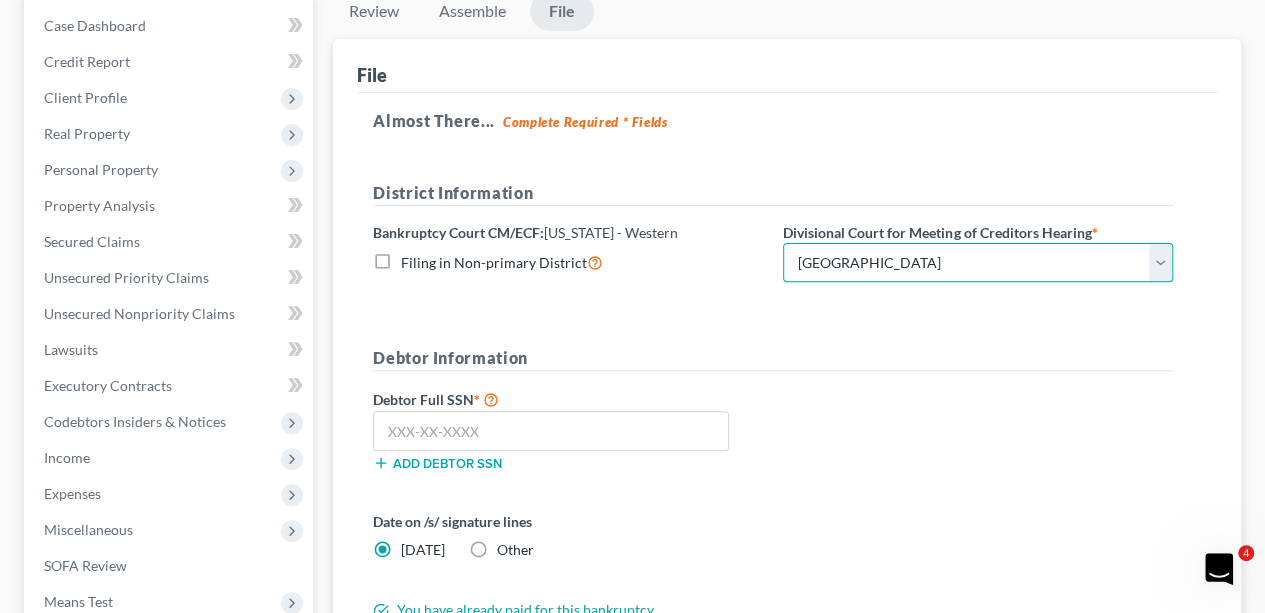 click on "Choose Division Eau [PERSON_NAME]" at bounding box center (978, 263) 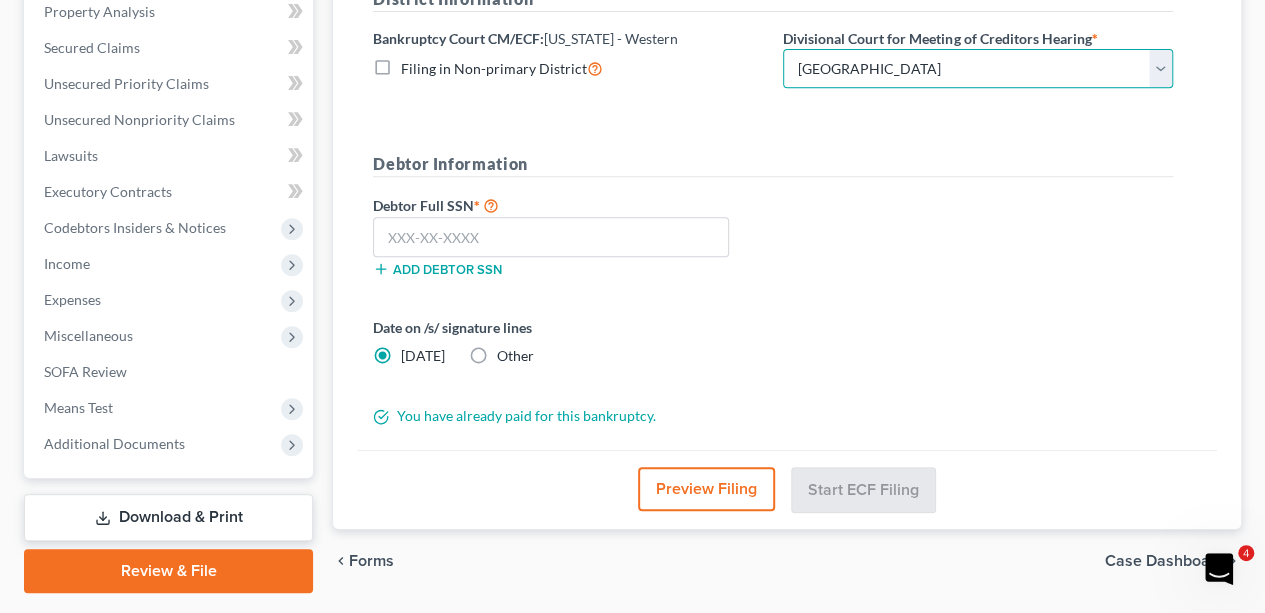 scroll, scrollTop: 400, scrollLeft: 0, axis: vertical 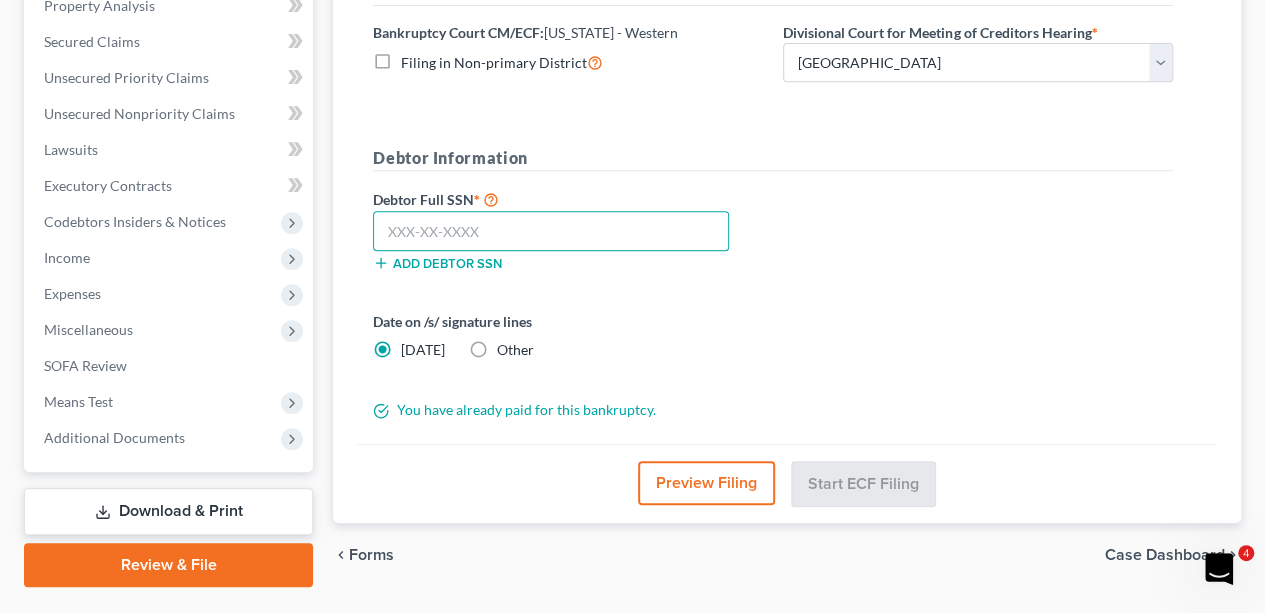 click at bounding box center (551, 231) 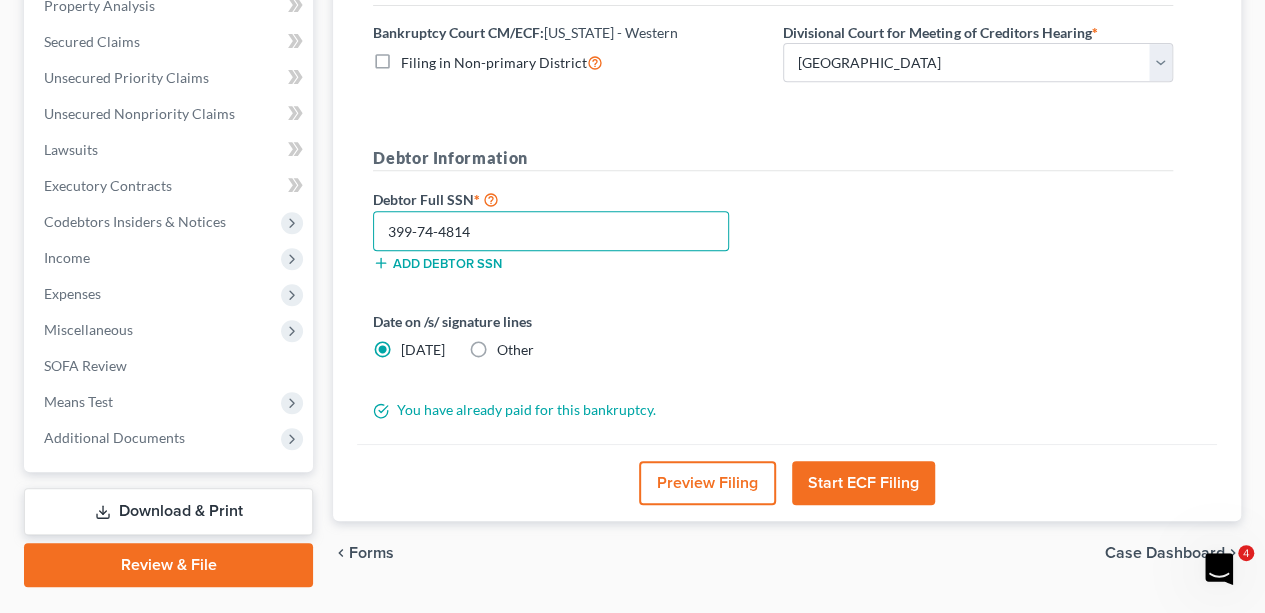 type on "399-74-4814" 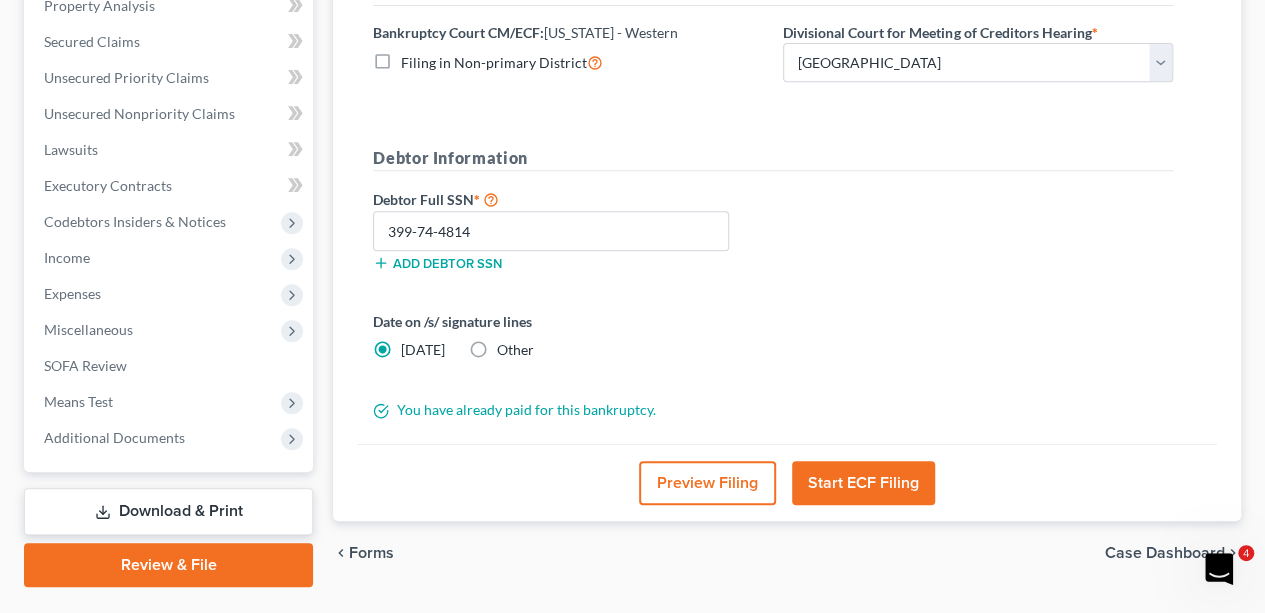 click on "Other" at bounding box center [515, 350] 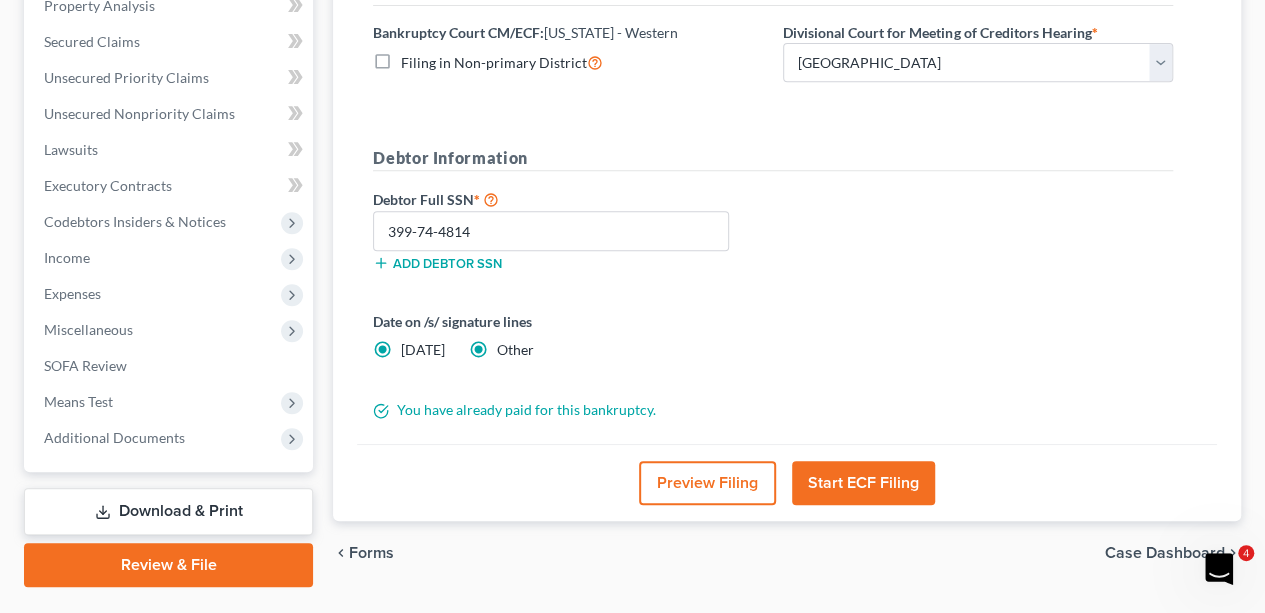 radio on "false" 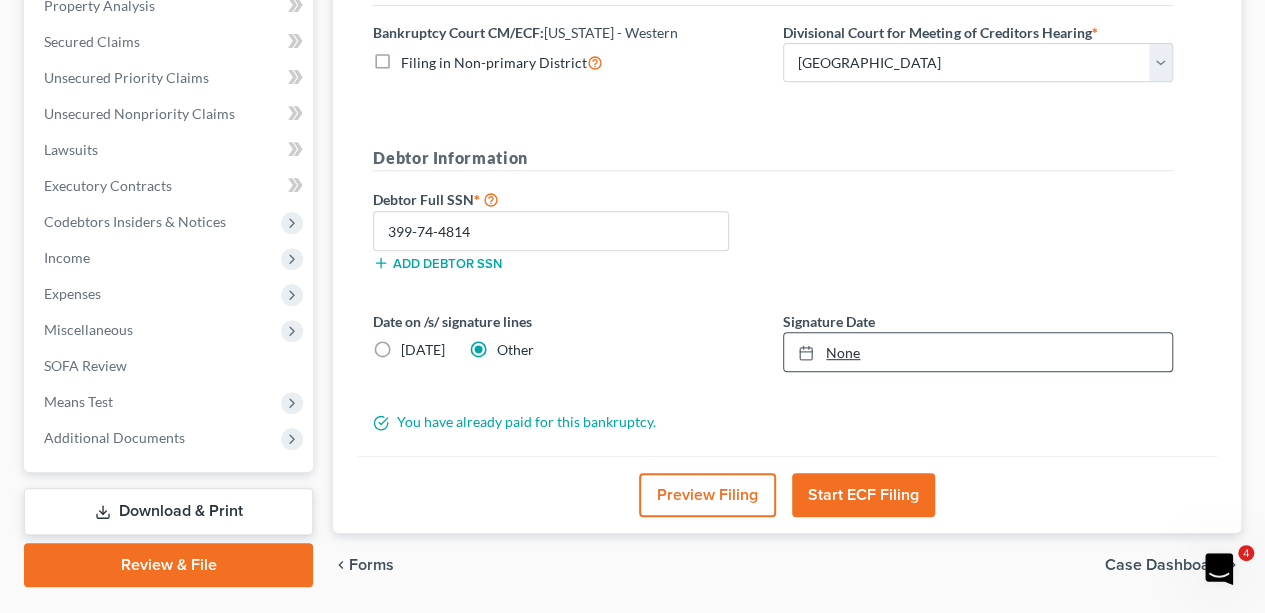 click on "None" at bounding box center [978, 352] 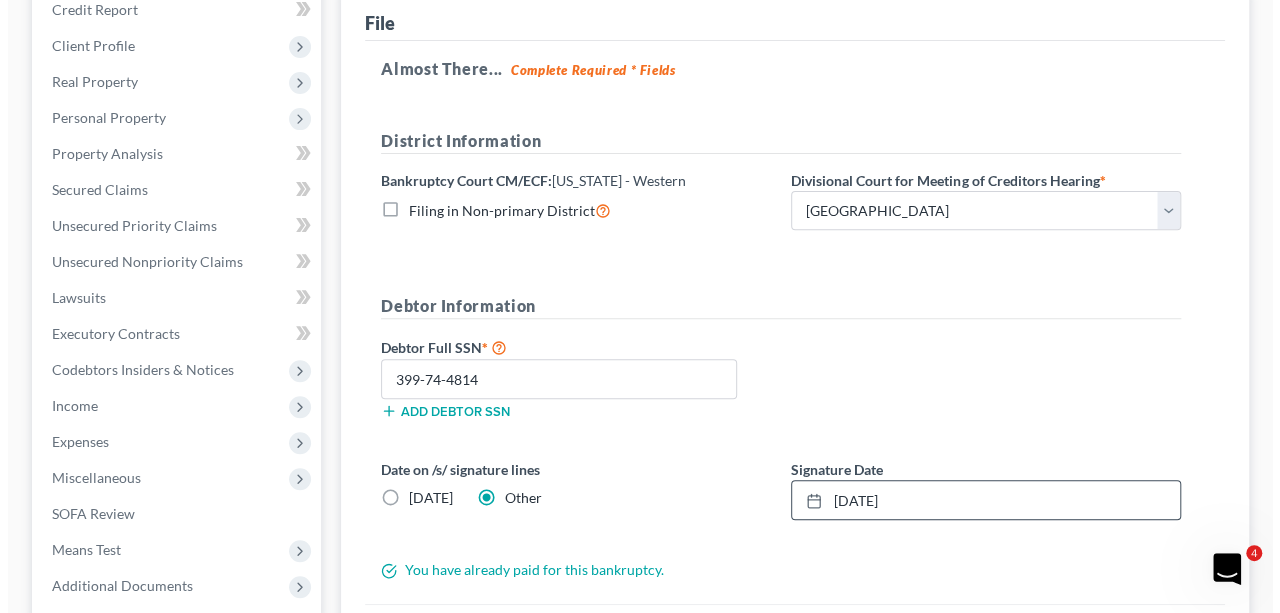 scroll, scrollTop: 456, scrollLeft: 0, axis: vertical 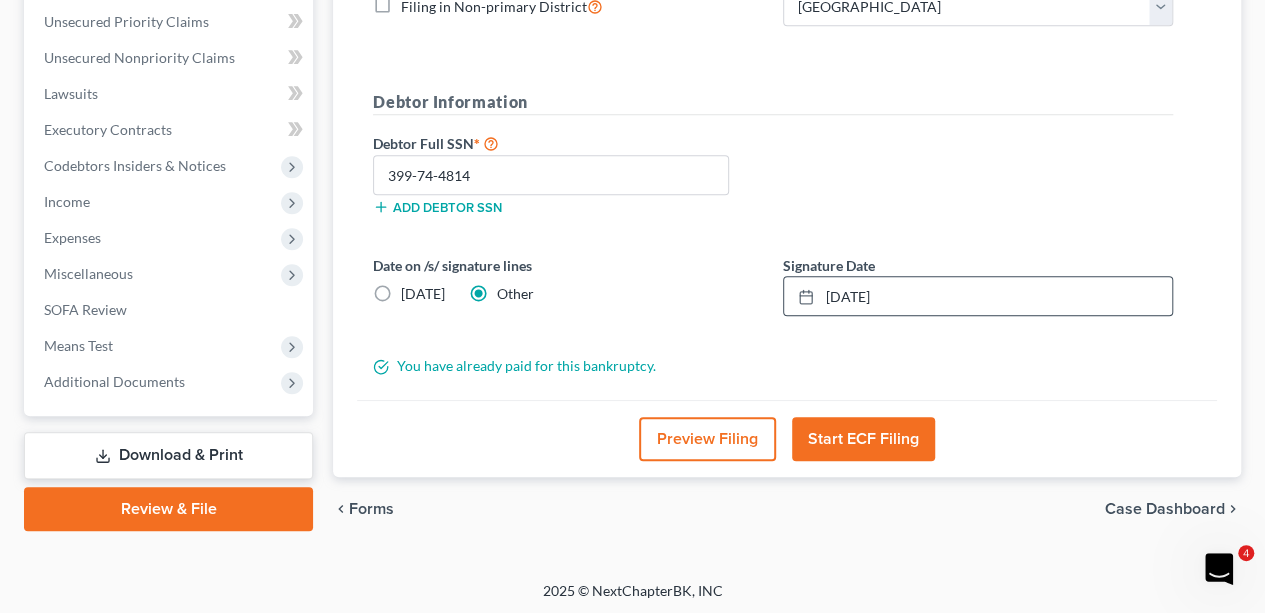 click on "Preview Filing" at bounding box center [707, 439] 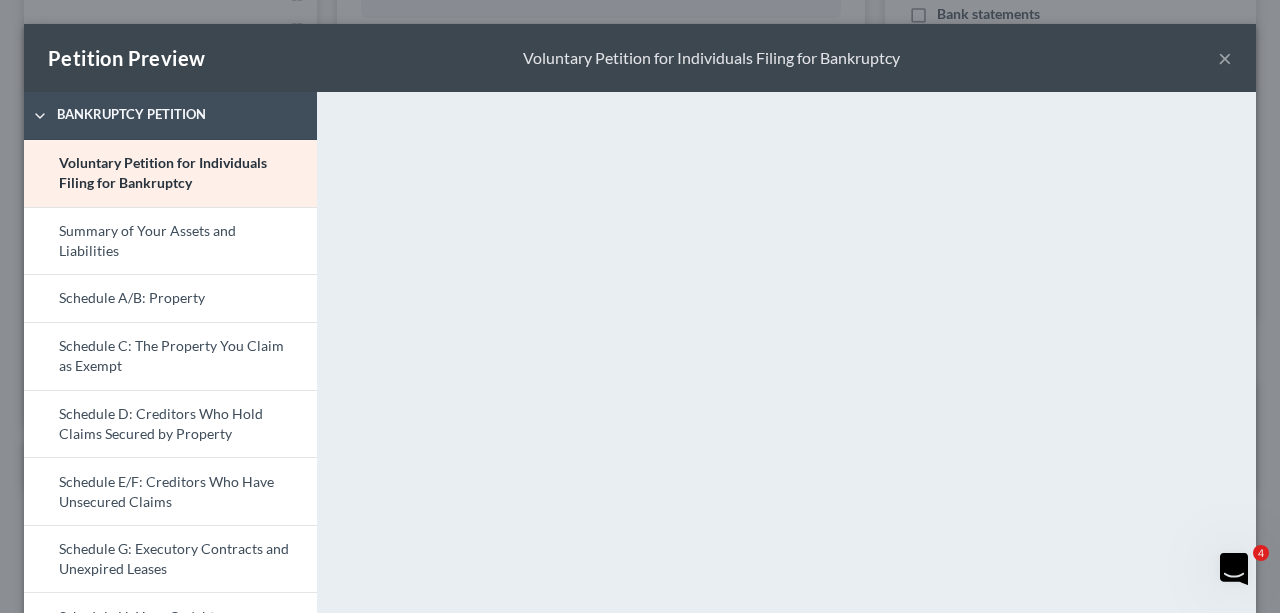 scroll, scrollTop: 626, scrollLeft: 0, axis: vertical 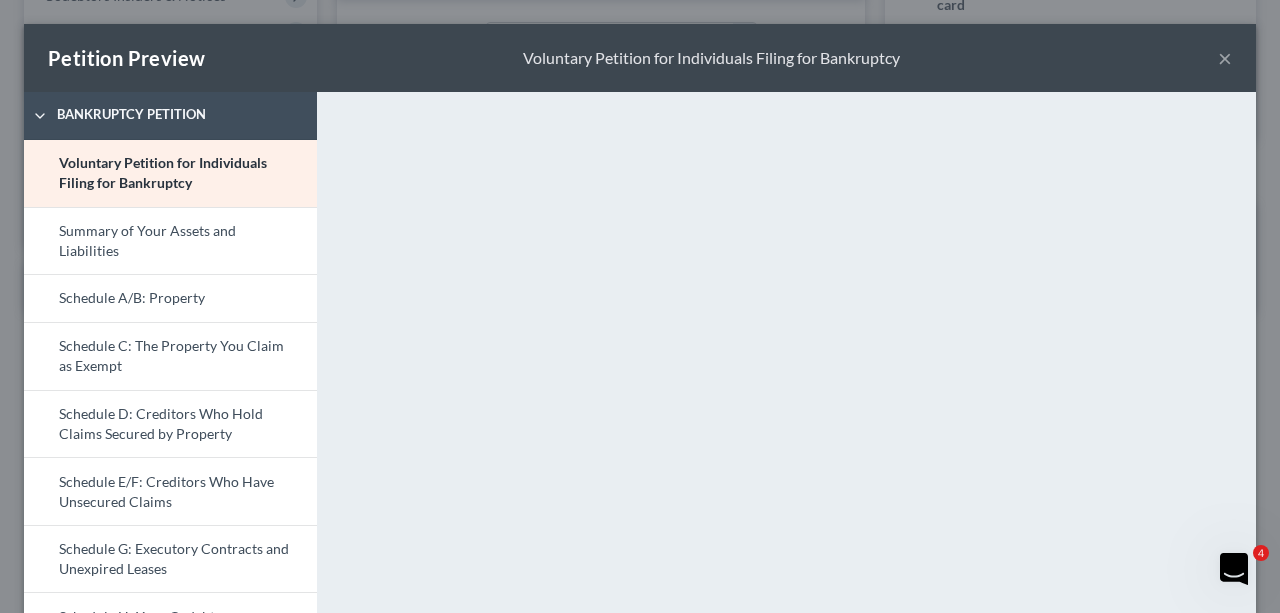 click on "×" at bounding box center (1225, 58) 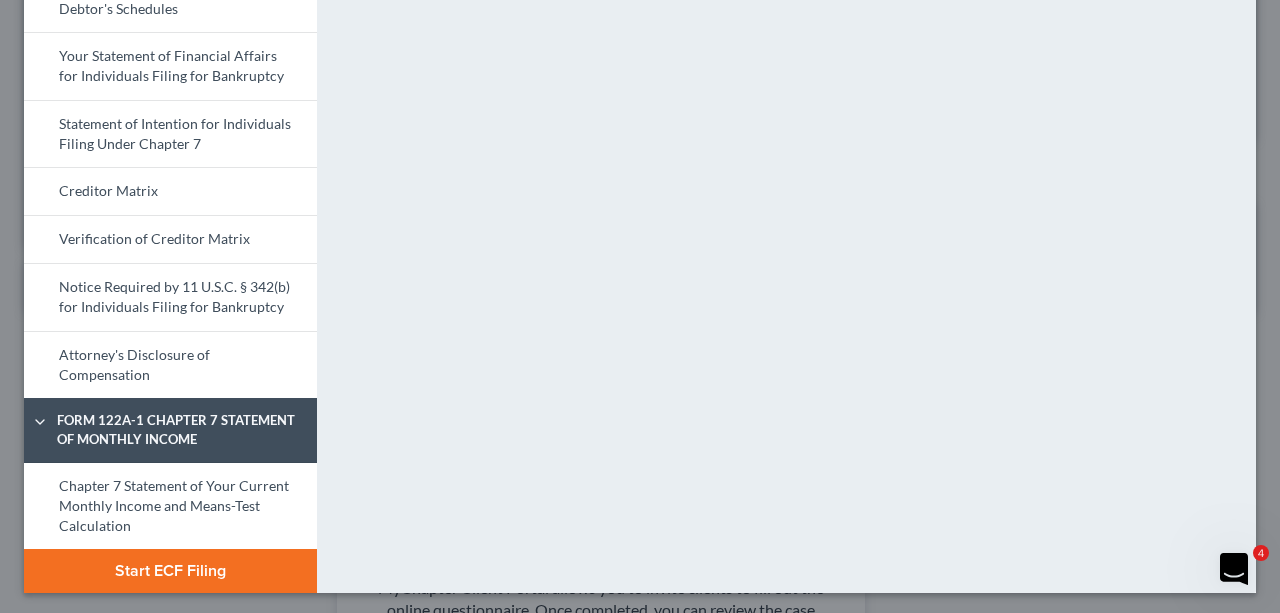 click on "Start ECF Filing" at bounding box center [170, 571] 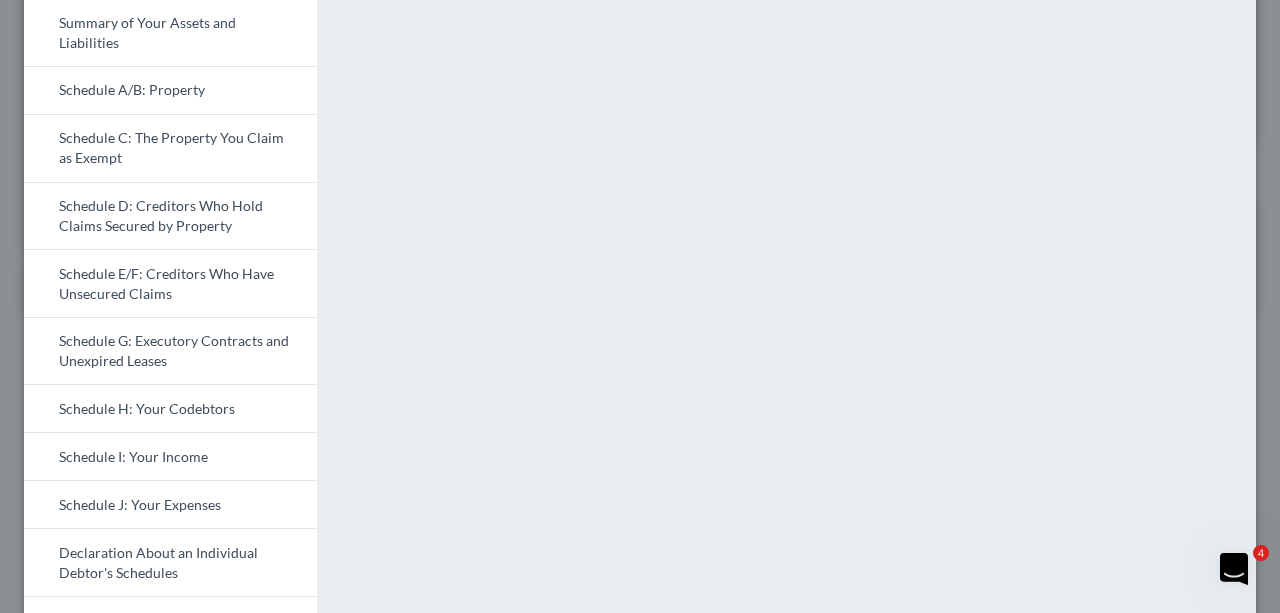 scroll, scrollTop: 772, scrollLeft: 0, axis: vertical 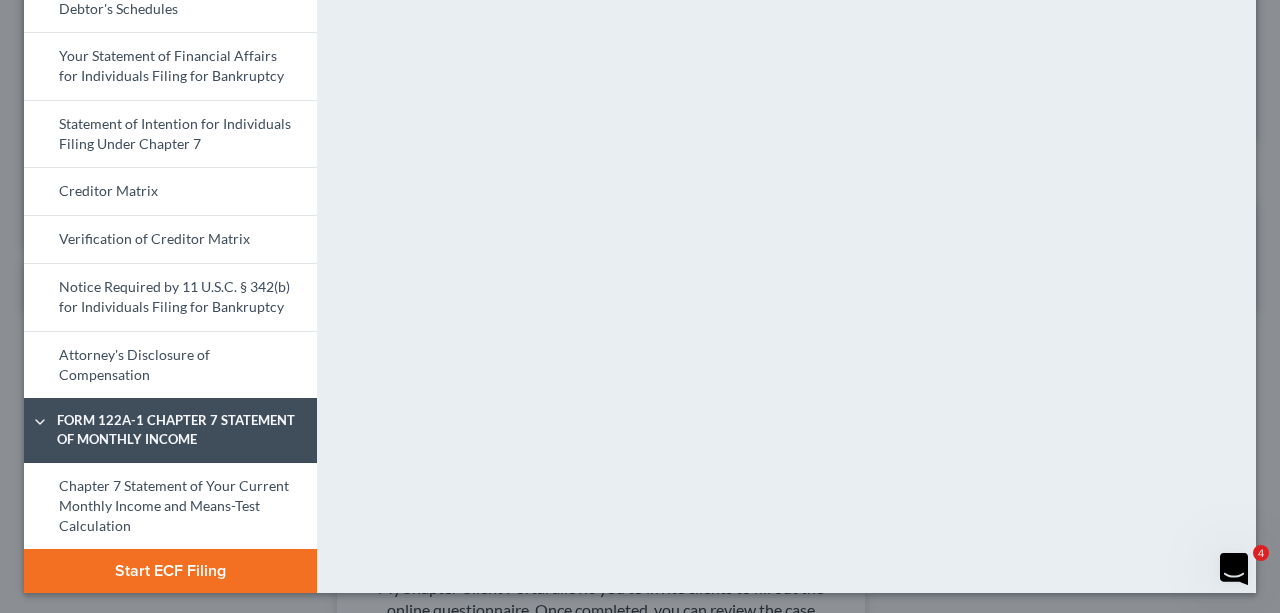 click on "Start ECF Filing" at bounding box center [170, 571] 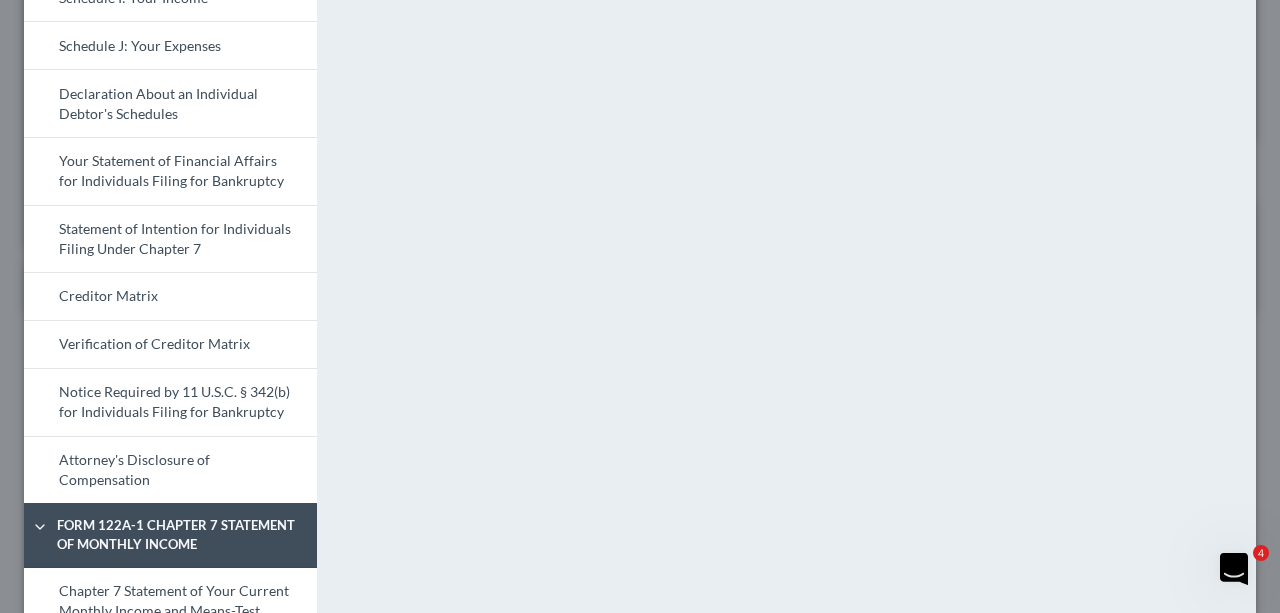 scroll, scrollTop: 472, scrollLeft: 0, axis: vertical 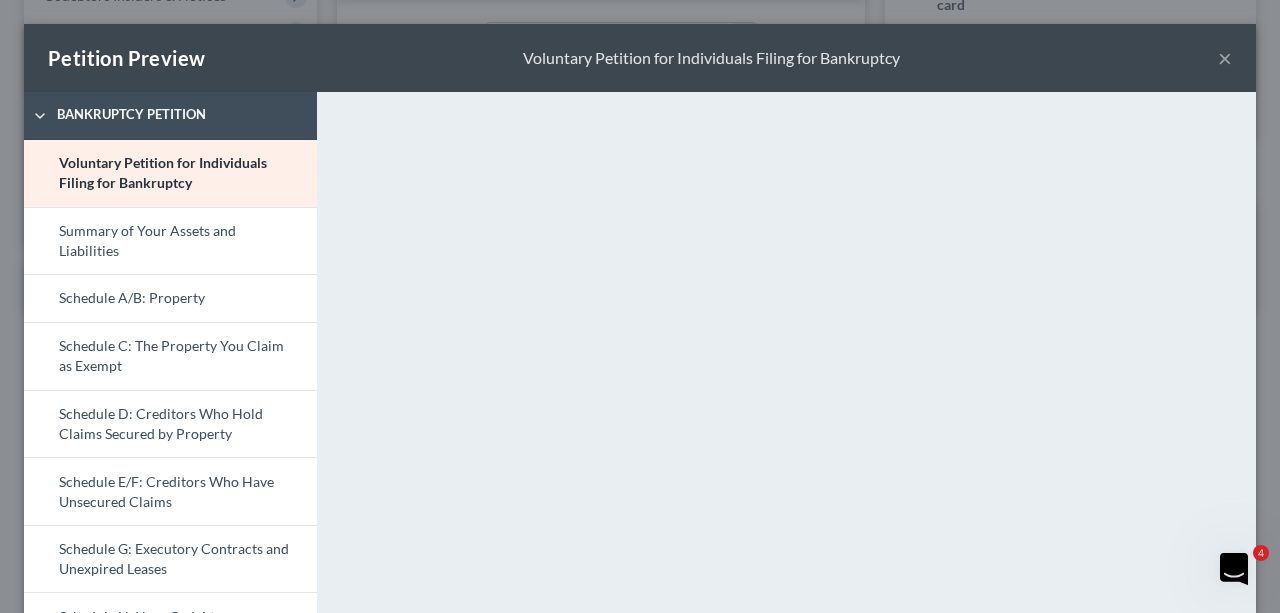 click on "×" at bounding box center [1225, 58] 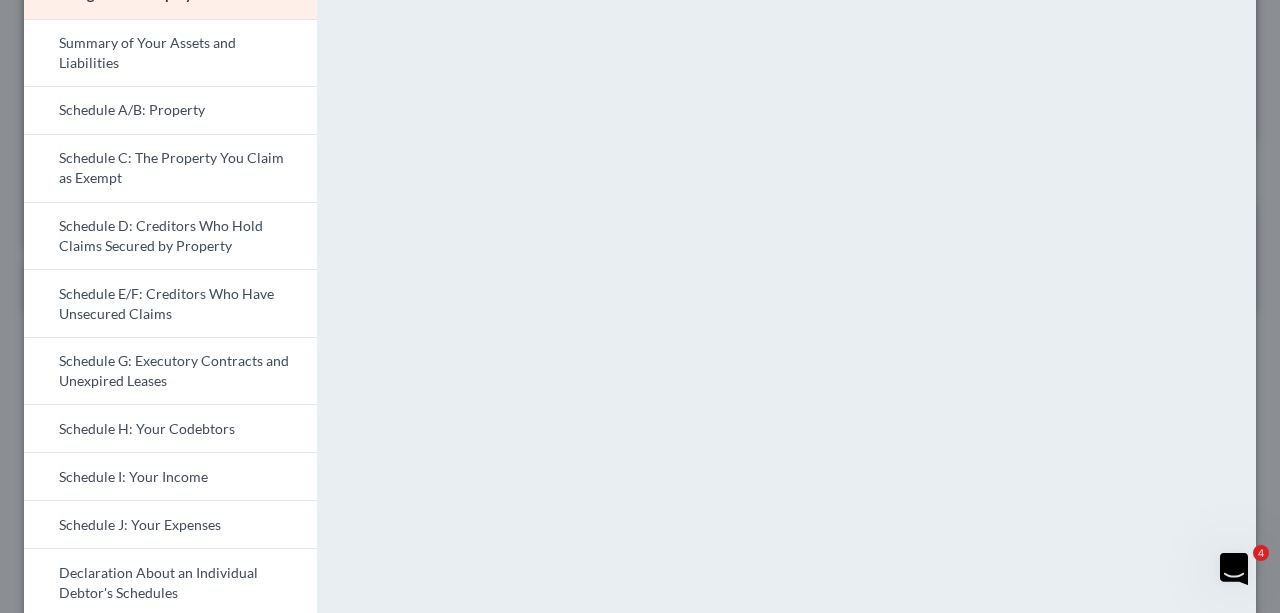 scroll, scrollTop: 772, scrollLeft: 0, axis: vertical 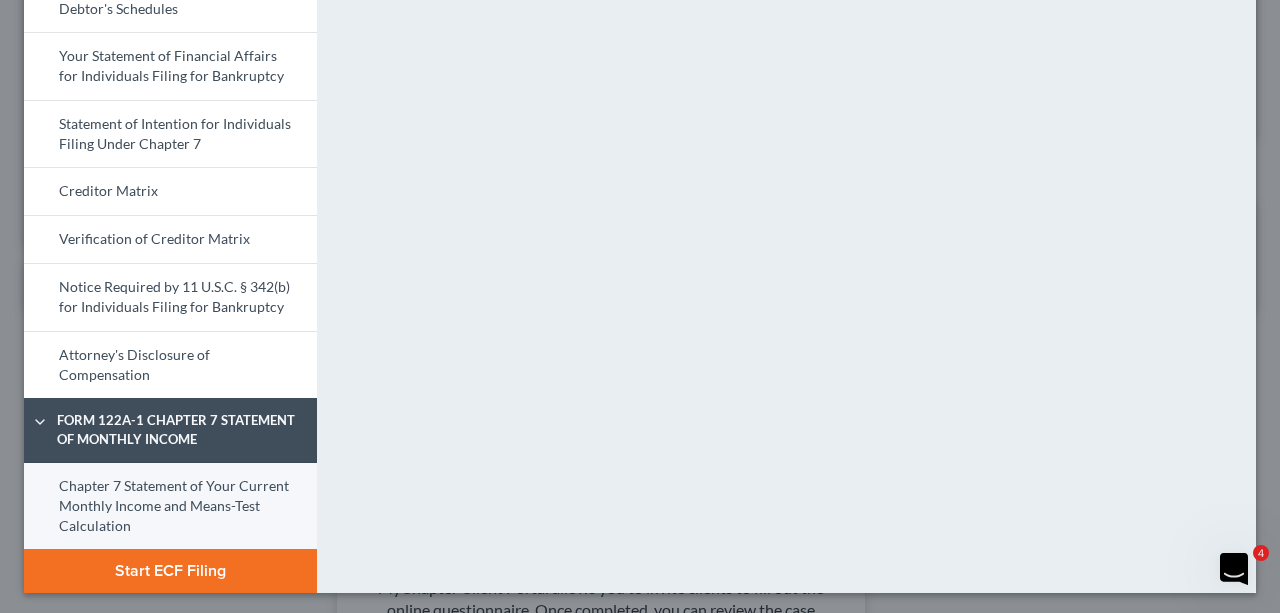 click on "Chapter 7 Statement of Your Current Monthly Income and Means-Test Calculation" at bounding box center (170, 506) 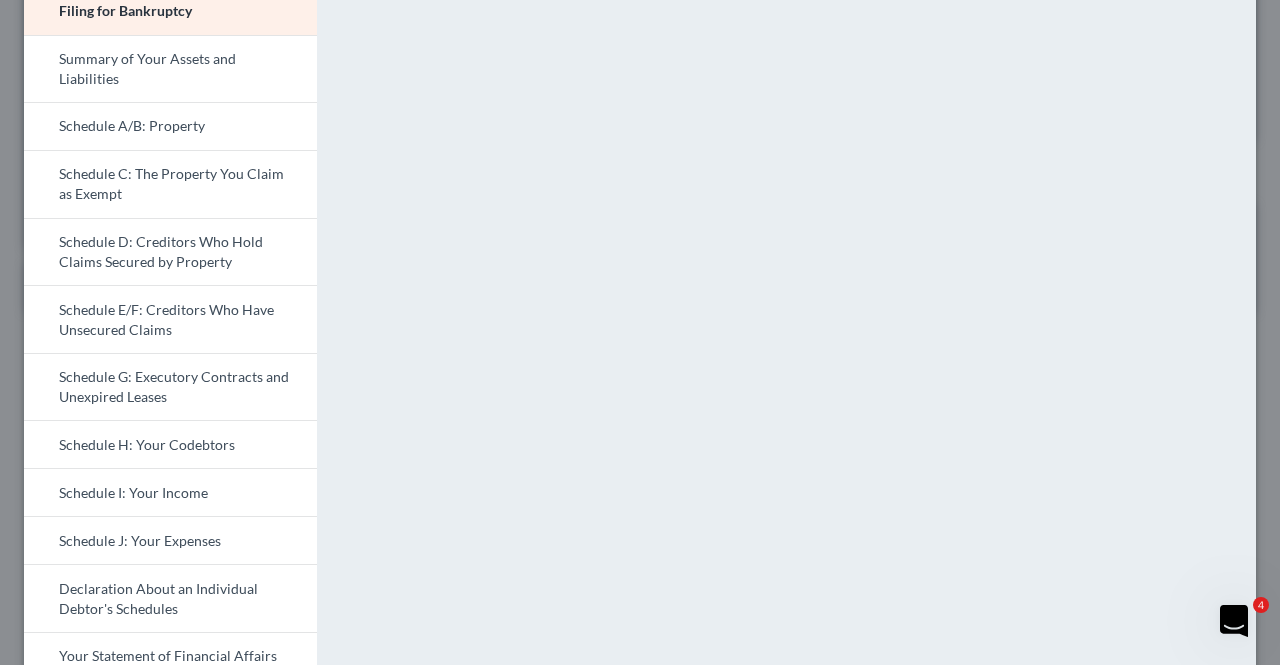 scroll, scrollTop: 0, scrollLeft: 0, axis: both 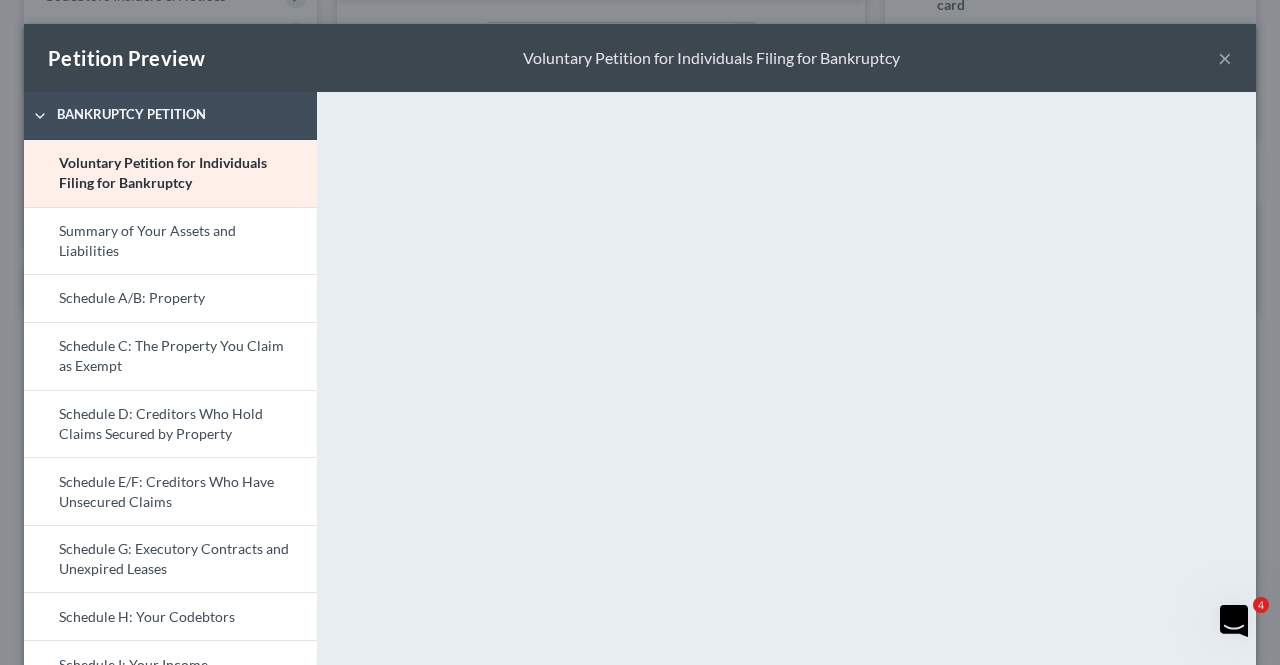 click on "×" at bounding box center [1225, 58] 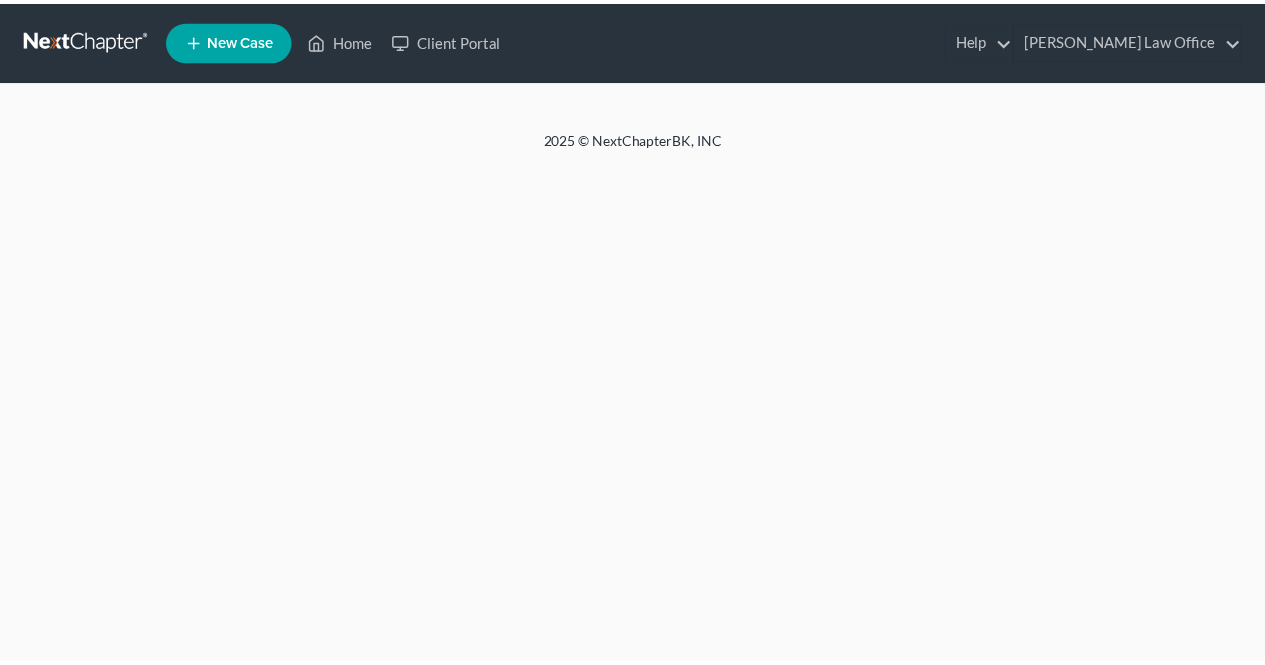 scroll, scrollTop: 0, scrollLeft: 0, axis: both 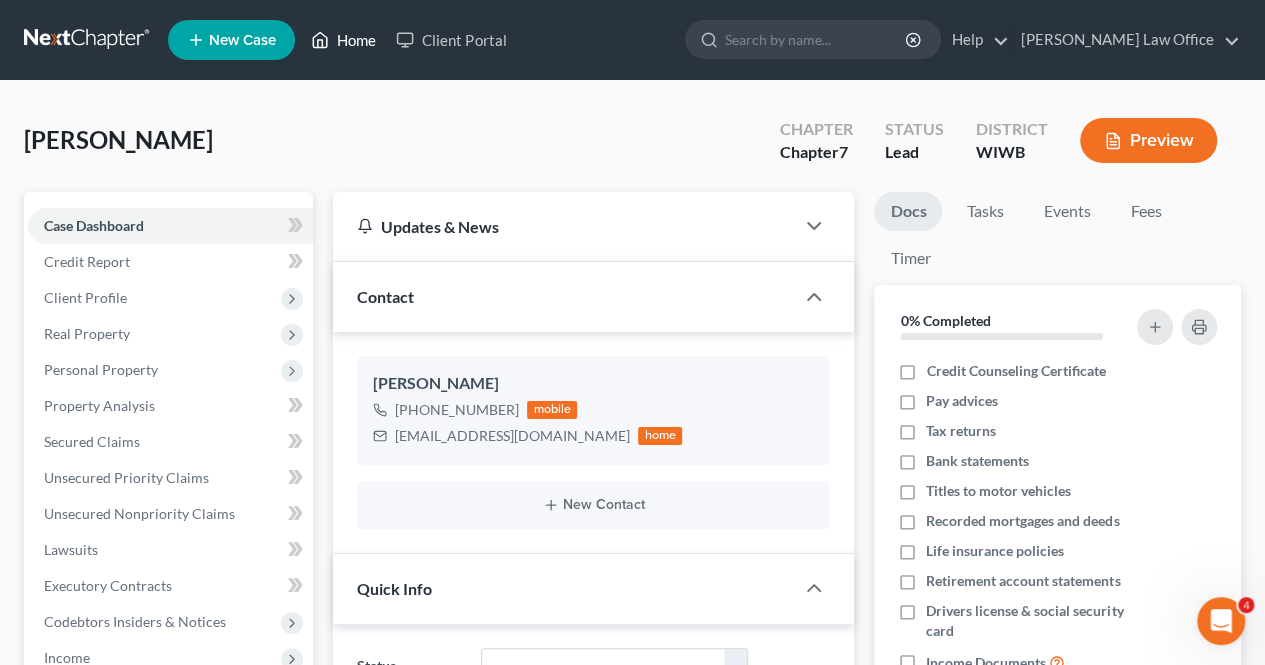 click on "Home" at bounding box center (343, 40) 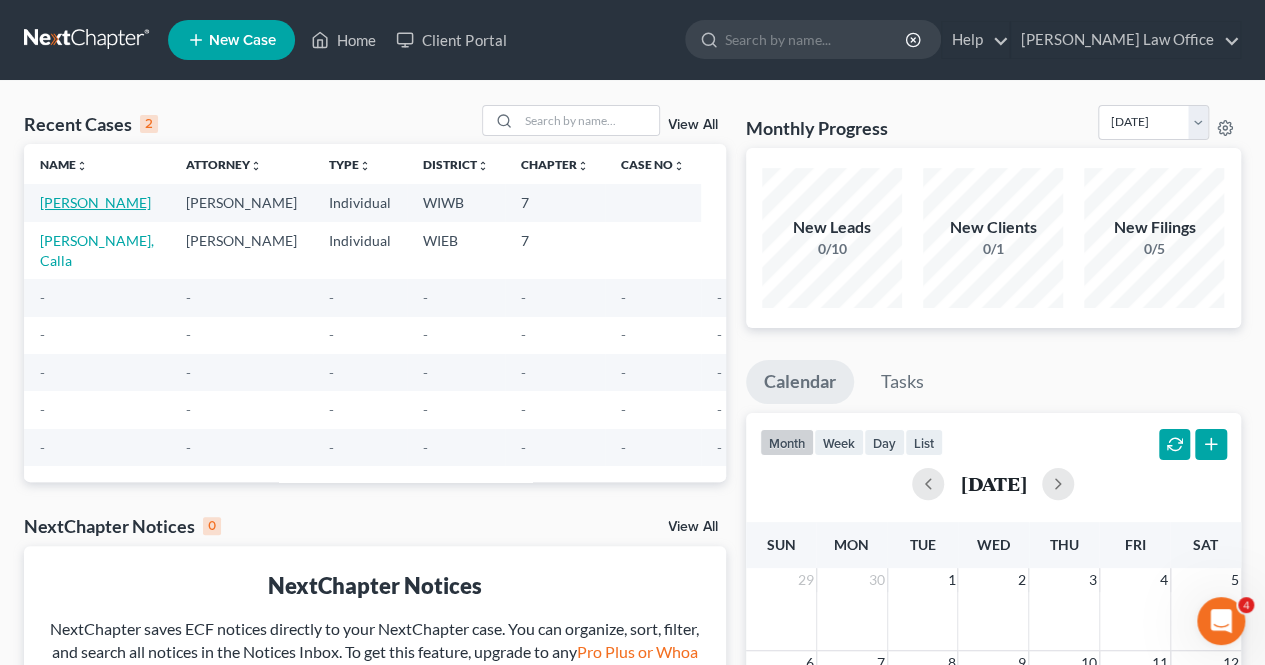 click on "[PERSON_NAME]" at bounding box center [95, 202] 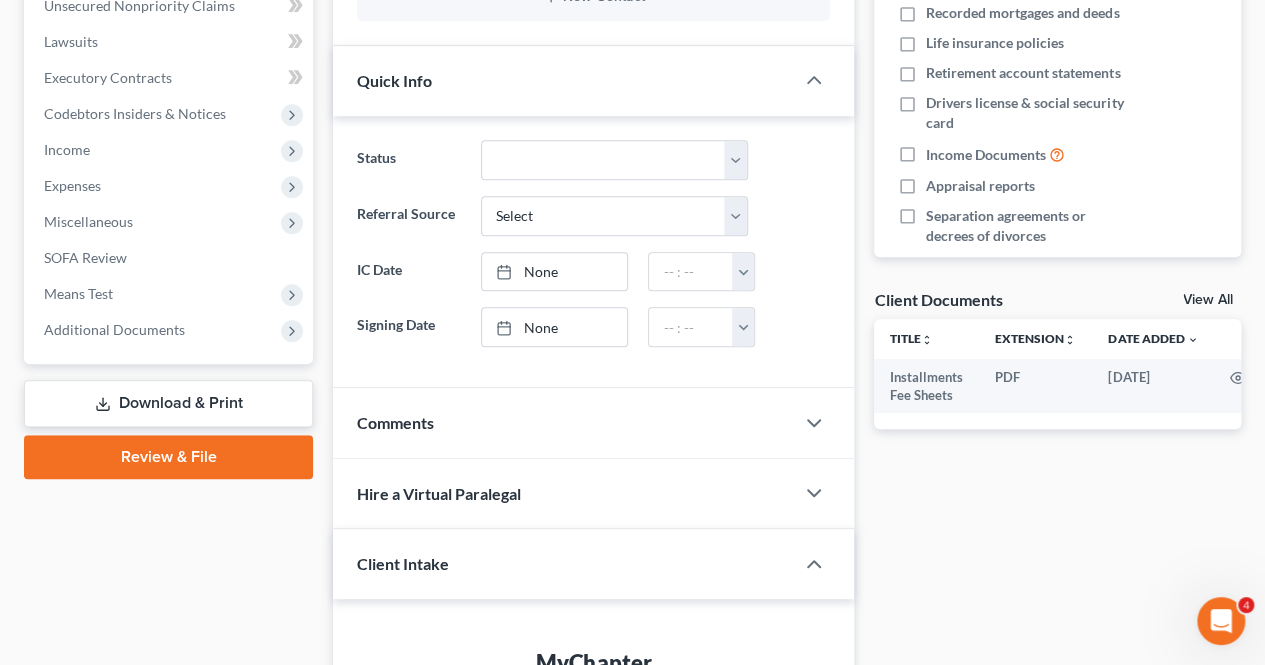 scroll, scrollTop: 400, scrollLeft: 0, axis: vertical 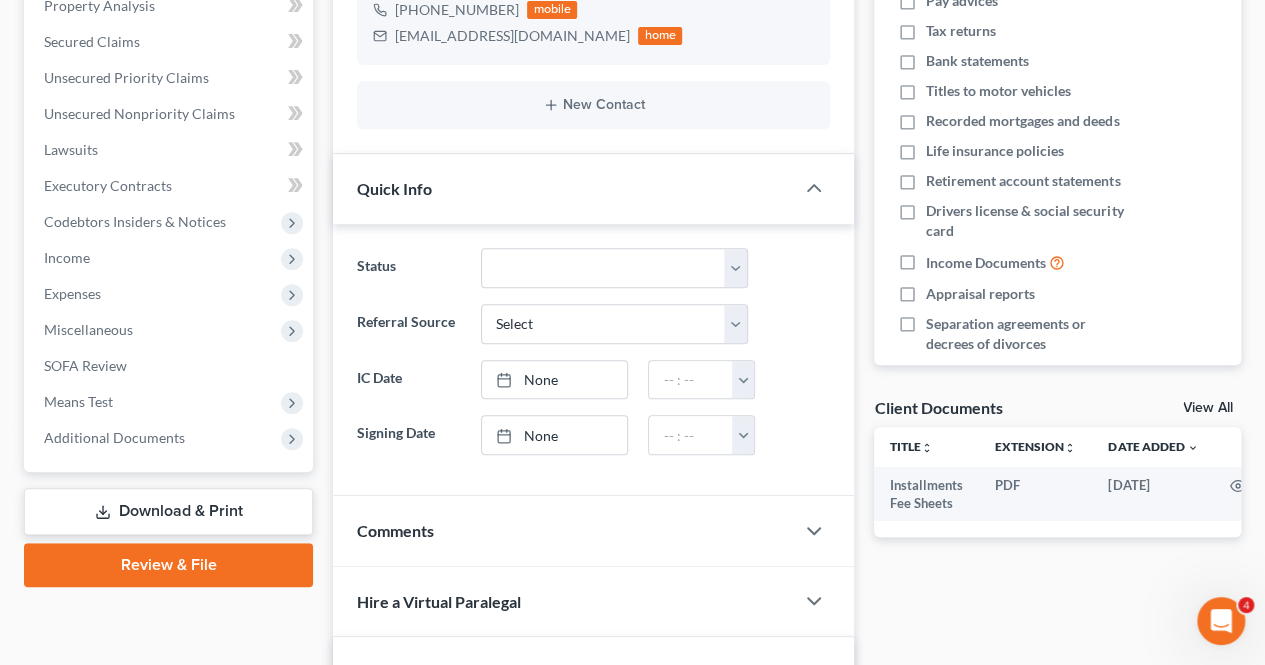 click on "Review & File" at bounding box center [168, 565] 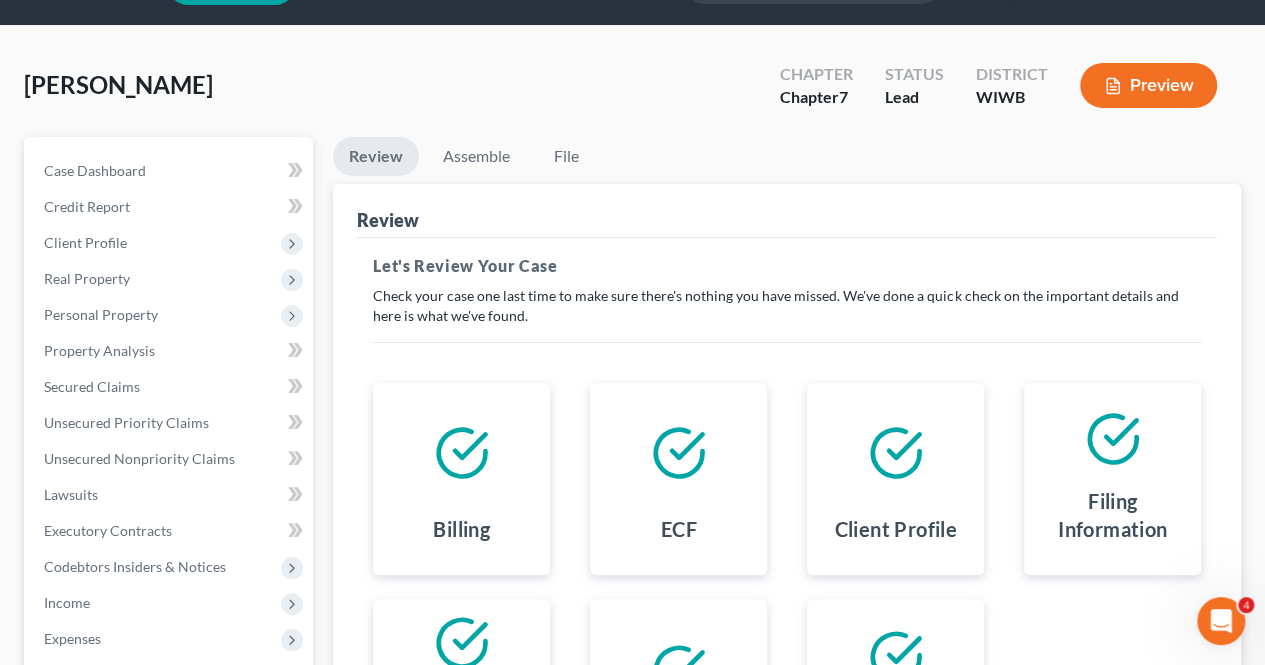 scroll, scrollTop: 0, scrollLeft: 0, axis: both 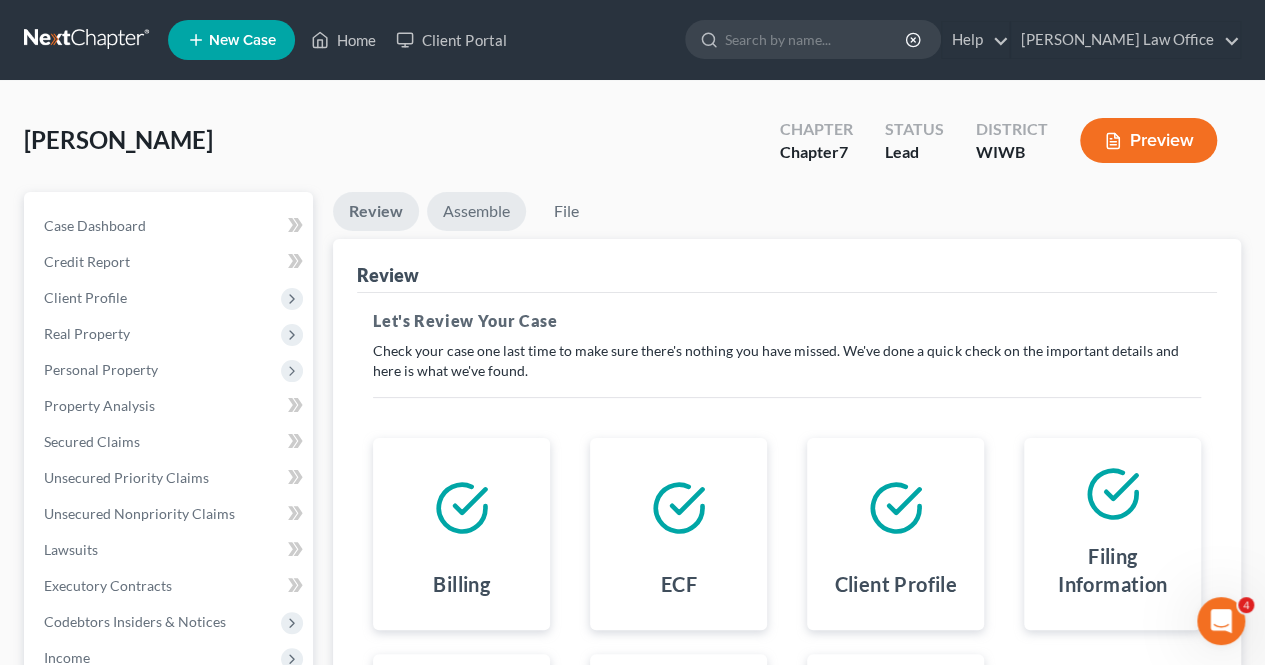 click on "Assemble" at bounding box center (476, 211) 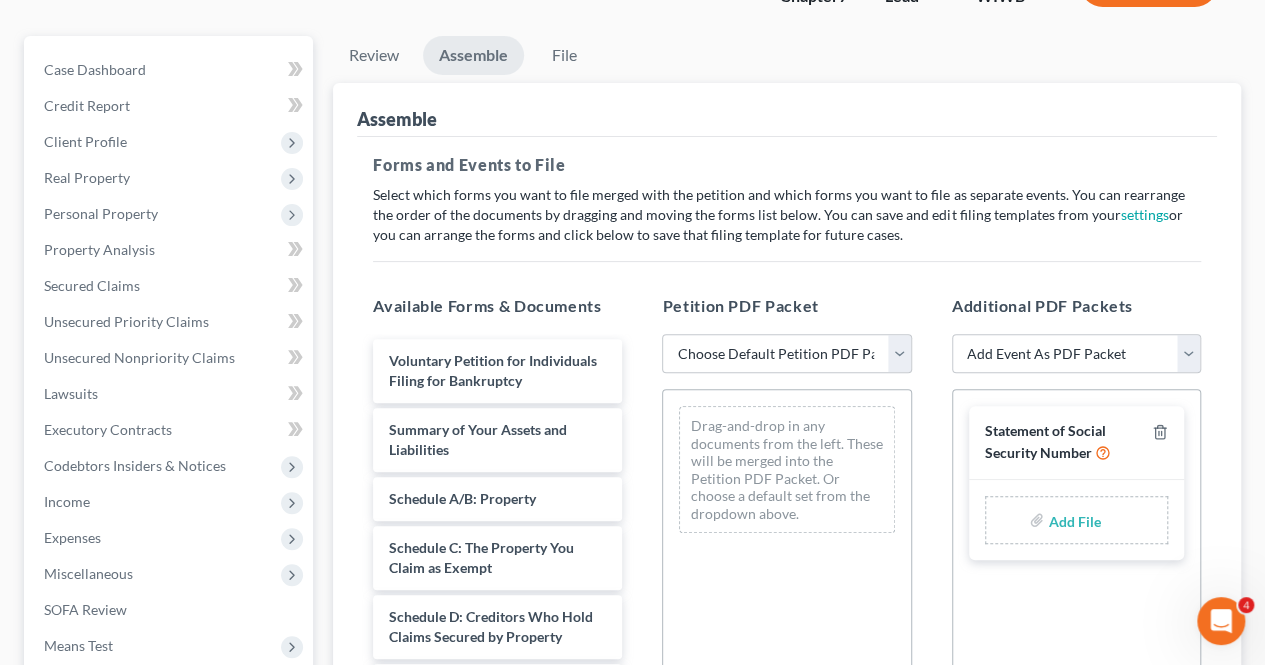 scroll, scrollTop: 300, scrollLeft: 0, axis: vertical 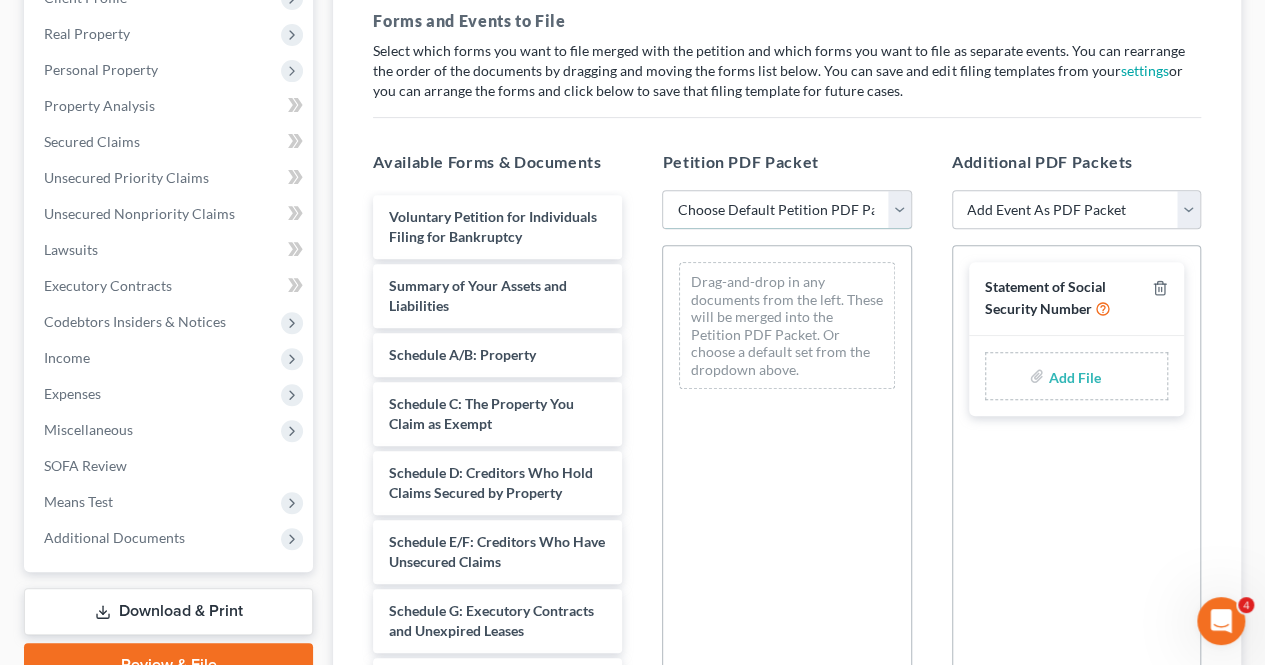 click on "Choose Default Petition PDF Packet Emergency Filing (Voluntary Petition and Creditor List Only) Chapter 7 Template" at bounding box center [786, 210] 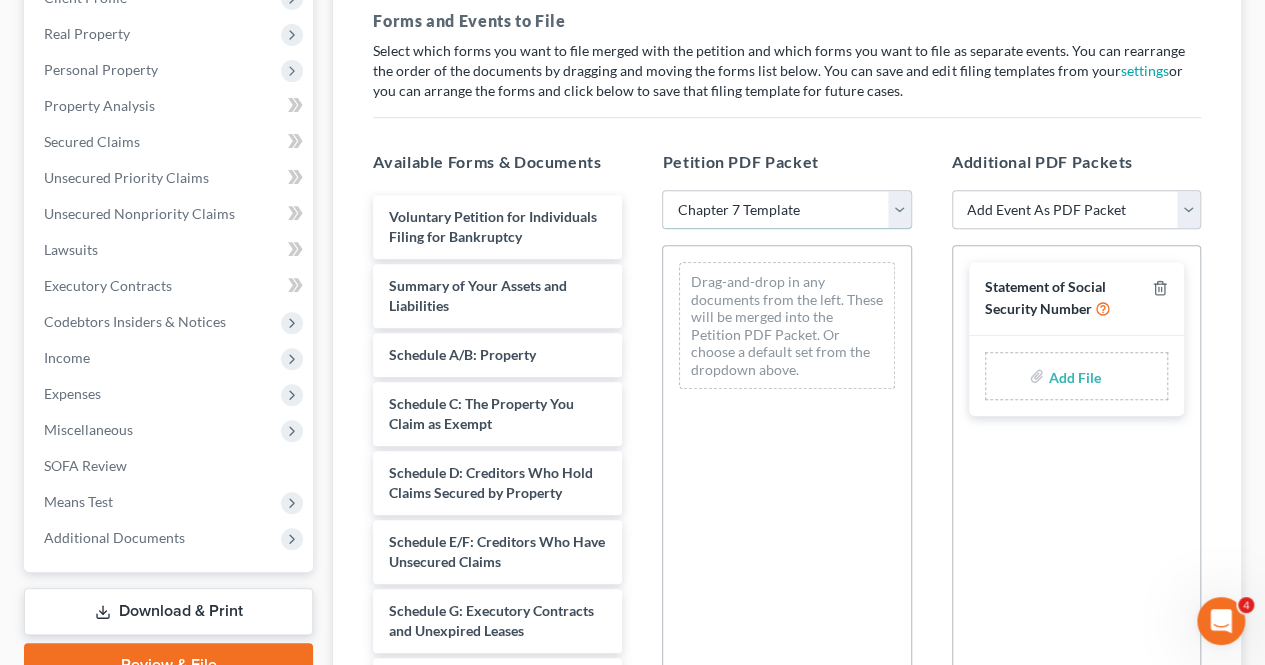 click on "Choose Default Petition PDF Packet Emergency Filing (Voluntary Petition and Creditor List Only) Chapter 7 Template" at bounding box center [786, 210] 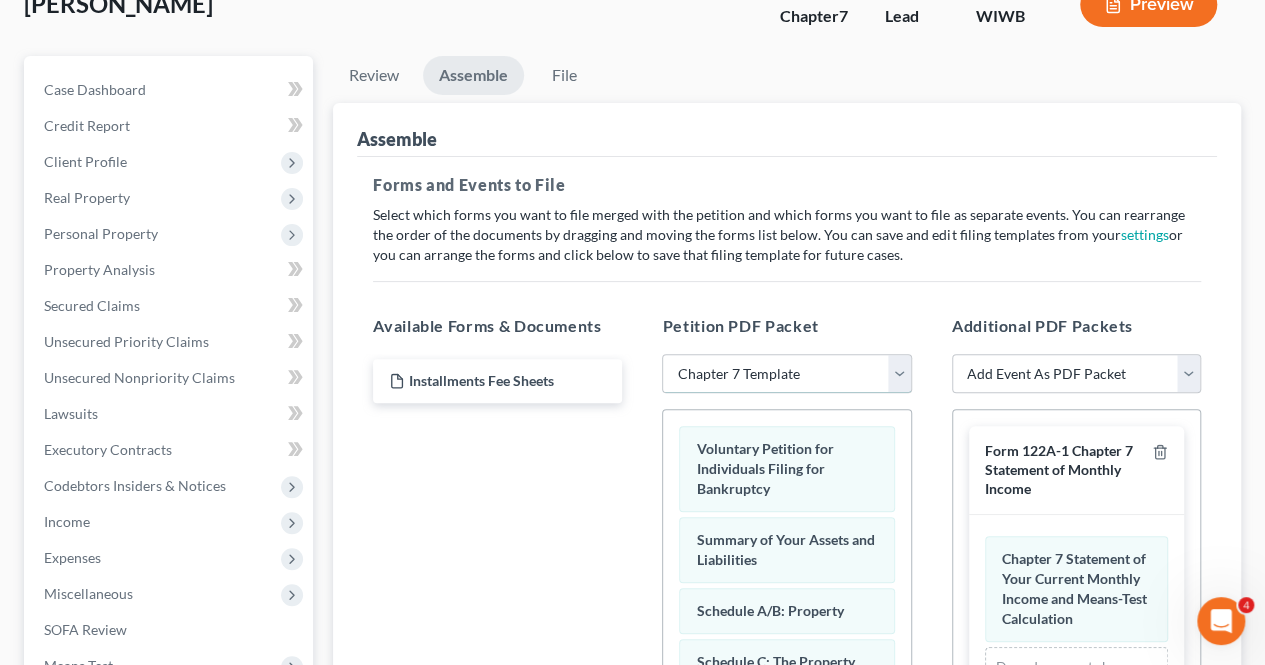 scroll, scrollTop: 0, scrollLeft: 0, axis: both 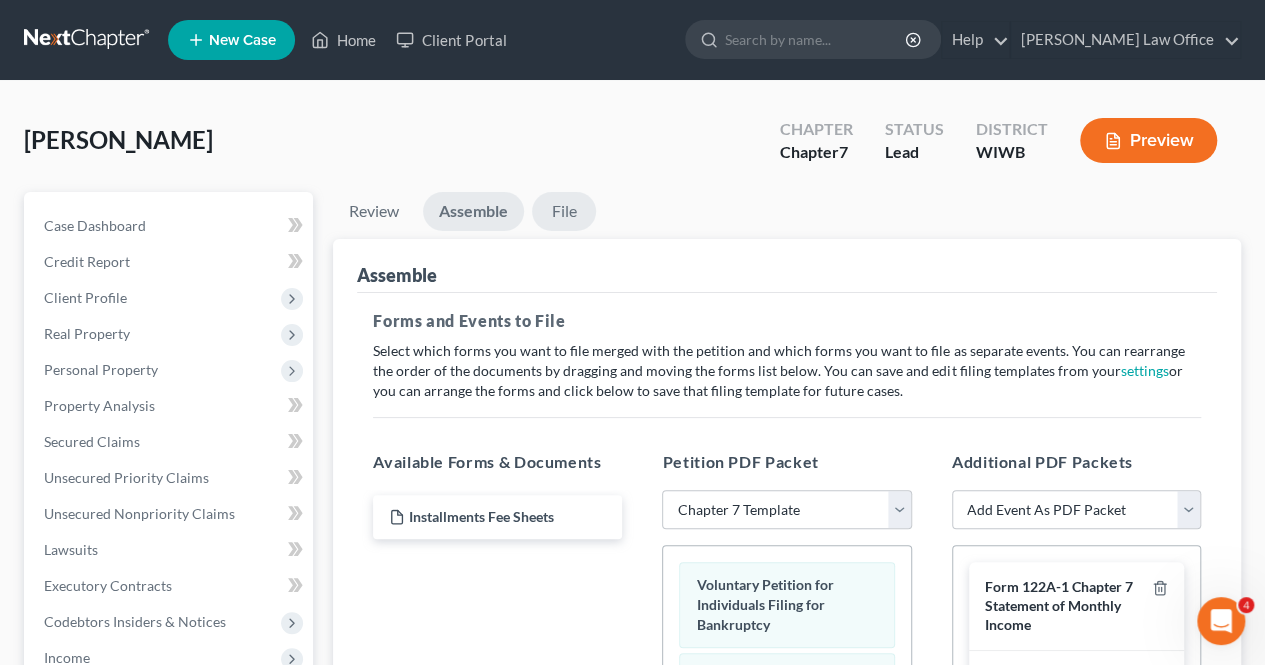 click on "File" at bounding box center [564, 211] 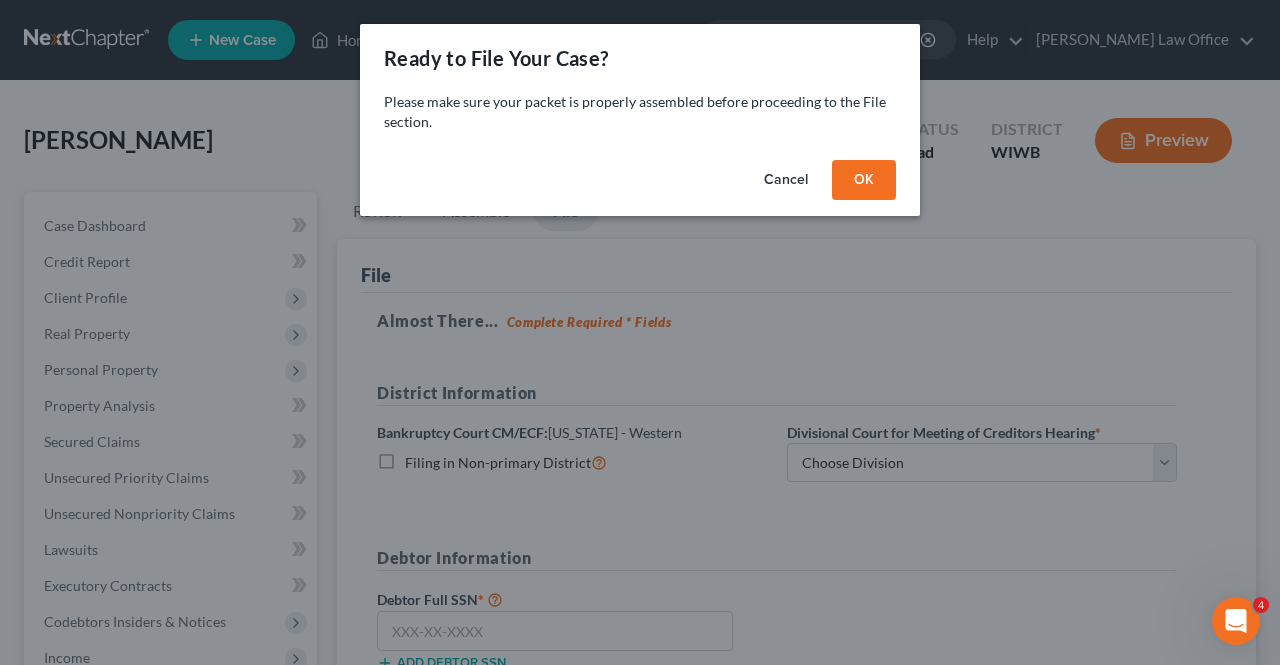 click on "OK" at bounding box center (864, 180) 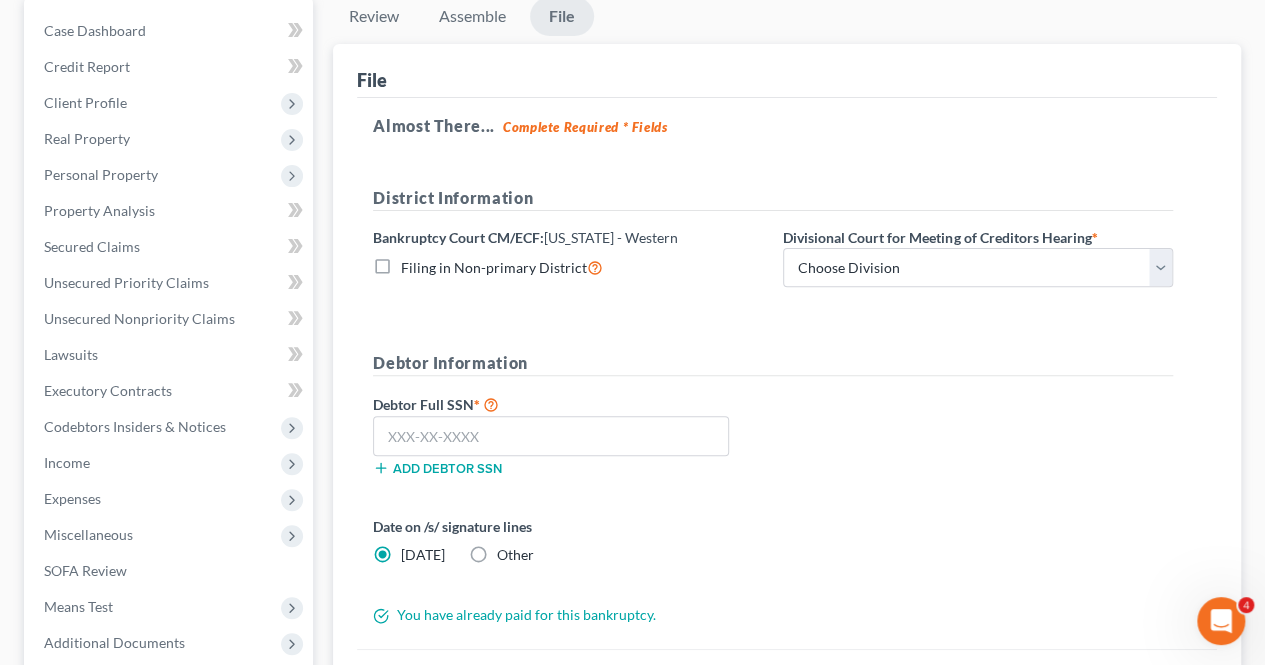 scroll, scrollTop: 200, scrollLeft: 0, axis: vertical 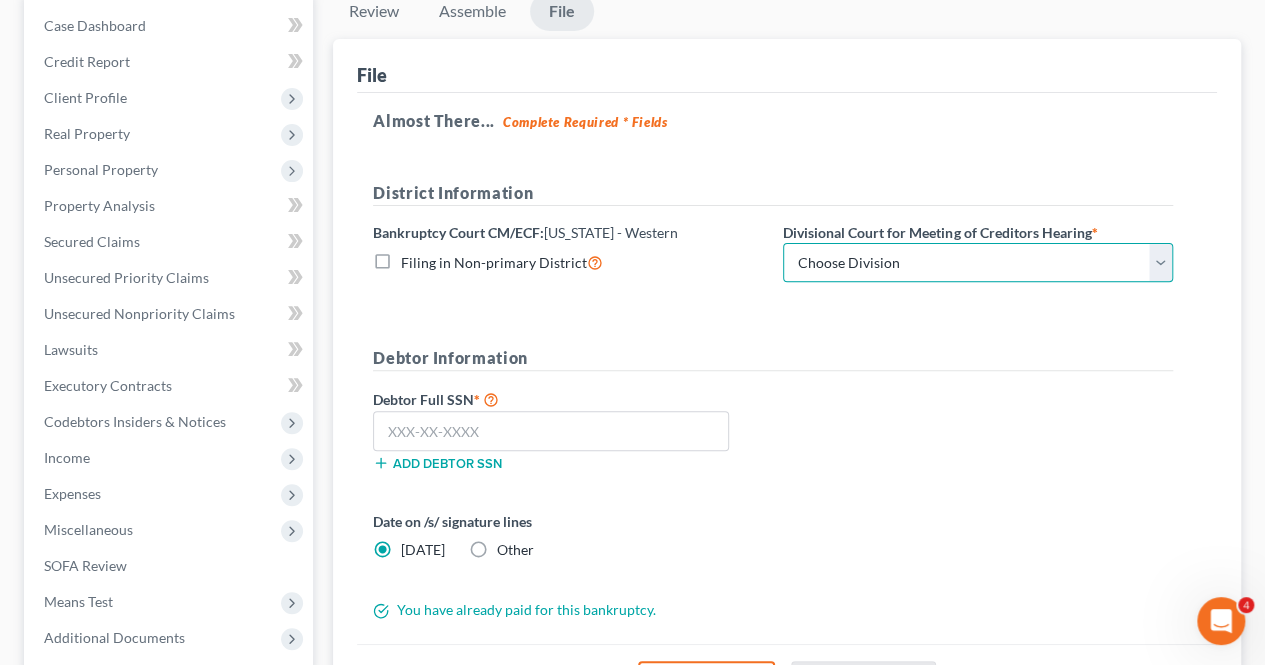 click on "Choose Division Eau [PERSON_NAME]" at bounding box center [978, 263] 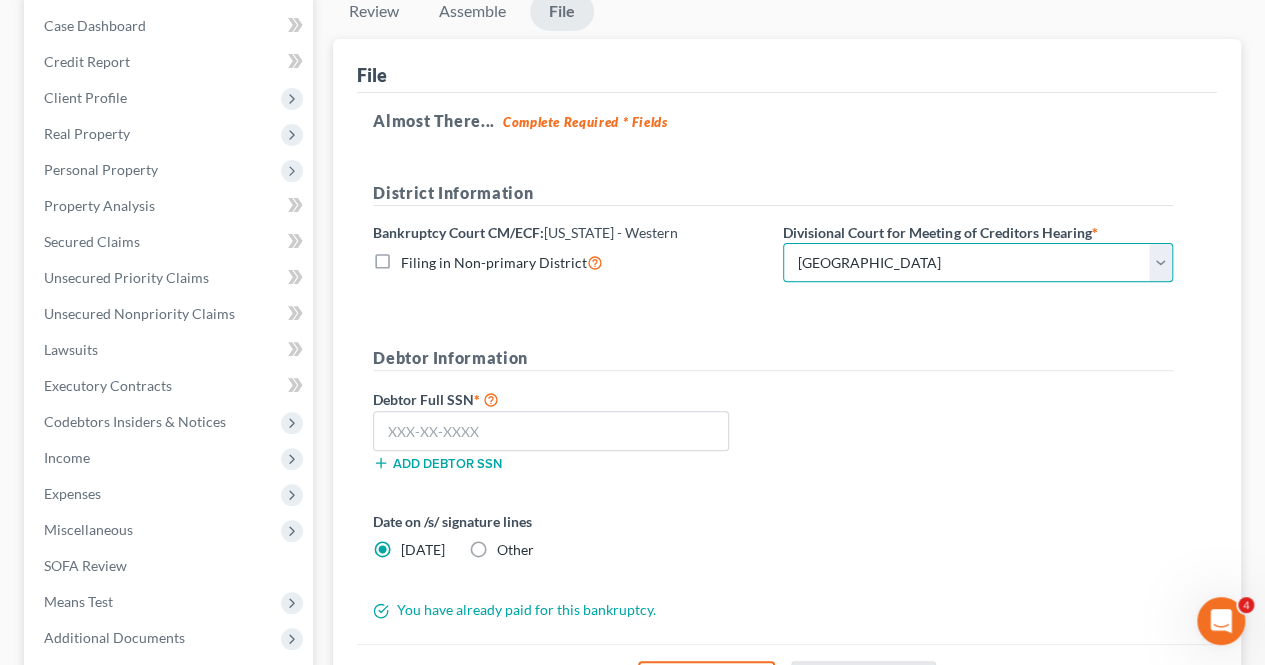 click on "Choose Division Eau [PERSON_NAME]" at bounding box center (978, 263) 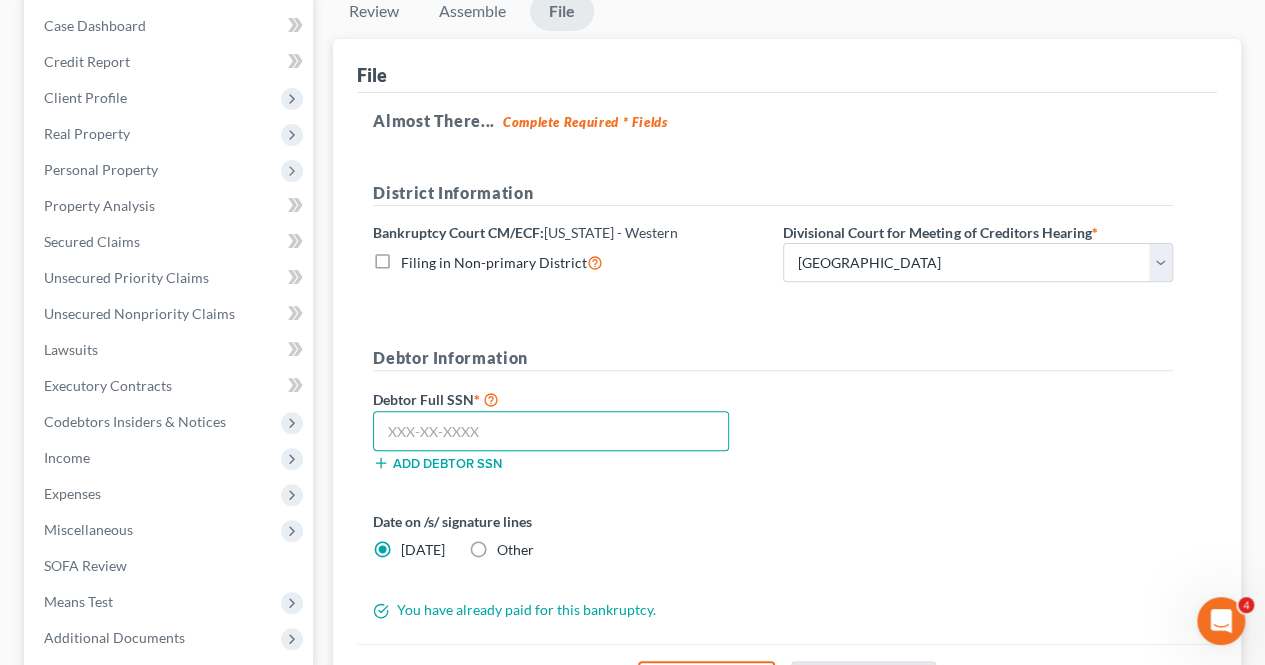 click at bounding box center (551, 431) 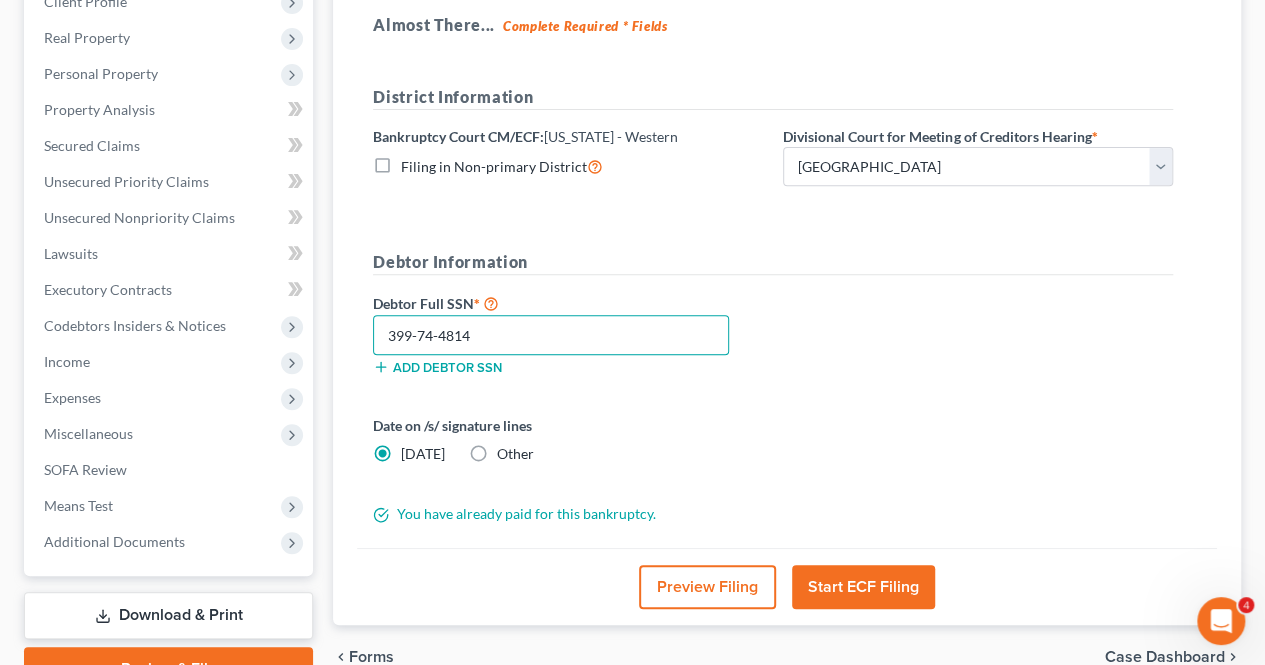 scroll, scrollTop: 300, scrollLeft: 0, axis: vertical 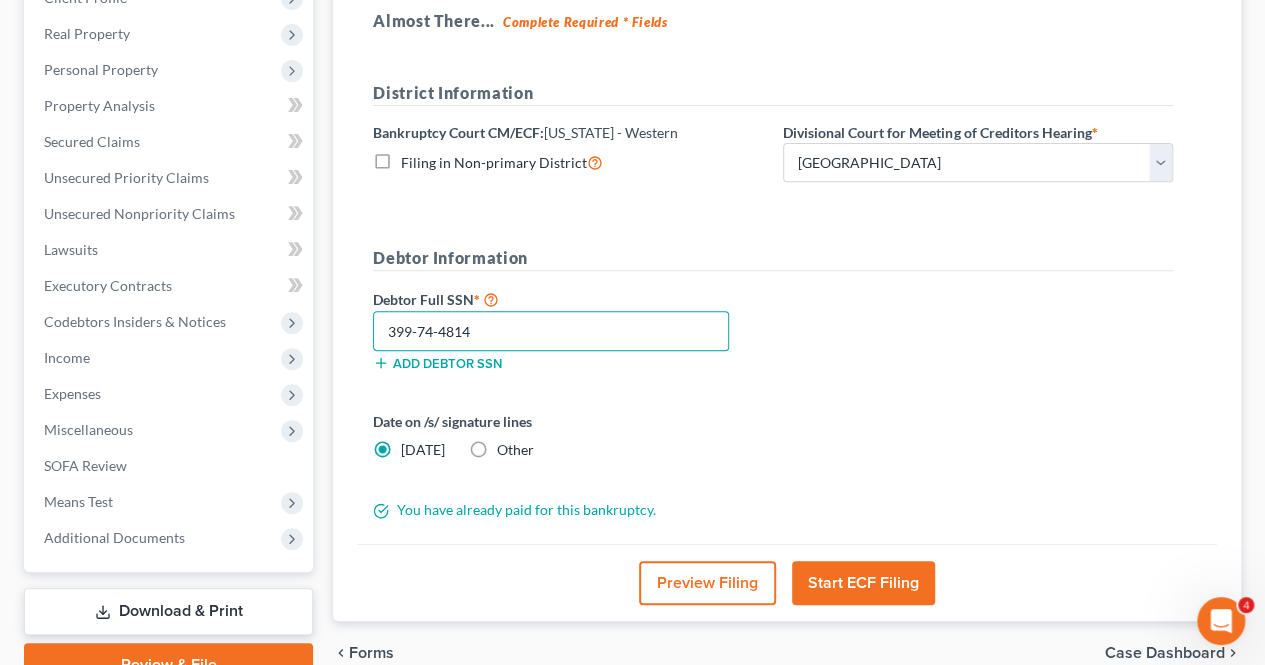 type on "399-74-4814" 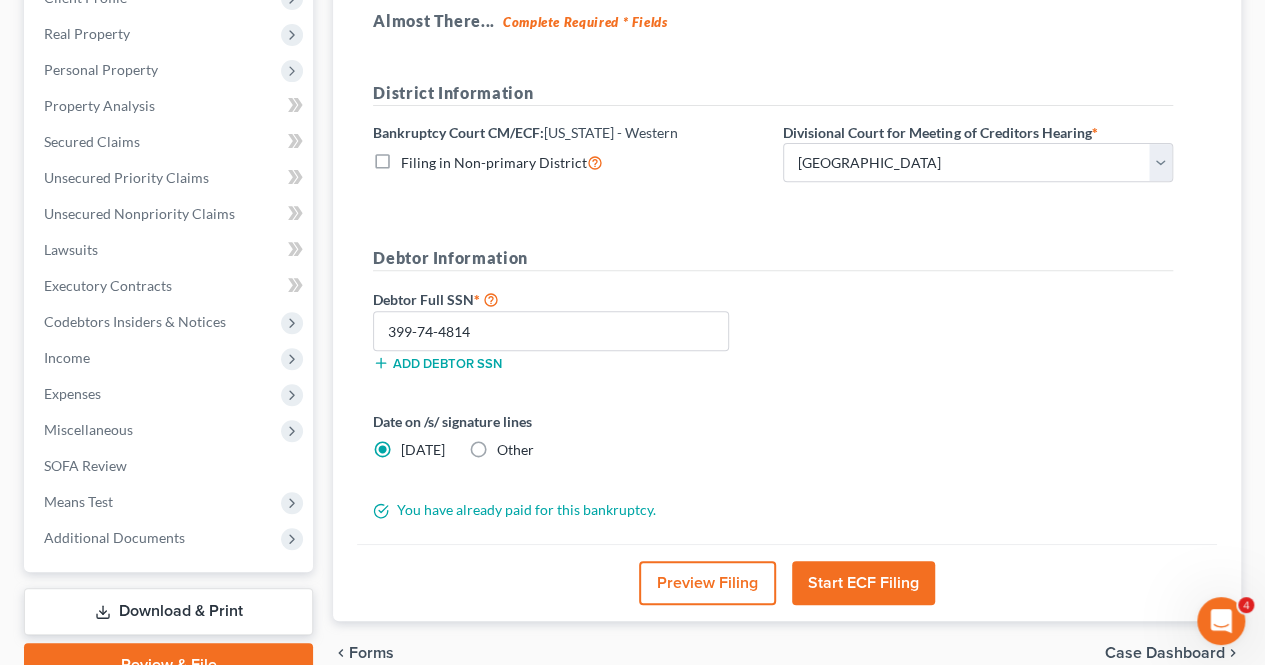click on "Other" at bounding box center [515, 450] 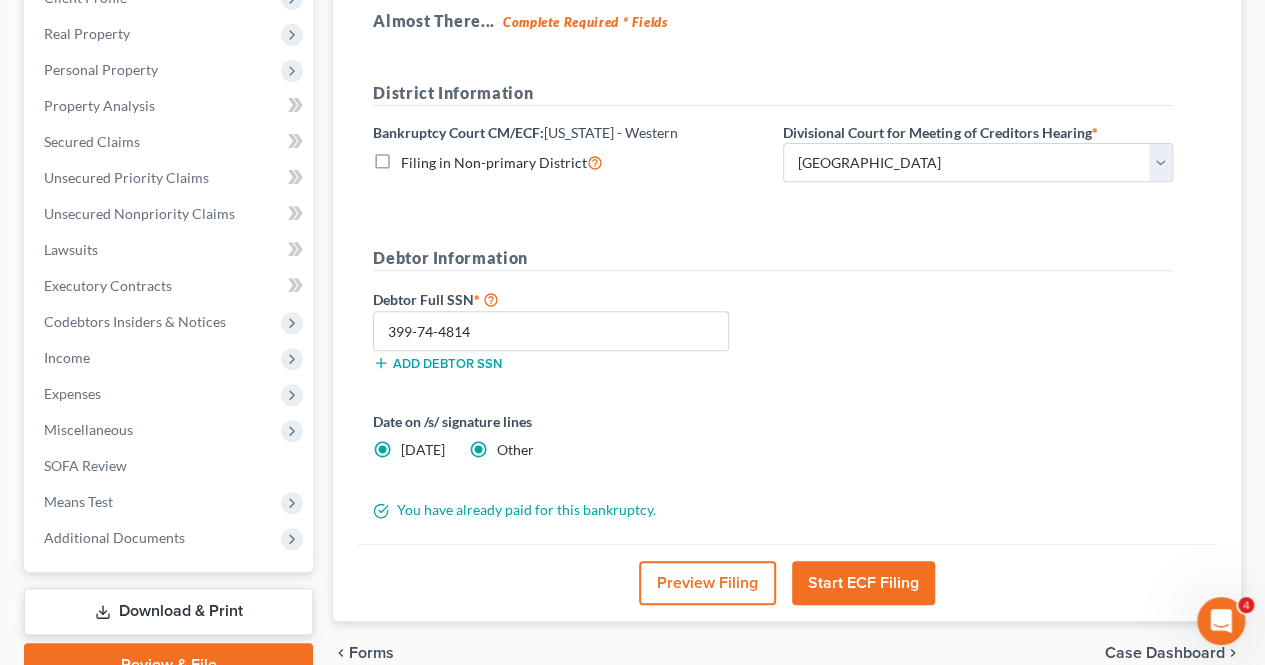 radio on "false" 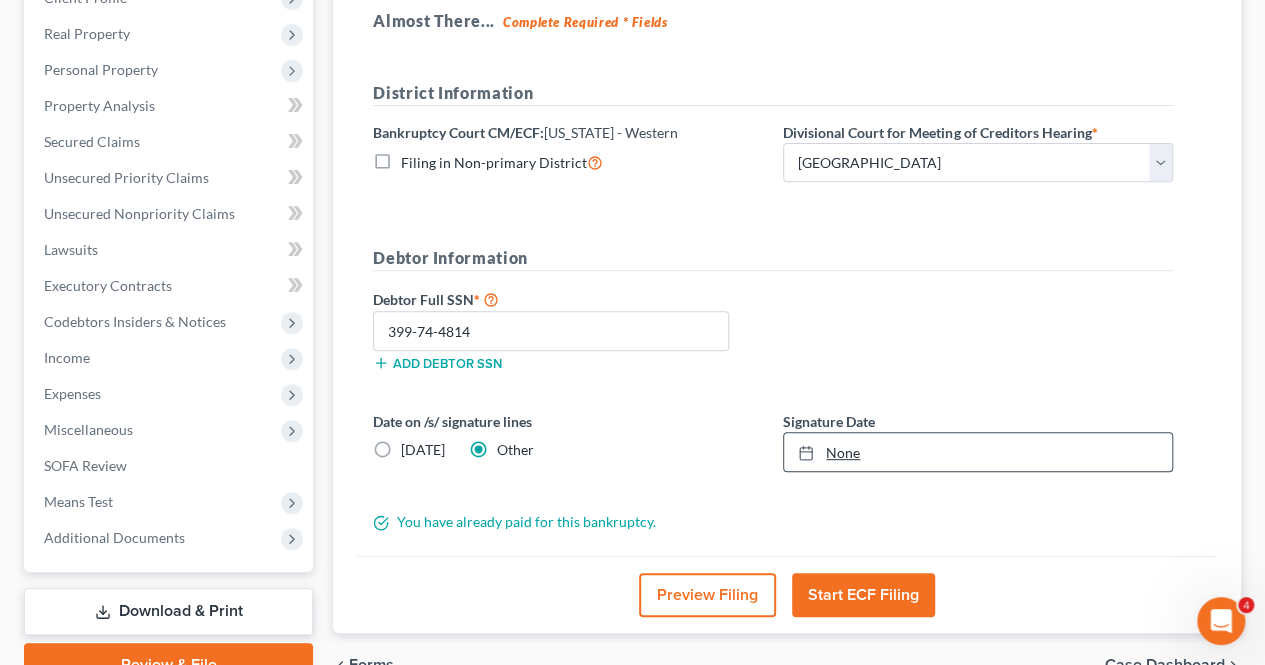 type on "[DATE]" 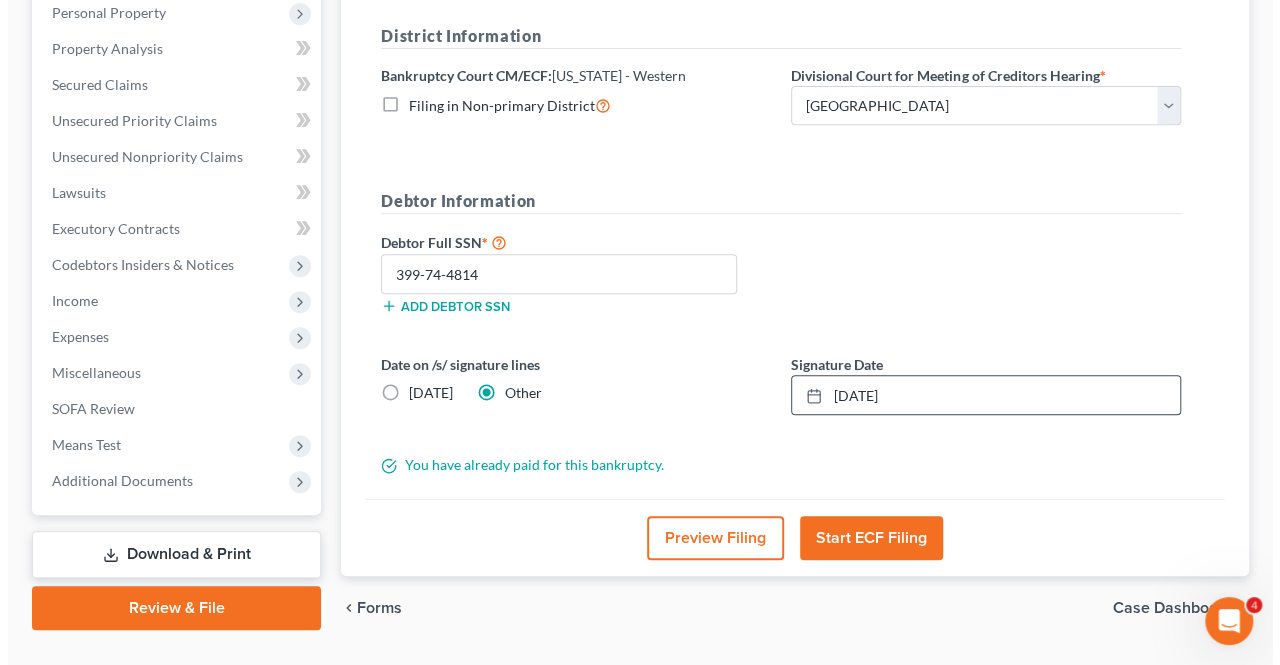 scroll, scrollTop: 400, scrollLeft: 0, axis: vertical 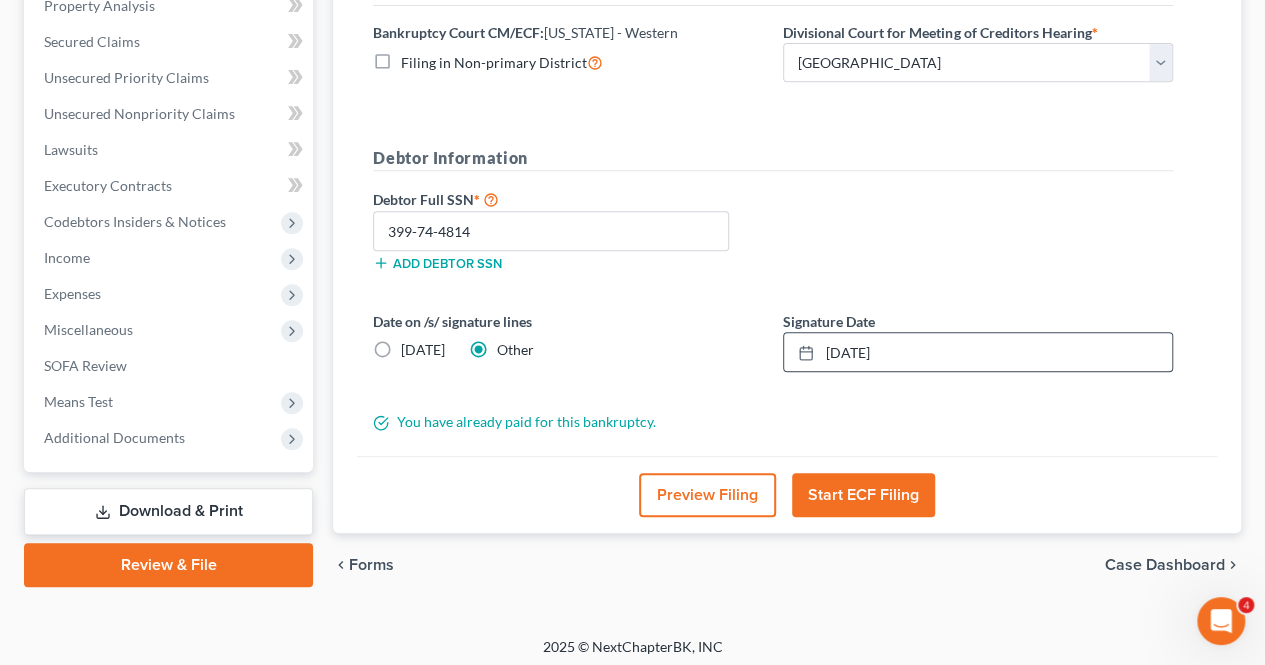 click on "Start ECF Filing" at bounding box center [863, 495] 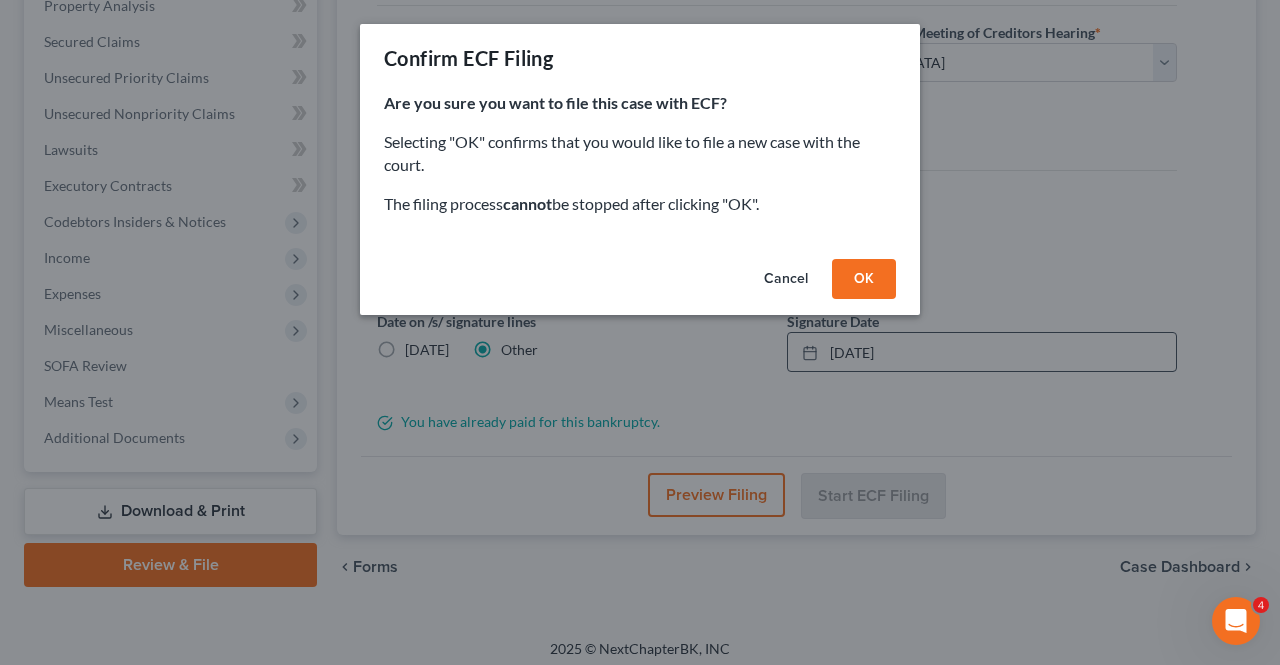 click on "OK" at bounding box center [864, 279] 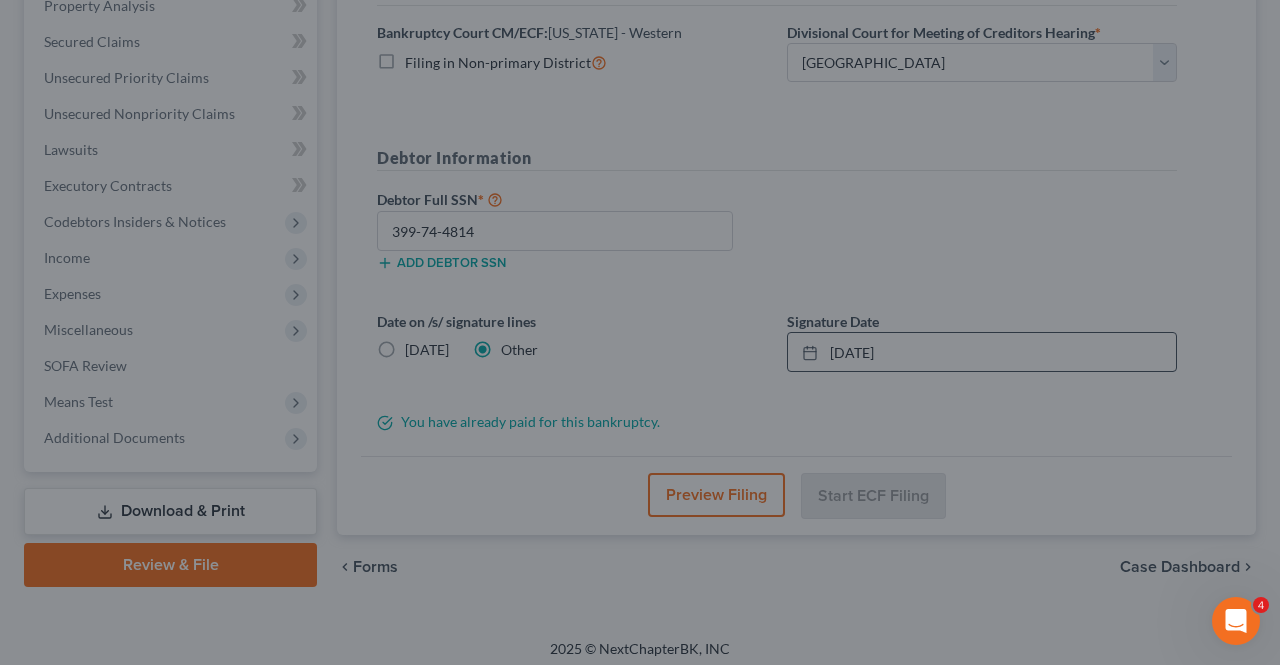scroll, scrollTop: 395, scrollLeft: 0, axis: vertical 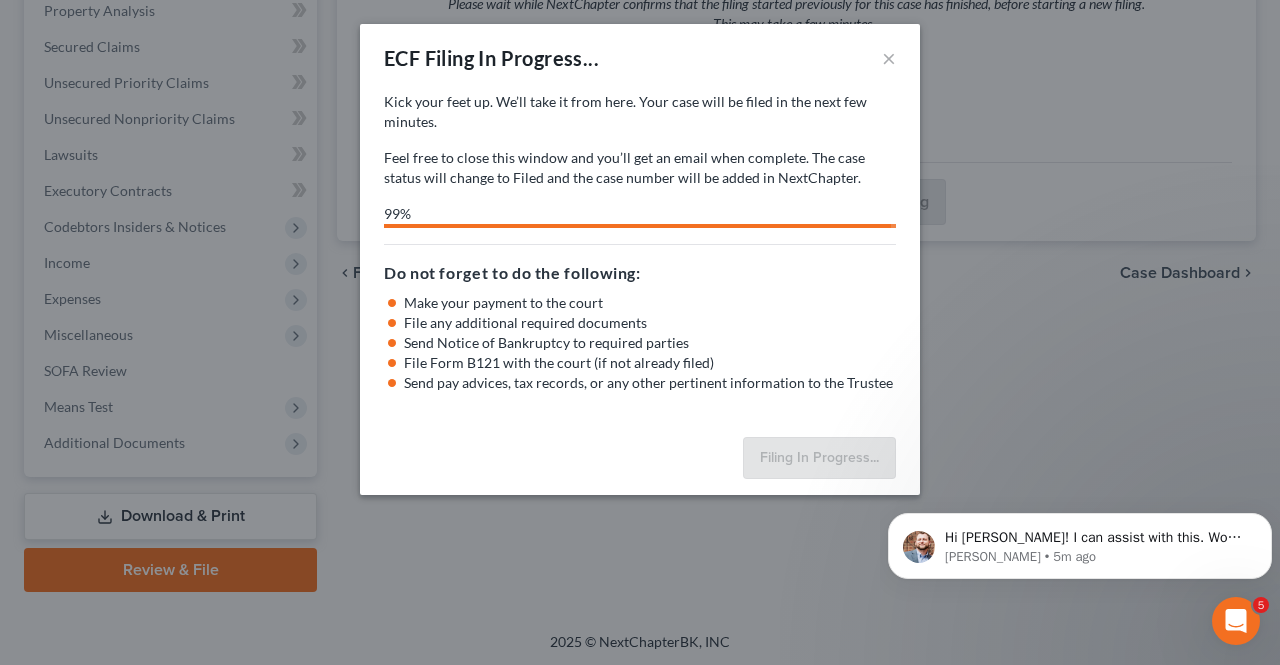 select on "1" 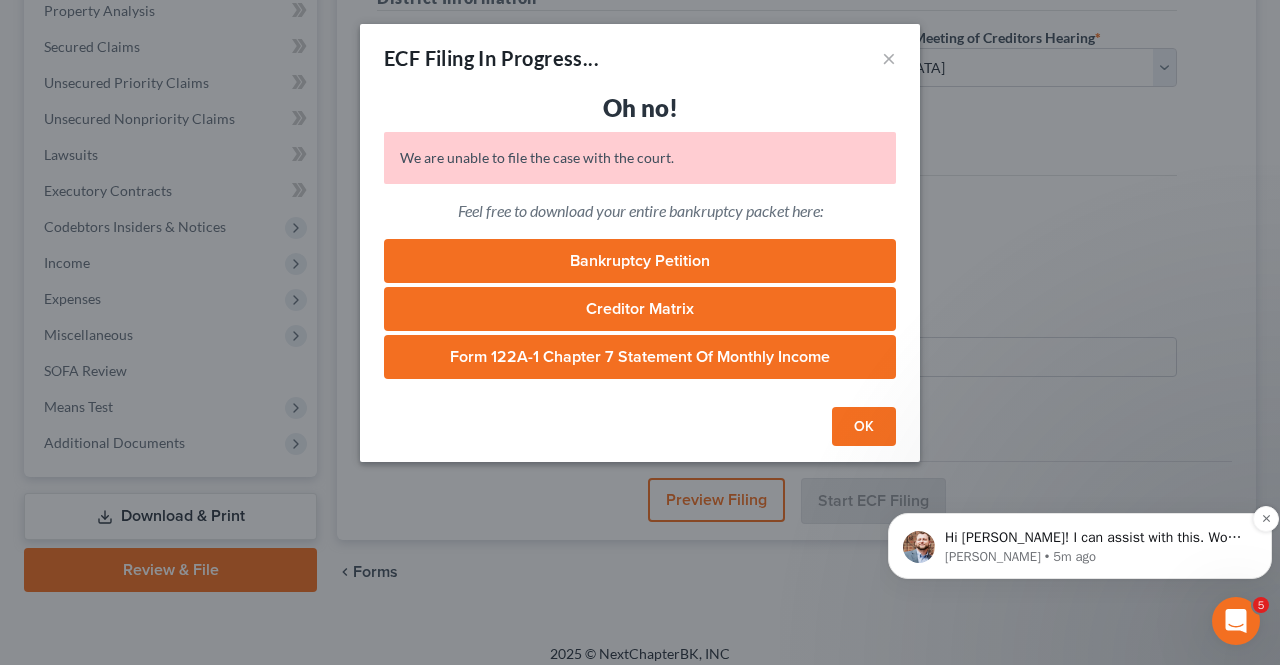 click on "James • 5m ago" at bounding box center [1096, 557] 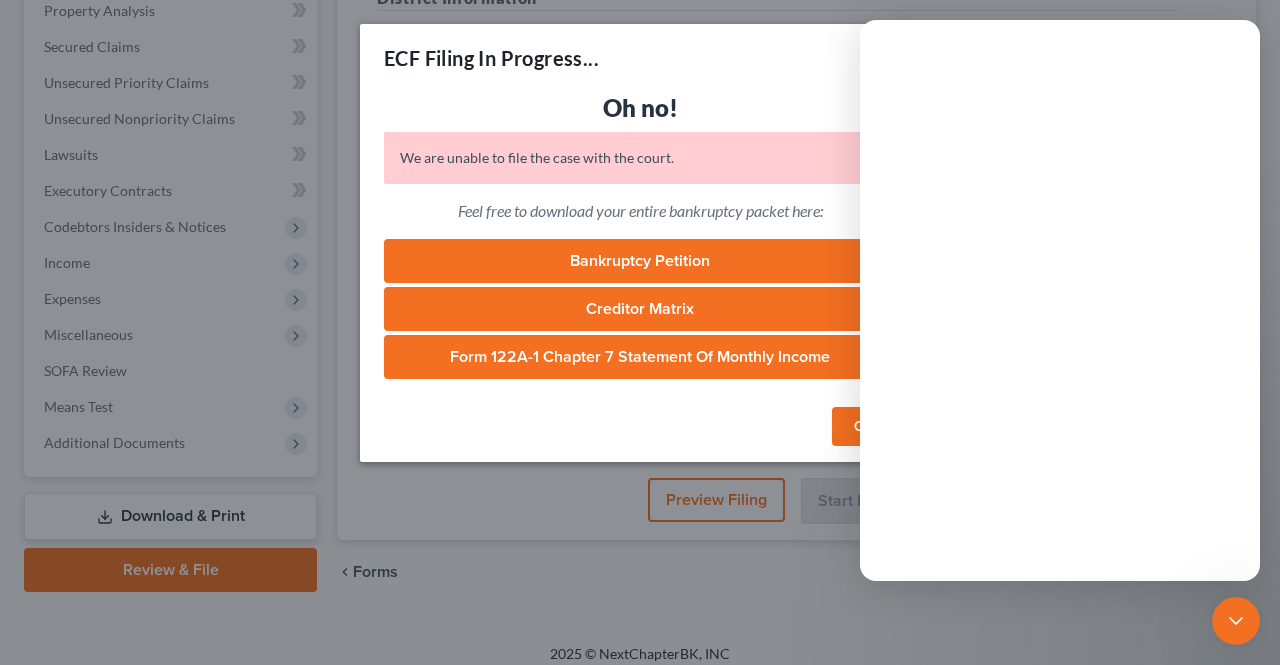 scroll, scrollTop: 0, scrollLeft: 0, axis: both 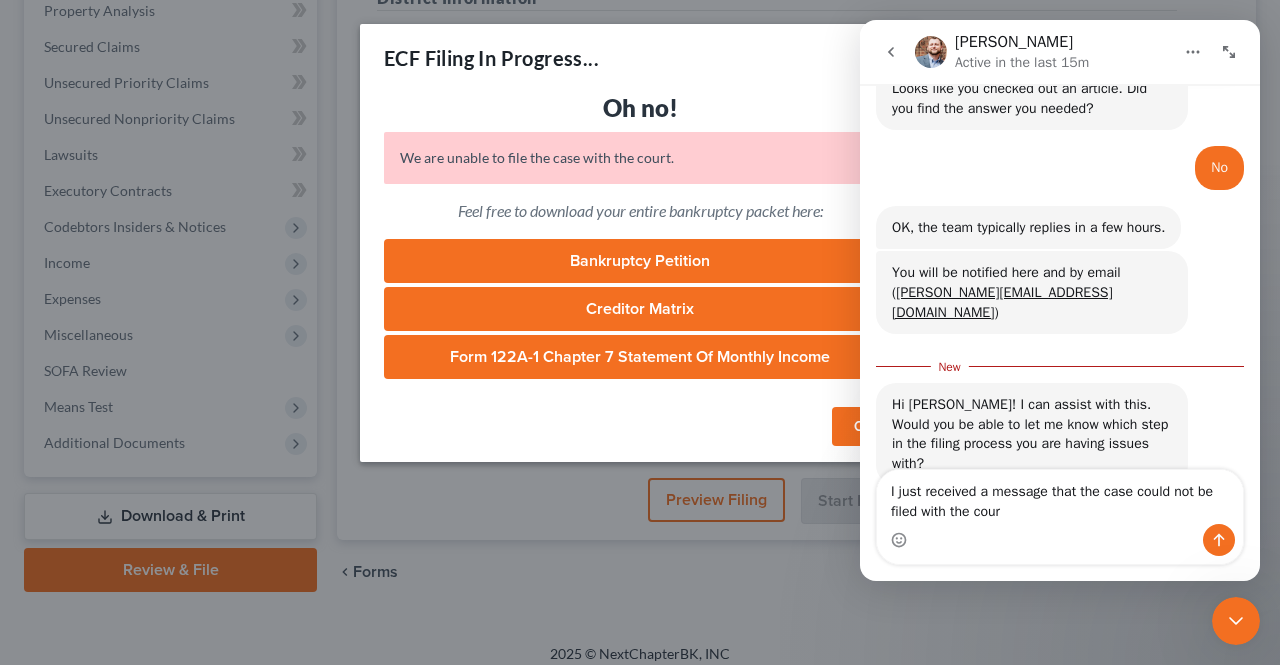 type on "I just received a message that the case could not be filed with the court" 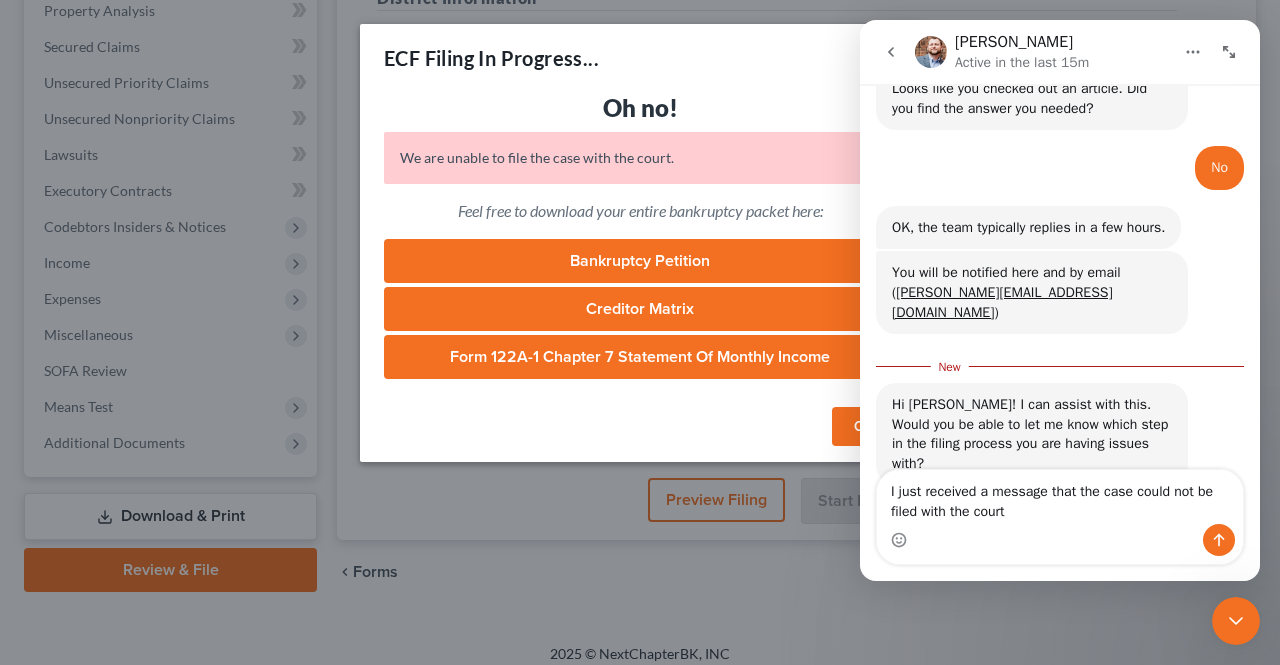 type 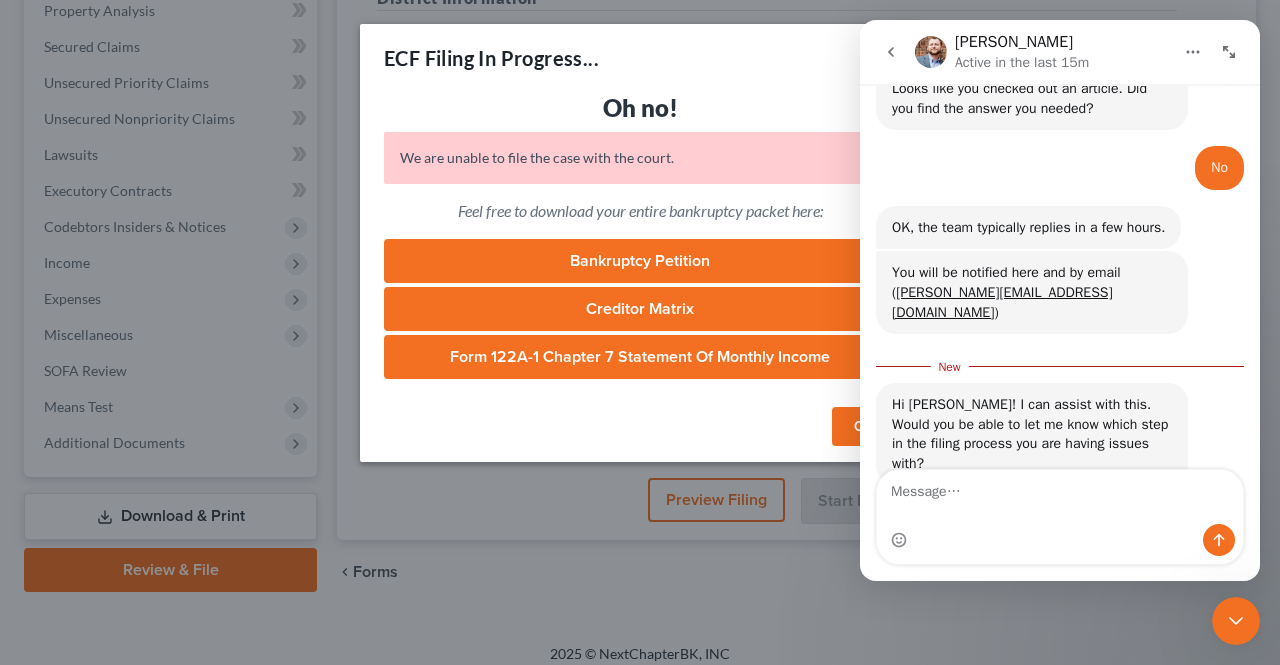 scroll, scrollTop: 2, scrollLeft: 0, axis: vertical 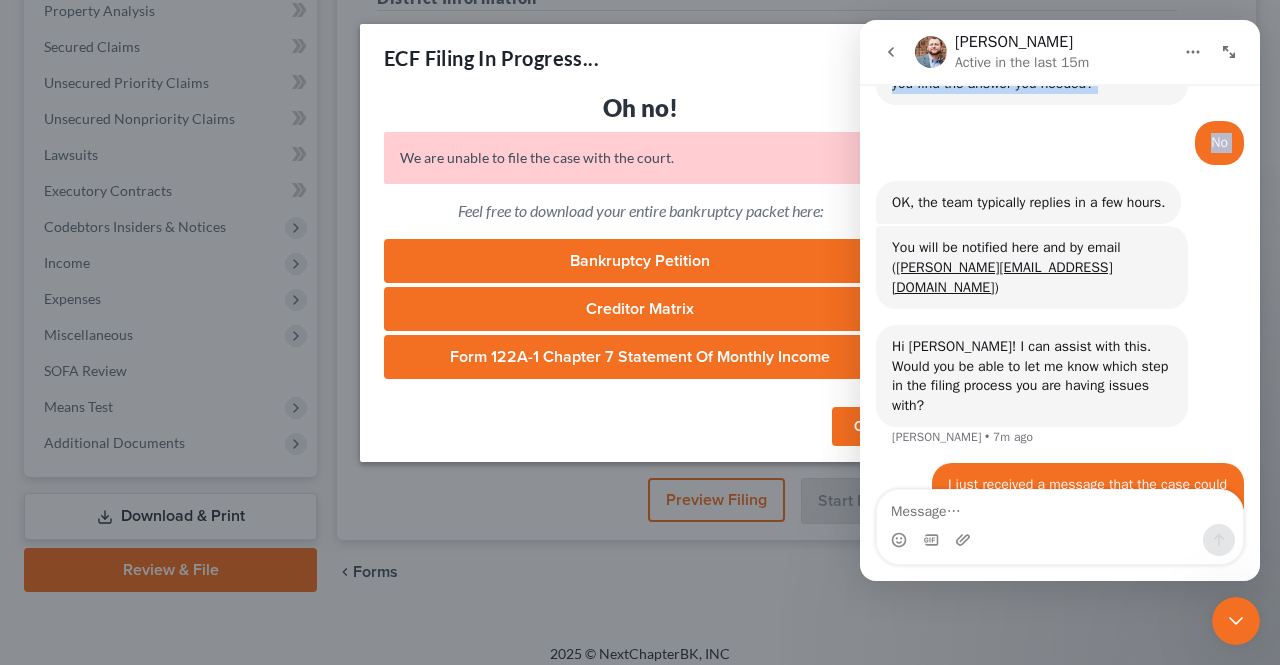 drag, startPoint x: 1092, startPoint y: 47, endPoint x: 582, endPoint y: 143, distance: 518.95667 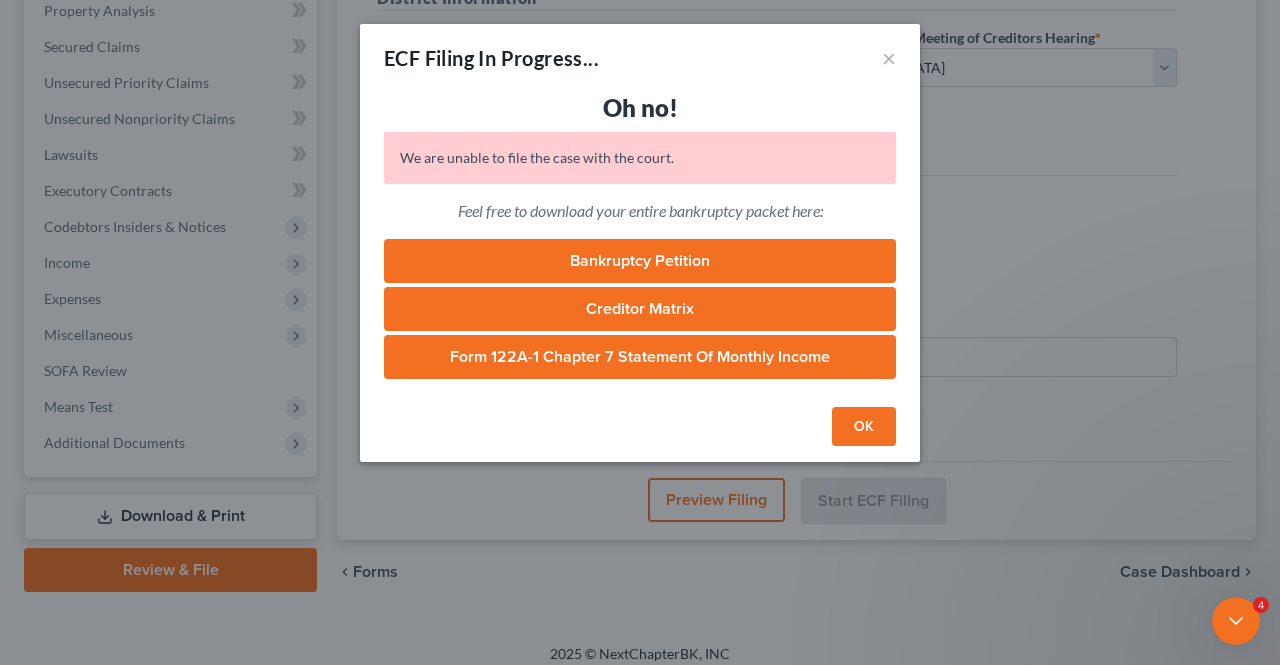 scroll, scrollTop: 0, scrollLeft: 0, axis: both 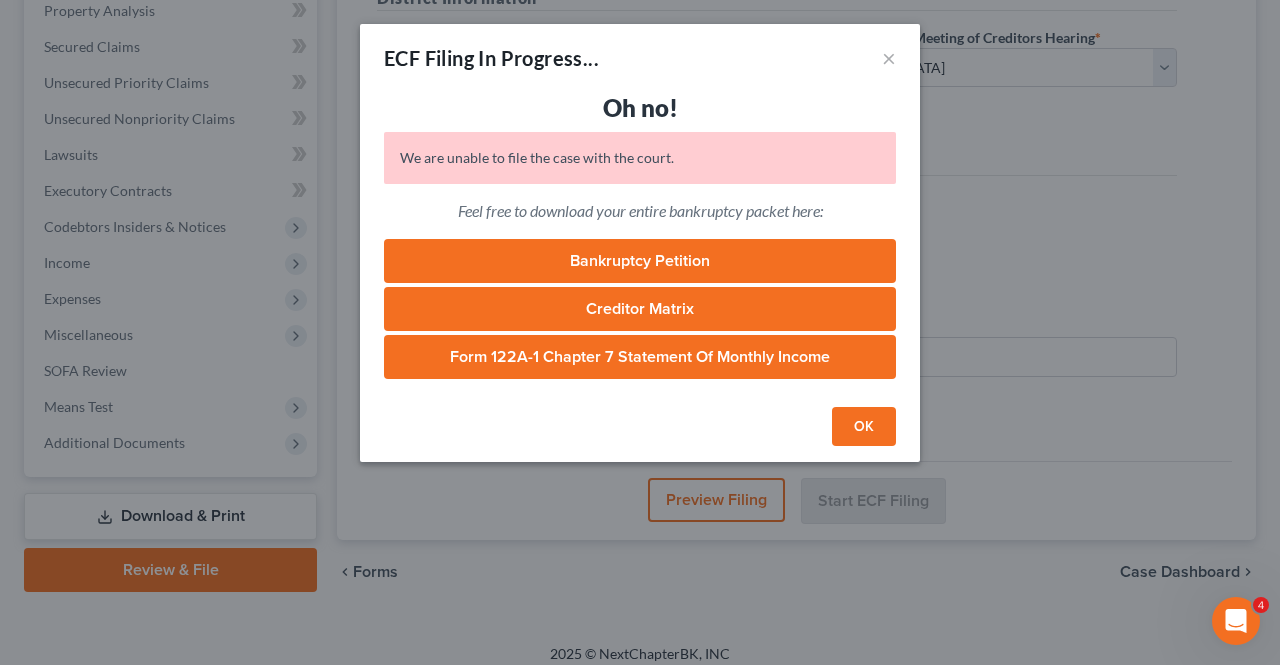 click 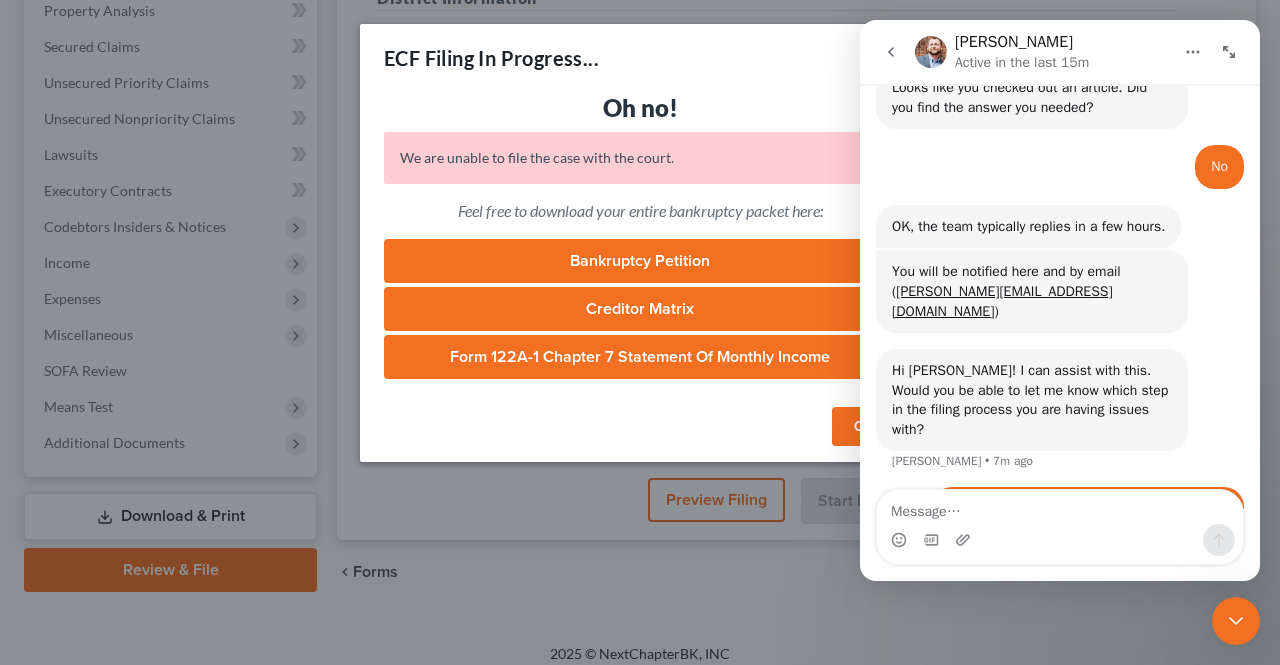 scroll, scrollTop: 616, scrollLeft: 0, axis: vertical 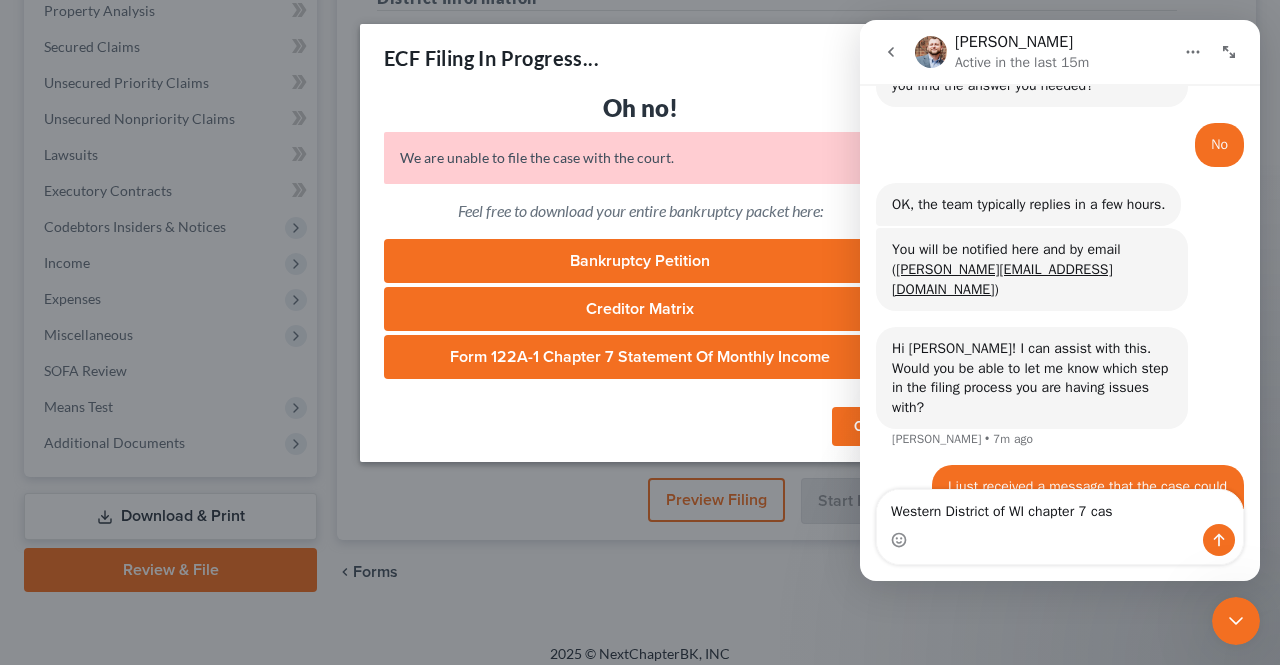 type on "Western District of WI chapter 7 case" 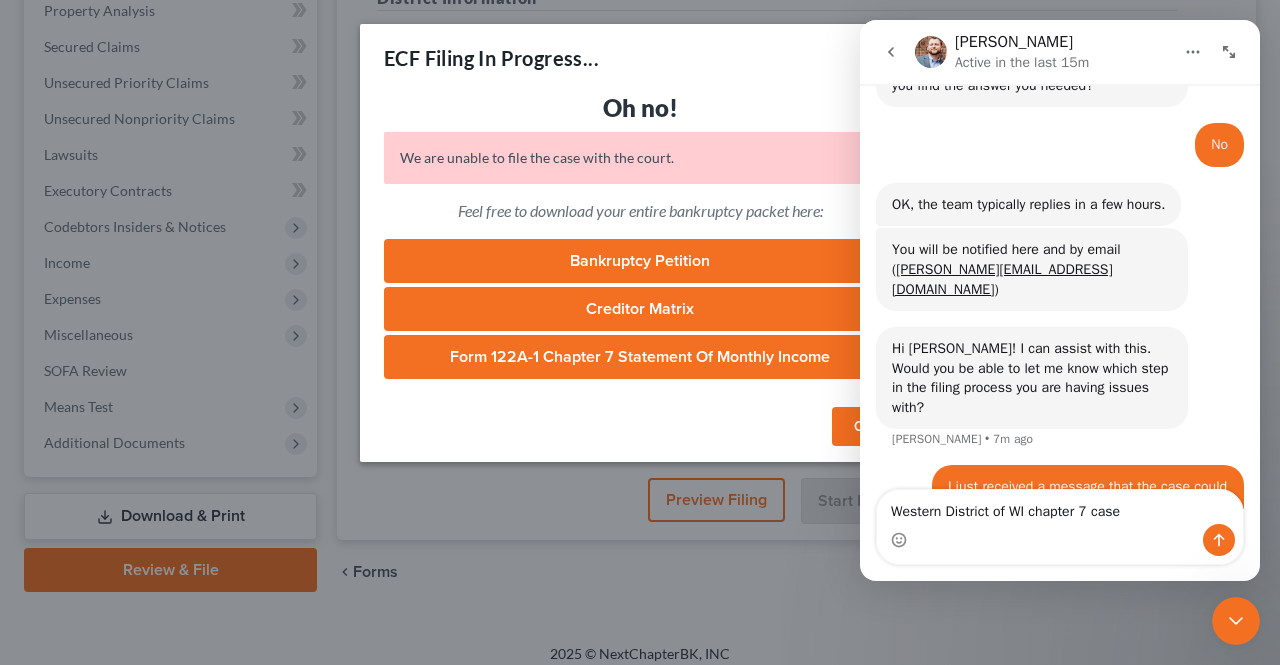 type 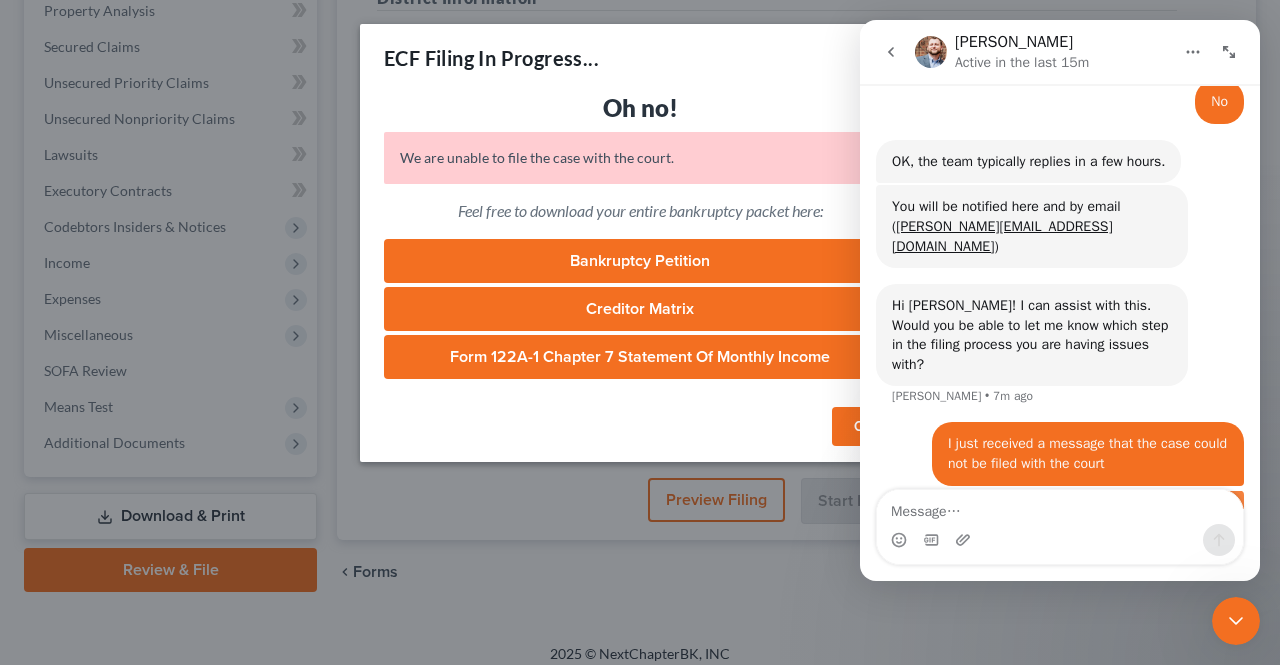 scroll, scrollTop: 661, scrollLeft: 0, axis: vertical 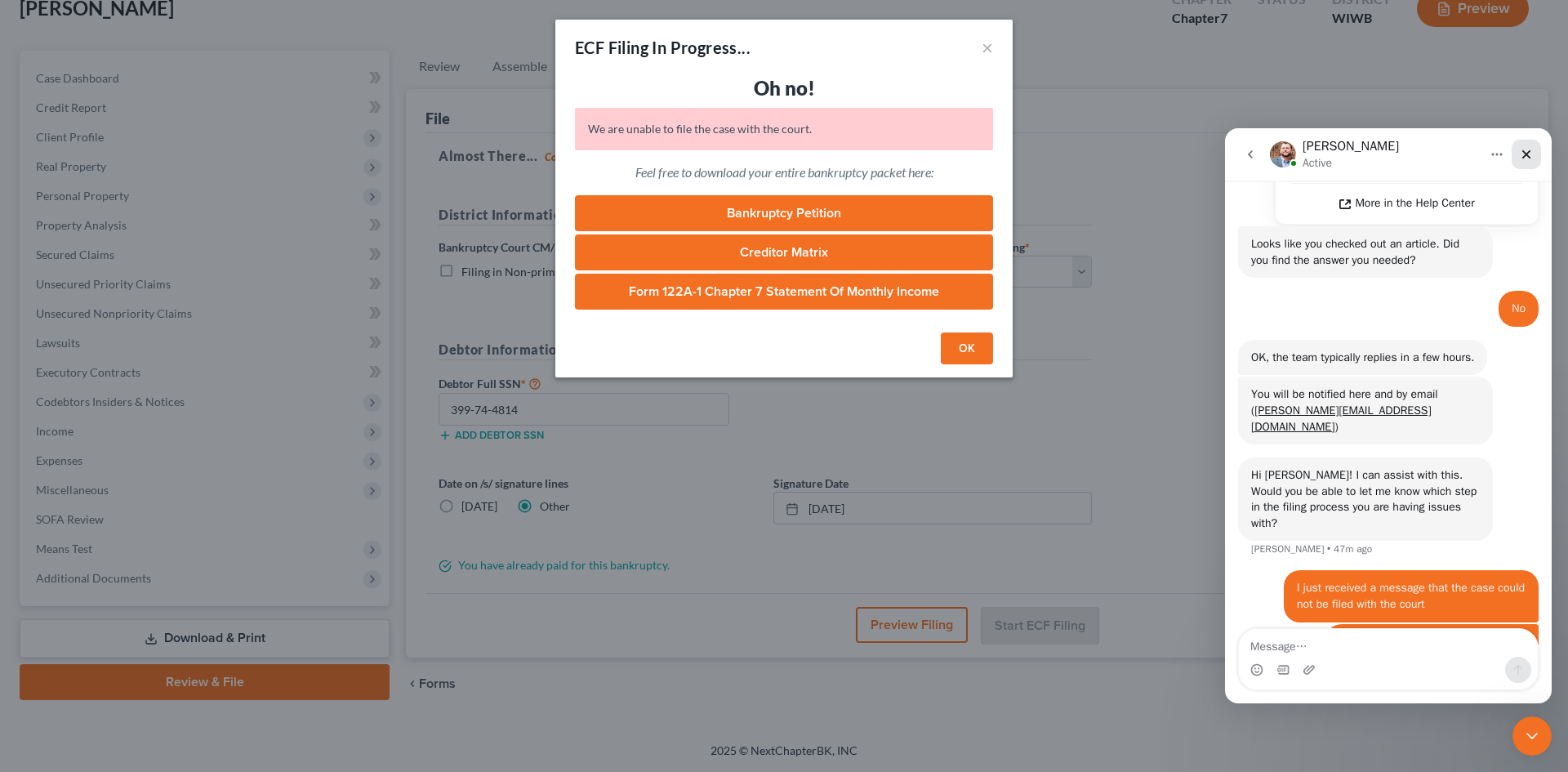 click 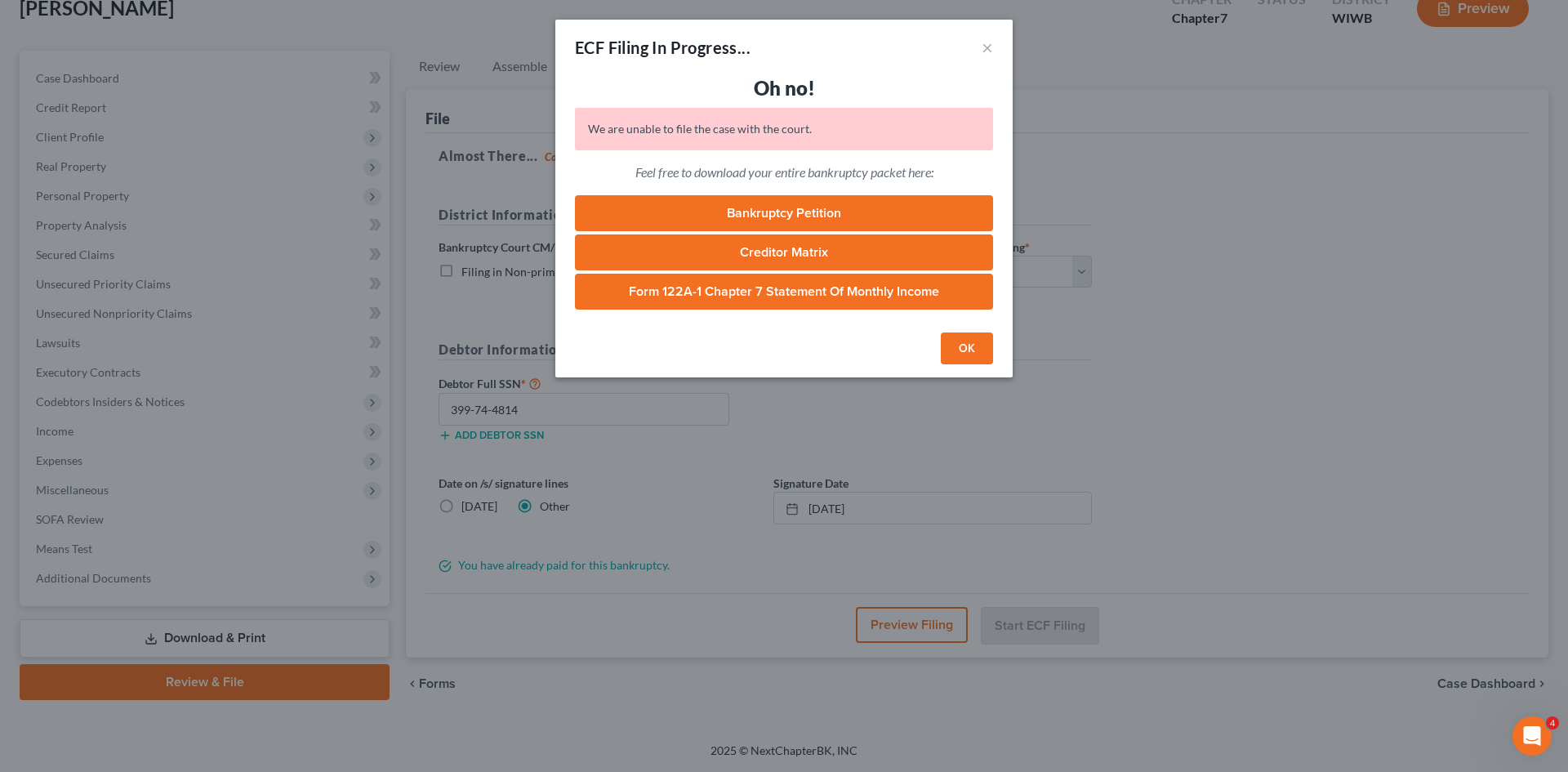 click on "OK" at bounding box center (967, 349) 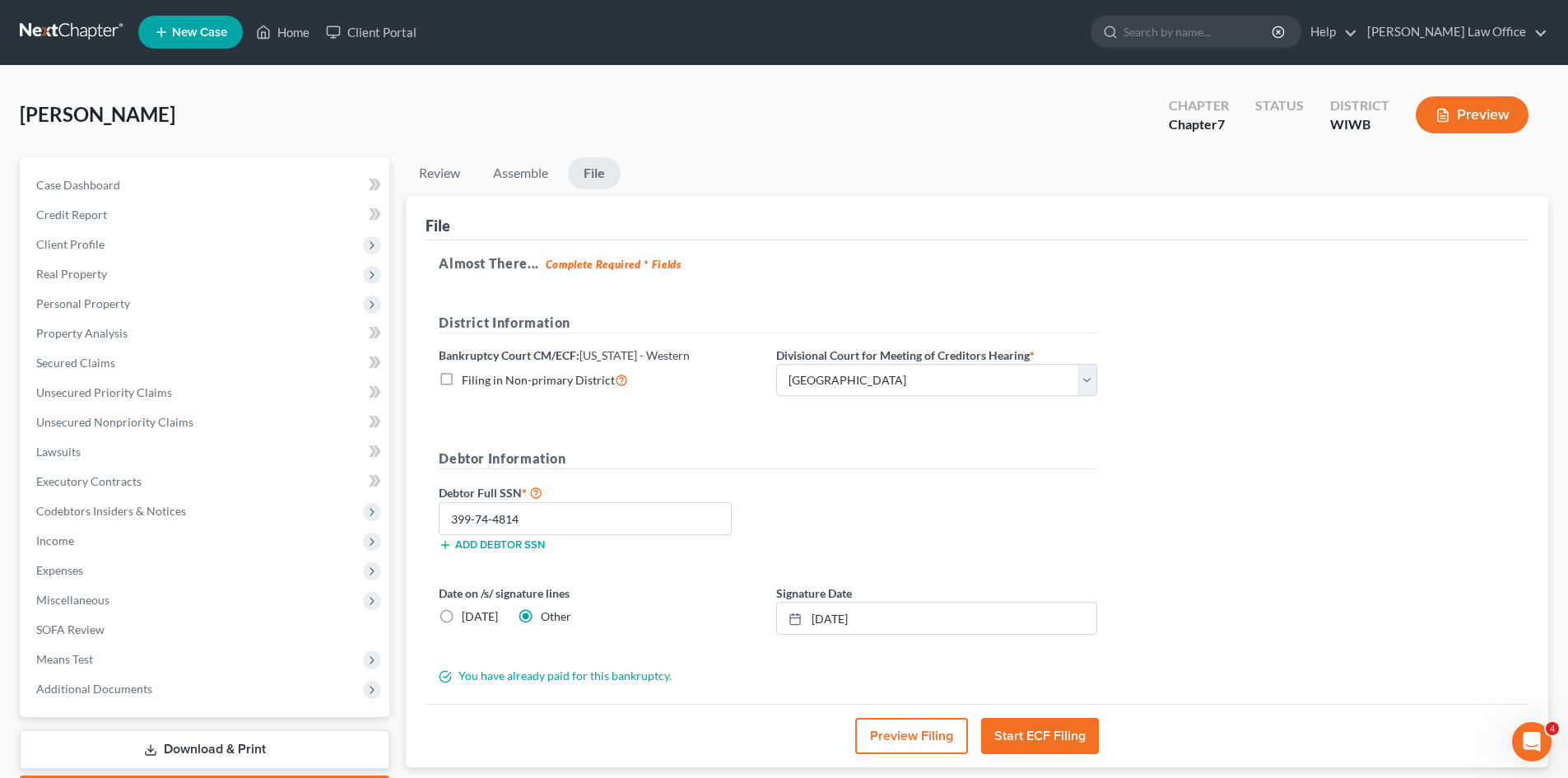 scroll, scrollTop: 0, scrollLeft: 0, axis: both 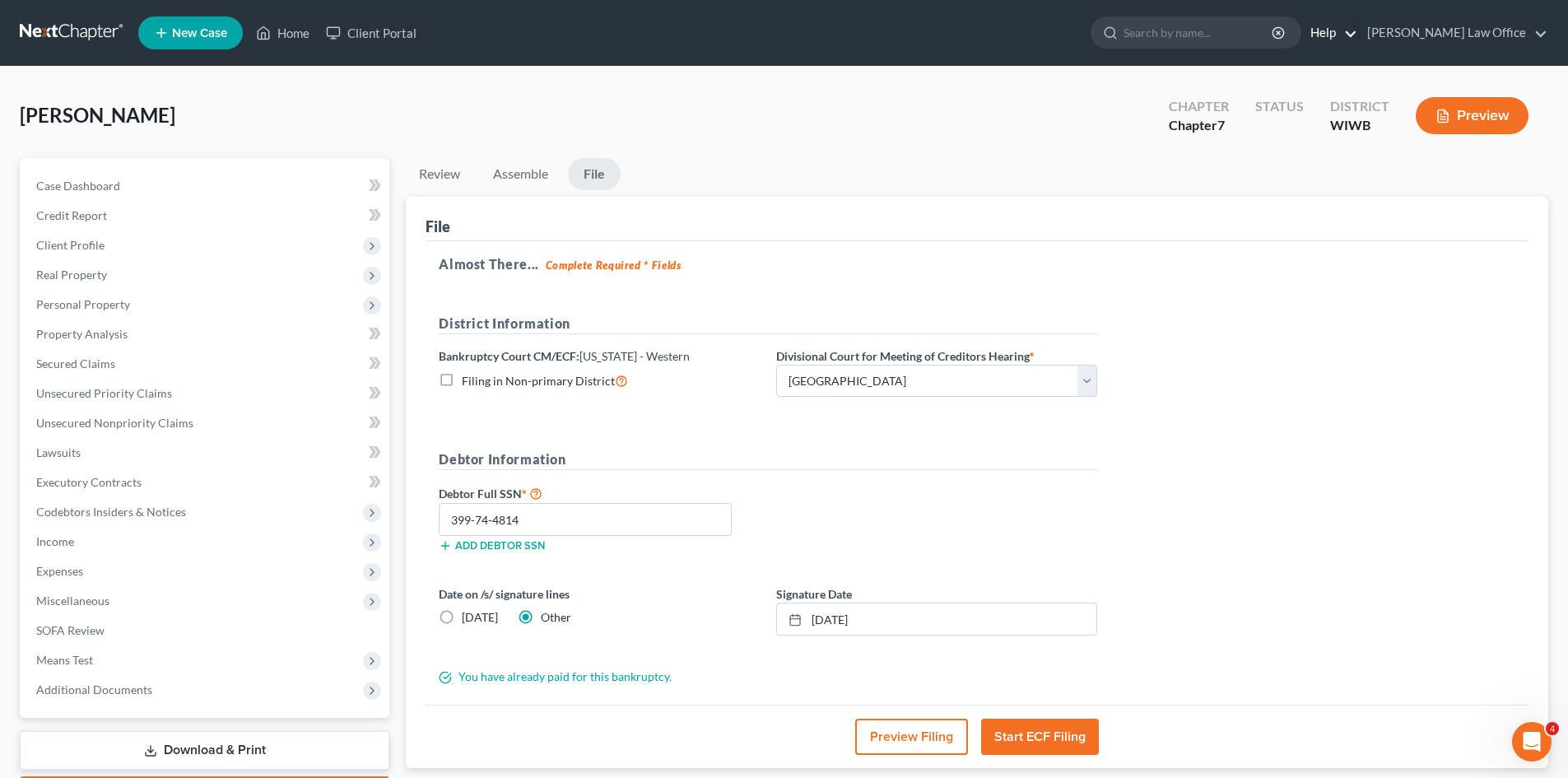 click on "Help" at bounding box center (1329, 33) 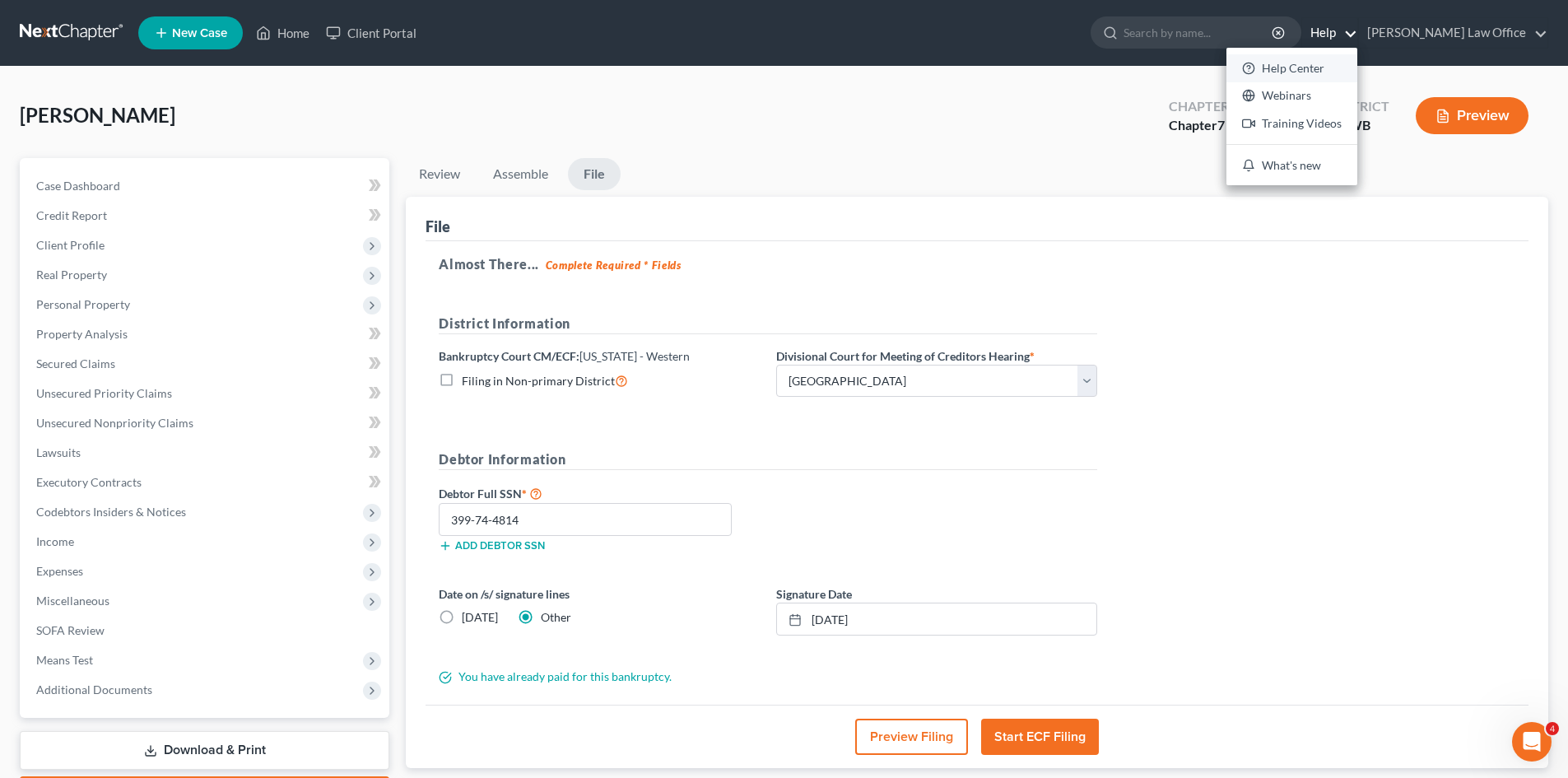 click on "Help Center" at bounding box center [1291, 68] 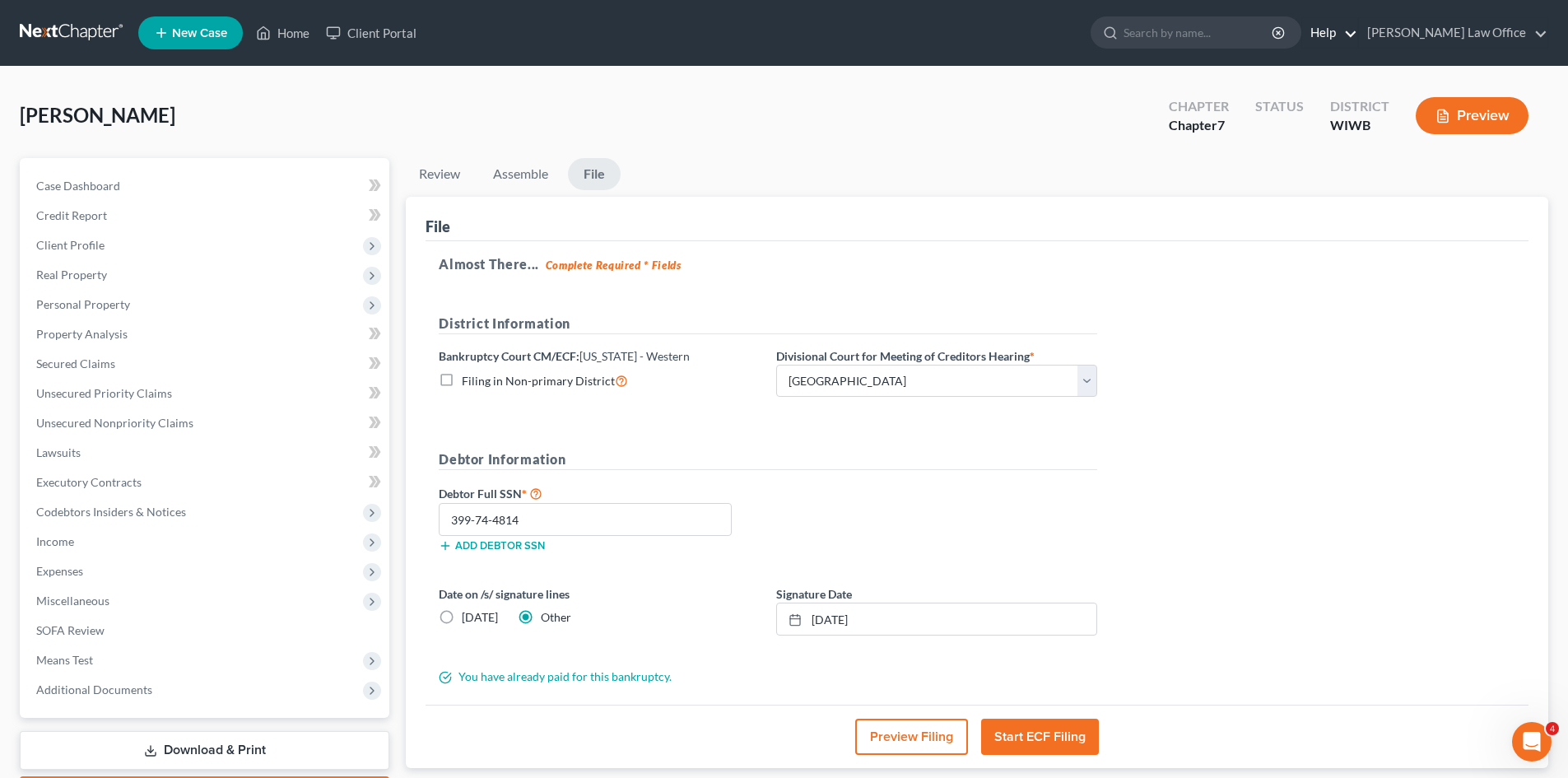 click on "Help" at bounding box center [1329, 33] 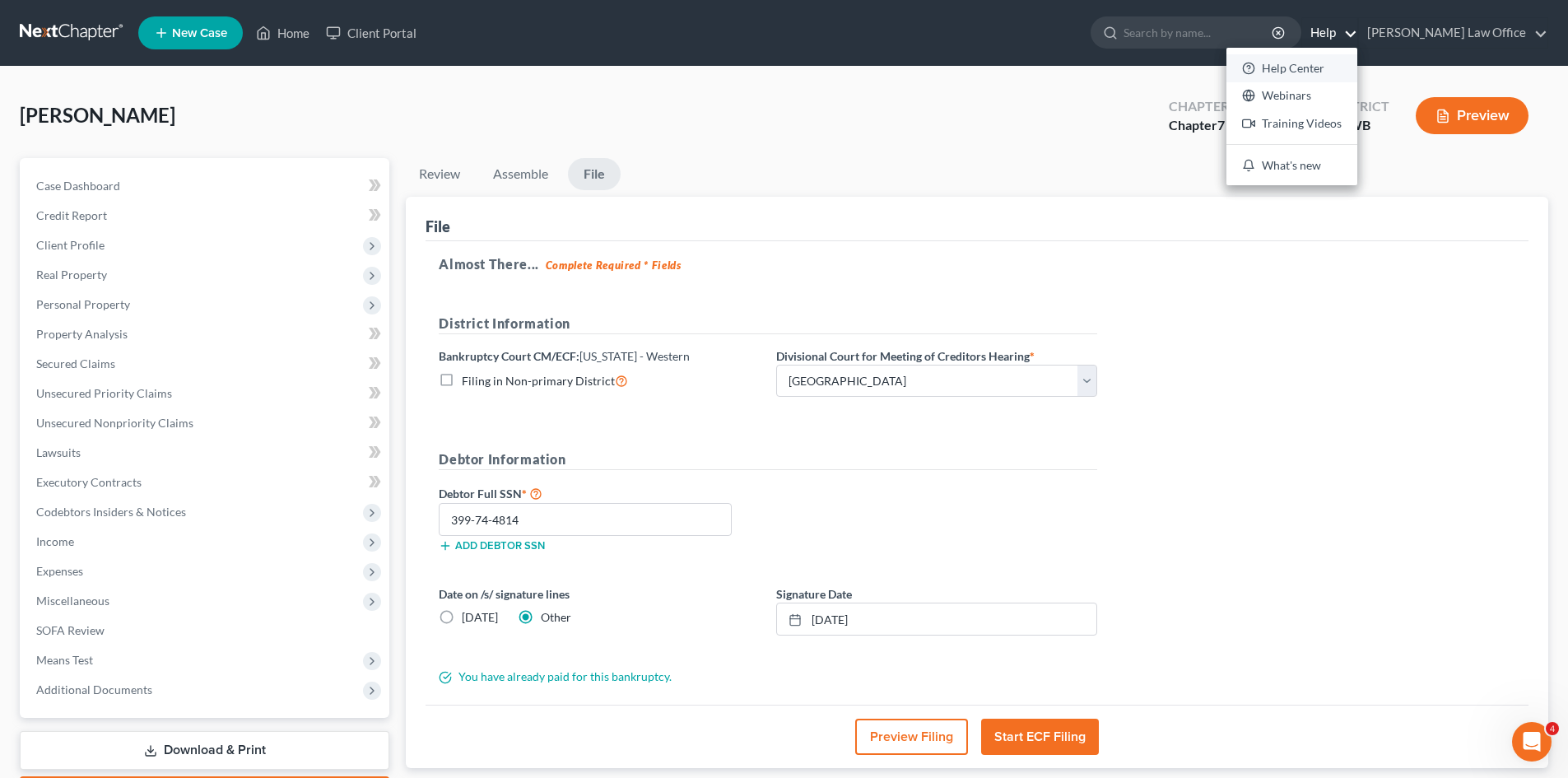 click on "Help Center" at bounding box center (1291, 68) 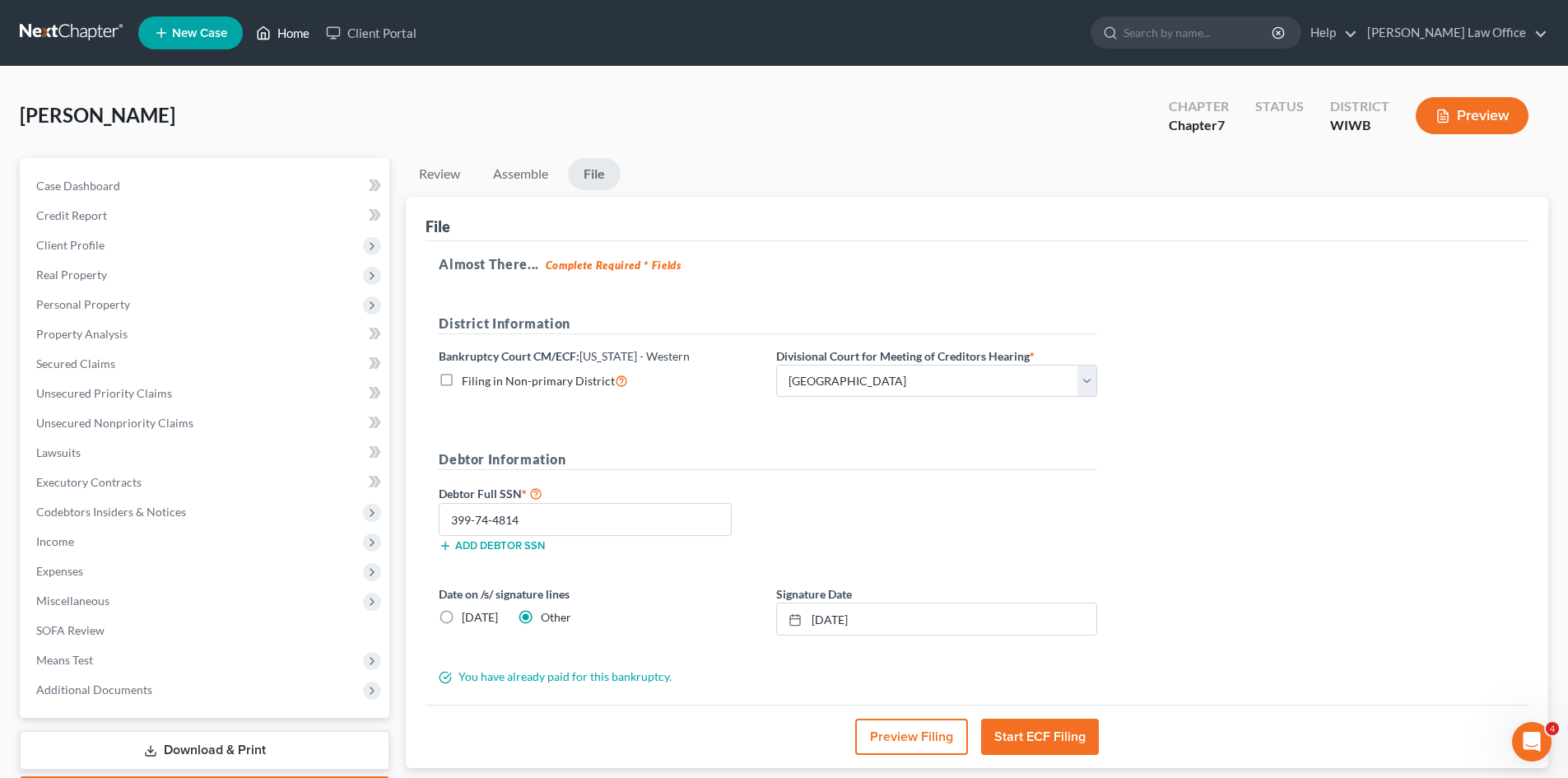 click on "Home" at bounding box center (282, 33) 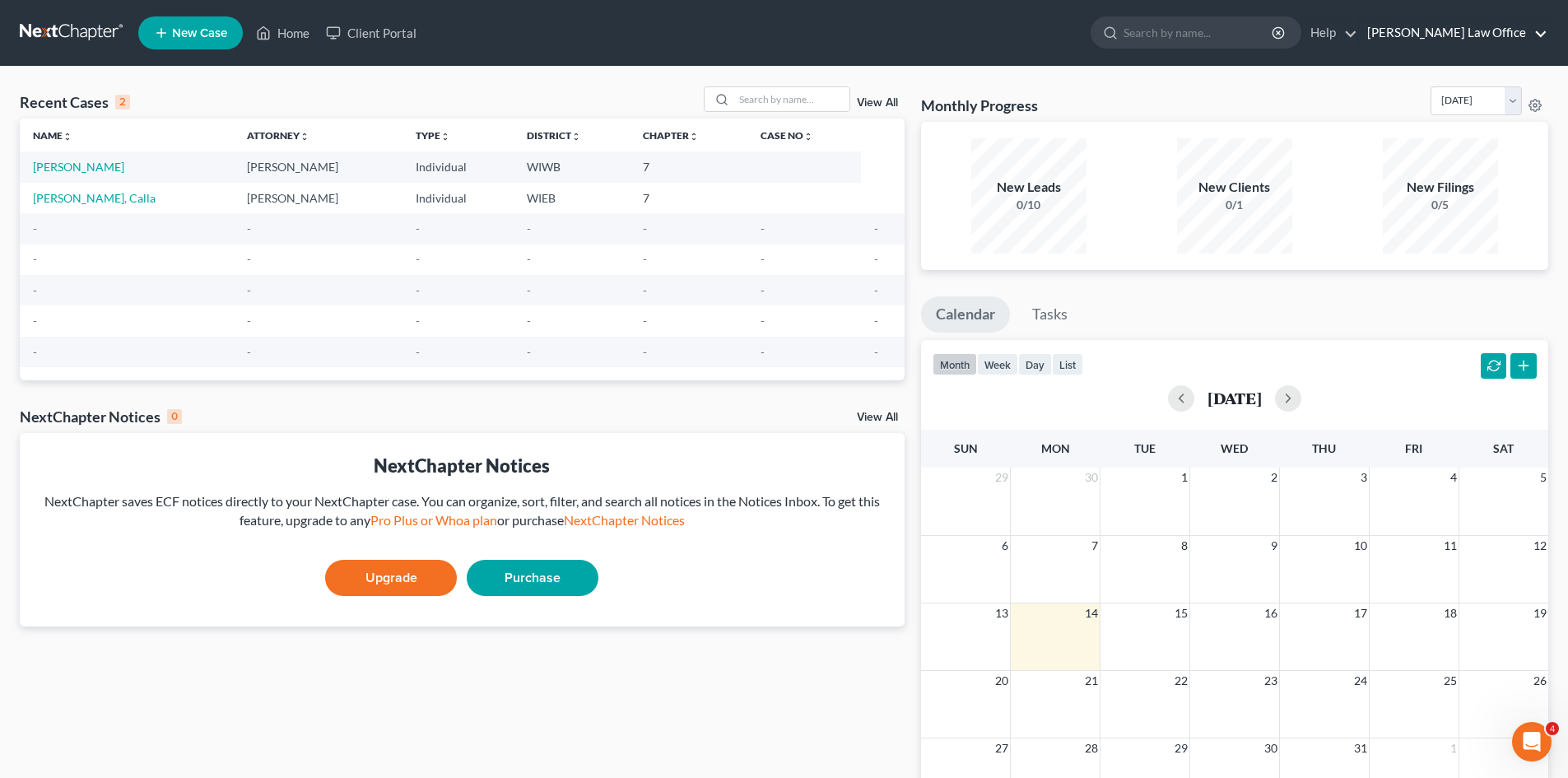 click on "[PERSON_NAME] Law Office" at bounding box center (1453, 33) 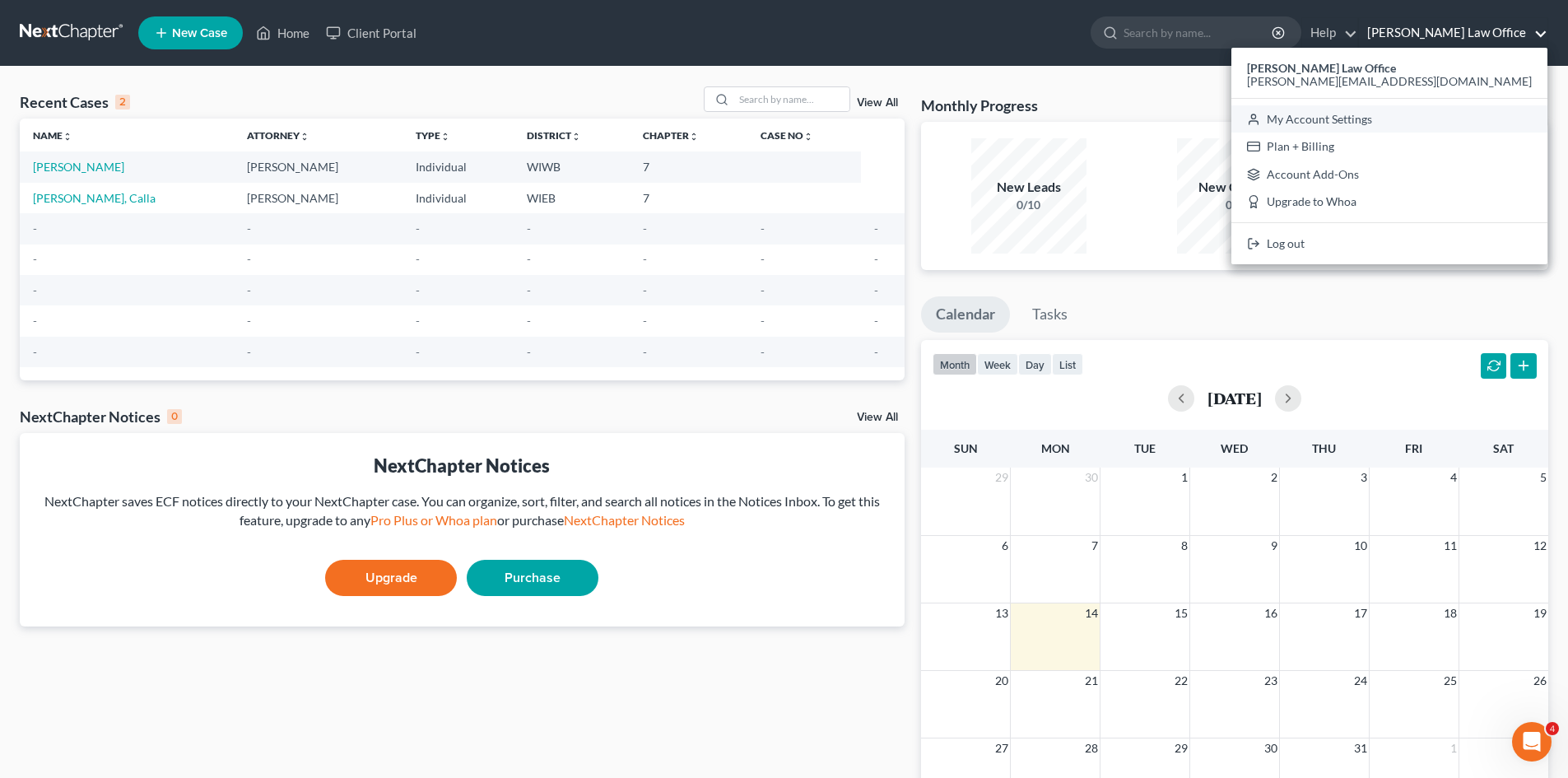 click on "My Account Settings" at bounding box center [1389, 119] 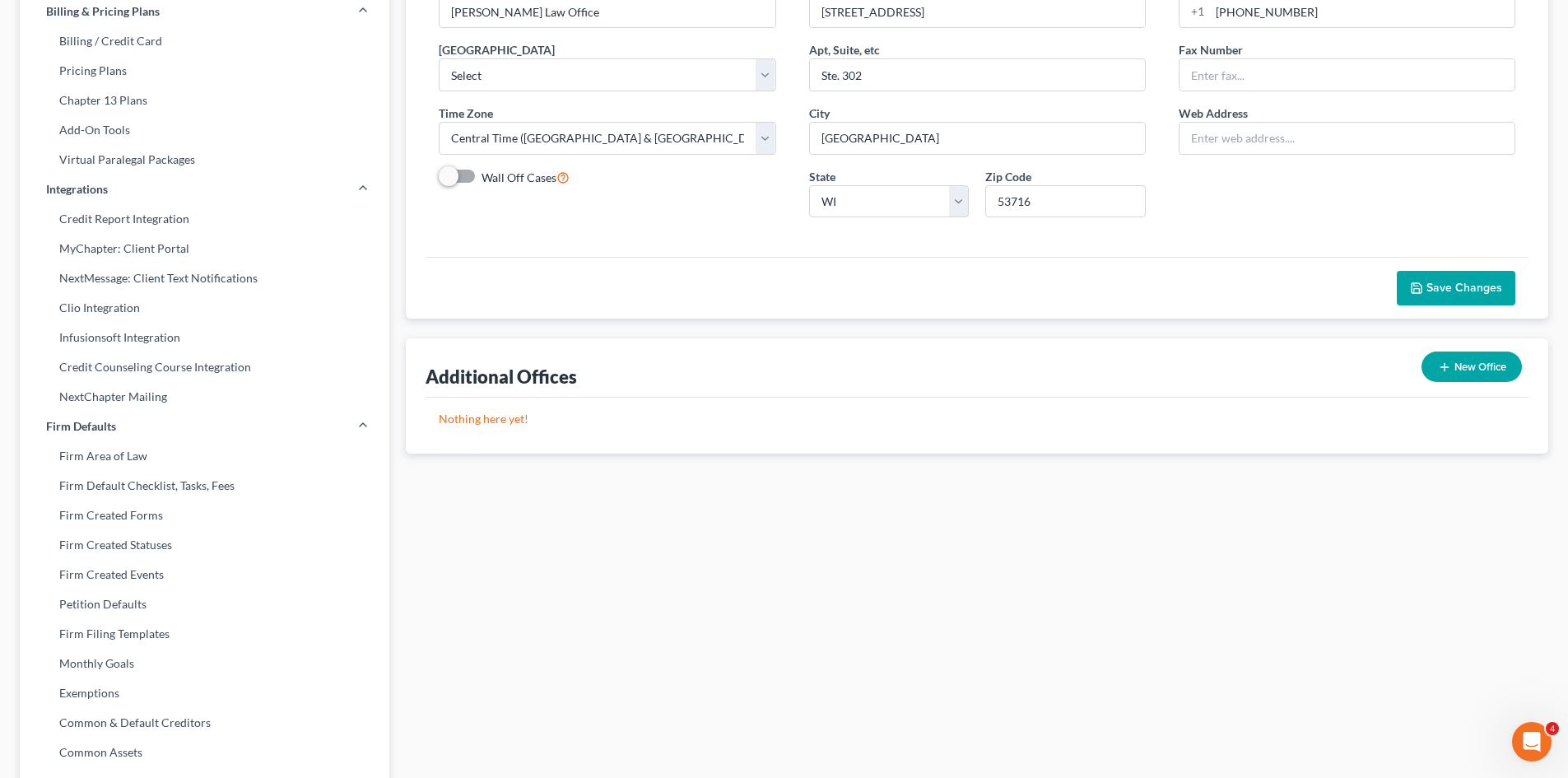 scroll, scrollTop: 0, scrollLeft: 0, axis: both 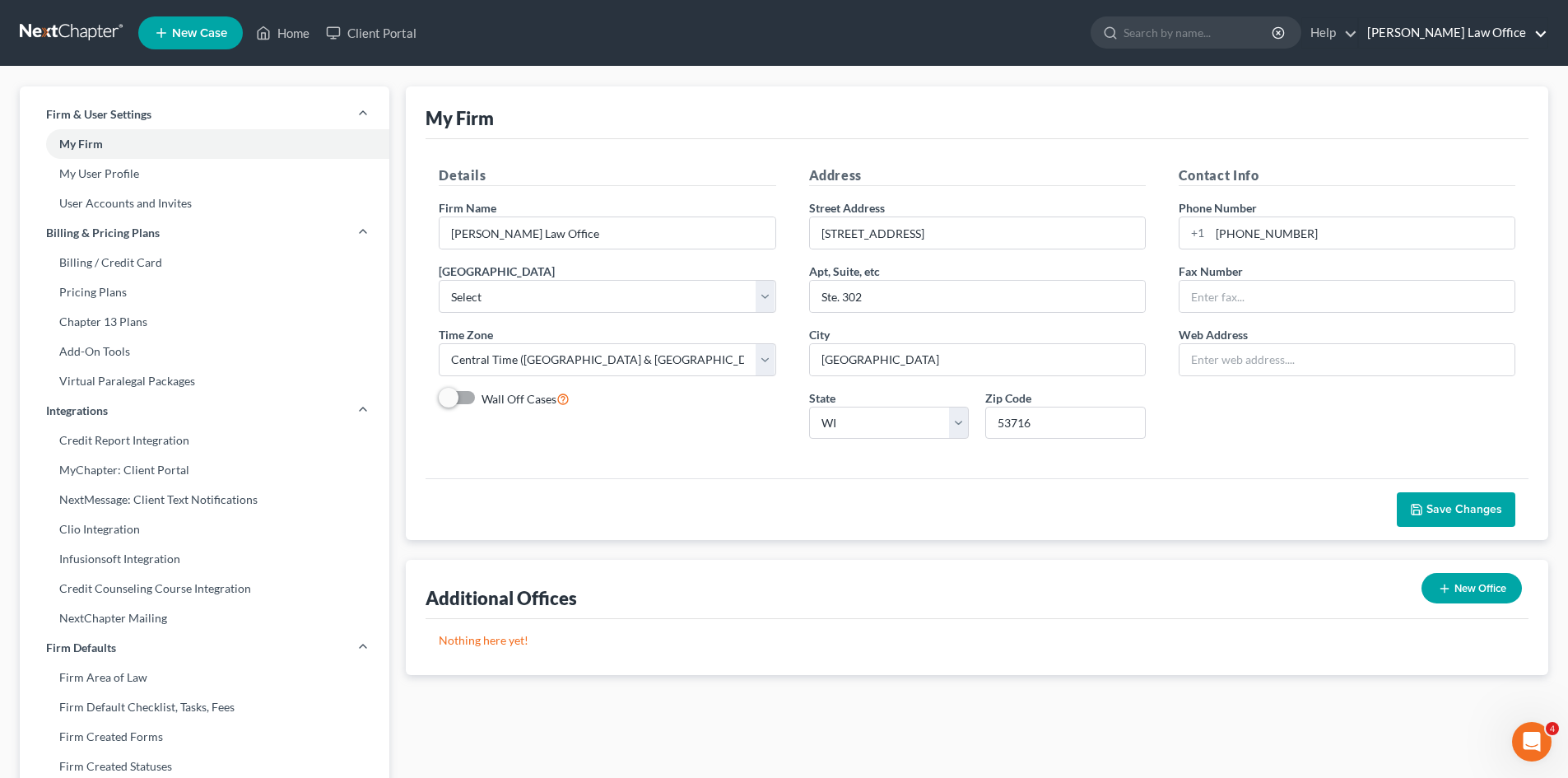 click on "[PERSON_NAME] Law Office" at bounding box center (1453, 33) 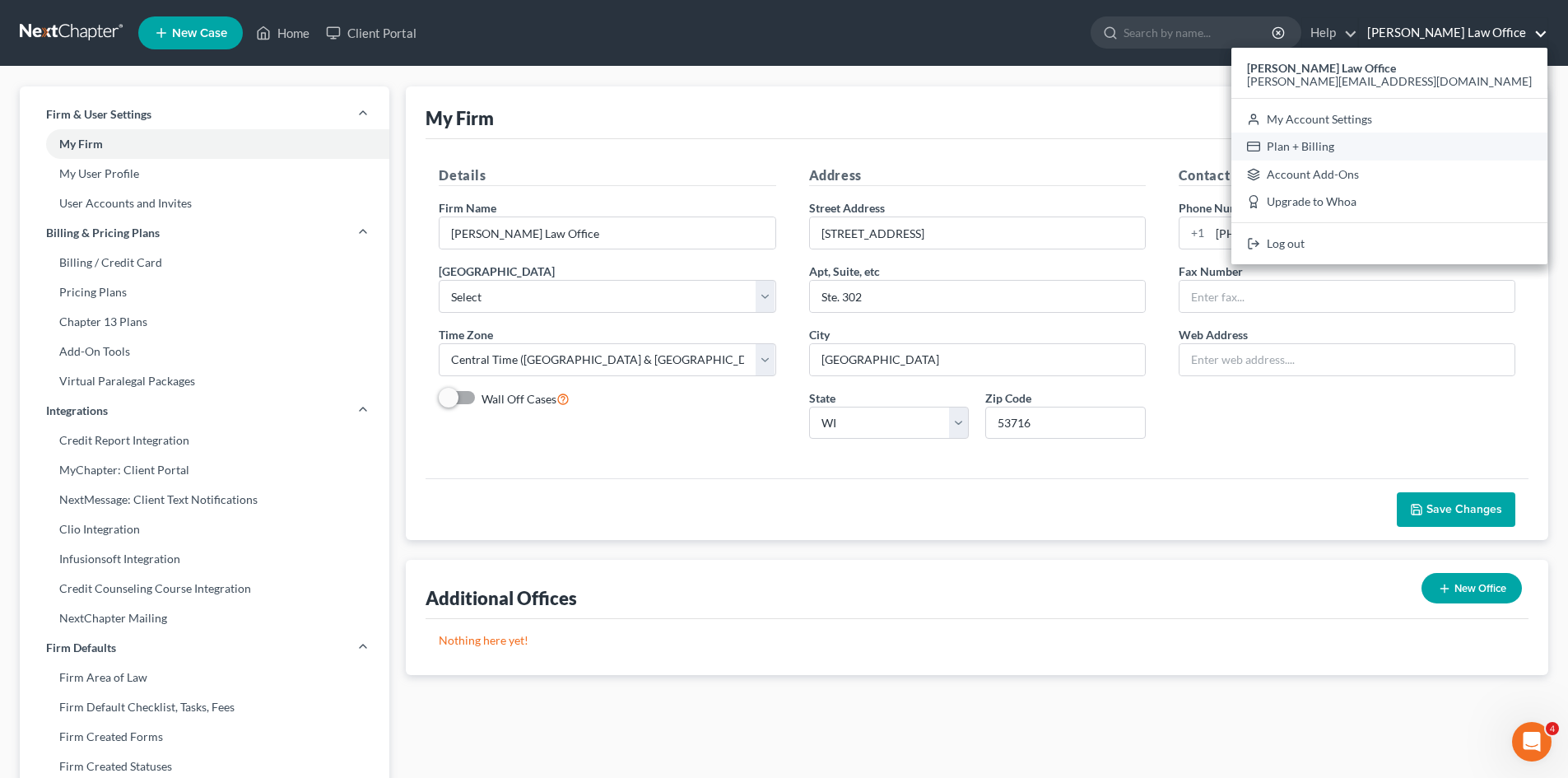 click on "Plan + Billing" at bounding box center (1389, 147) 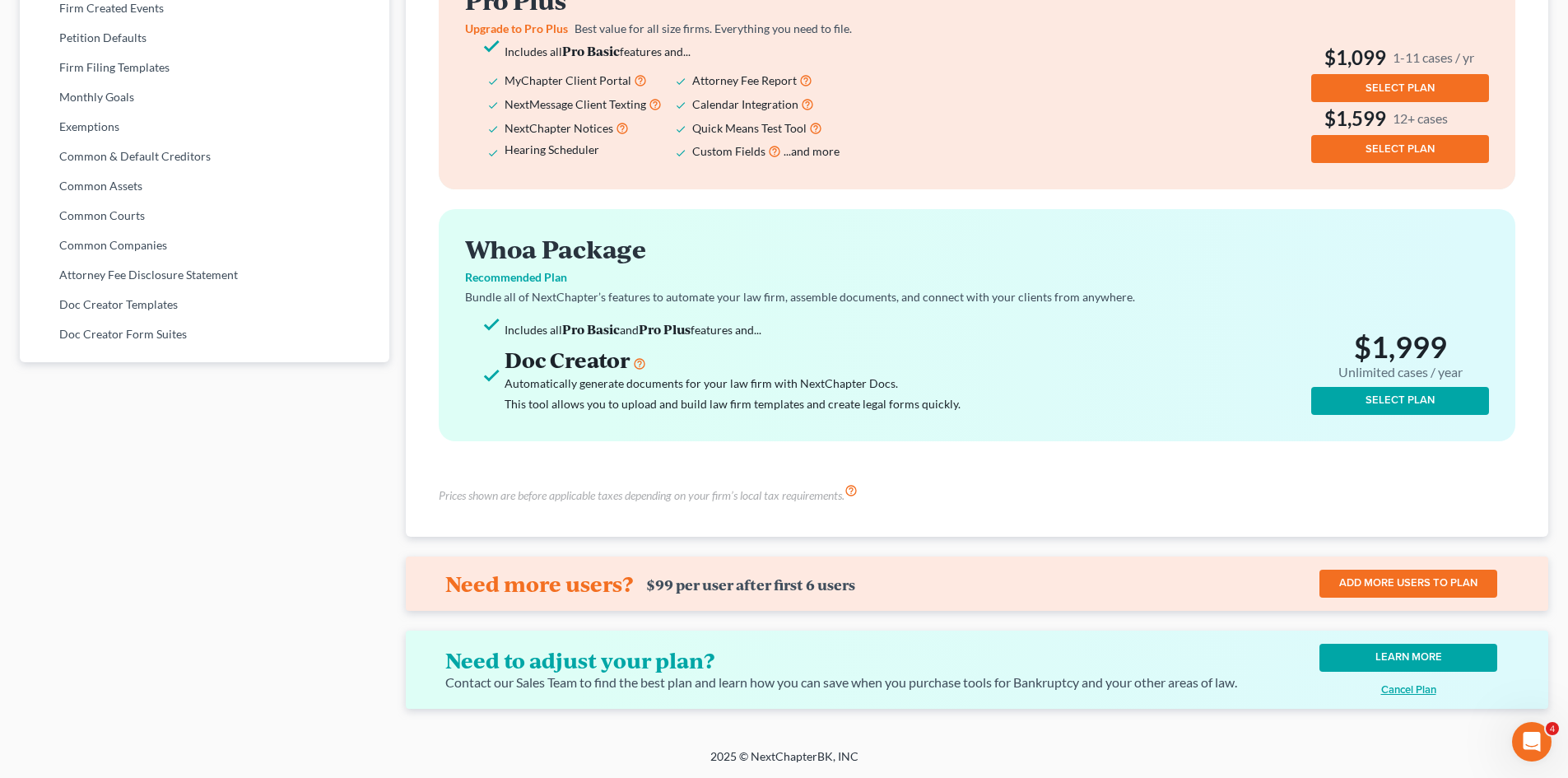 scroll, scrollTop: 0, scrollLeft: 0, axis: both 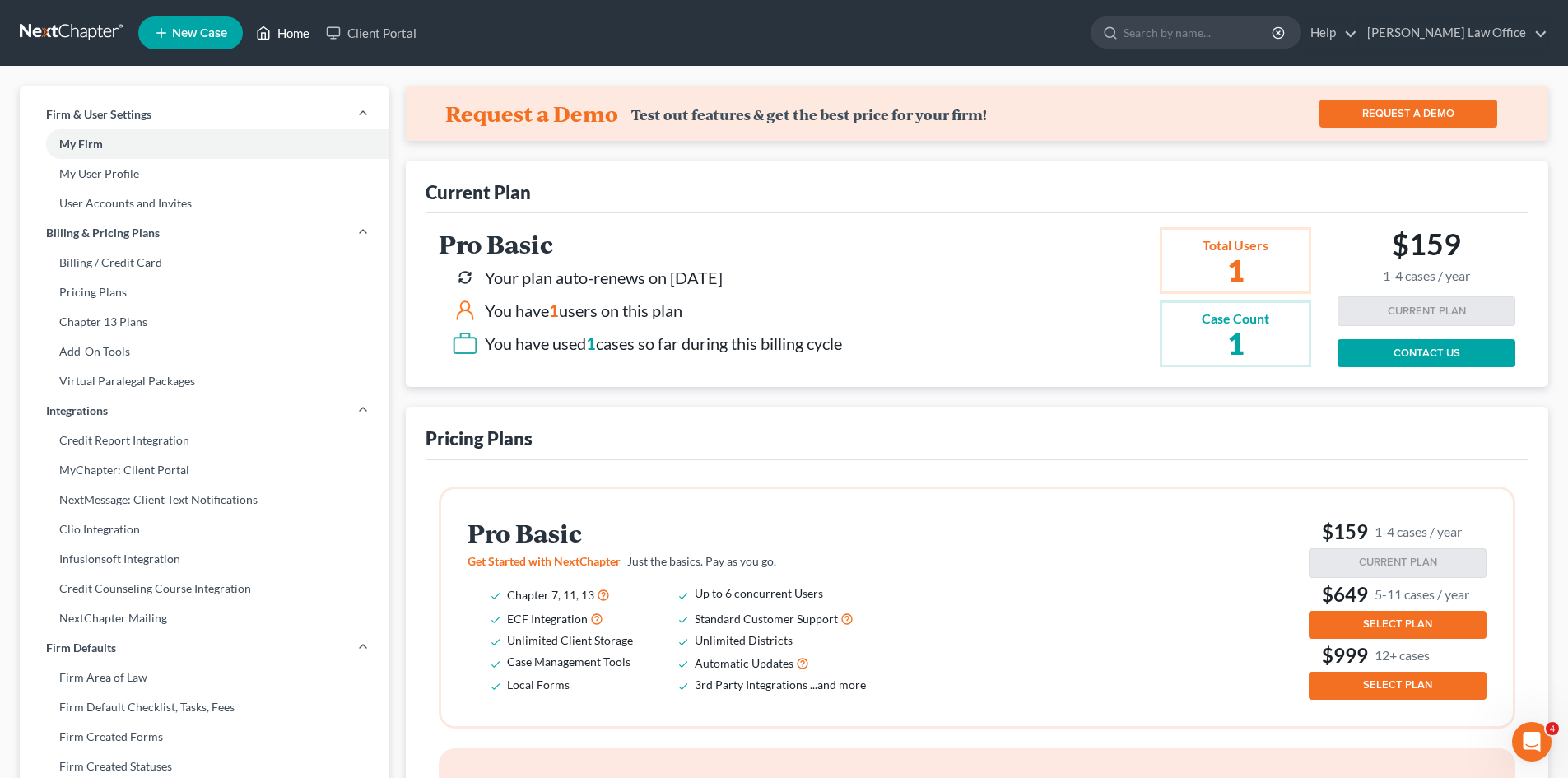 click on "Home" at bounding box center (282, 33) 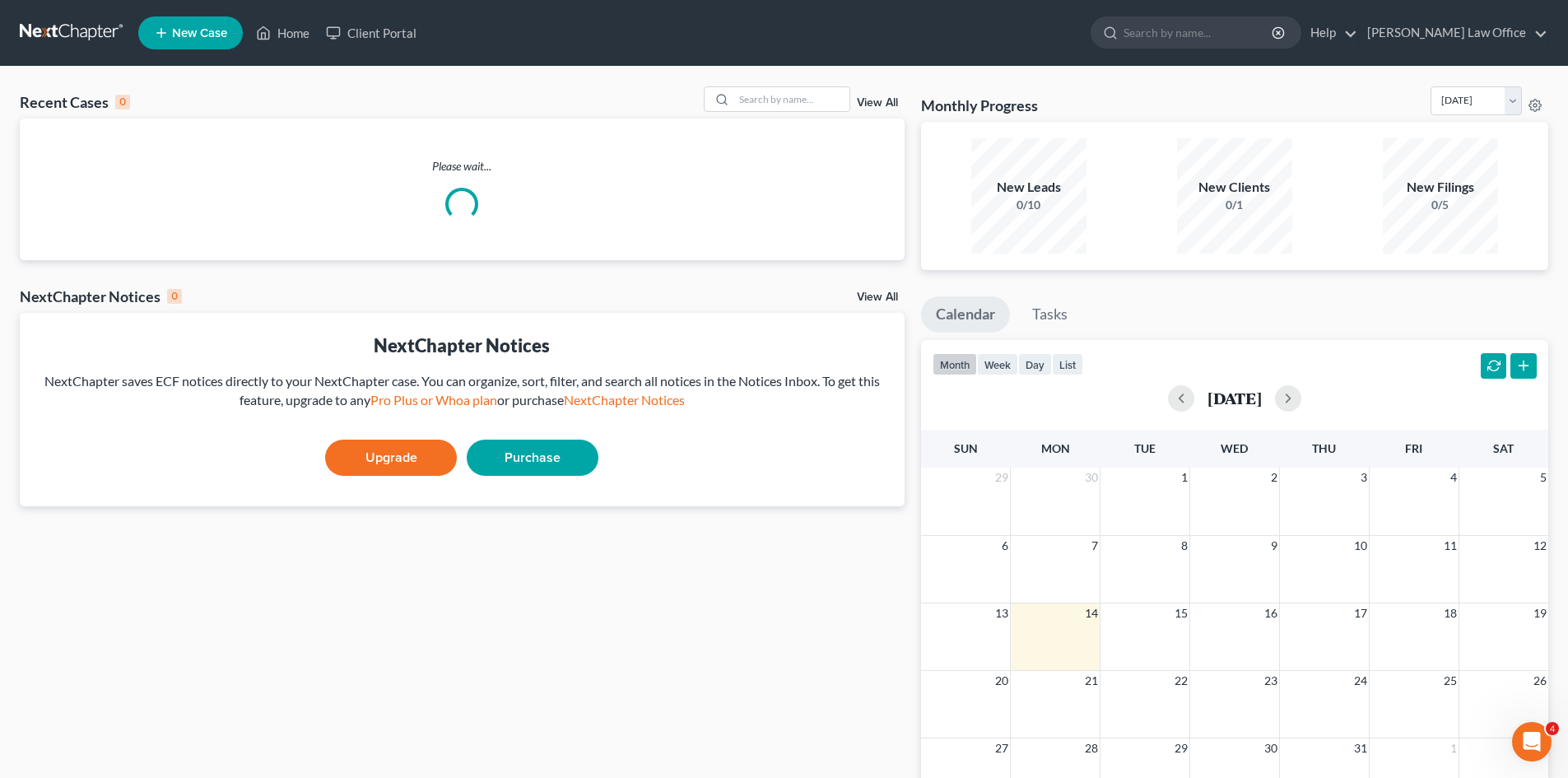 drag, startPoint x: 105, startPoint y: 30, endPoint x: 91, endPoint y: 29, distance: 14.035669 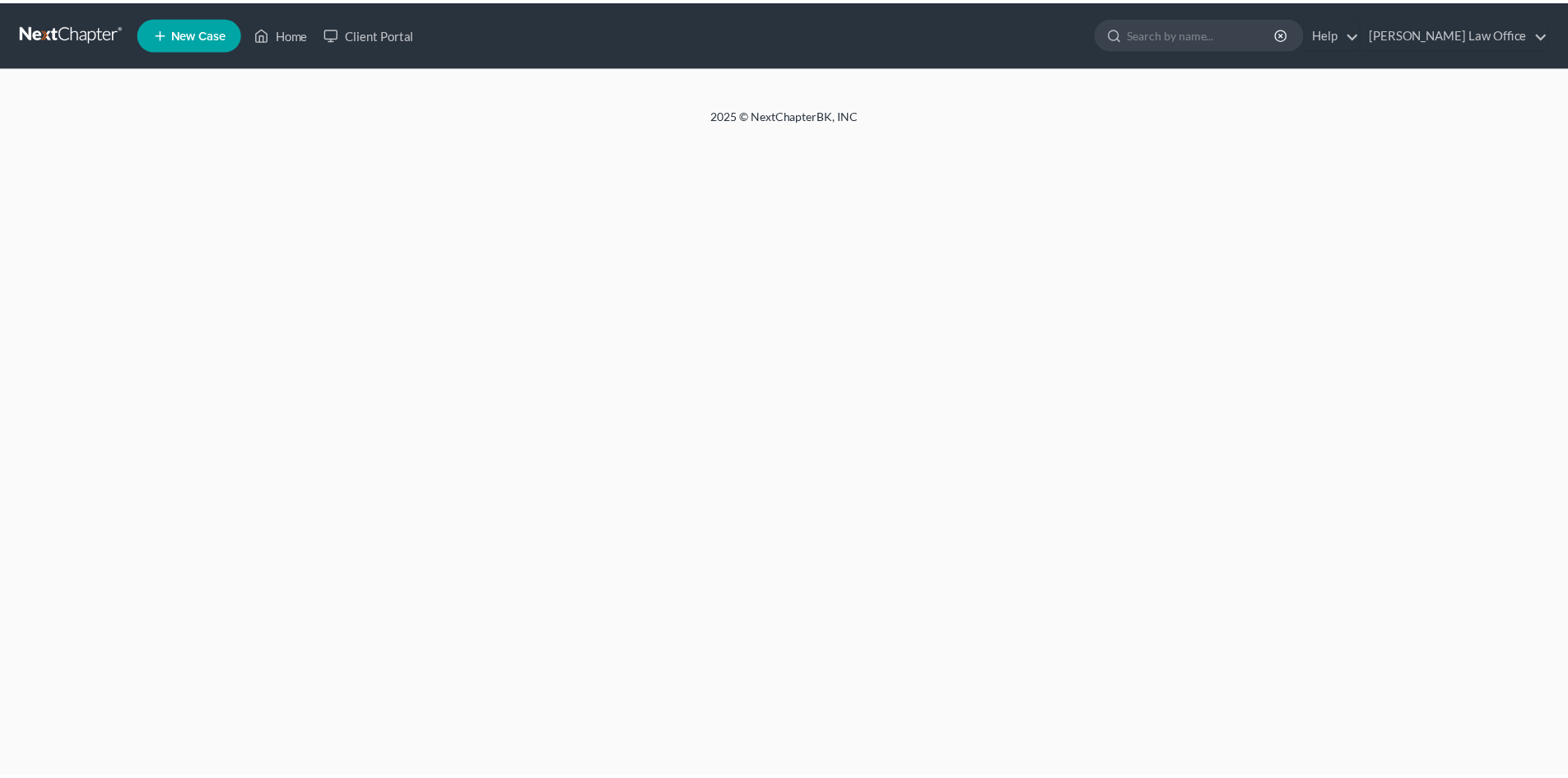 scroll, scrollTop: 0, scrollLeft: 0, axis: both 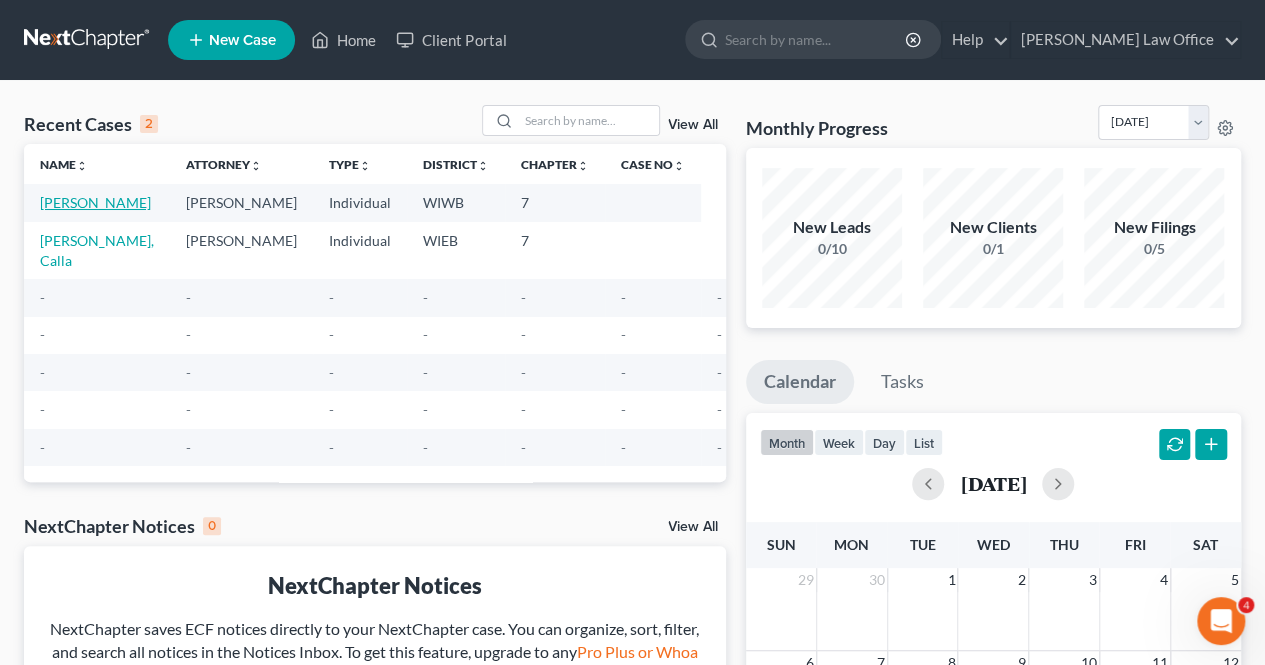 click on "[PERSON_NAME]" at bounding box center [95, 202] 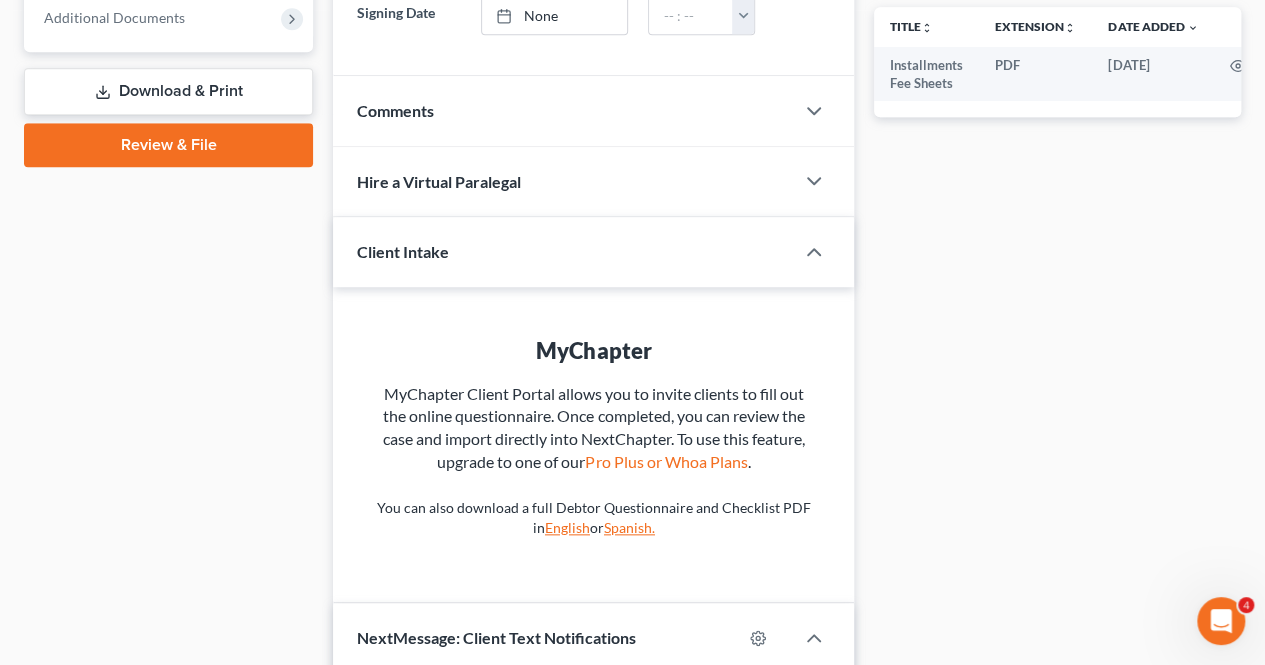 scroll, scrollTop: 687, scrollLeft: 0, axis: vertical 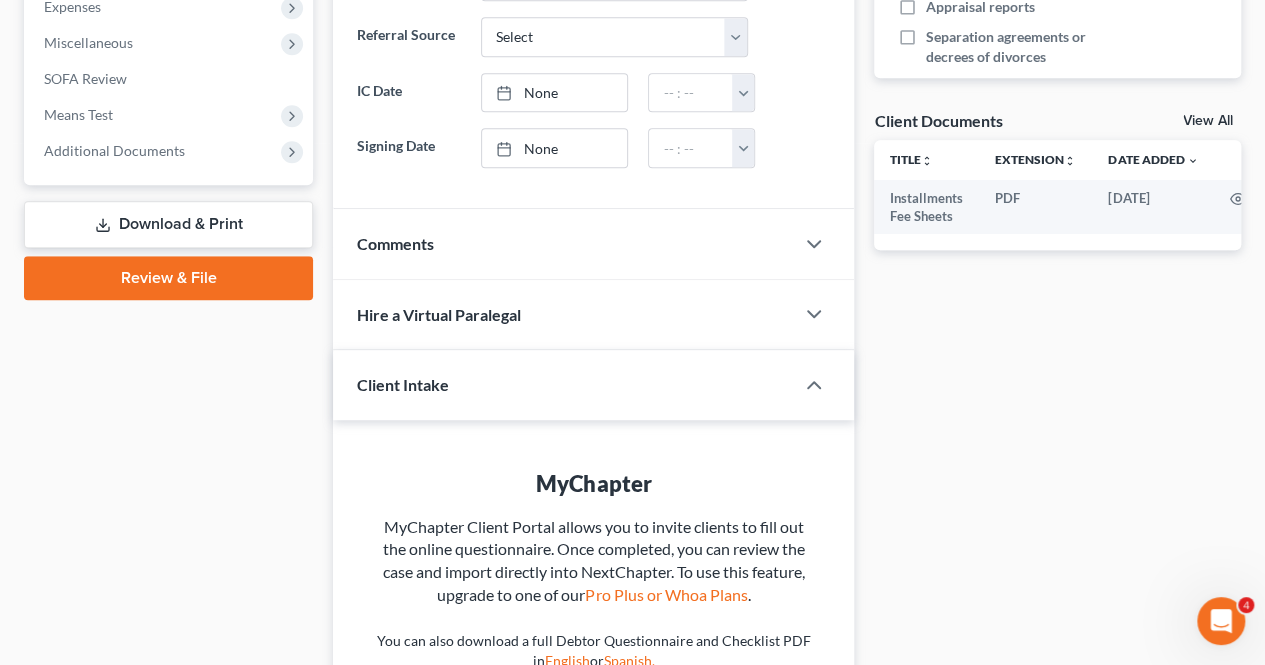 click on "Review & File" at bounding box center [168, 278] 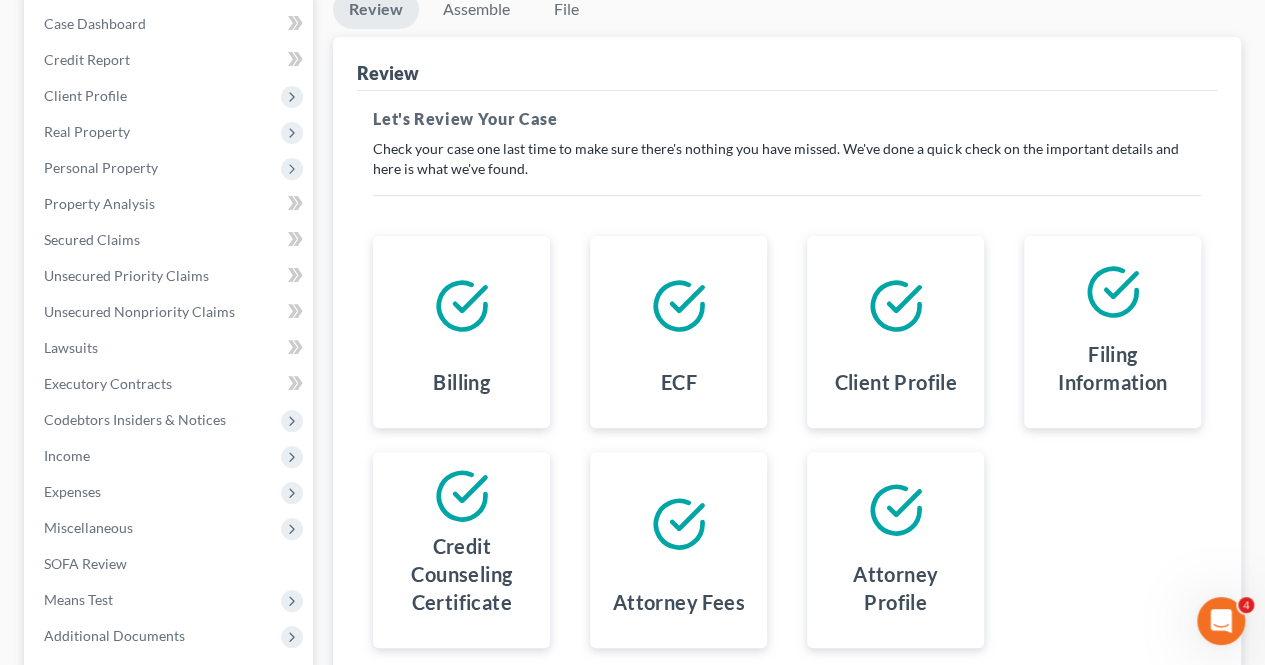 scroll, scrollTop: 0, scrollLeft: 0, axis: both 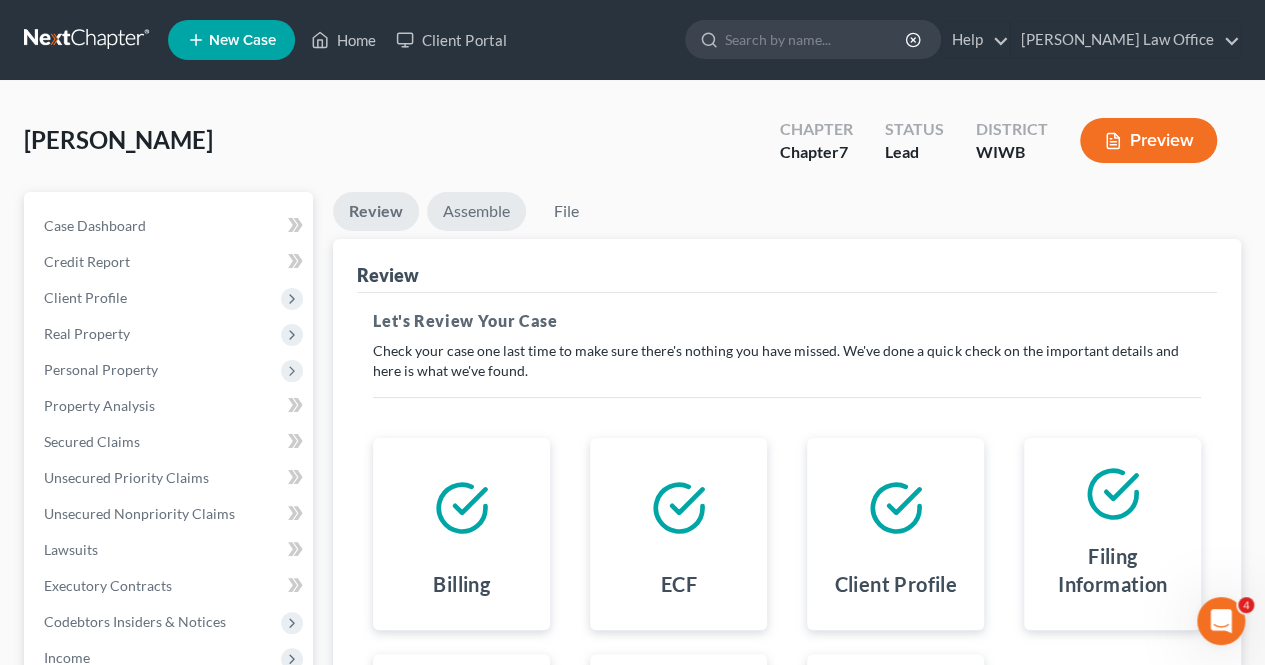 click on "Assemble" at bounding box center (476, 211) 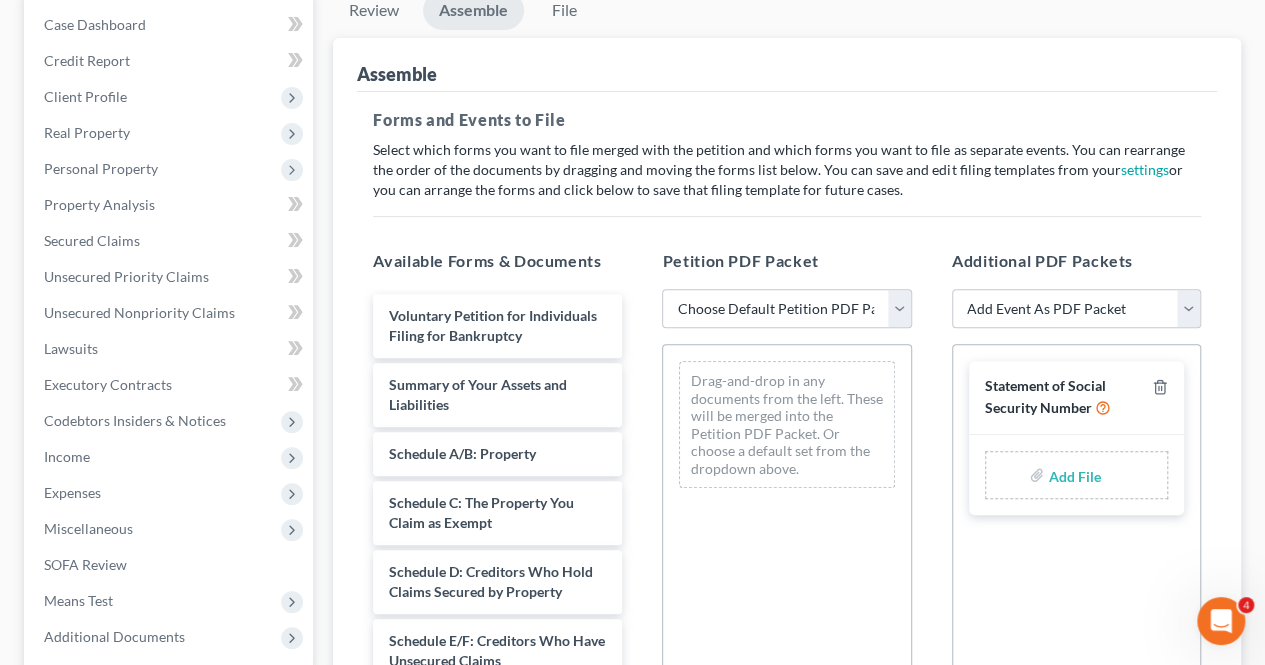 scroll, scrollTop: 8, scrollLeft: 0, axis: vertical 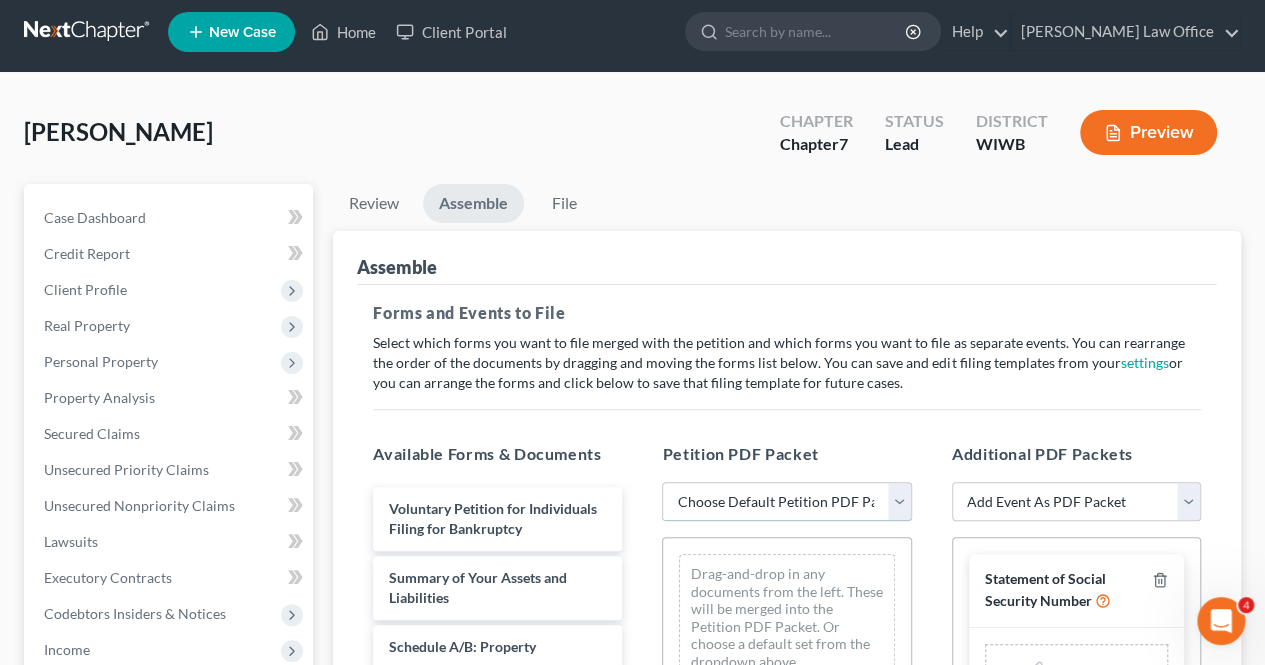 click on "Choose Default Petition PDF Packet Emergency Filing (Voluntary Petition and Creditor List Only) Chapter 7 Template" at bounding box center (786, 502) 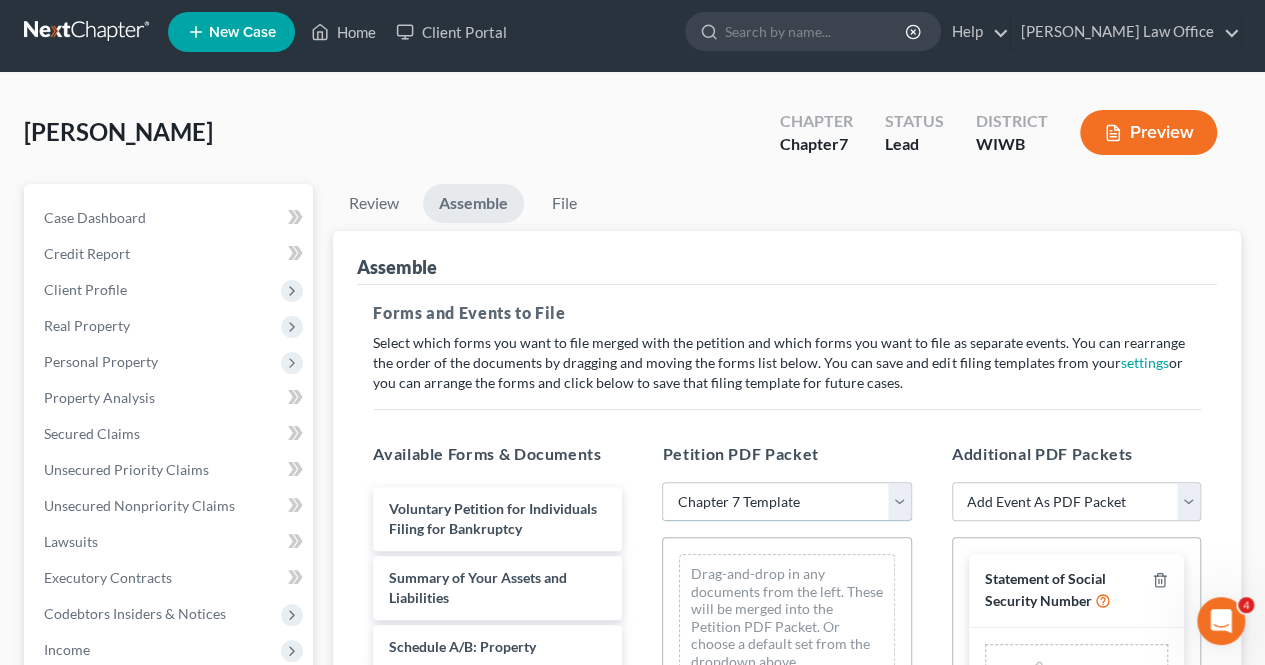 click on "Choose Default Petition PDF Packet Emergency Filing (Voluntary Petition and Creditor List Only) Chapter 7 Template" at bounding box center (786, 502) 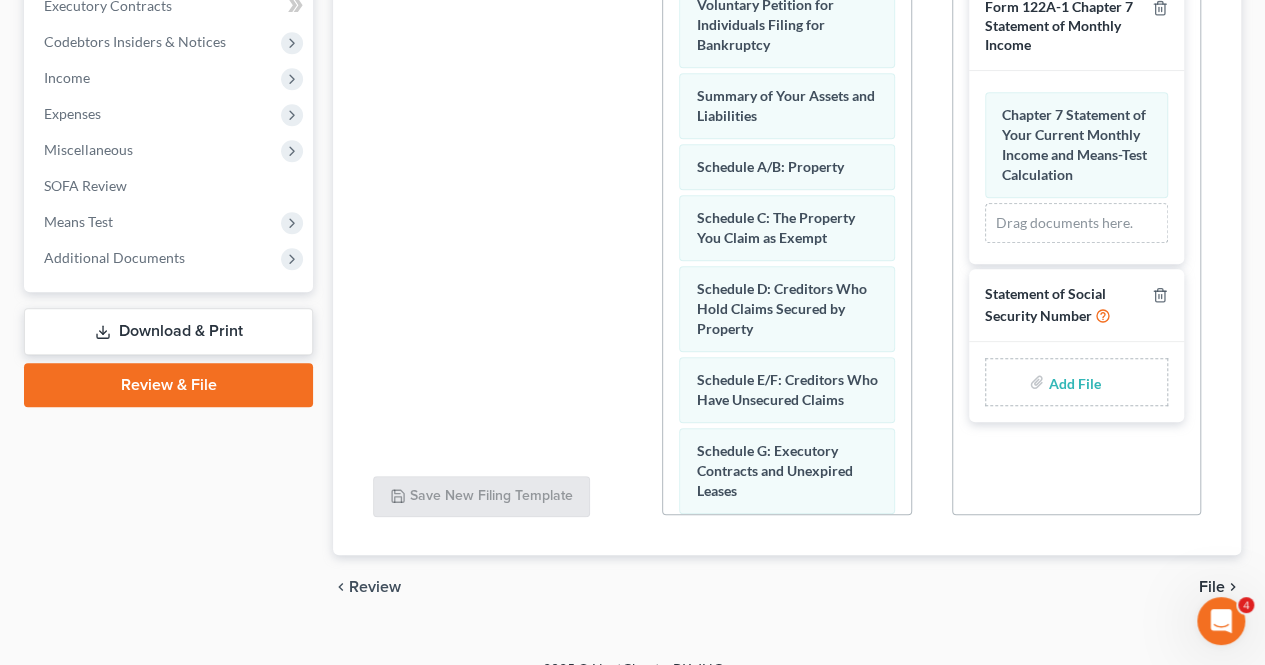 scroll, scrollTop: 608, scrollLeft: 0, axis: vertical 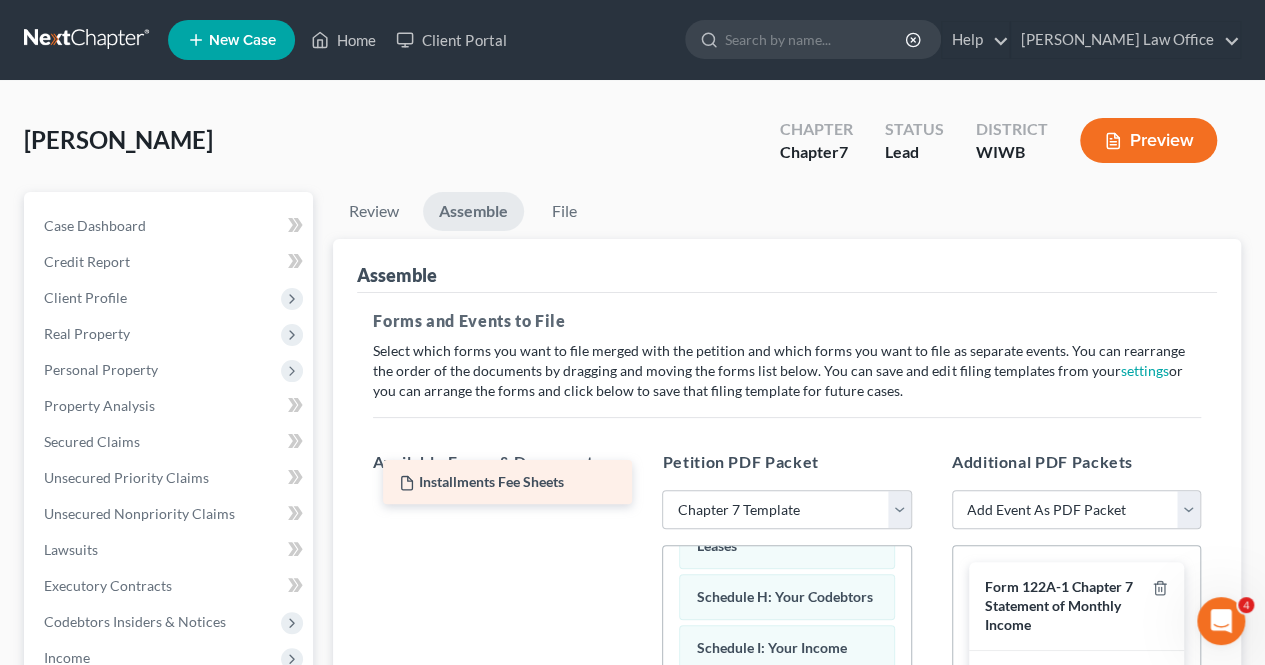 drag, startPoint x: 470, startPoint y: 508, endPoint x: 479, endPoint y: 483, distance: 26.57066 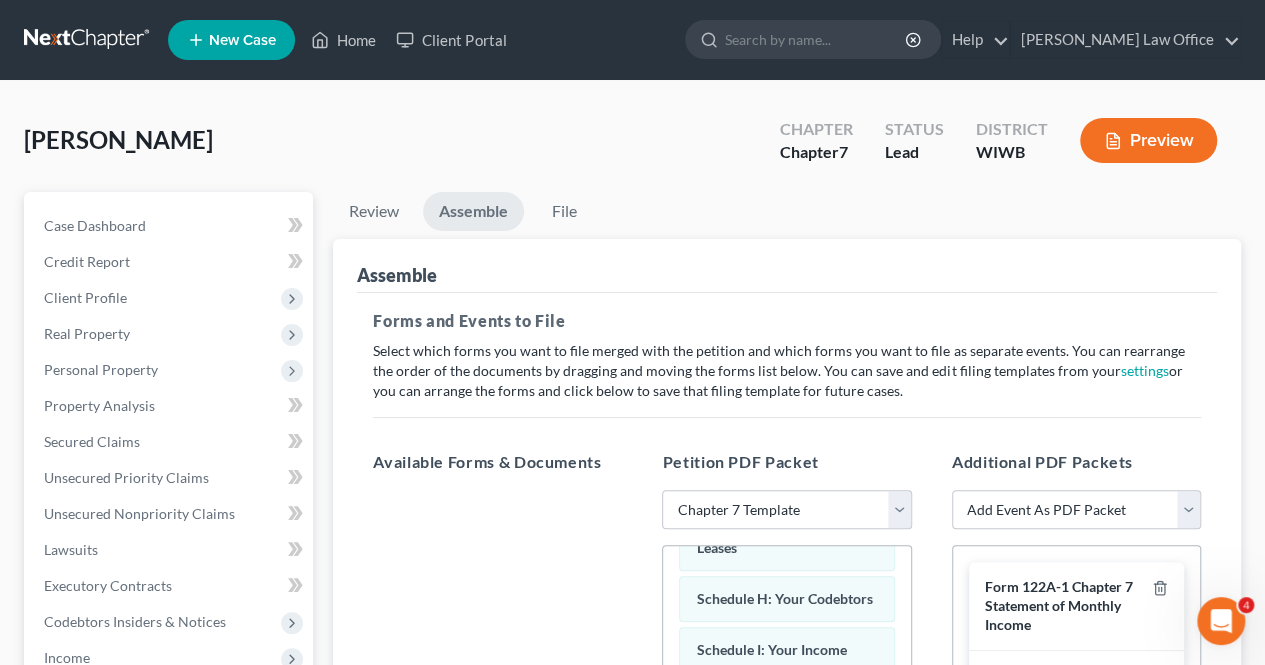 scroll, scrollTop: 596, scrollLeft: 0, axis: vertical 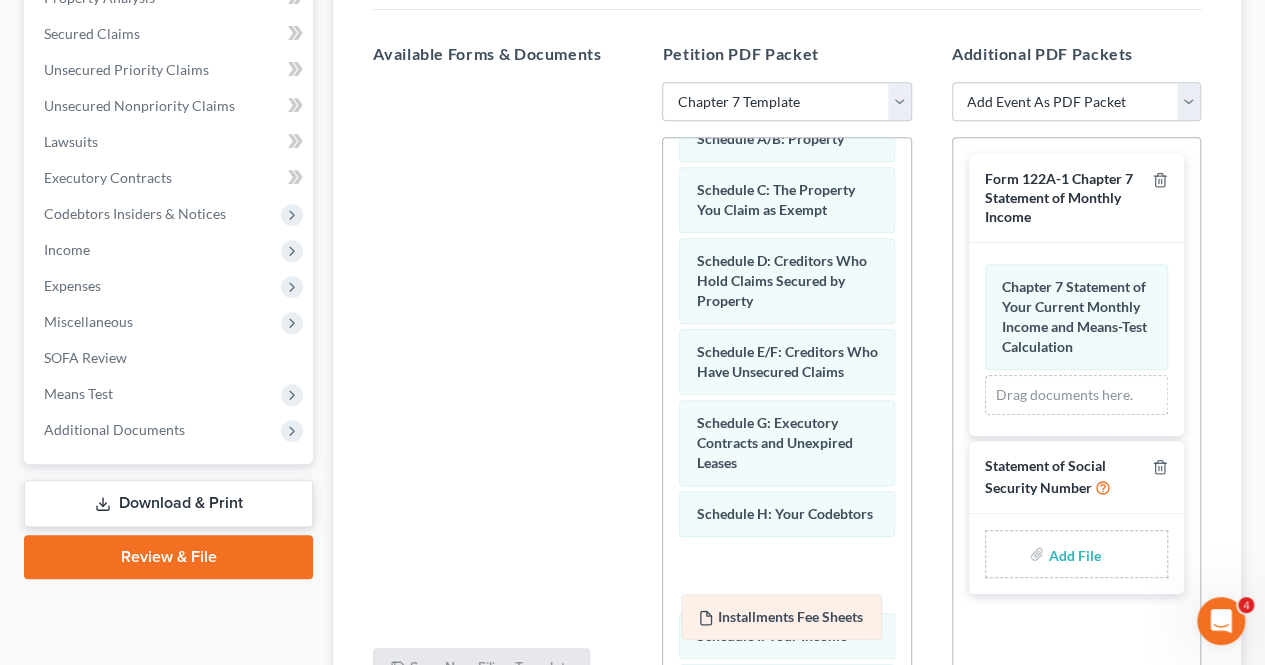 drag, startPoint x: 734, startPoint y: 446, endPoint x: 735, endPoint y: 625, distance: 179.00279 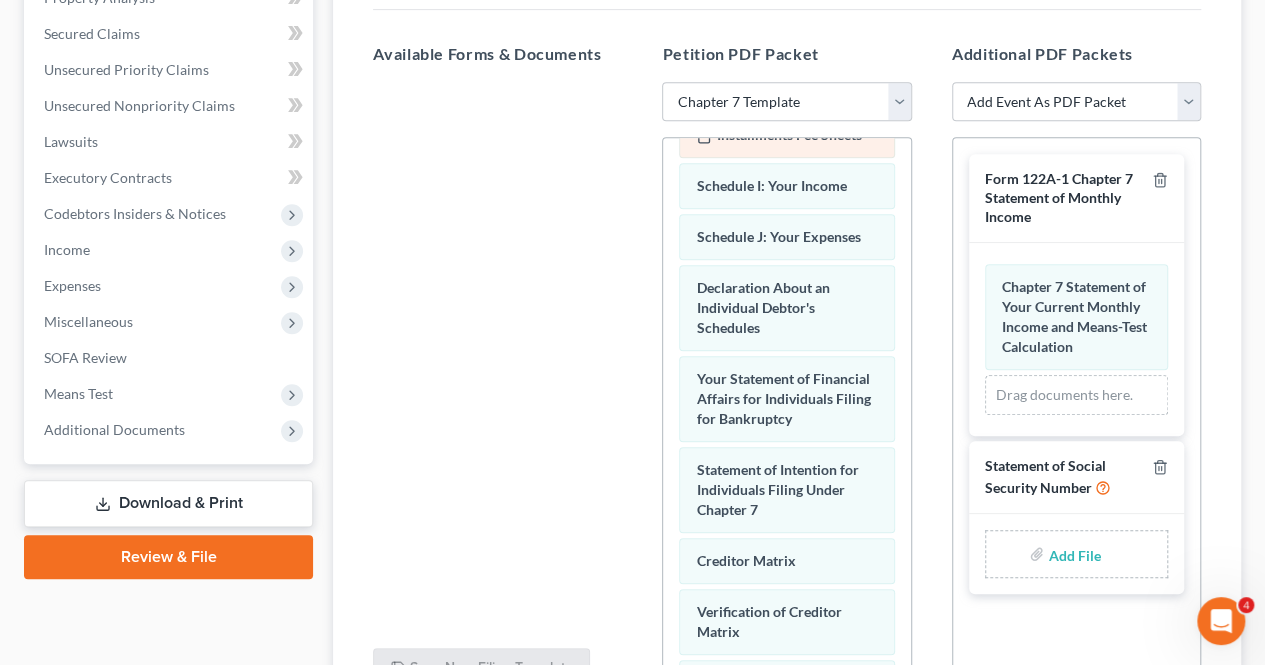 scroll, scrollTop: 600, scrollLeft: 0, axis: vertical 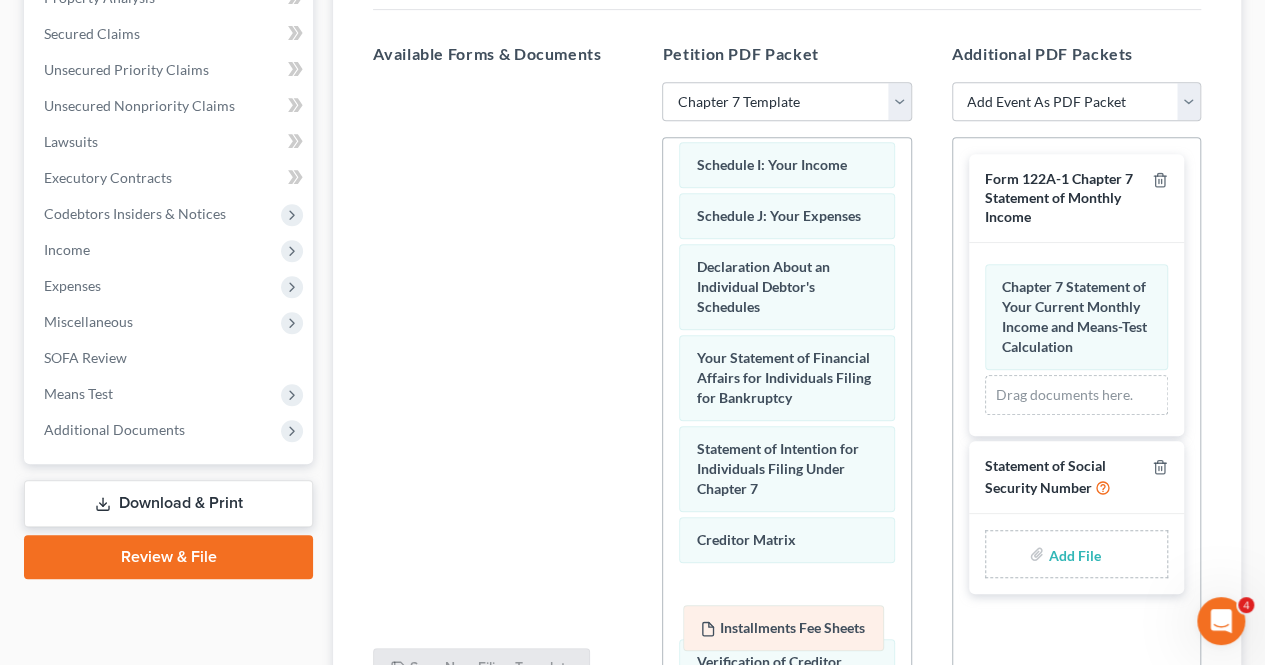 drag, startPoint x: 782, startPoint y: 203, endPoint x: 786, endPoint y: 633, distance: 430.01862 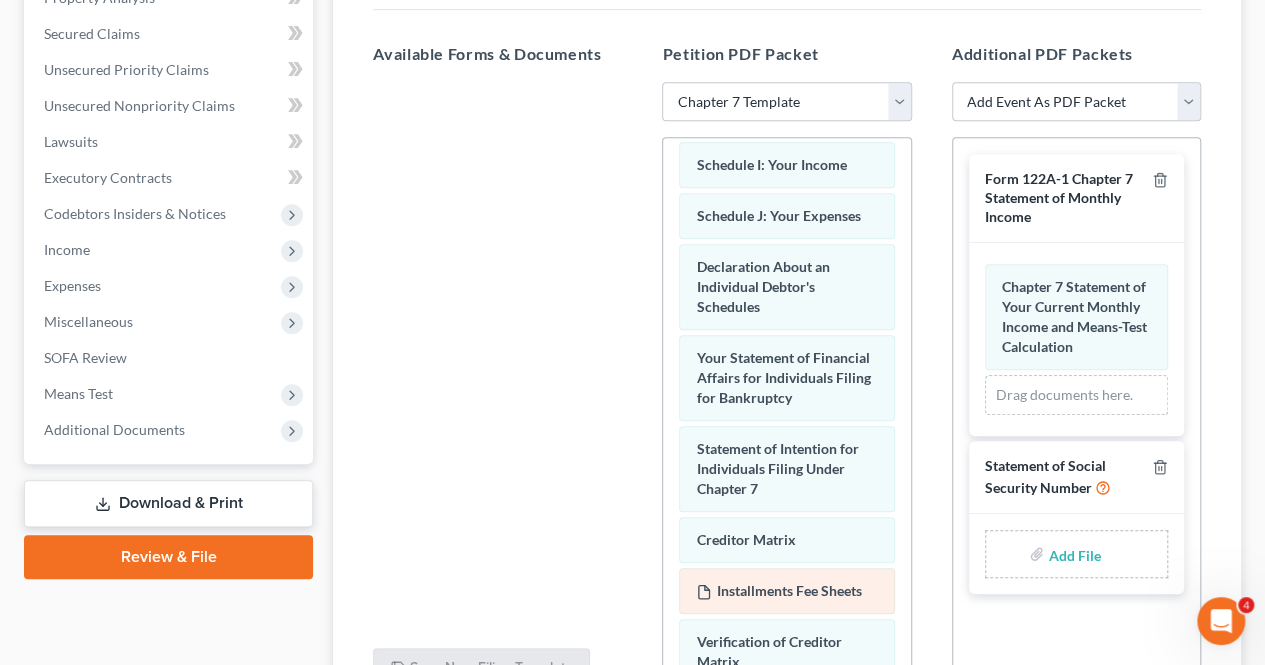 scroll, scrollTop: 900, scrollLeft: 0, axis: vertical 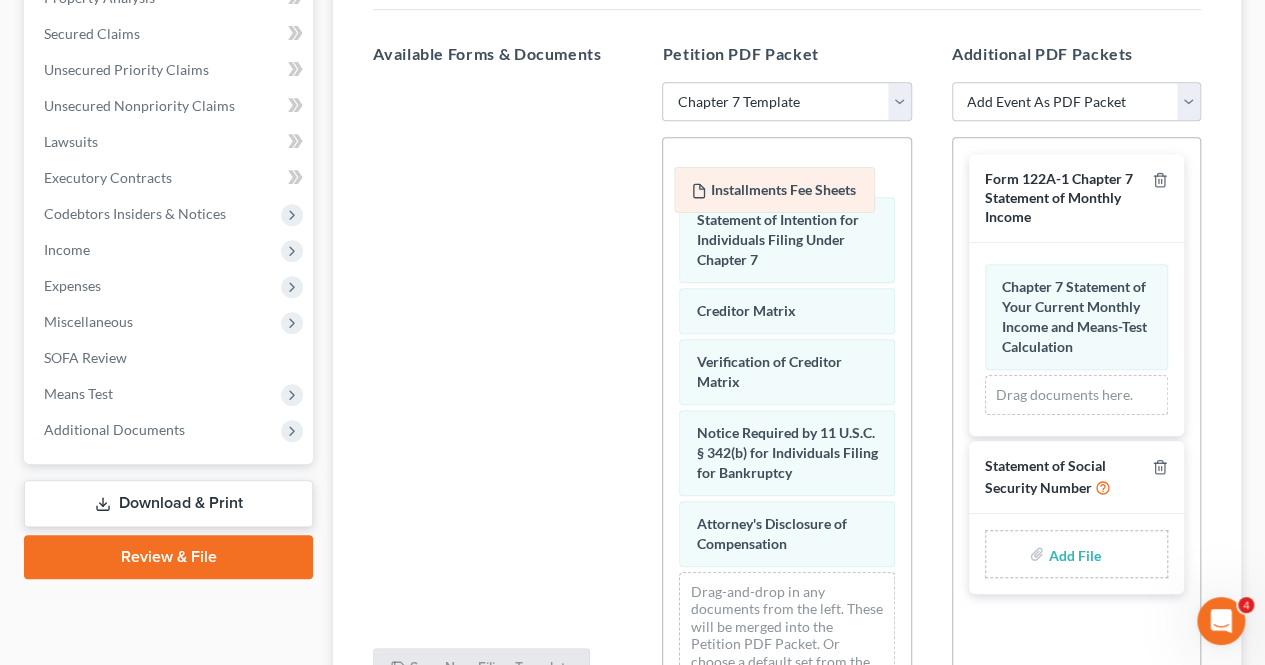 drag, startPoint x: 753, startPoint y: 341, endPoint x: 748, endPoint y: 191, distance: 150.08331 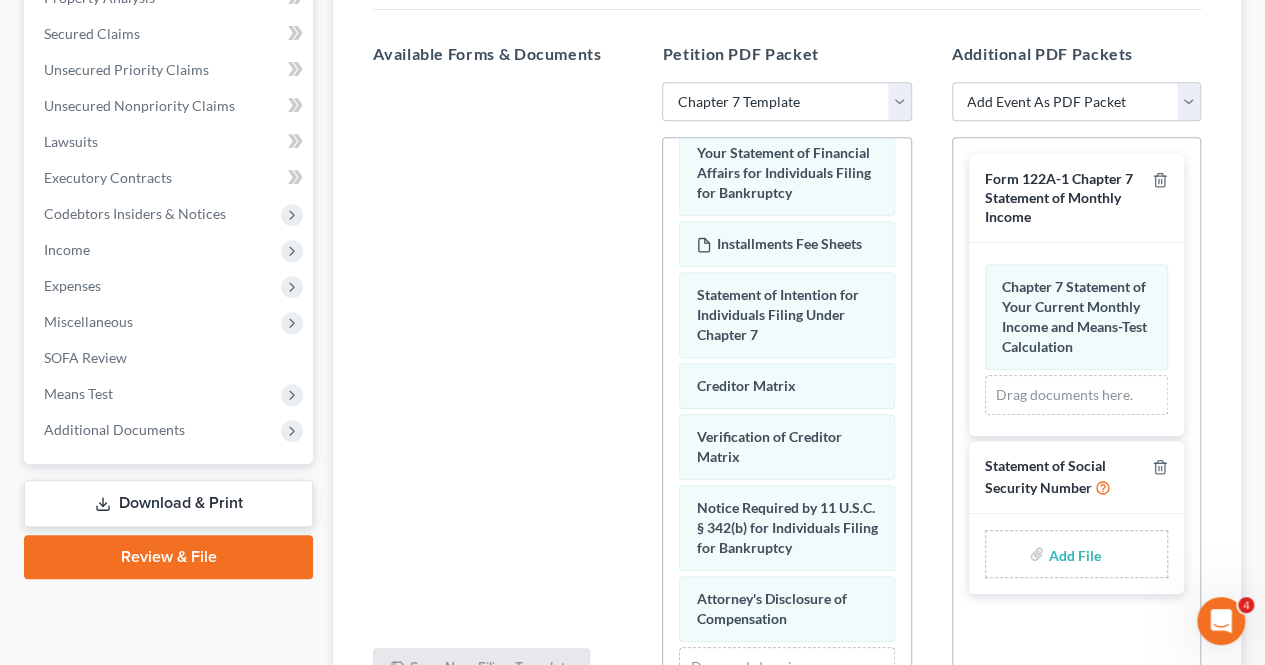 scroll, scrollTop: 700, scrollLeft: 0, axis: vertical 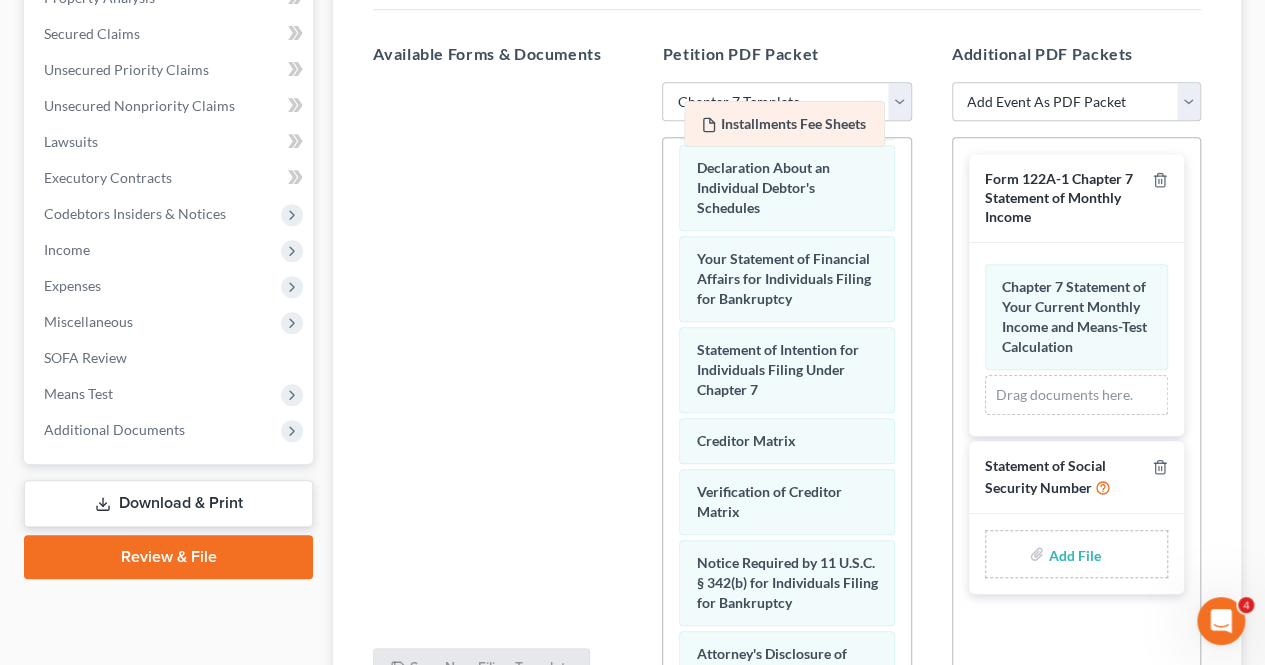 drag, startPoint x: 757, startPoint y: 407, endPoint x: 762, endPoint y: 132, distance: 275.04544 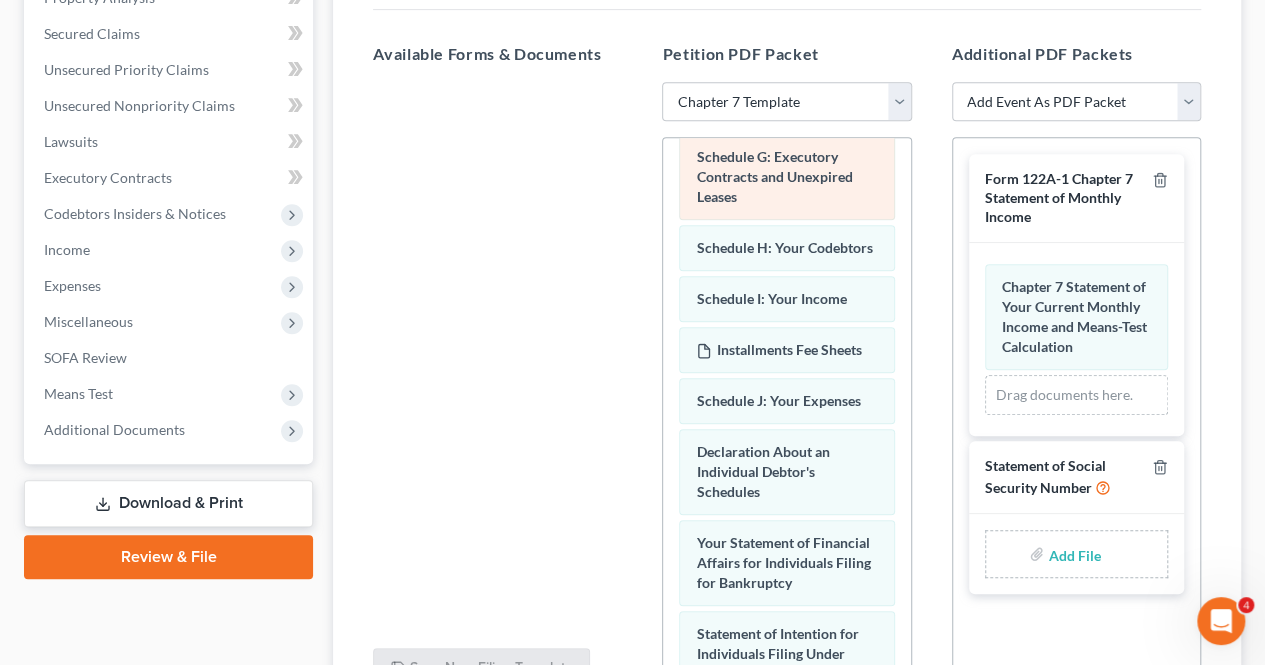 scroll, scrollTop: 370, scrollLeft: 0, axis: vertical 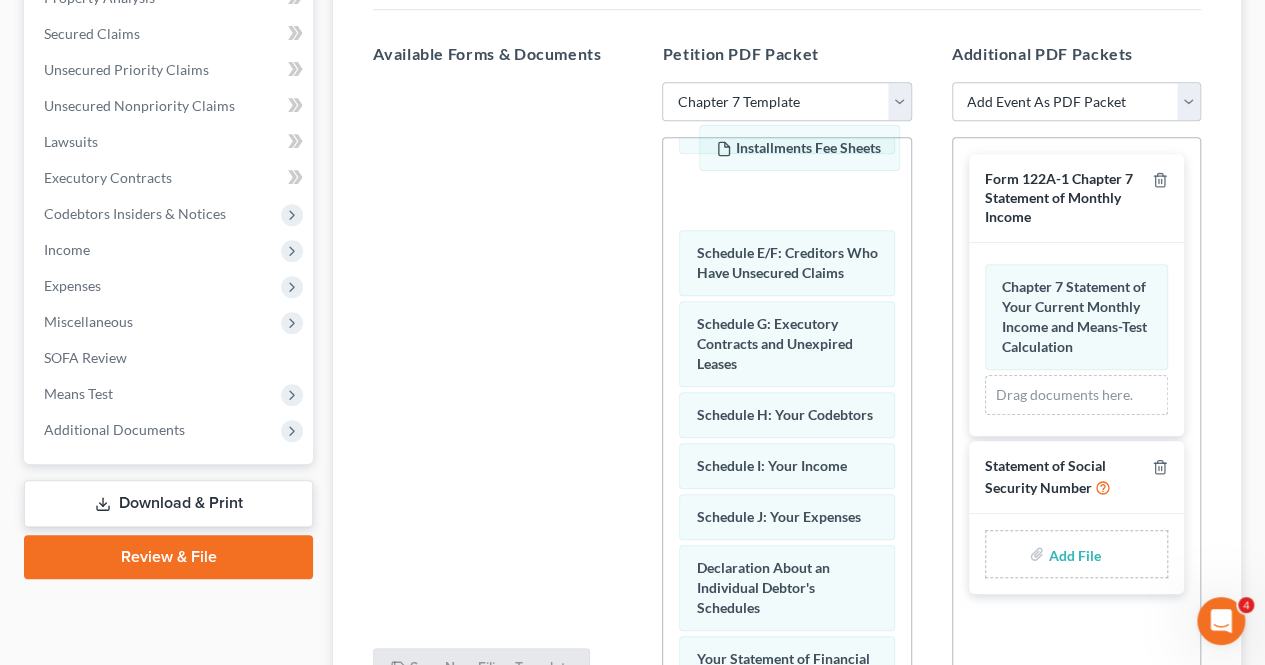 drag, startPoint x: 742, startPoint y: 495, endPoint x: 762, endPoint y: 169, distance: 326.6129 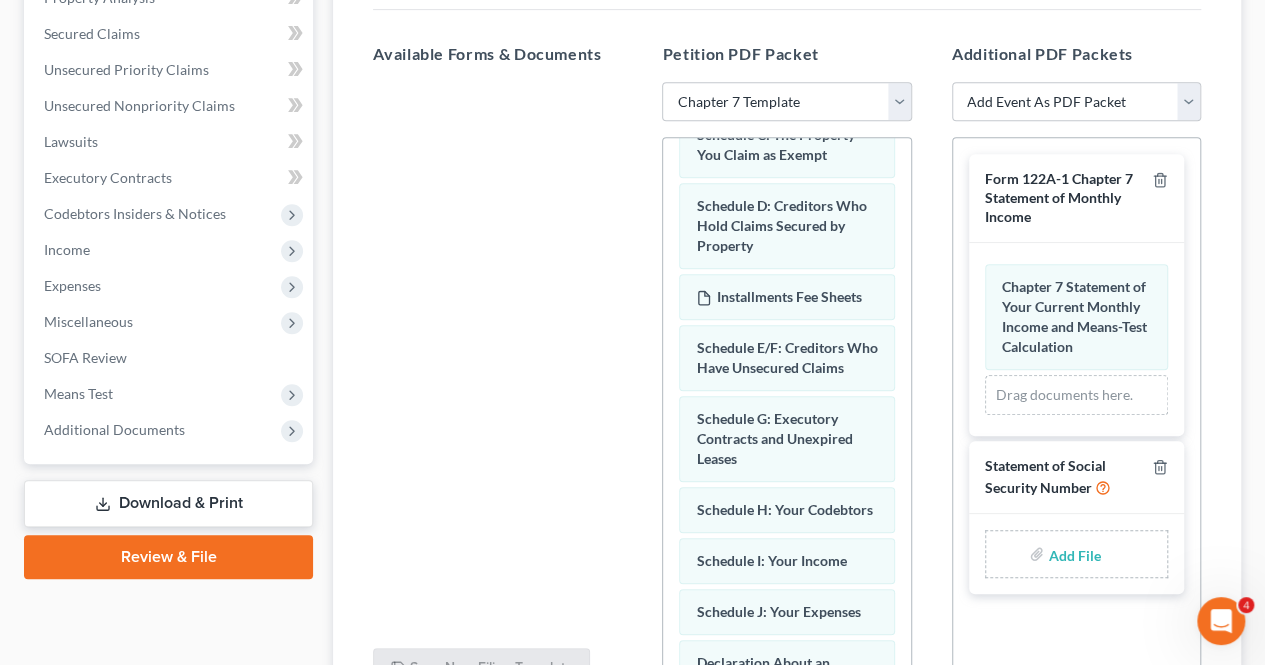 scroll, scrollTop: 70, scrollLeft: 0, axis: vertical 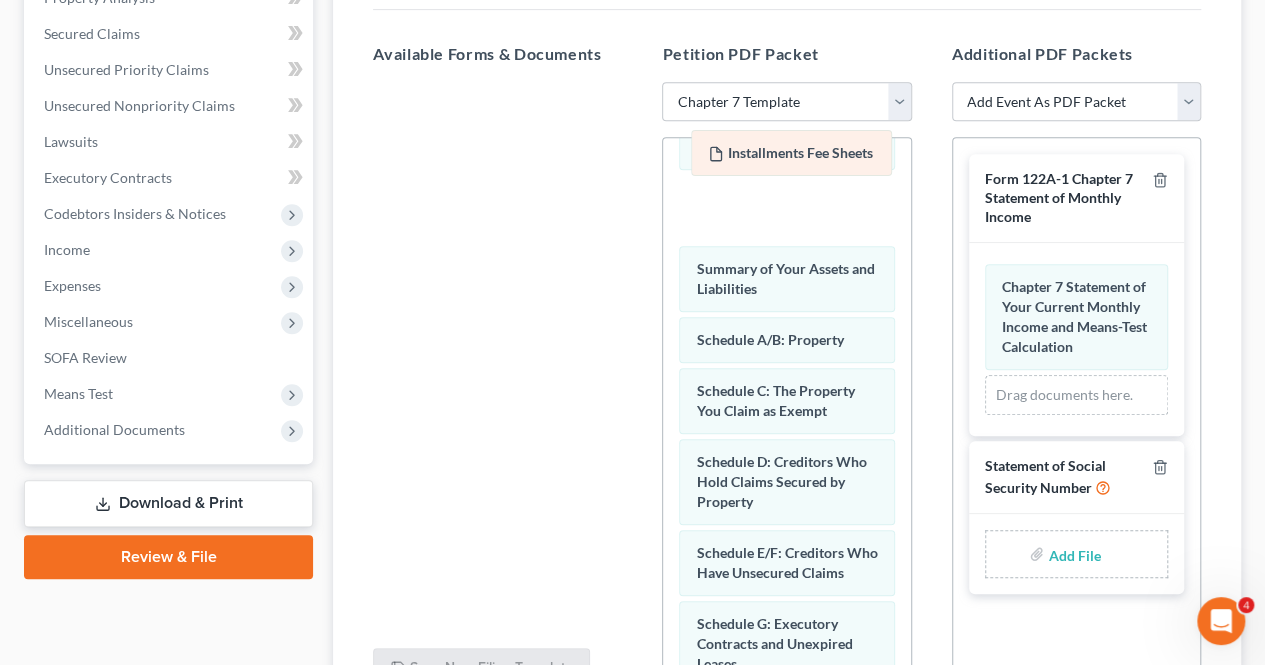 drag, startPoint x: 775, startPoint y: 489, endPoint x: 787, endPoint y: 165, distance: 324.22214 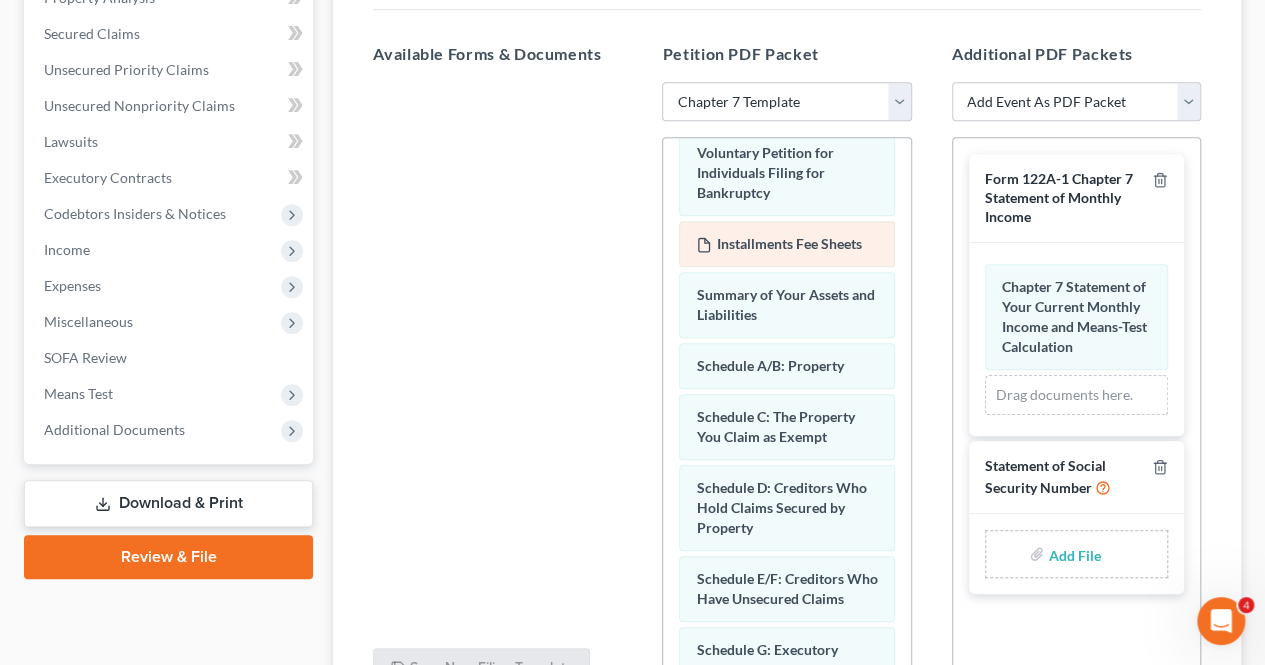 scroll, scrollTop: 0, scrollLeft: 0, axis: both 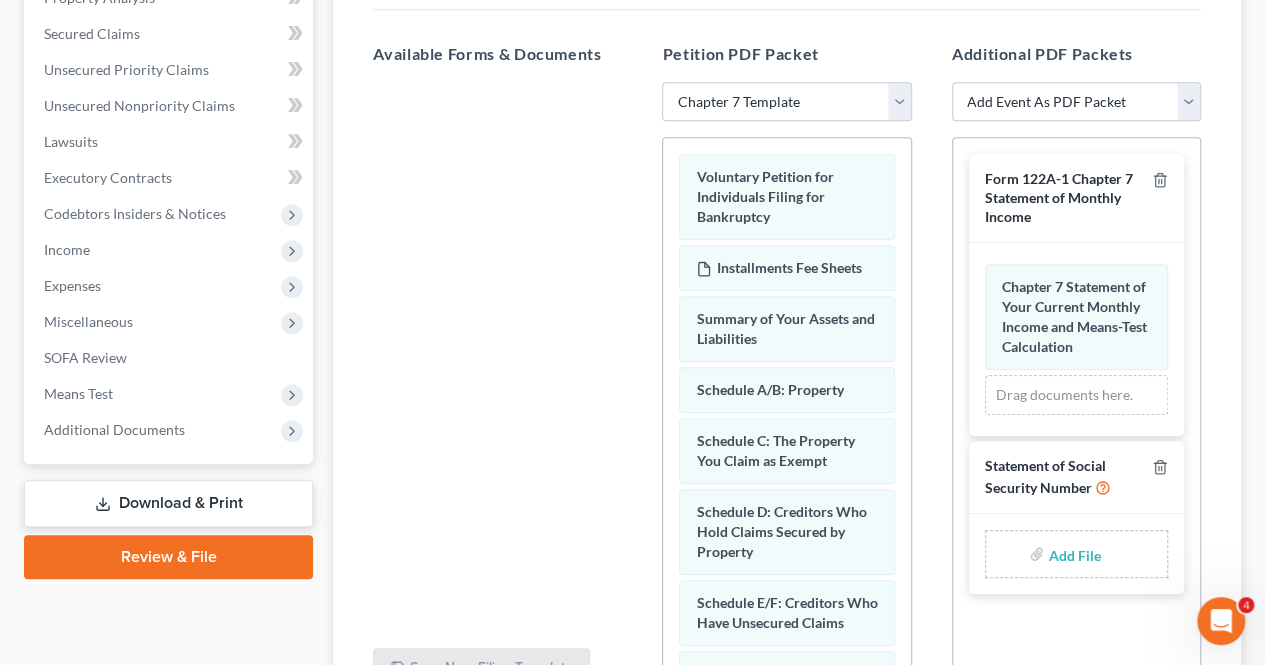 click at bounding box center [497, 357] 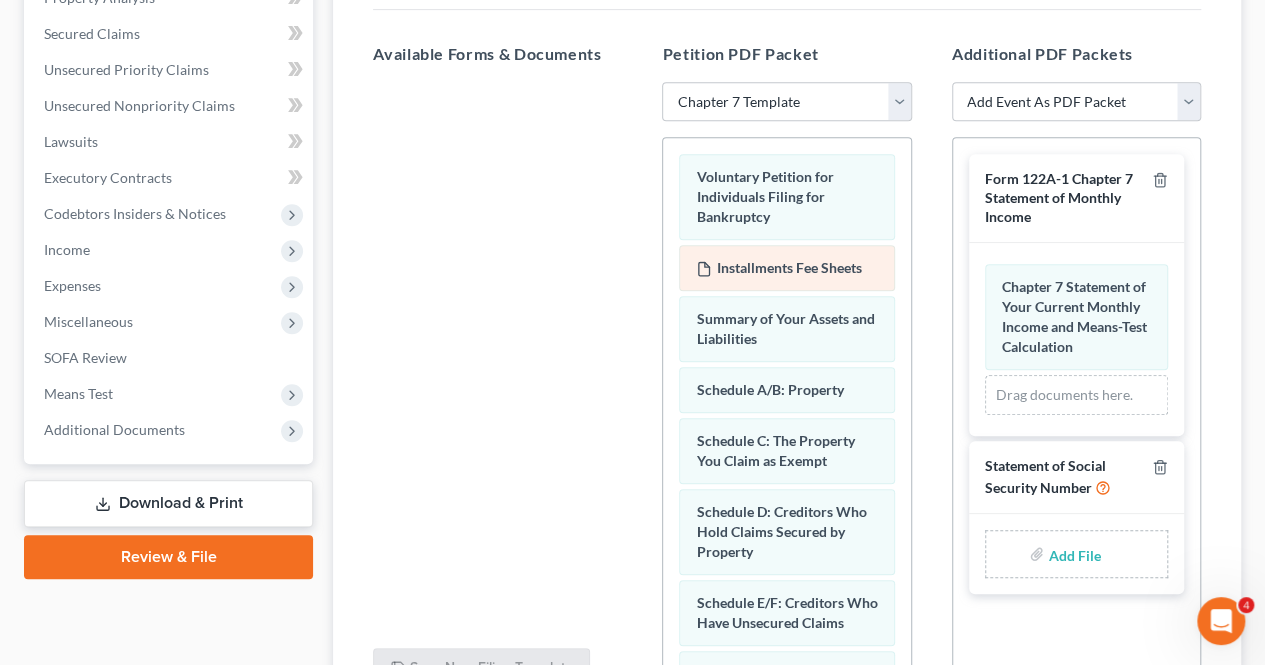 click on "Installments Fee Sheets" at bounding box center [786, 268] 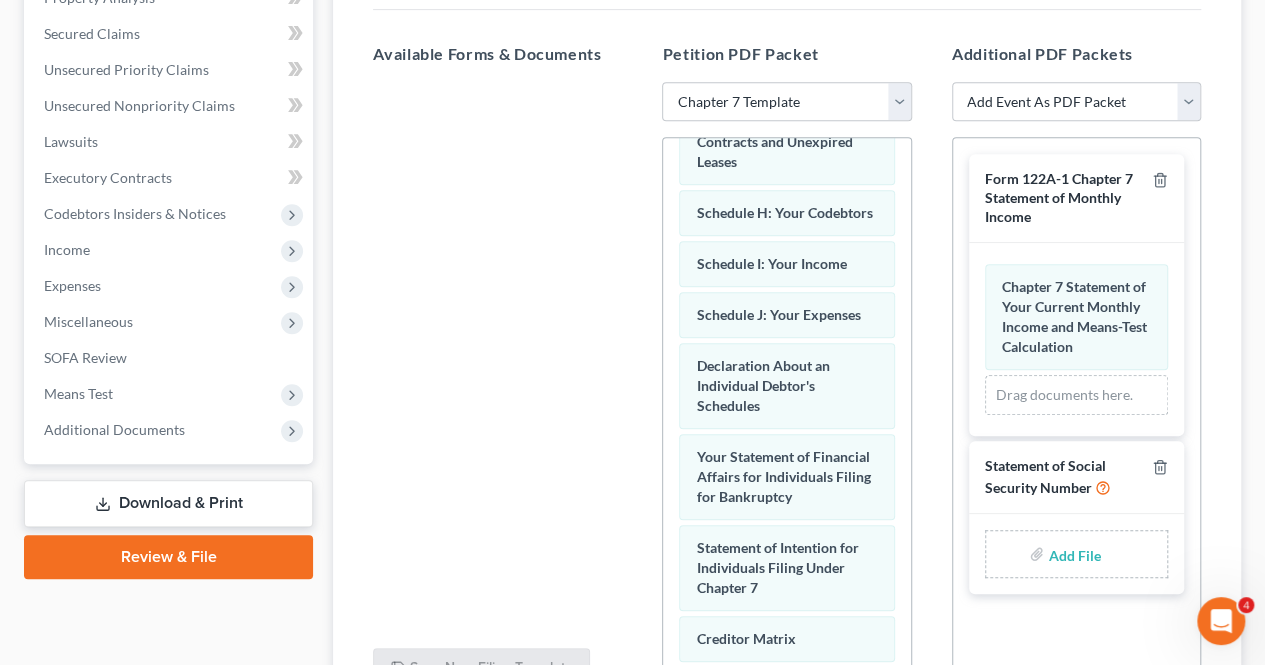 scroll, scrollTop: 0, scrollLeft: 0, axis: both 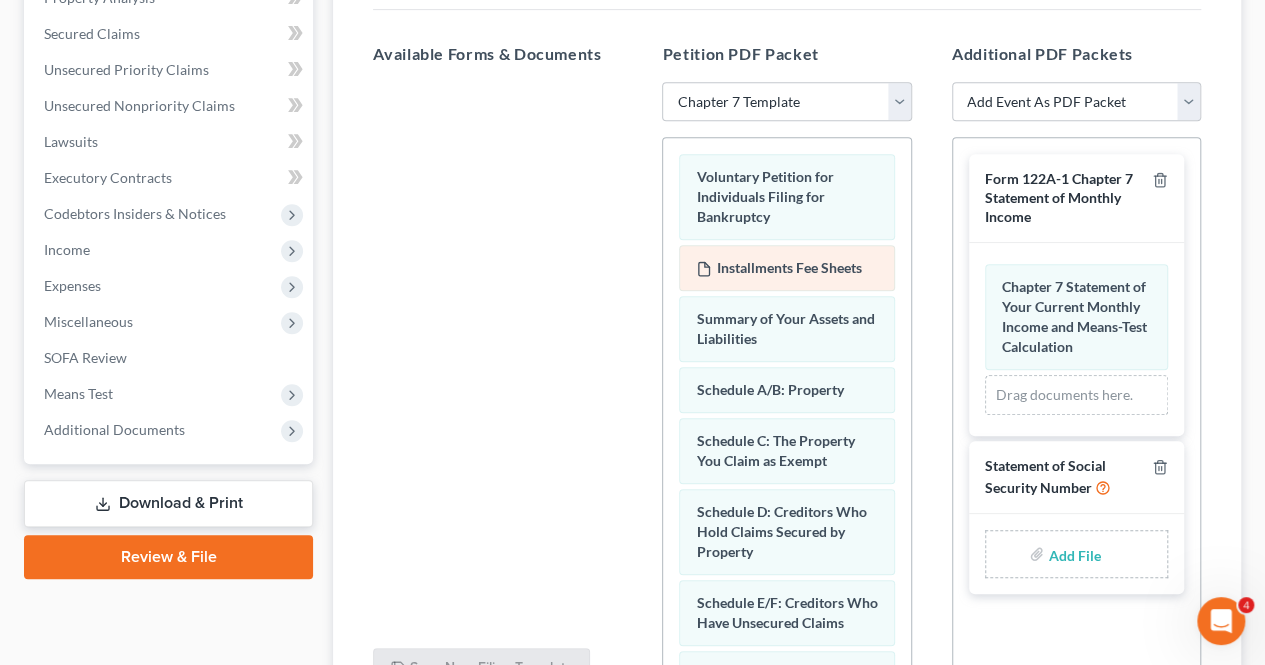 click on "Installments Fee Sheets" at bounding box center [786, 268] 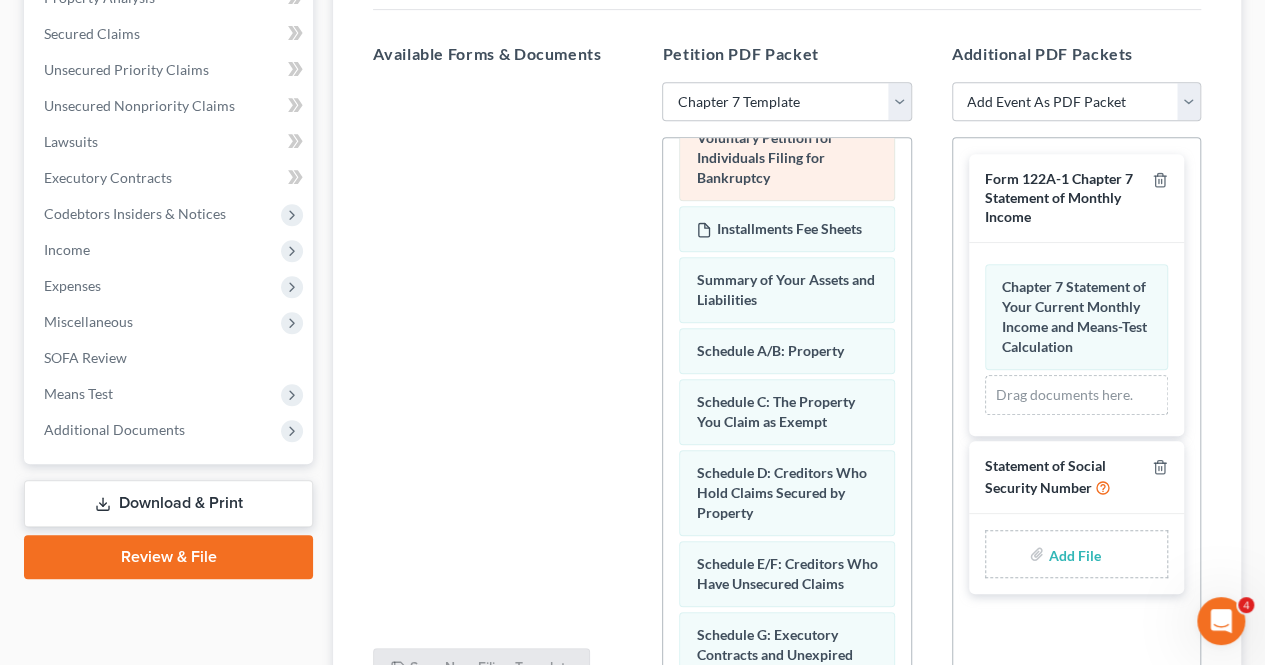 scroll, scrollTop: 0, scrollLeft: 0, axis: both 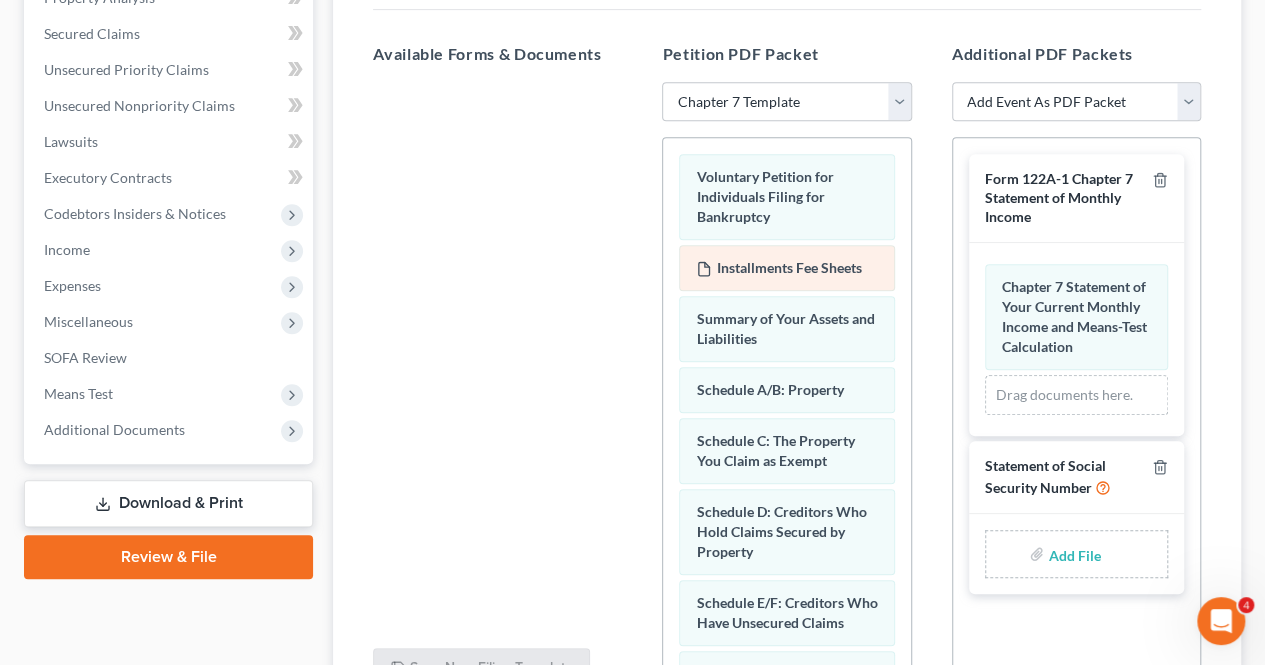 click on "Installments Fee Sheets" at bounding box center (788, 267) 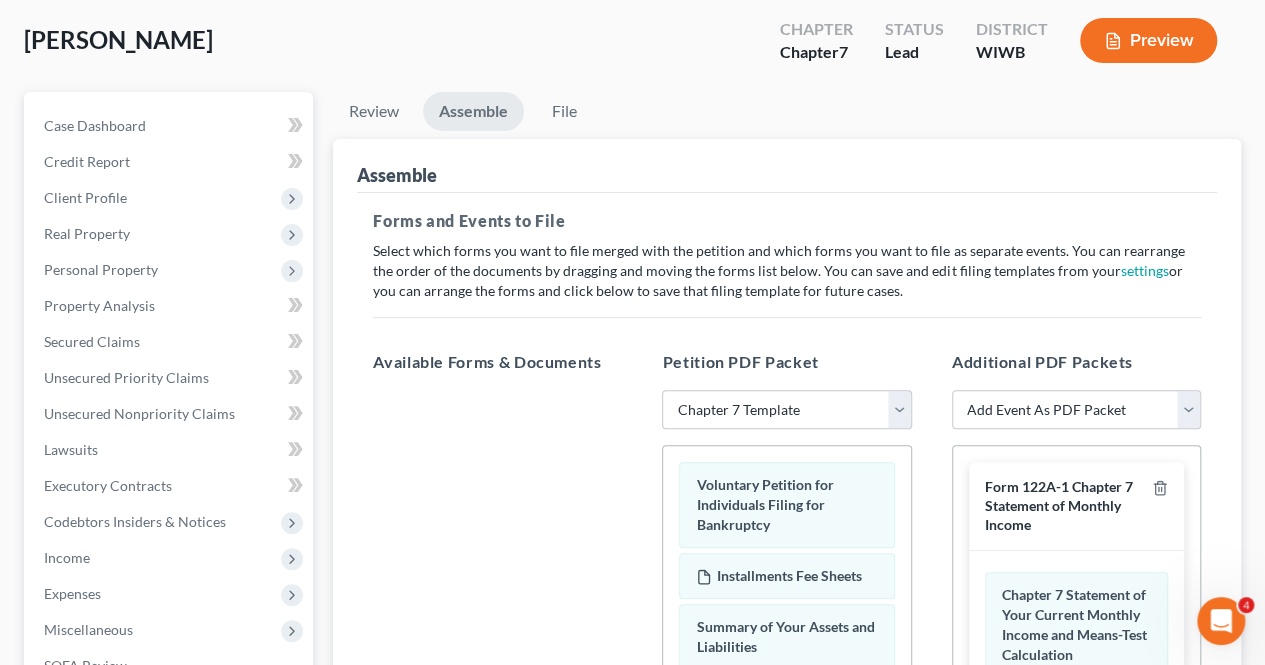 scroll, scrollTop: 600, scrollLeft: 0, axis: vertical 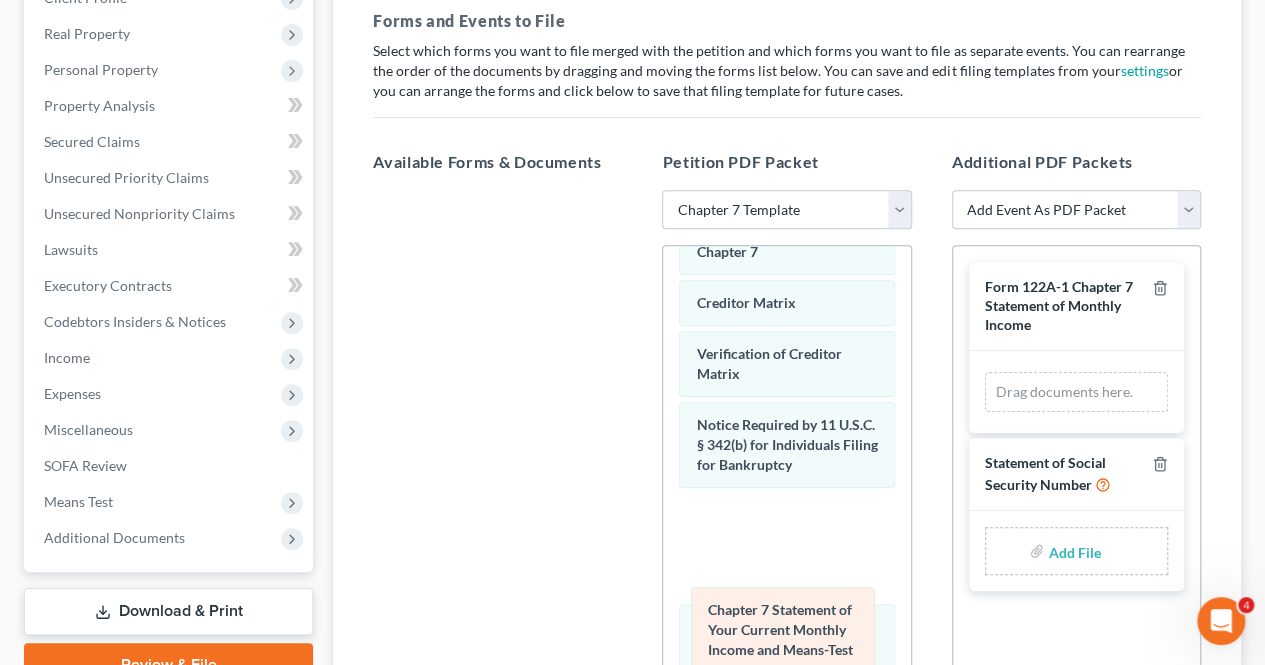 drag, startPoint x: 1076, startPoint y: 410, endPoint x: 783, endPoint y: 627, distance: 364.60663 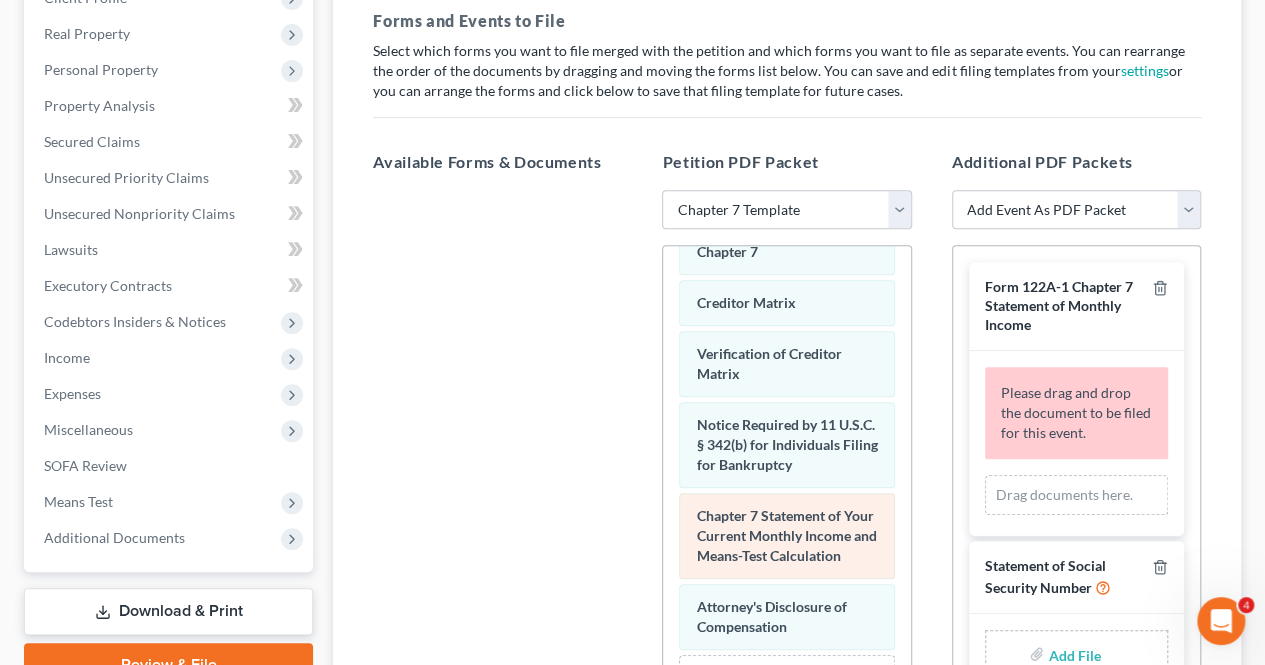 scroll, scrollTop: 1106, scrollLeft: 0, axis: vertical 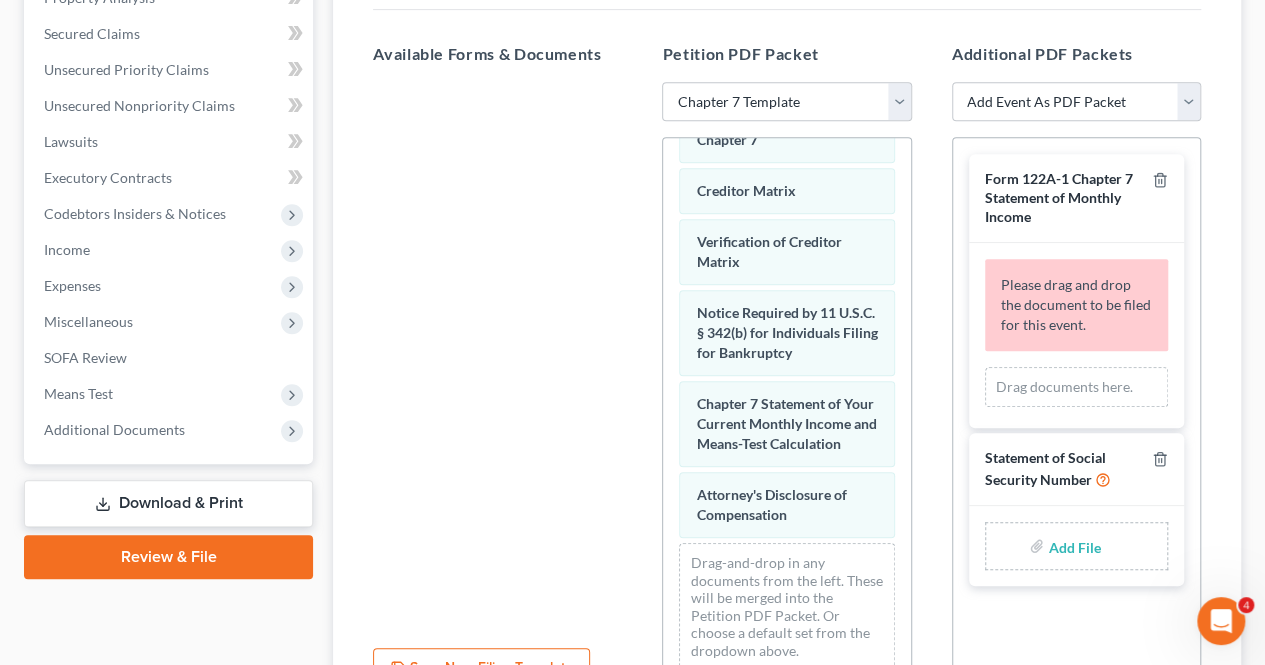 click on "Form 122A-1 Chapter 7 Statement of Monthly Income" at bounding box center [1059, 197] 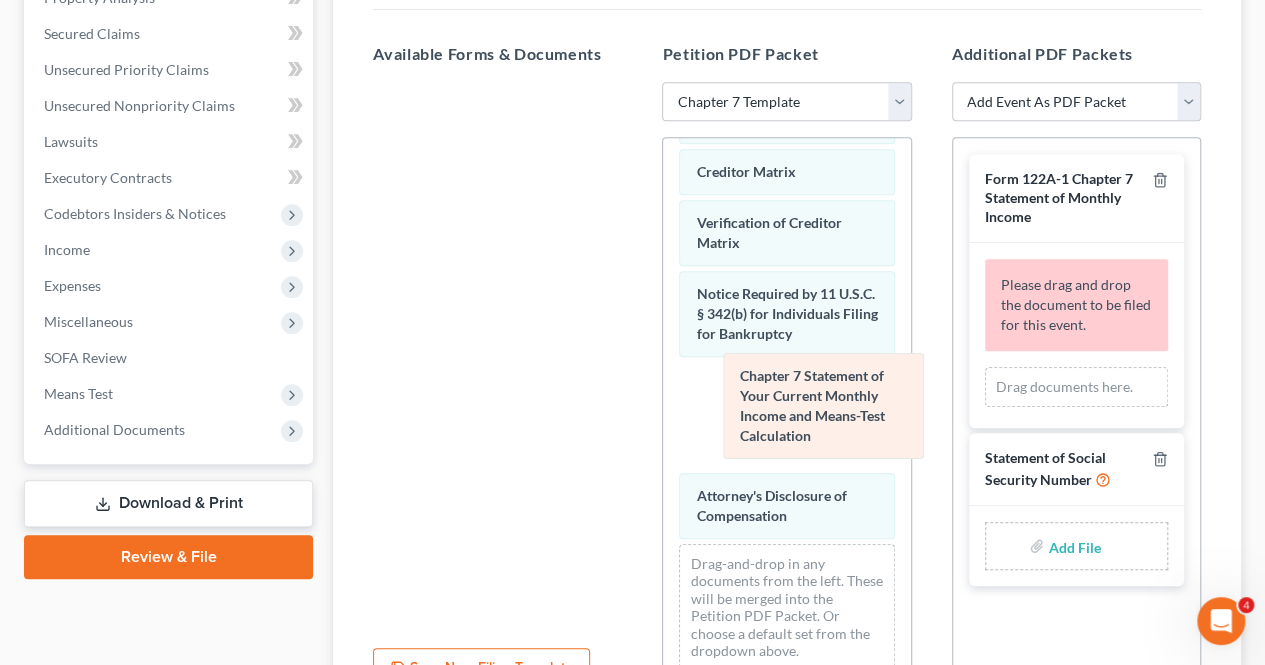 scroll, scrollTop: 996, scrollLeft: 0, axis: vertical 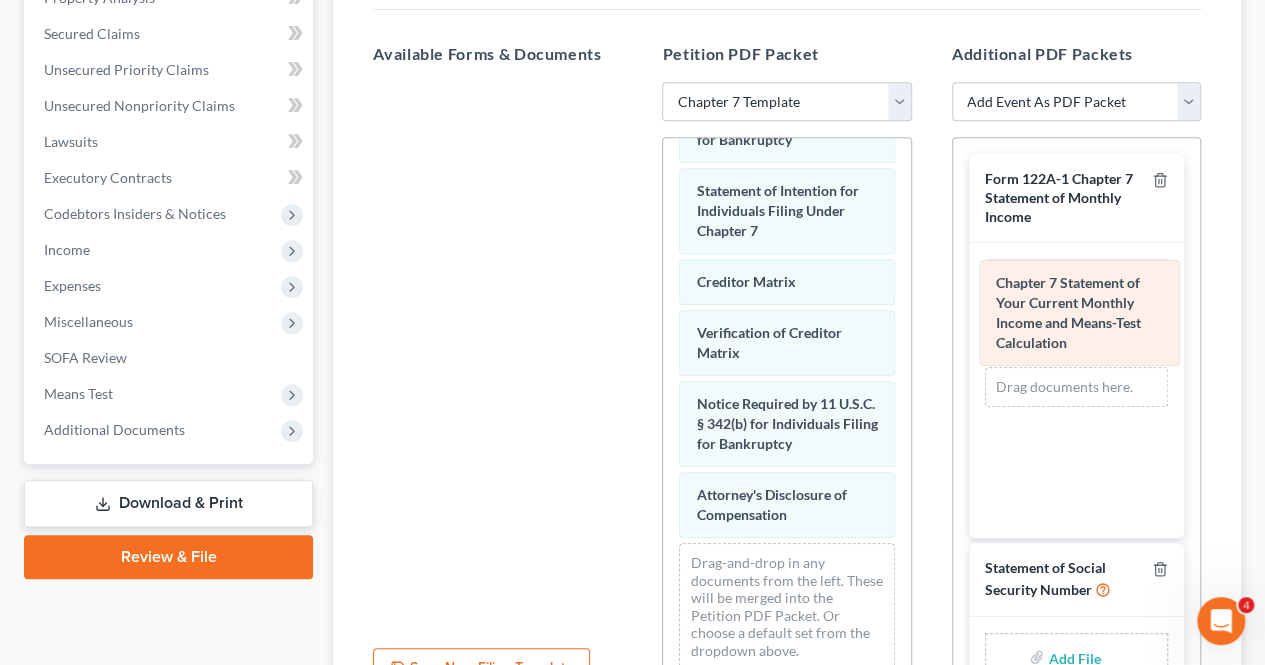 drag, startPoint x: 772, startPoint y: 410, endPoint x: 1072, endPoint y: 308, distance: 316.8659 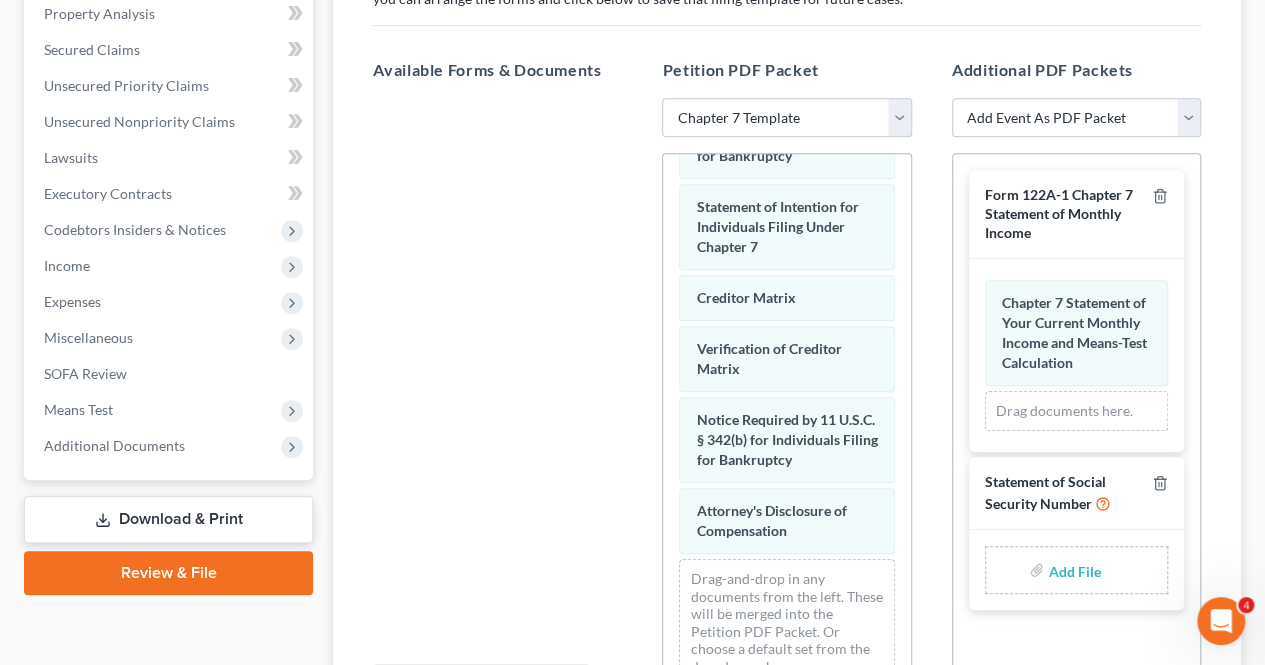 scroll, scrollTop: 208, scrollLeft: 0, axis: vertical 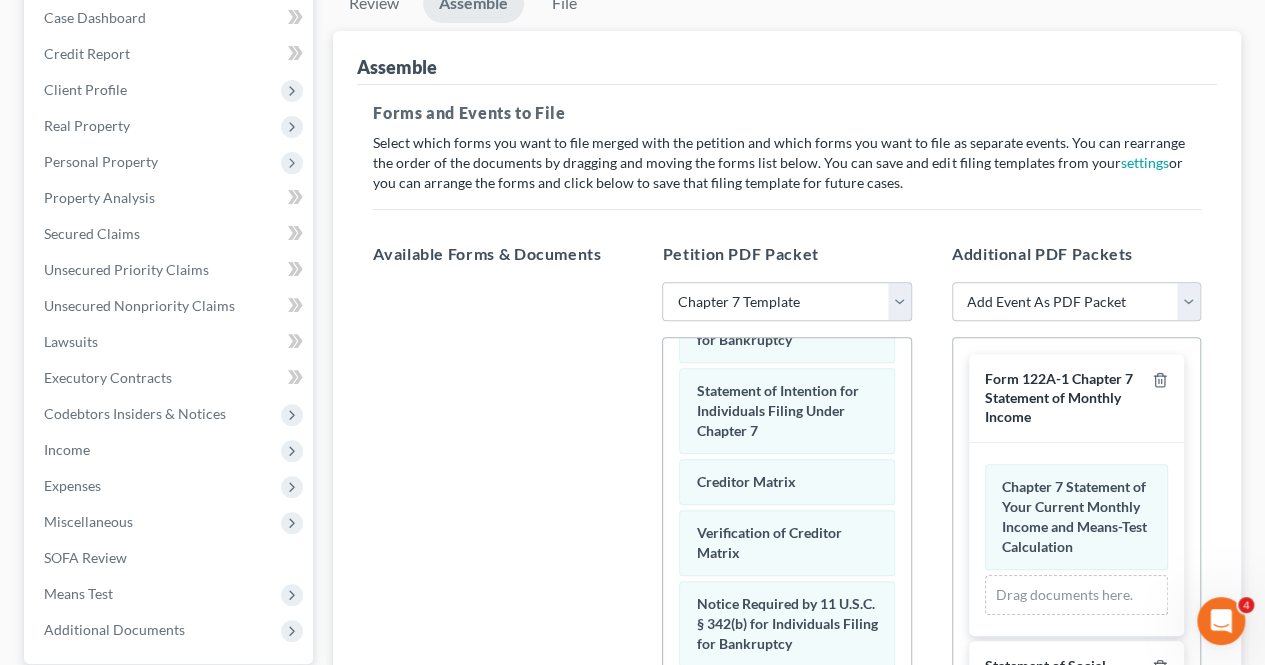 click at bounding box center [497, 557] 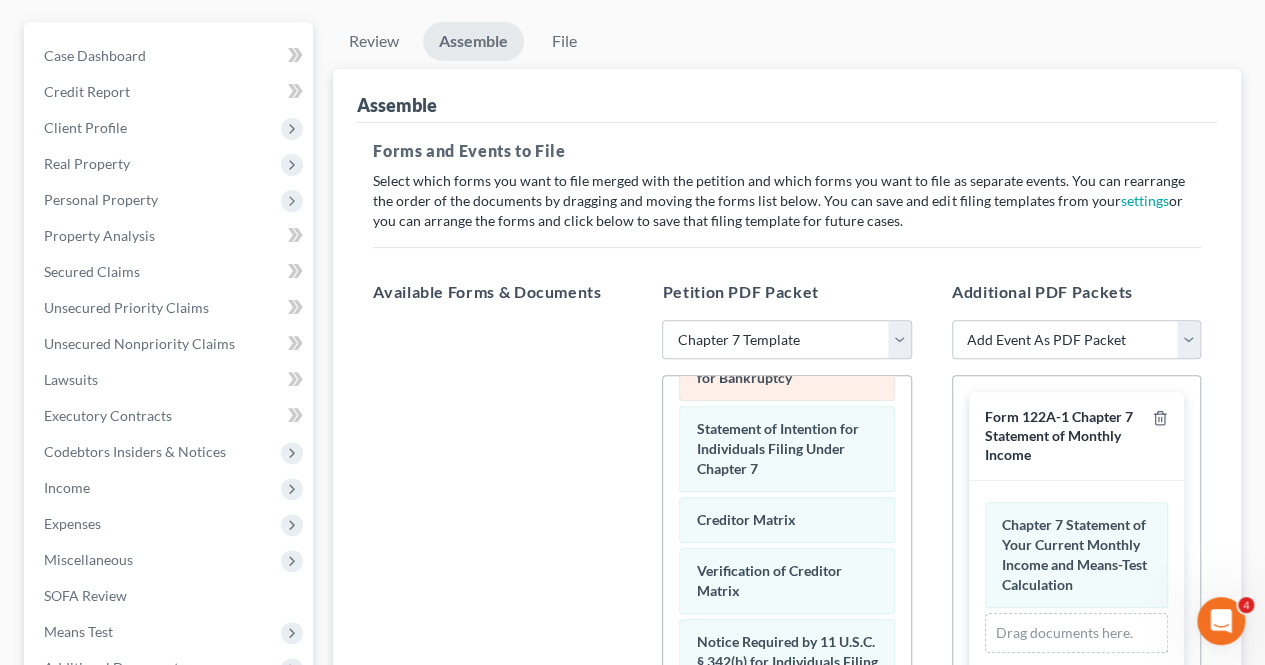 scroll, scrollTop: 208, scrollLeft: 0, axis: vertical 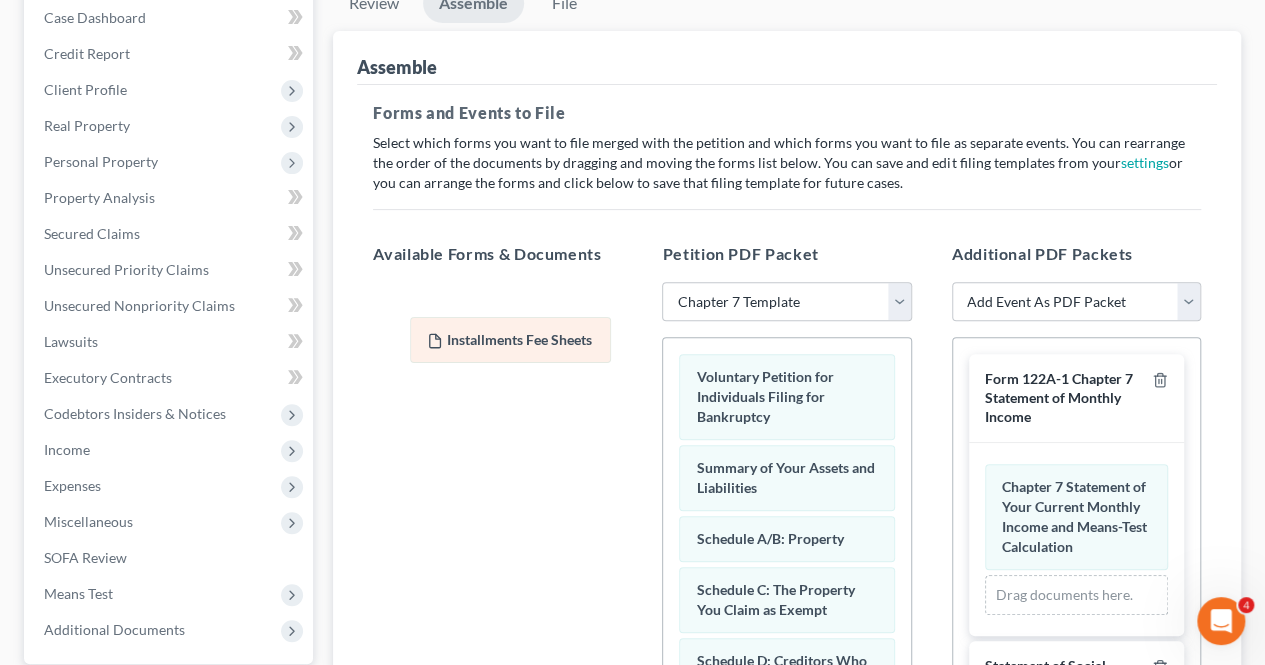 drag, startPoint x: 752, startPoint y: 462, endPoint x: 483, endPoint y: 337, distance: 296.62433 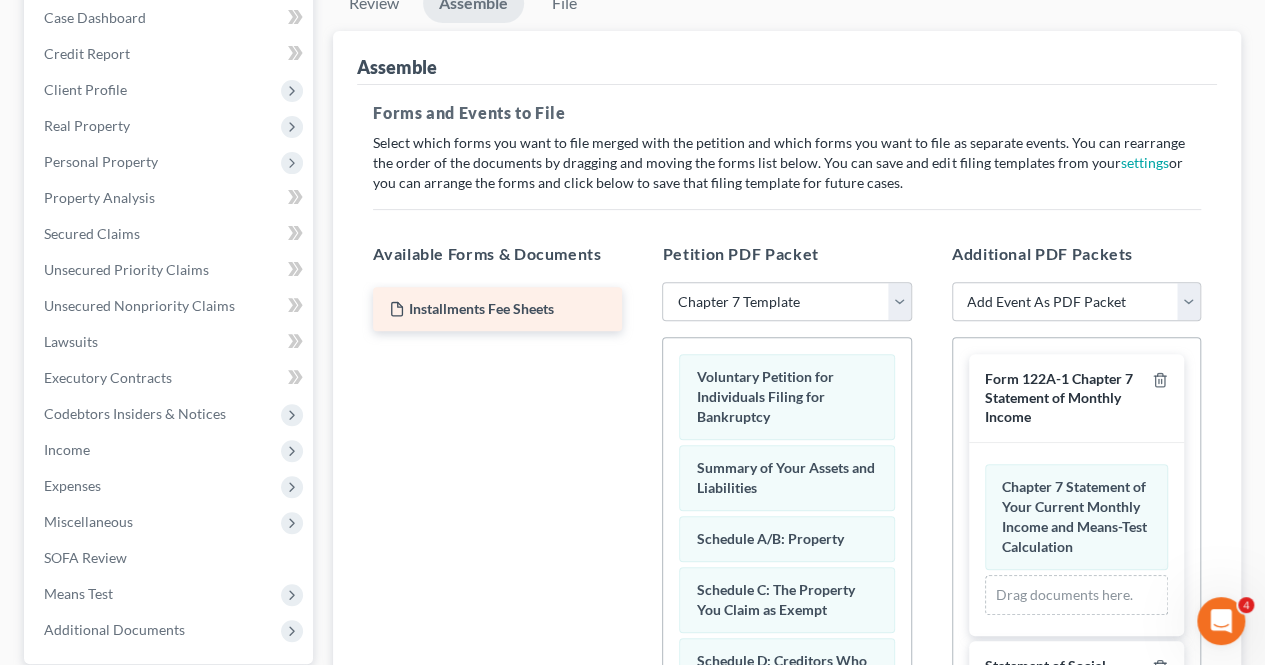 click on "Installments Fee Sheets" at bounding box center (481, 308) 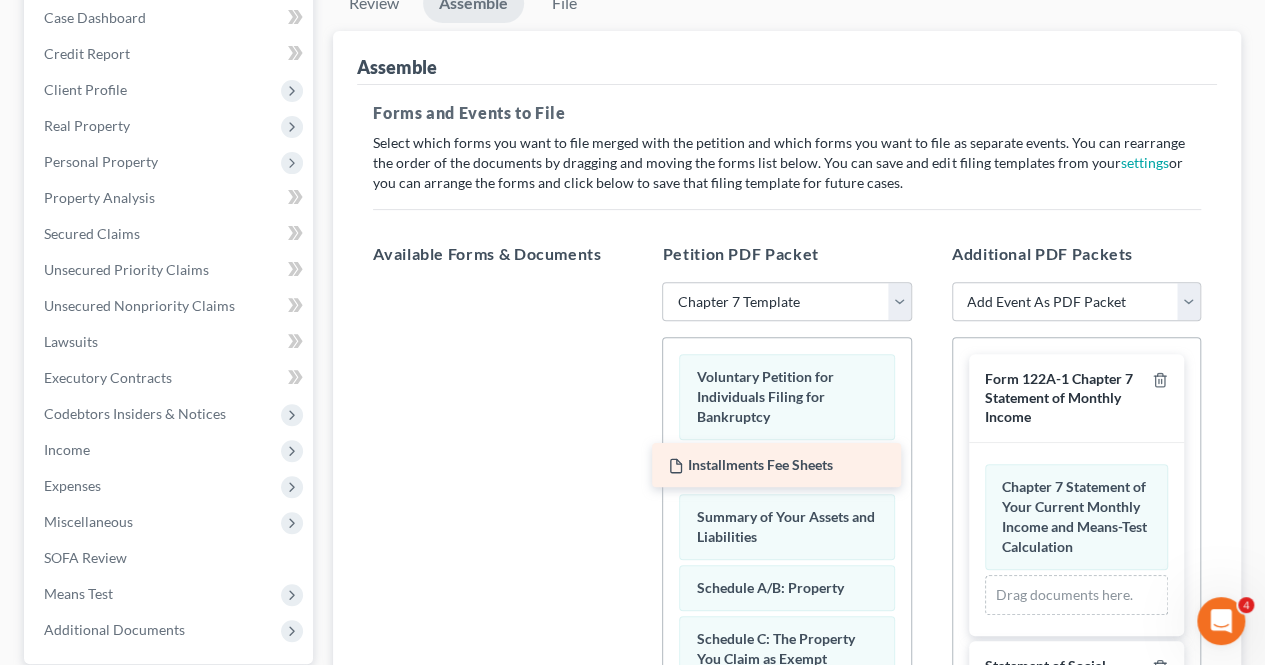 drag, startPoint x: 495, startPoint y: 307, endPoint x: 774, endPoint y: 465, distance: 320.6322 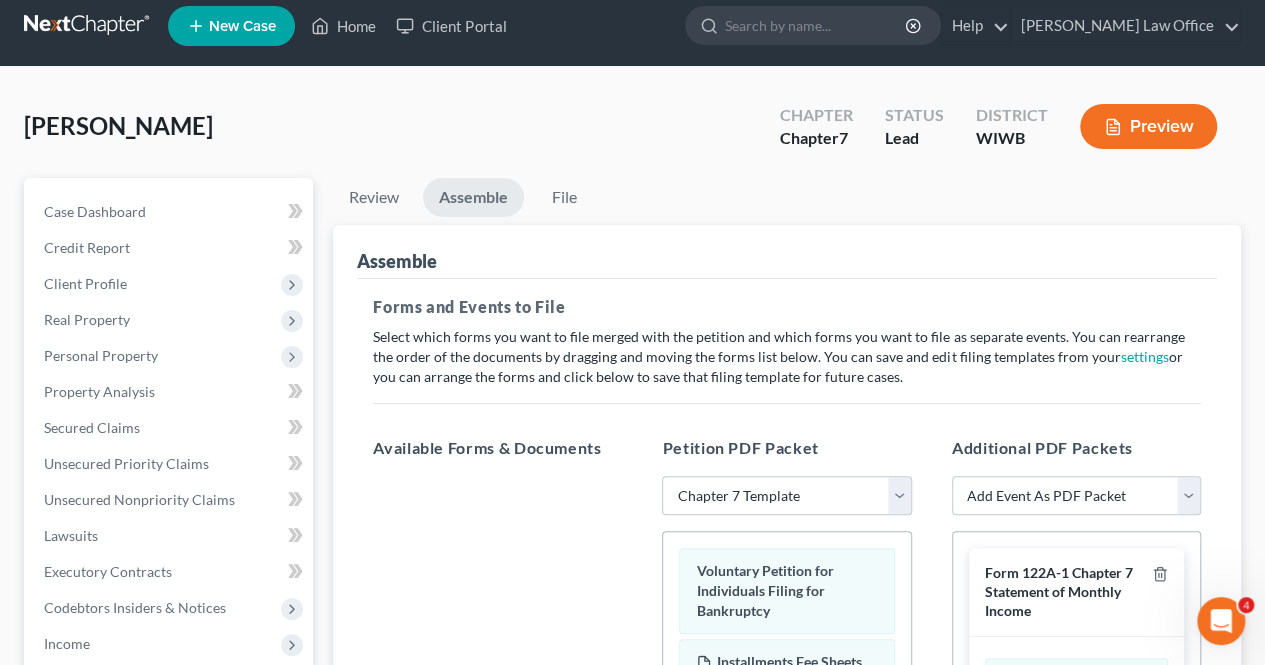 scroll, scrollTop: 608, scrollLeft: 0, axis: vertical 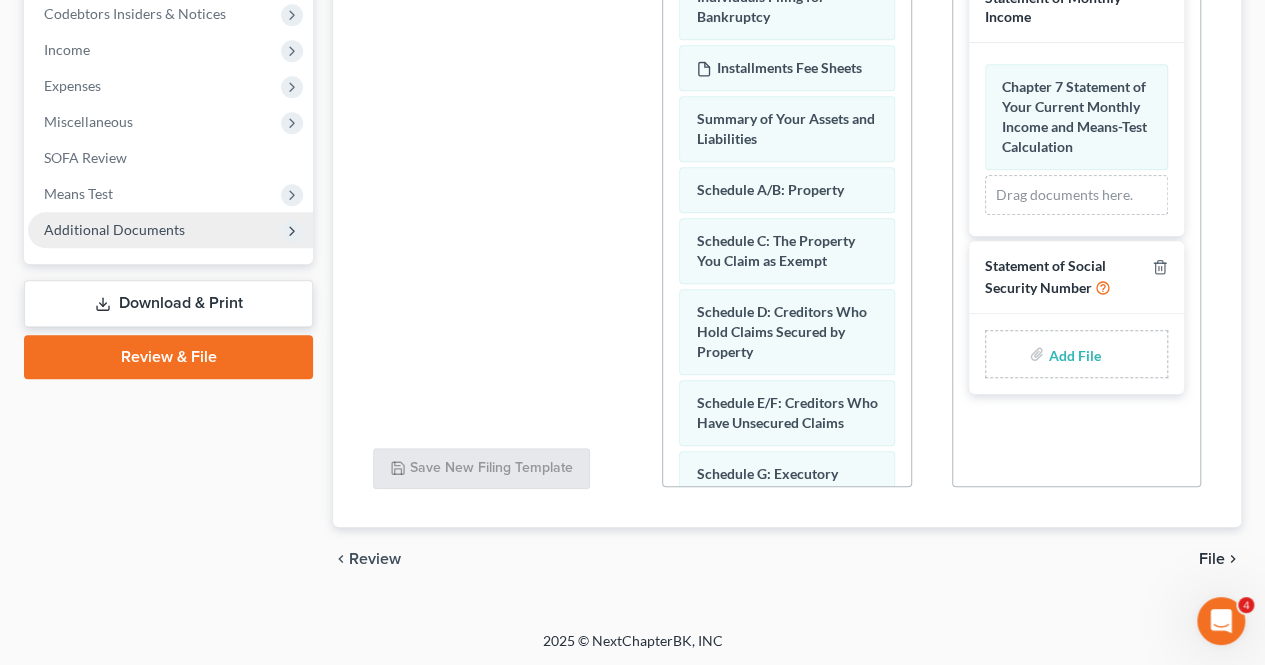click on "Additional Documents" at bounding box center [114, 229] 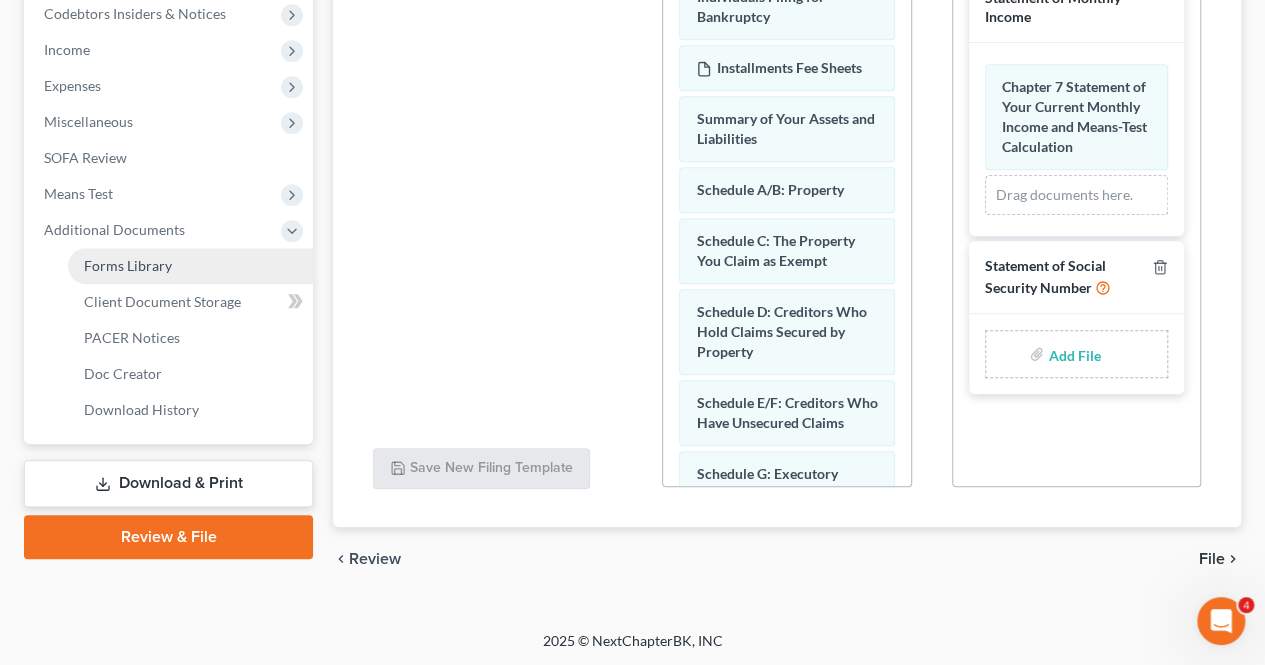 click on "Forms Library" at bounding box center (128, 265) 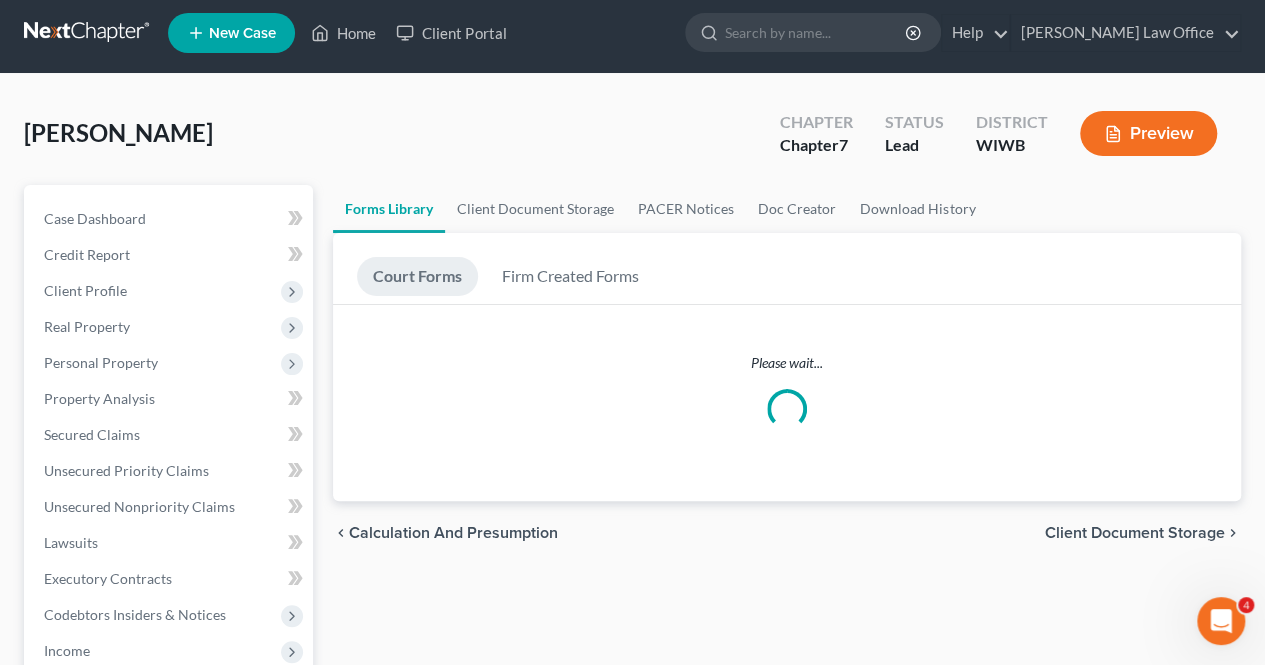 scroll, scrollTop: 0, scrollLeft: 0, axis: both 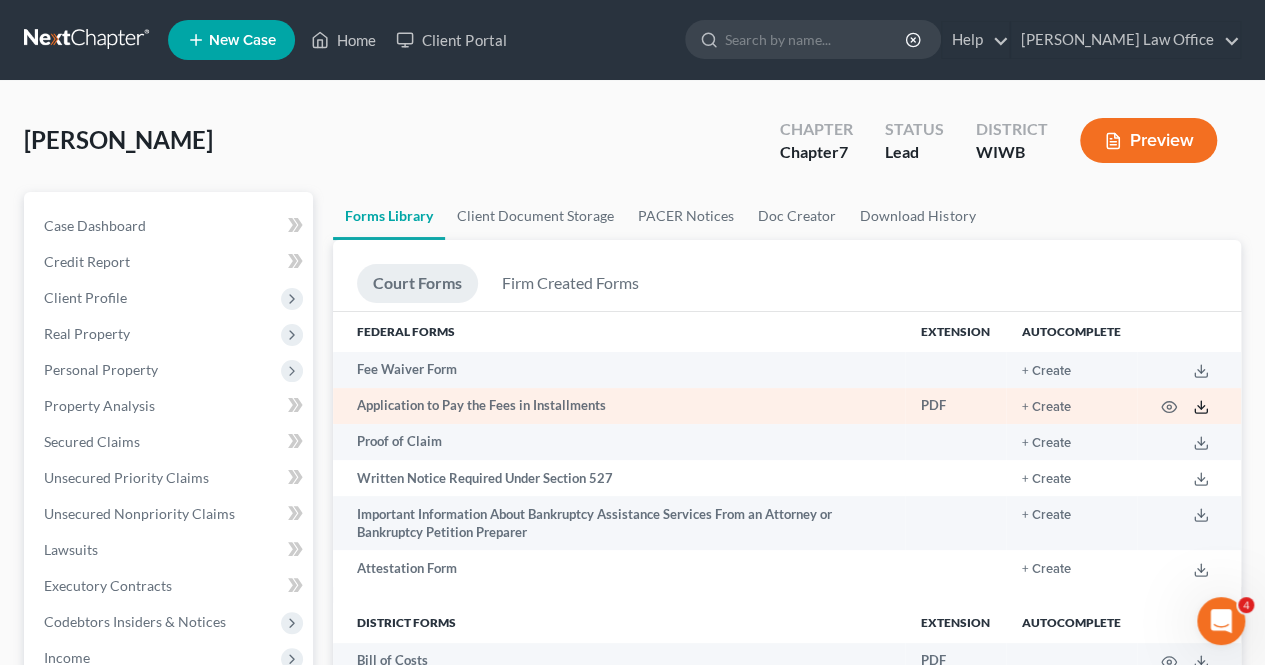 click 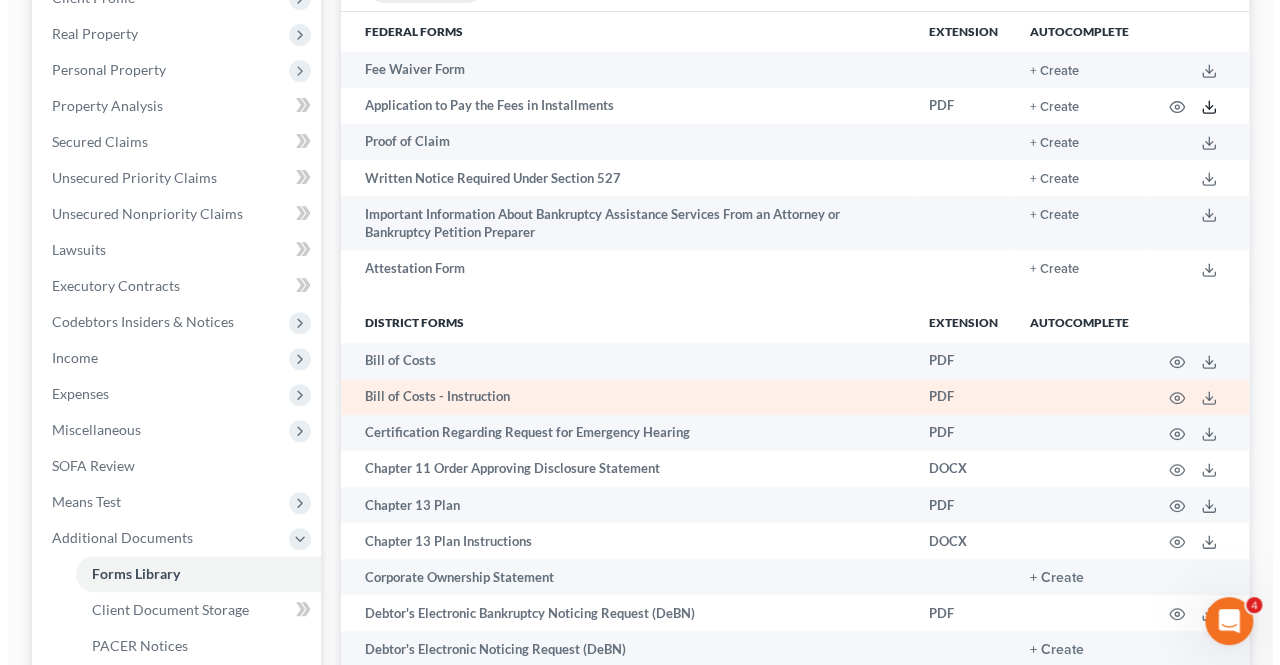 scroll, scrollTop: 0, scrollLeft: 0, axis: both 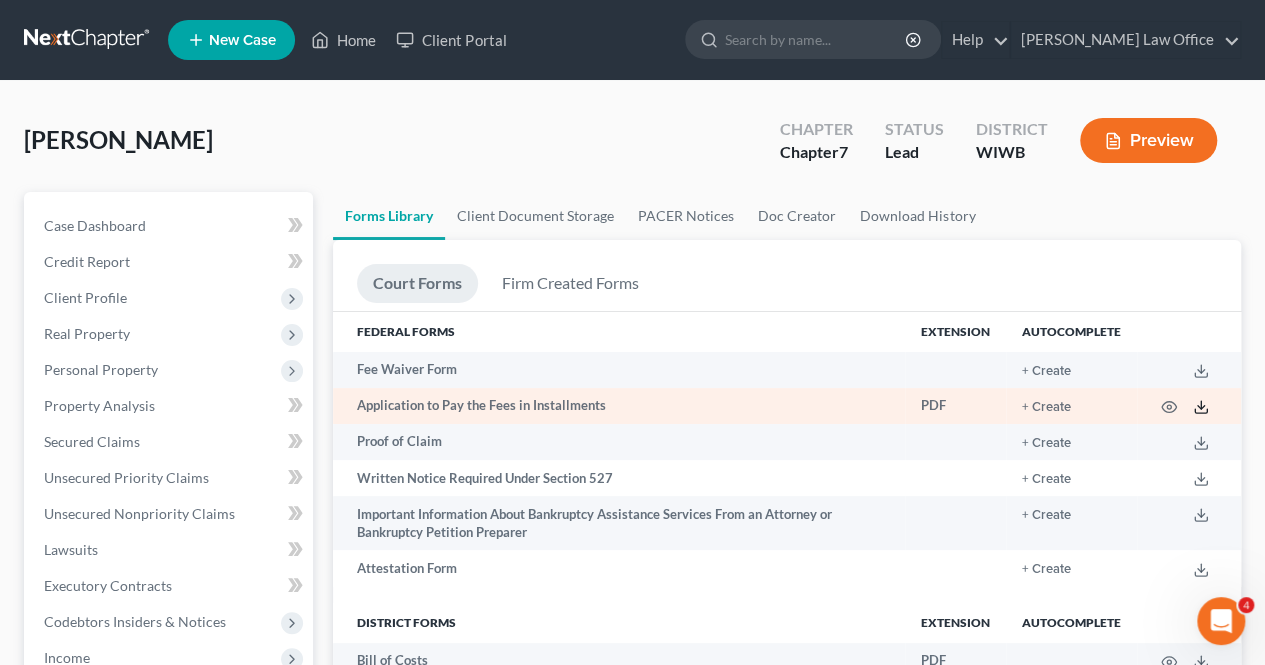 click 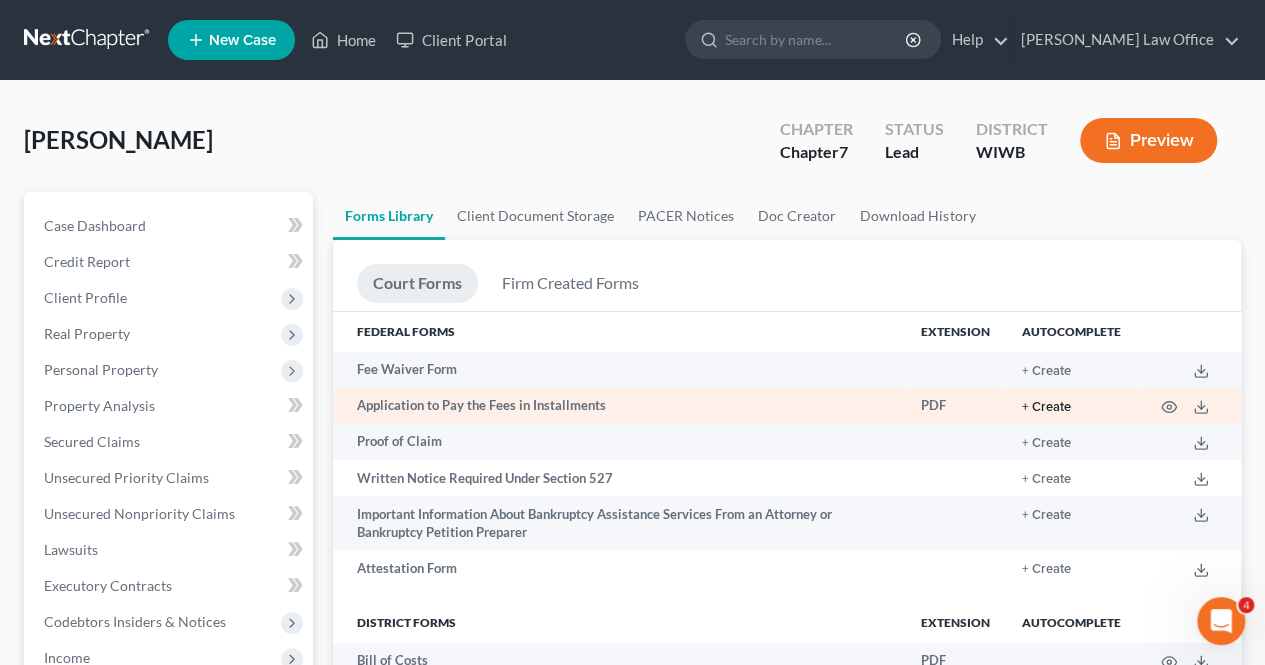 click on "+ Create" at bounding box center (1046, 407) 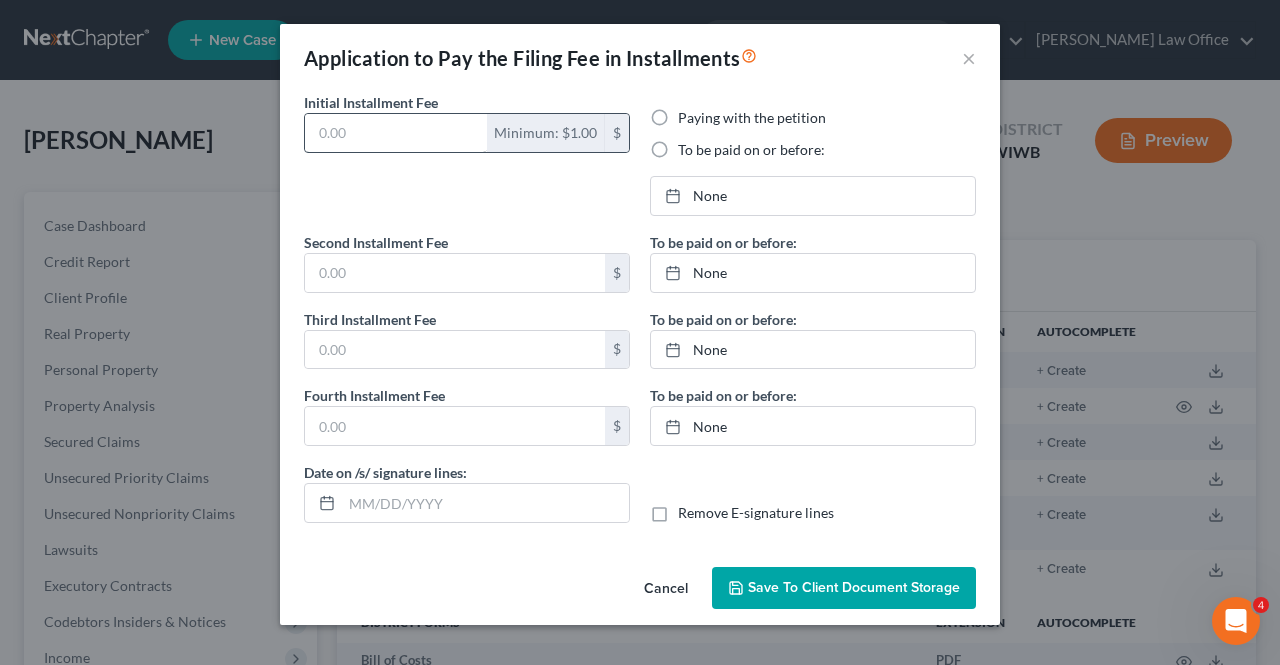 type on "0.00" 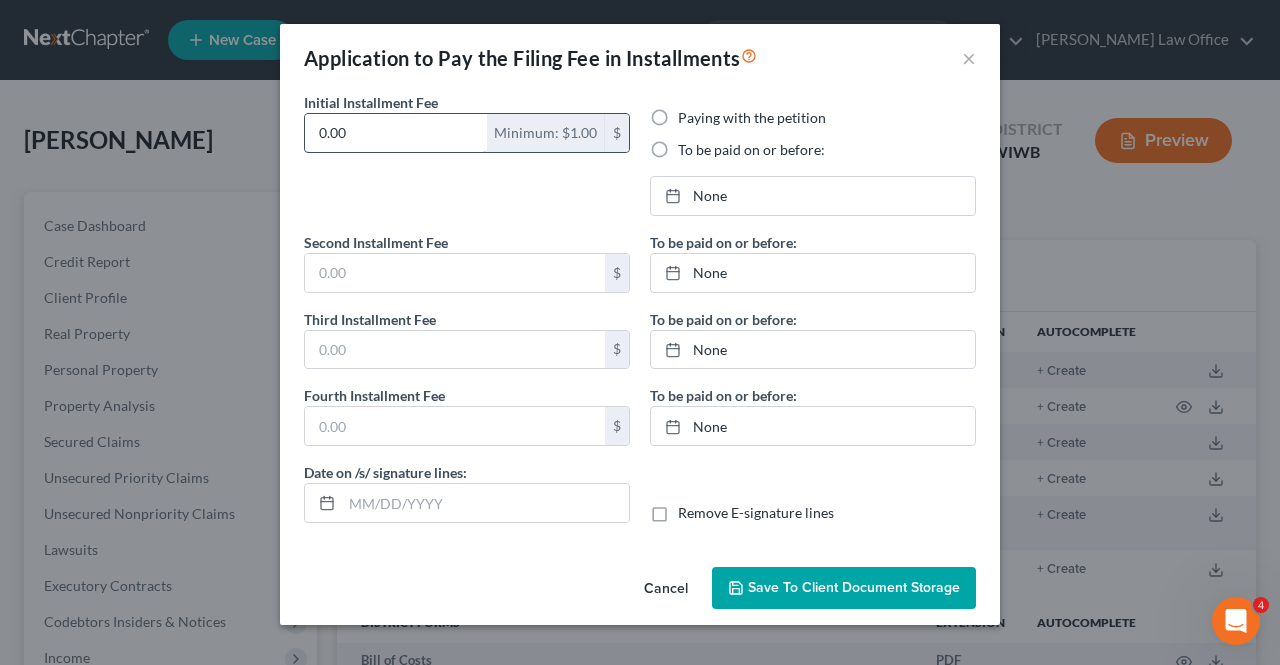 radio on "true" 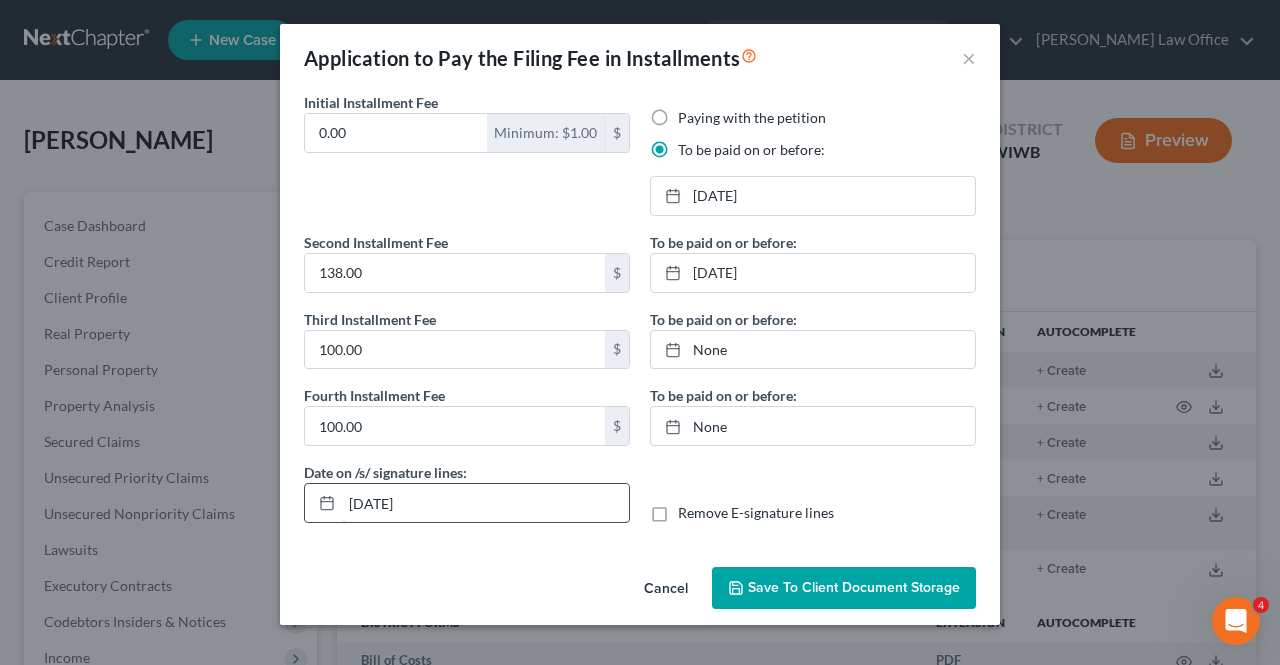 click on "[DATE]" at bounding box center [485, 503] 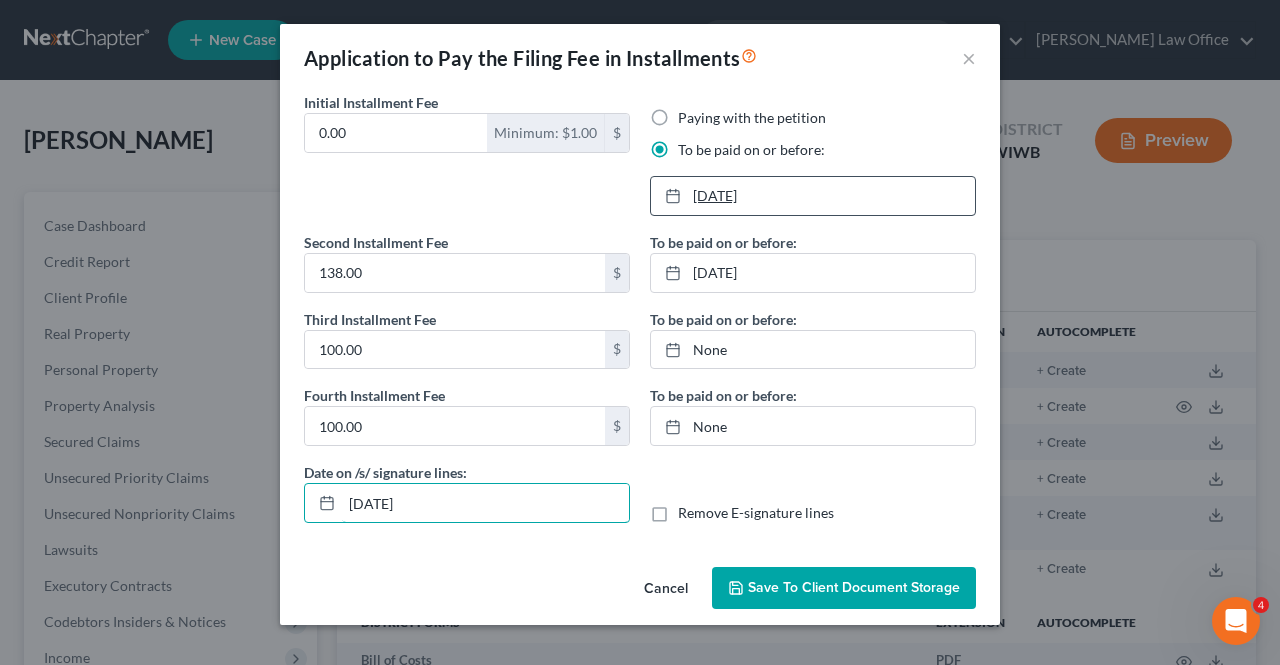 type on "[DATE]" 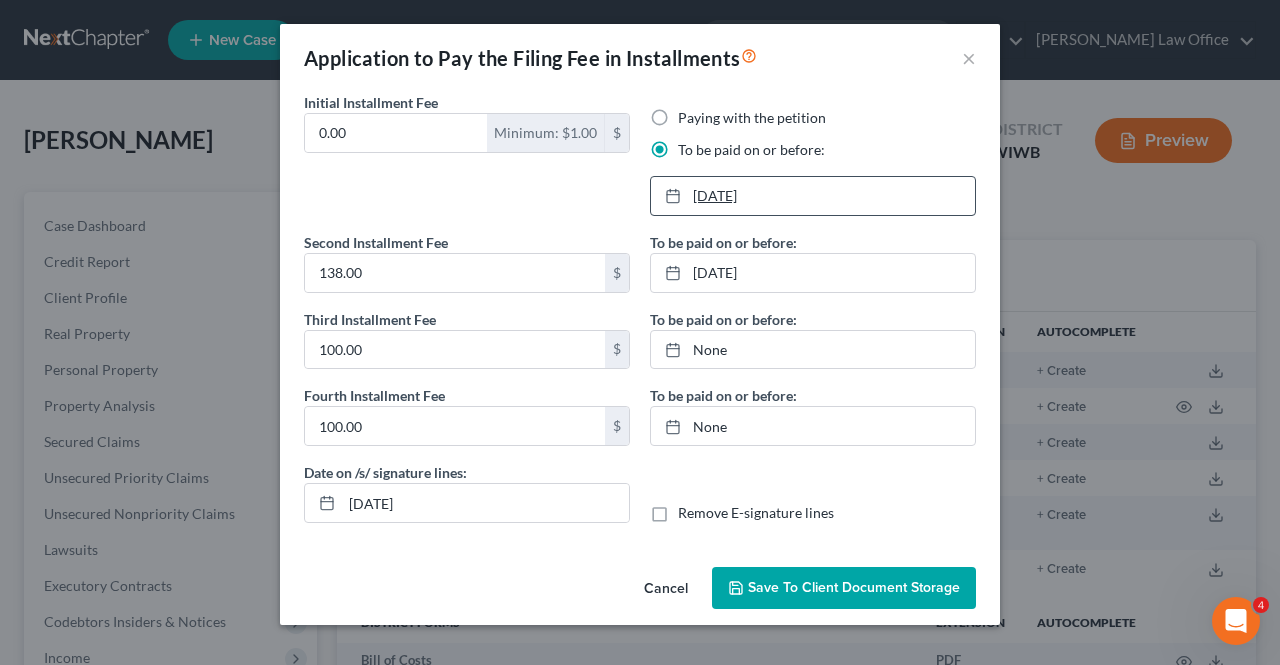click on "[DATE]" at bounding box center (813, 196) 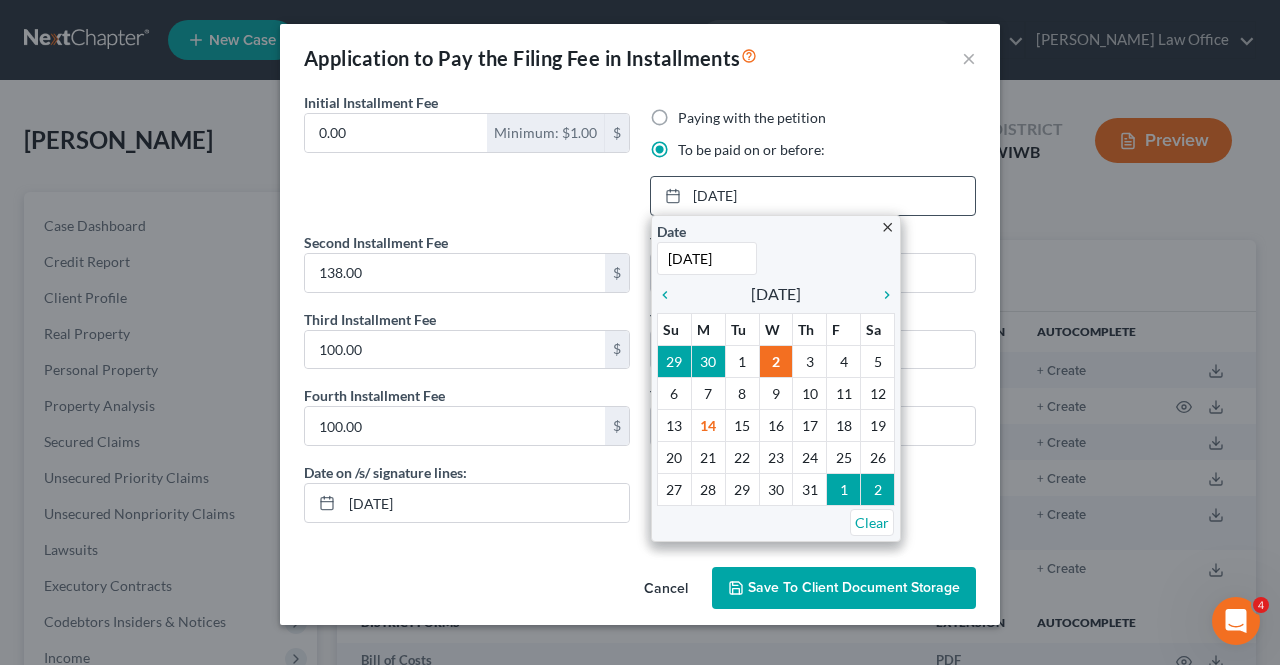 click on "close" at bounding box center (887, 227) 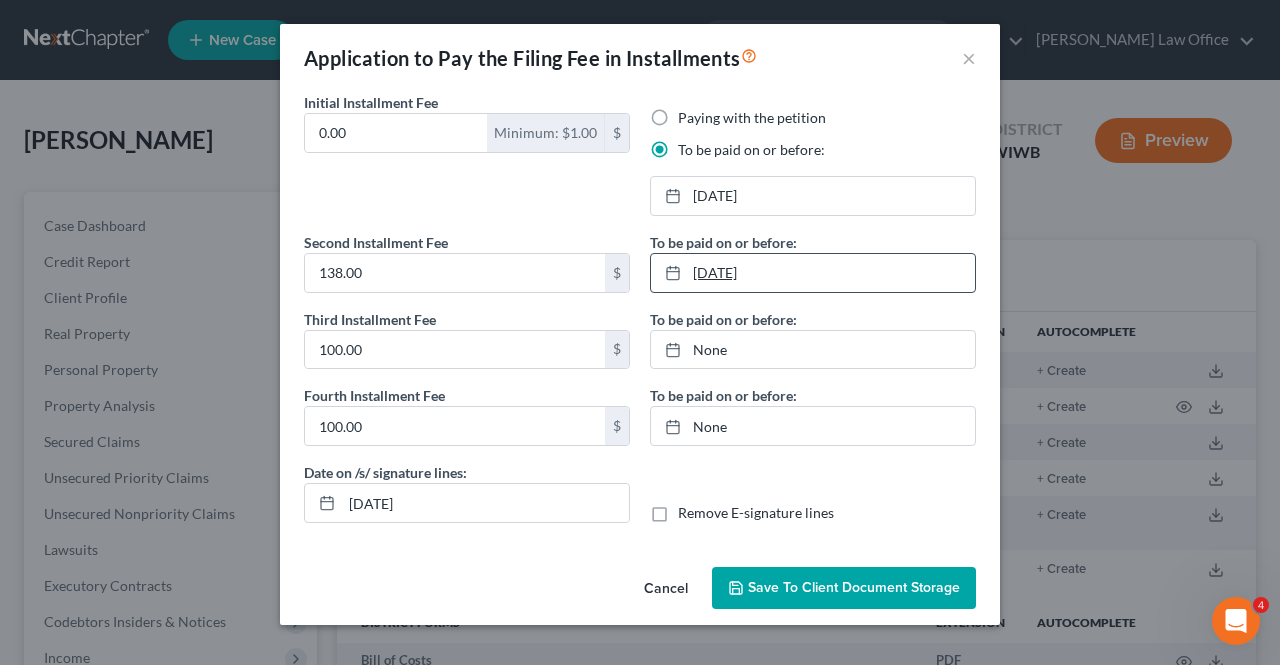 click on "[DATE]" at bounding box center (813, 273) 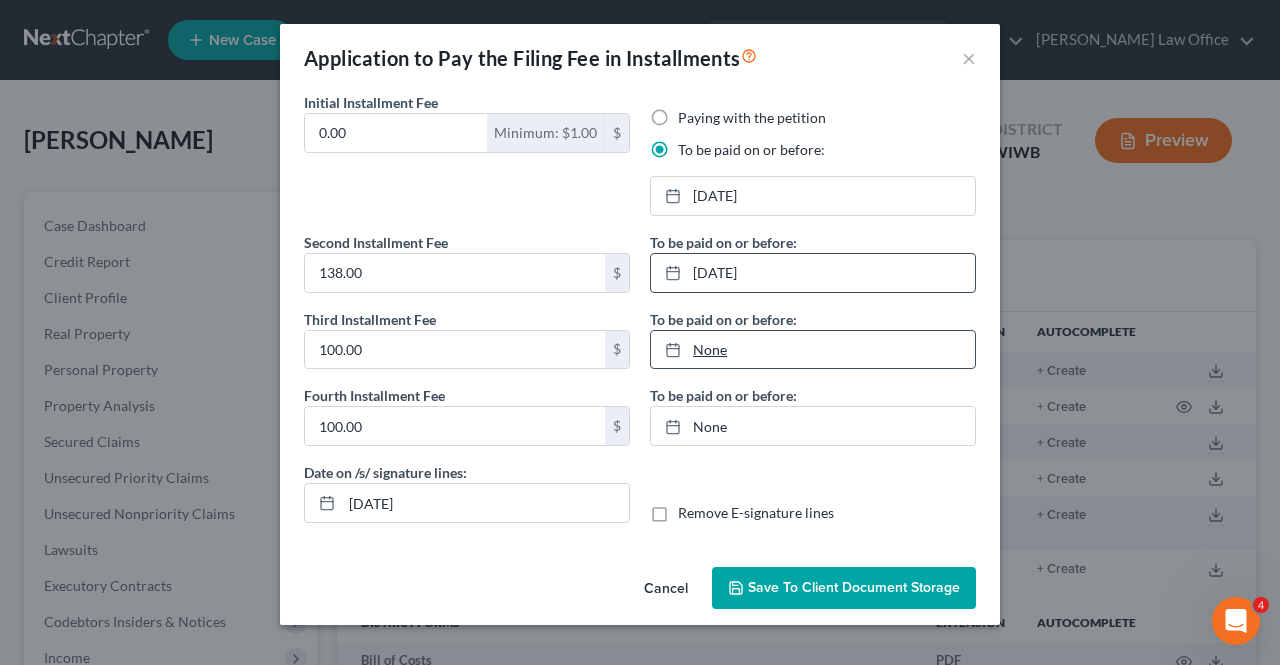 type on "[DATE]" 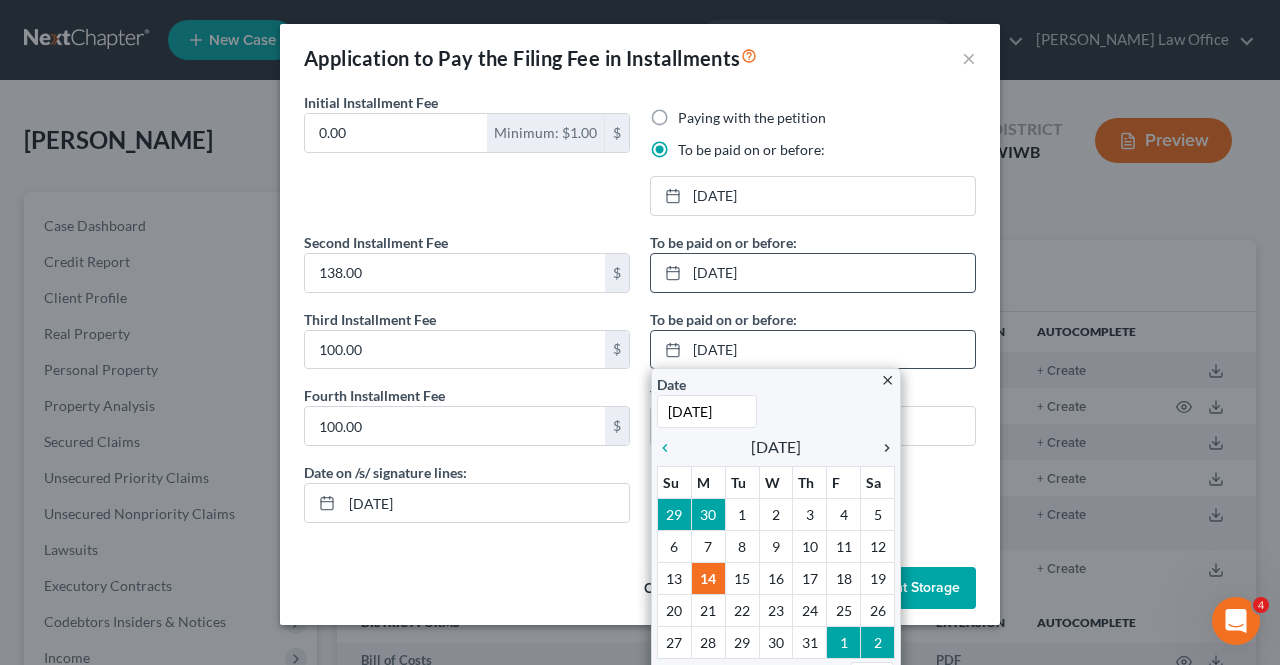 click on "chevron_right" at bounding box center (882, 448) 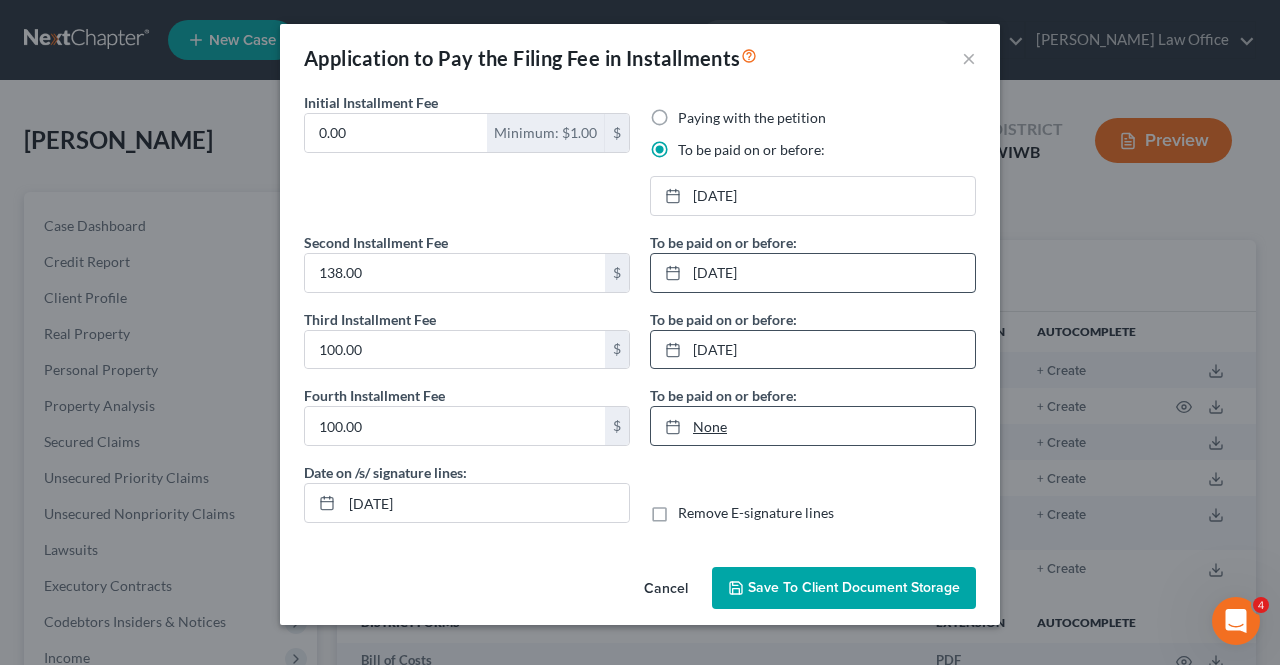 type on "[DATE]" 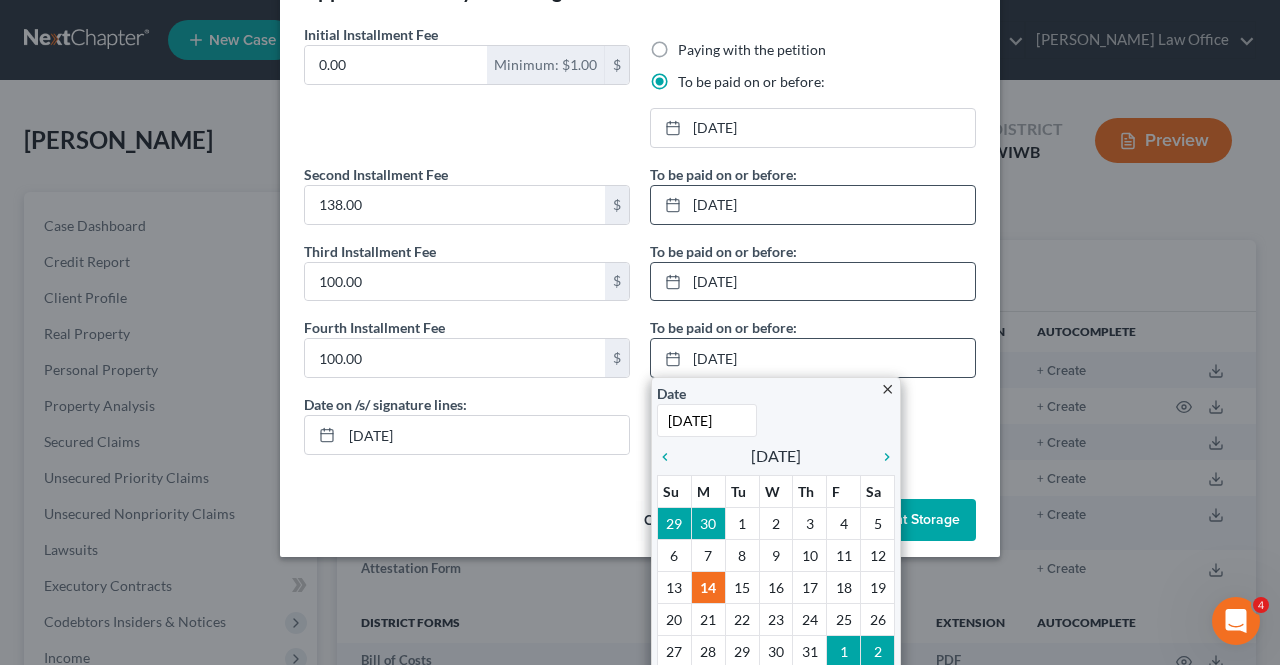 scroll, scrollTop: 100, scrollLeft: 0, axis: vertical 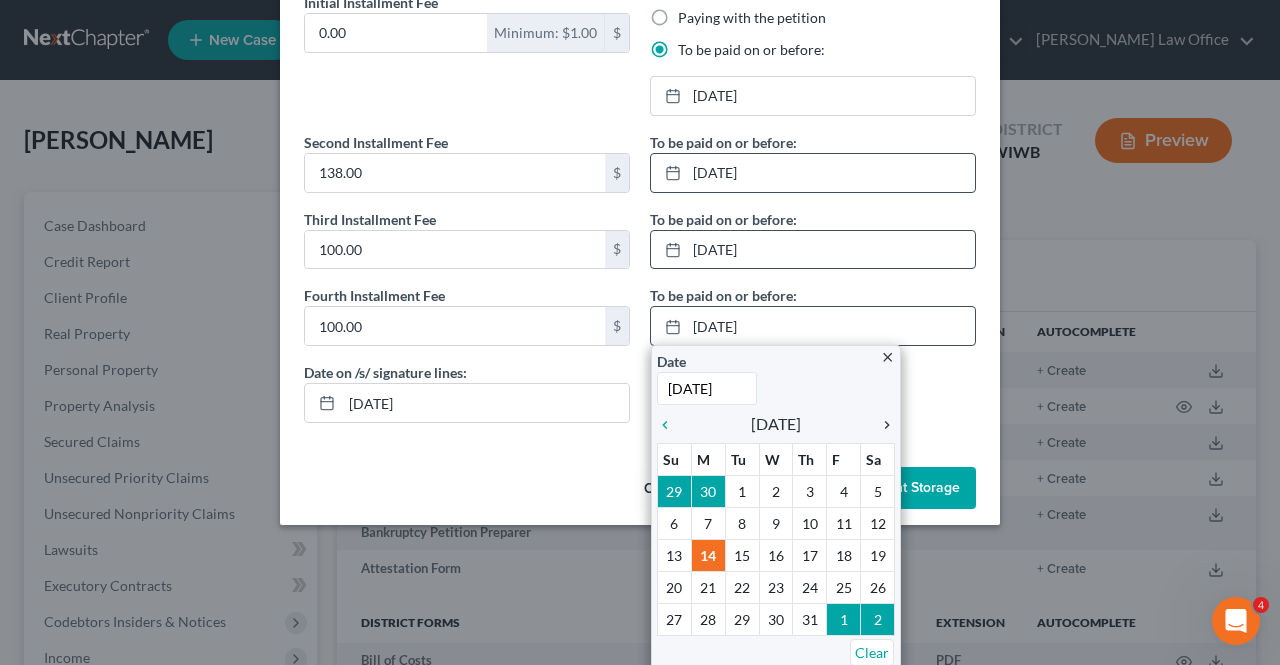 click on "chevron_right" at bounding box center [882, 425] 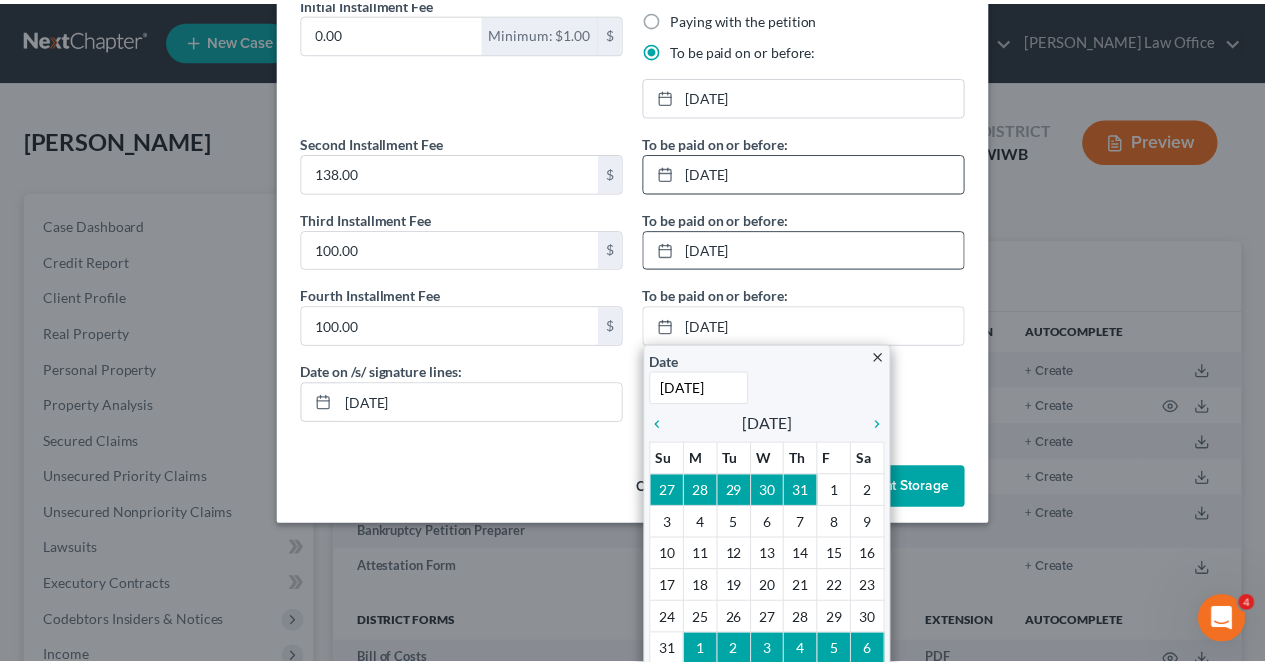 scroll, scrollTop: 0, scrollLeft: 0, axis: both 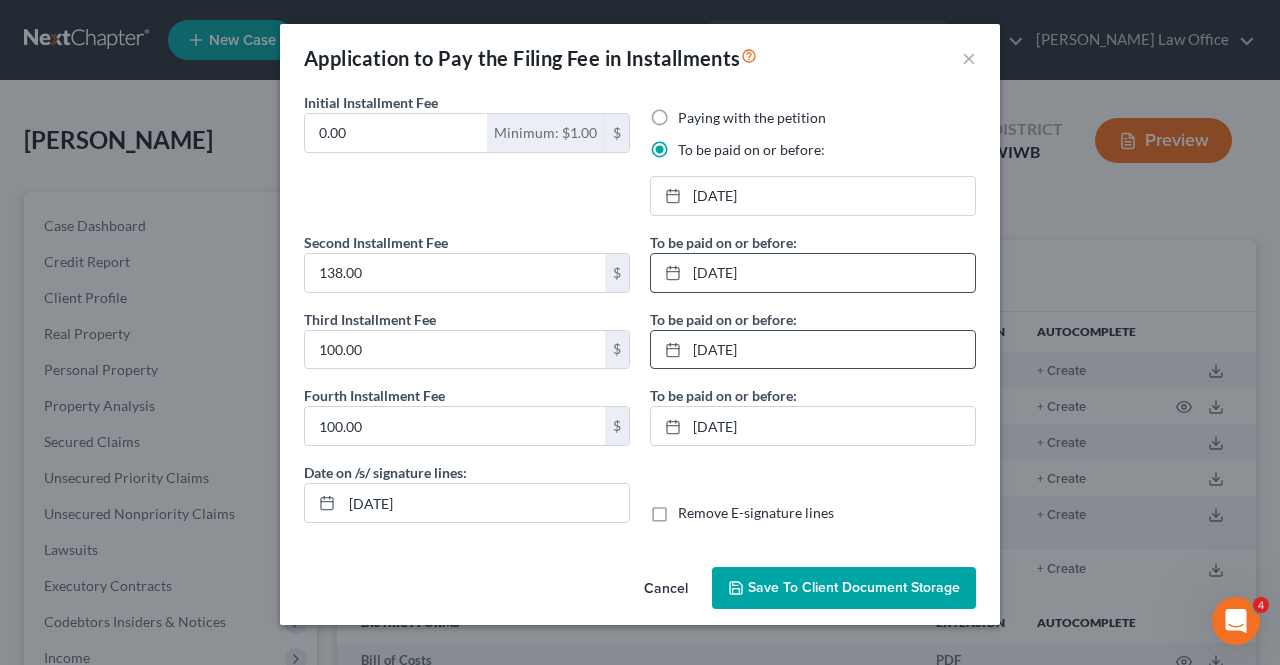 click on "Save to Client Document Storage" at bounding box center (854, 587) 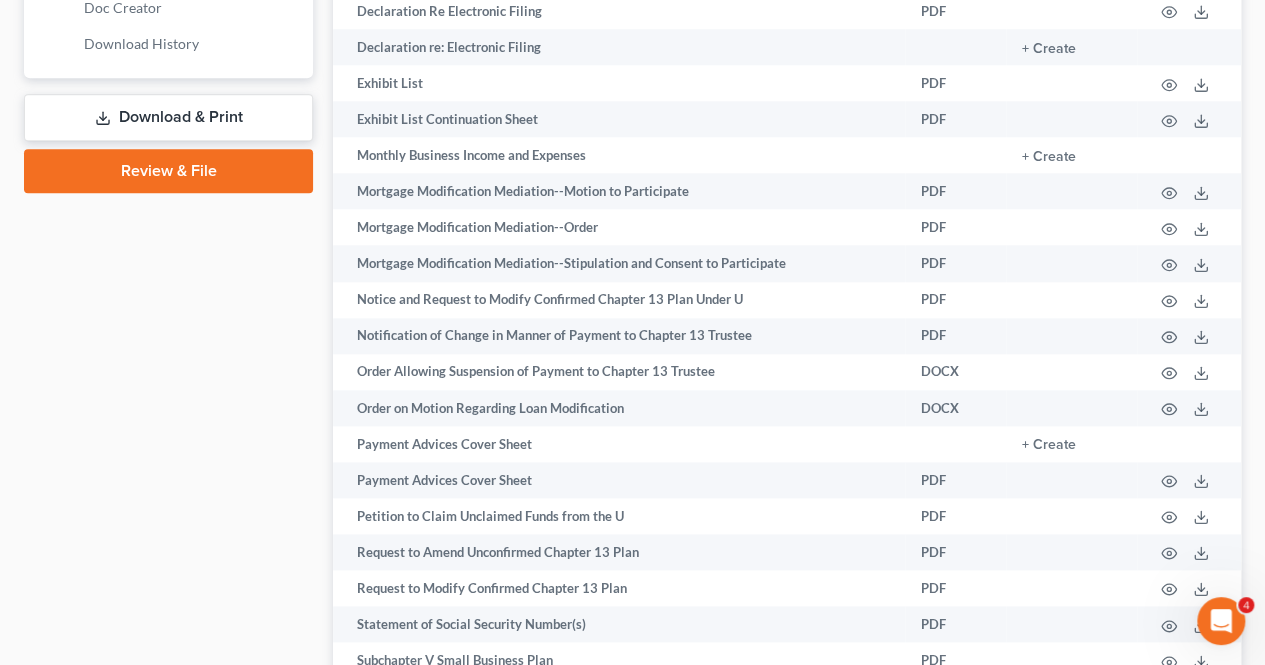 scroll, scrollTop: 774, scrollLeft: 0, axis: vertical 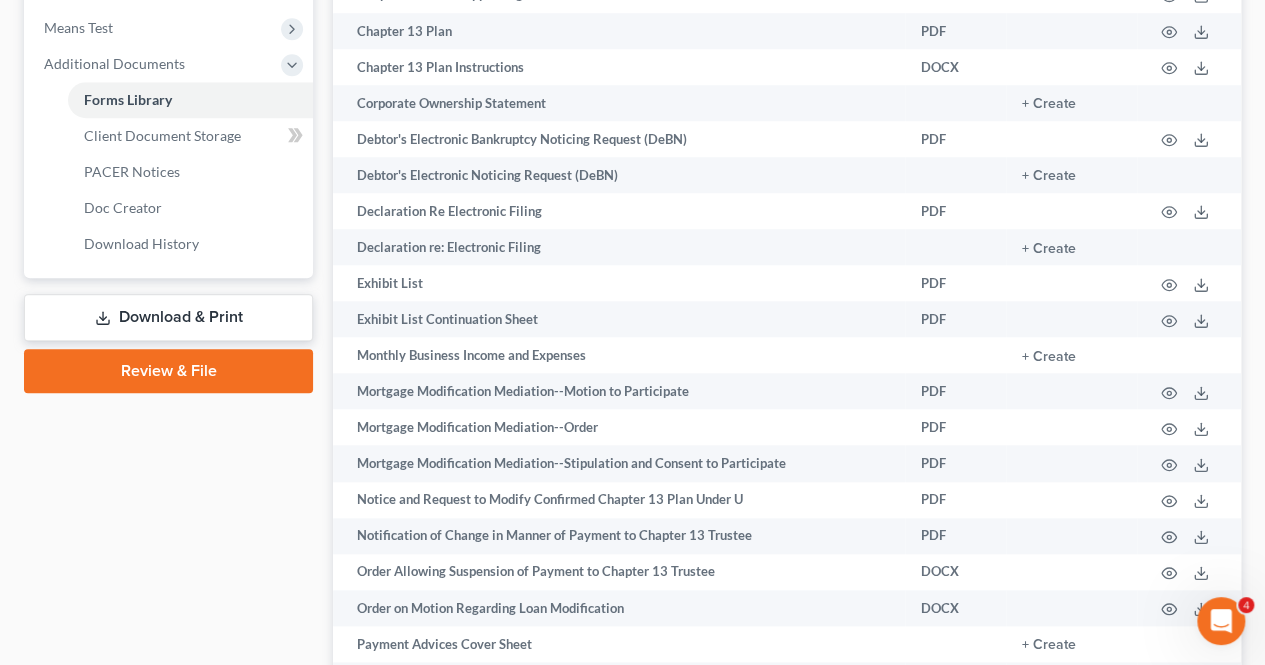 click on "Review & File" at bounding box center [168, 371] 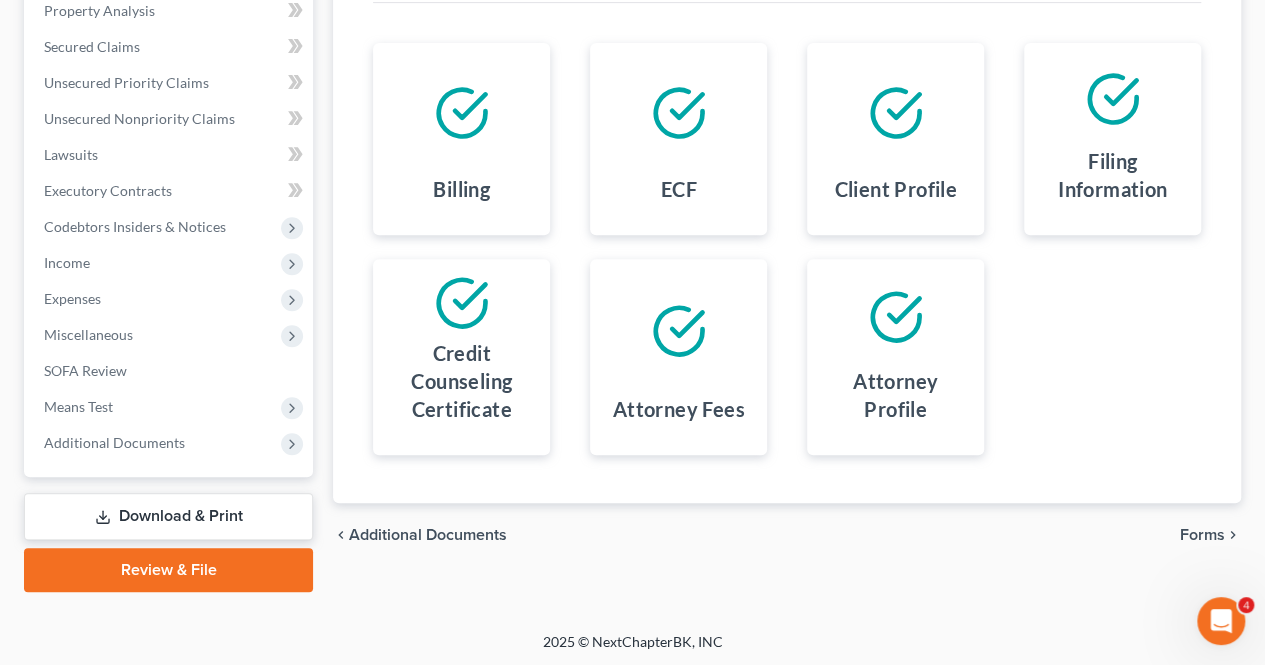 scroll, scrollTop: 0, scrollLeft: 0, axis: both 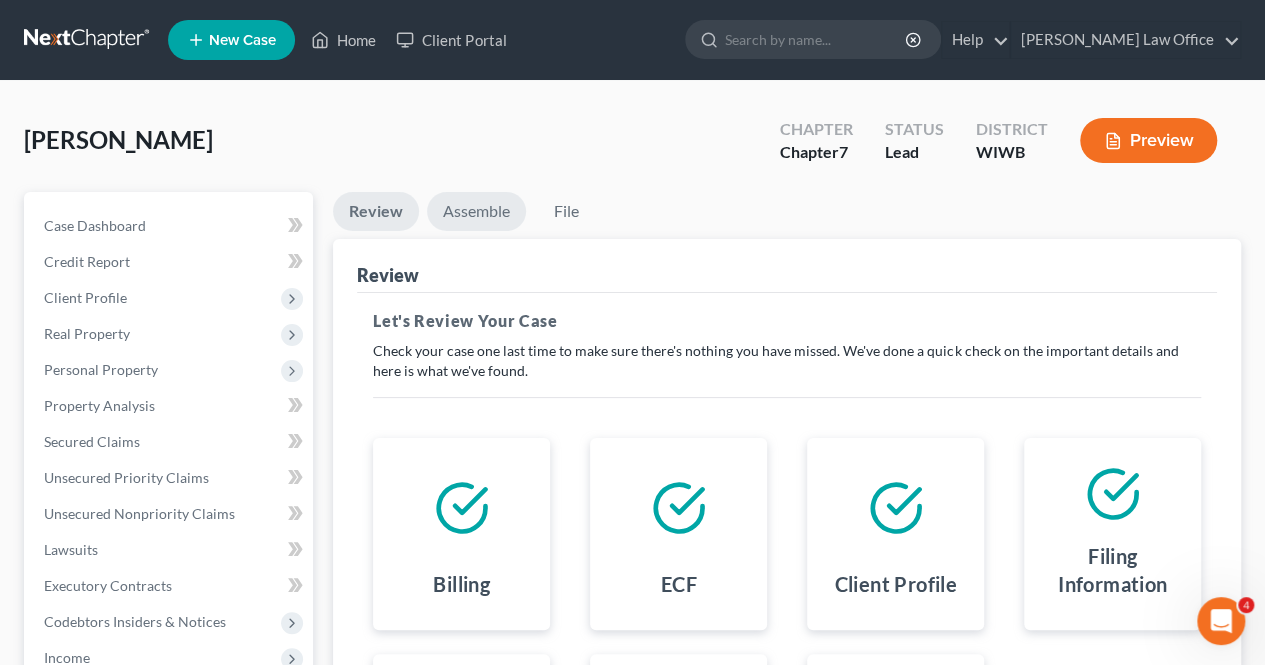 click on "Assemble" at bounding box center [476, 211] 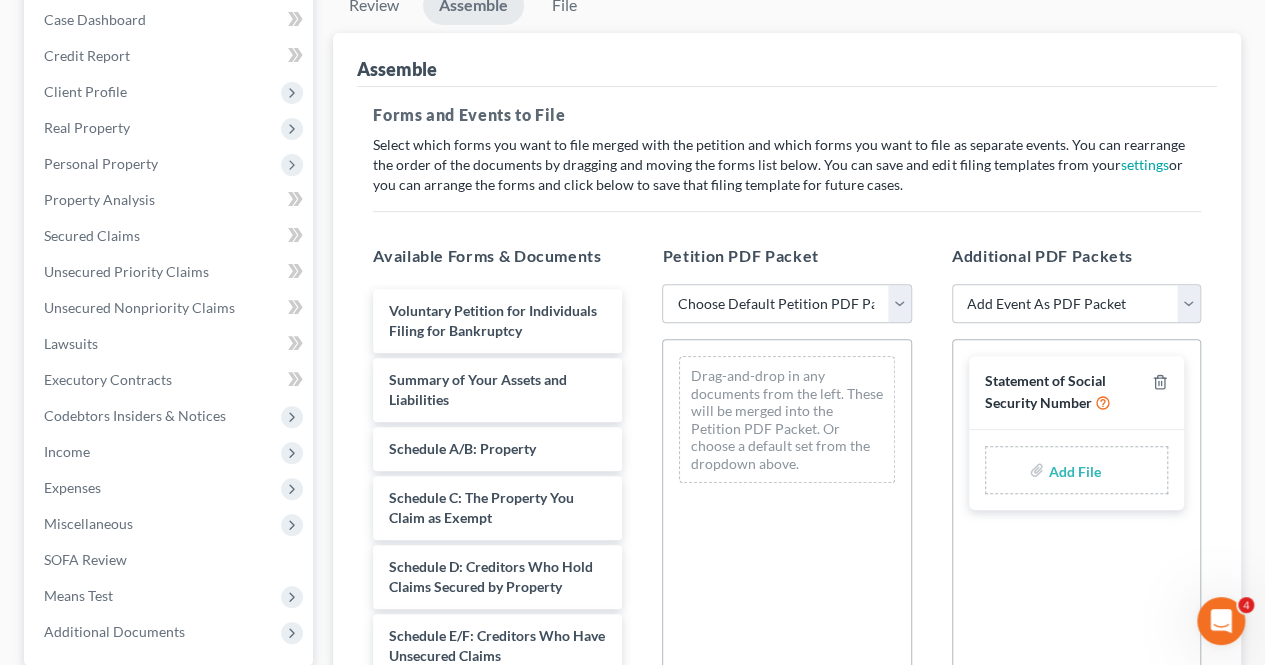 scroll, scrollTop: 0, scrollLeft: 0, axis: both 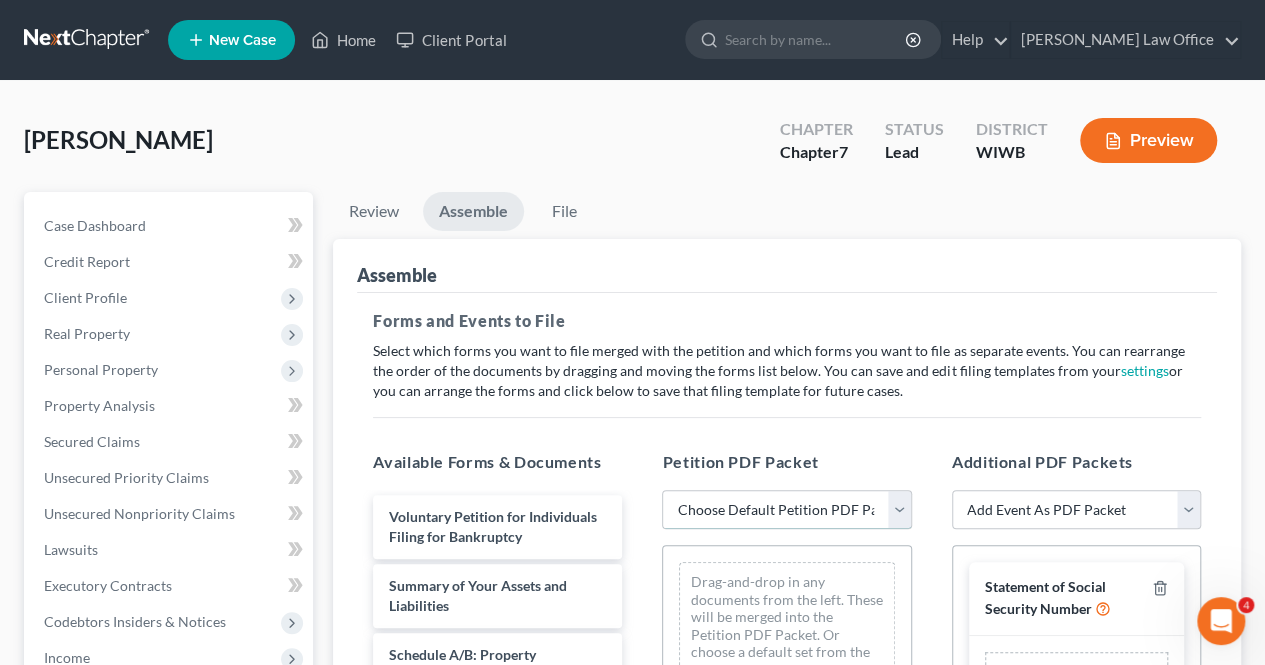 click on "Choose Default Petition PDF Packet Emergency Filing (Voluntary Petition and Creditor List Only) Chapter 7 Template" at bounding box center (786, 510) 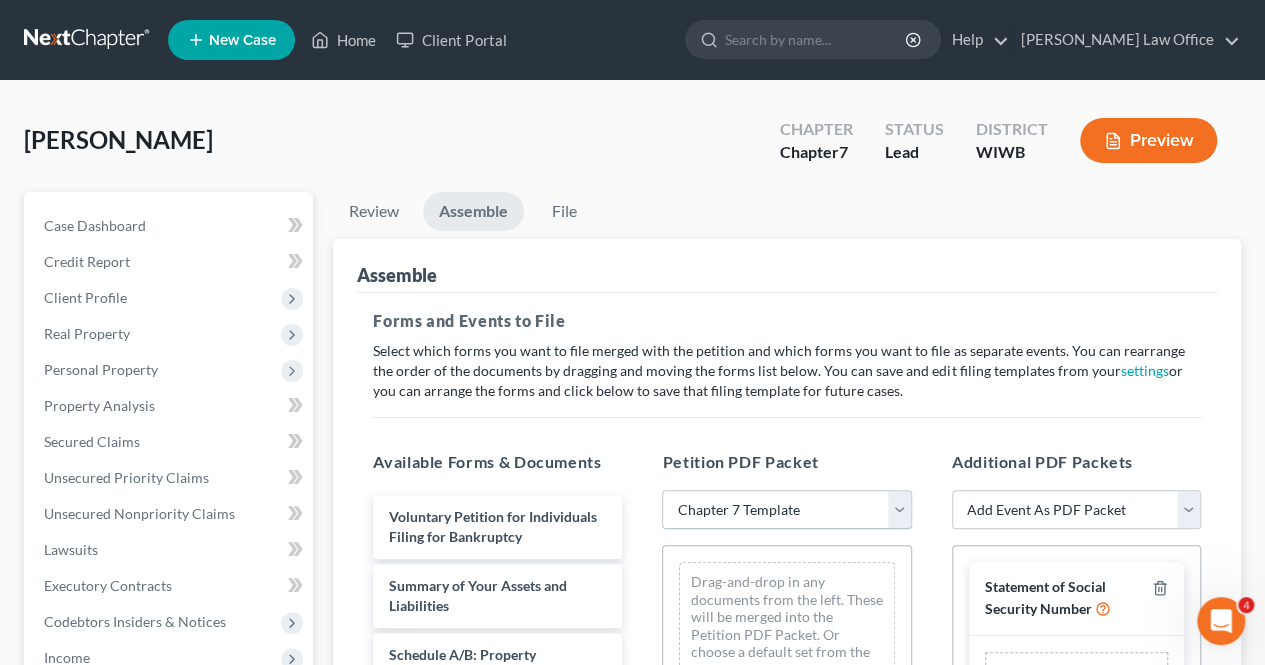 click on "Choose Default Petition PDF Packet Emergency Filing (Voluntary Petition and Creditor List Only) Chapter 7 Template" at bounding box center (786, 510) 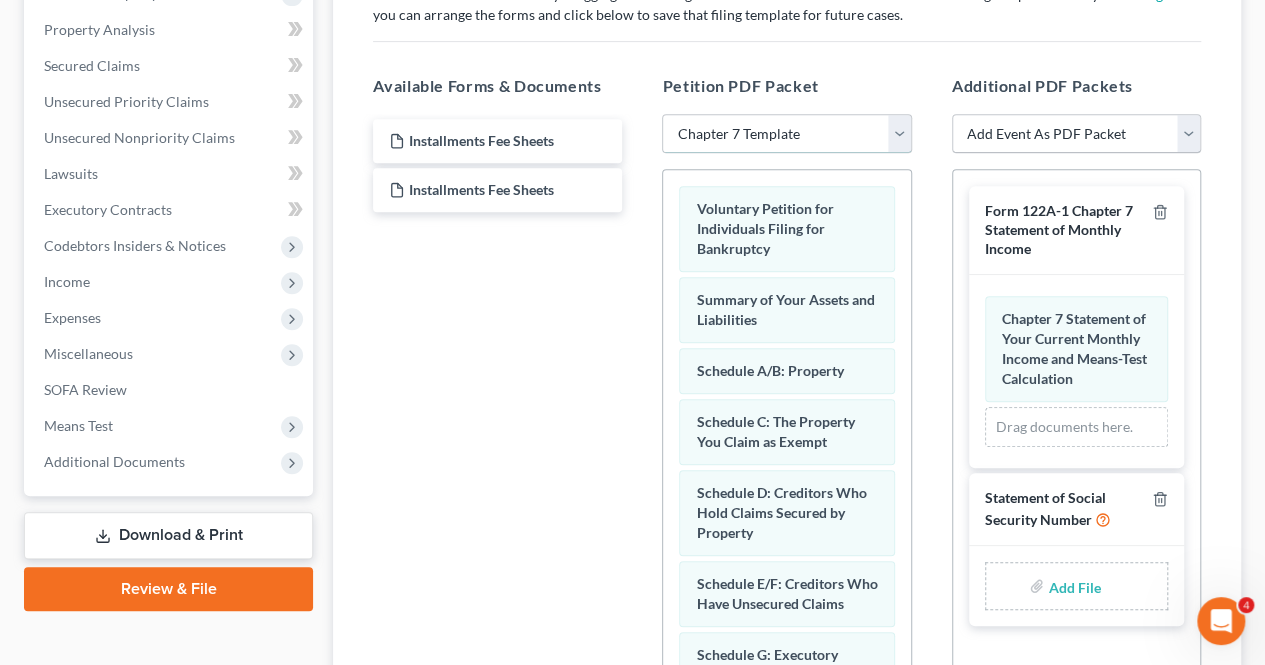 scroll, scrollTop: 200, scrollLeft: 0, axis: vertical 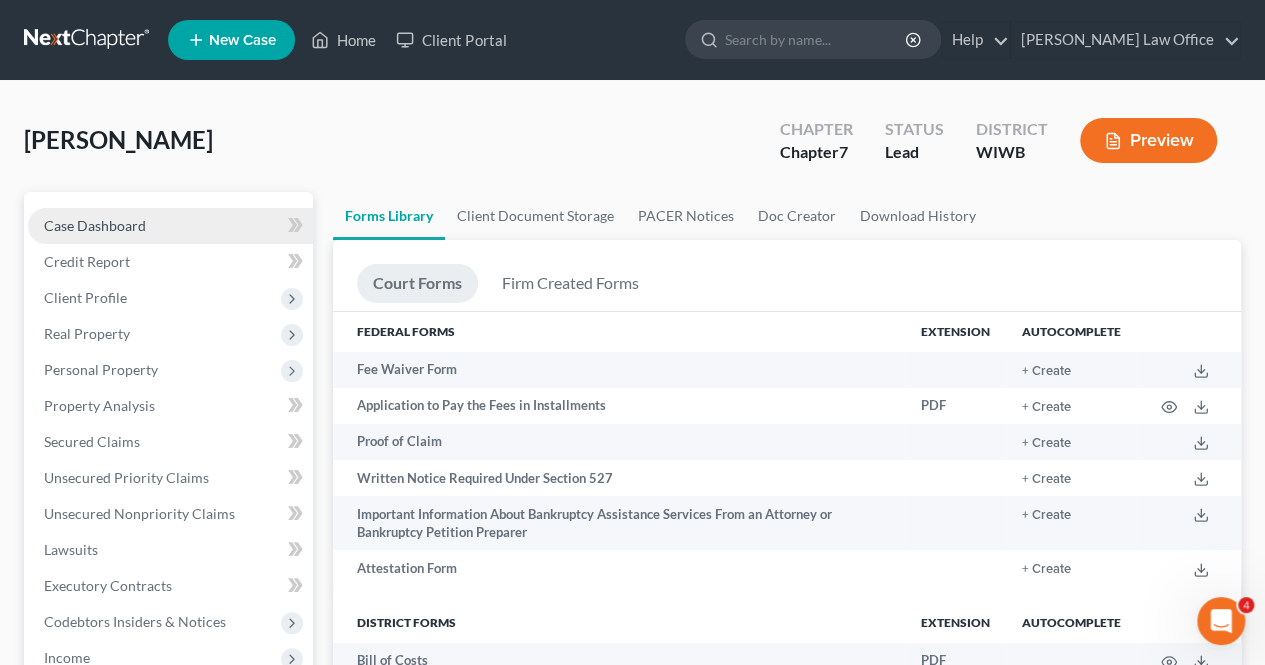 click on "Case Dashboard" at bounding box center (95, 225) 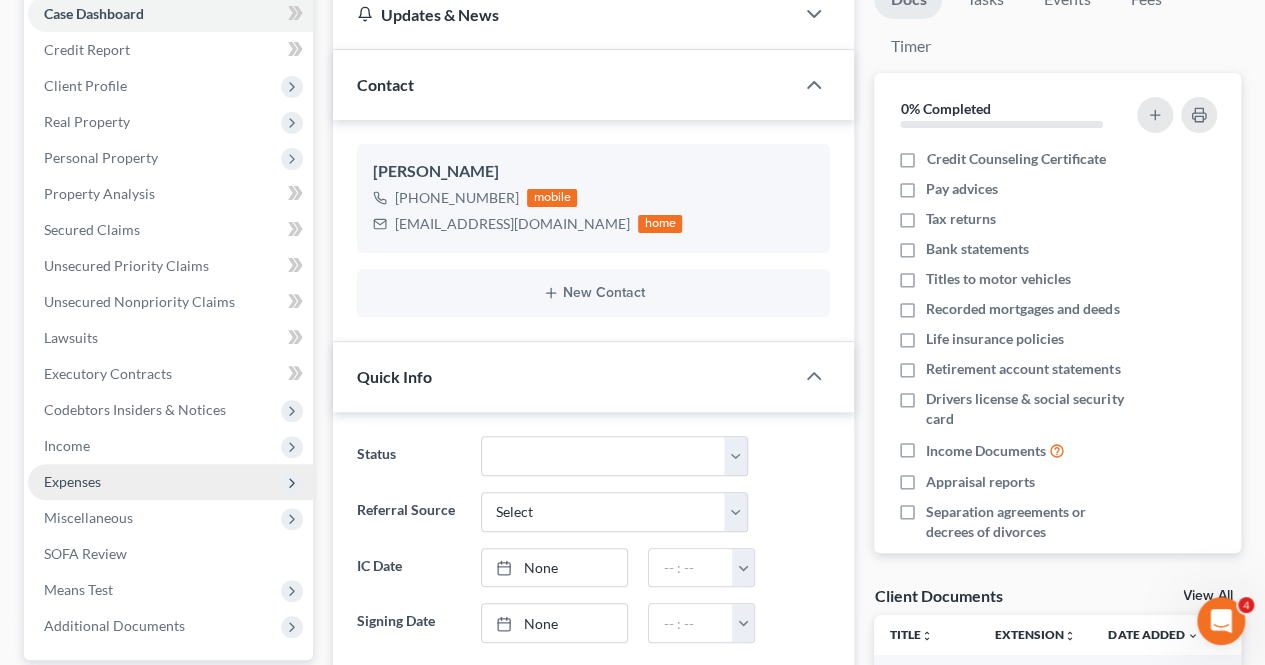 scroll, scrollTop: 400, scrollLeft: 0, axis: vertical 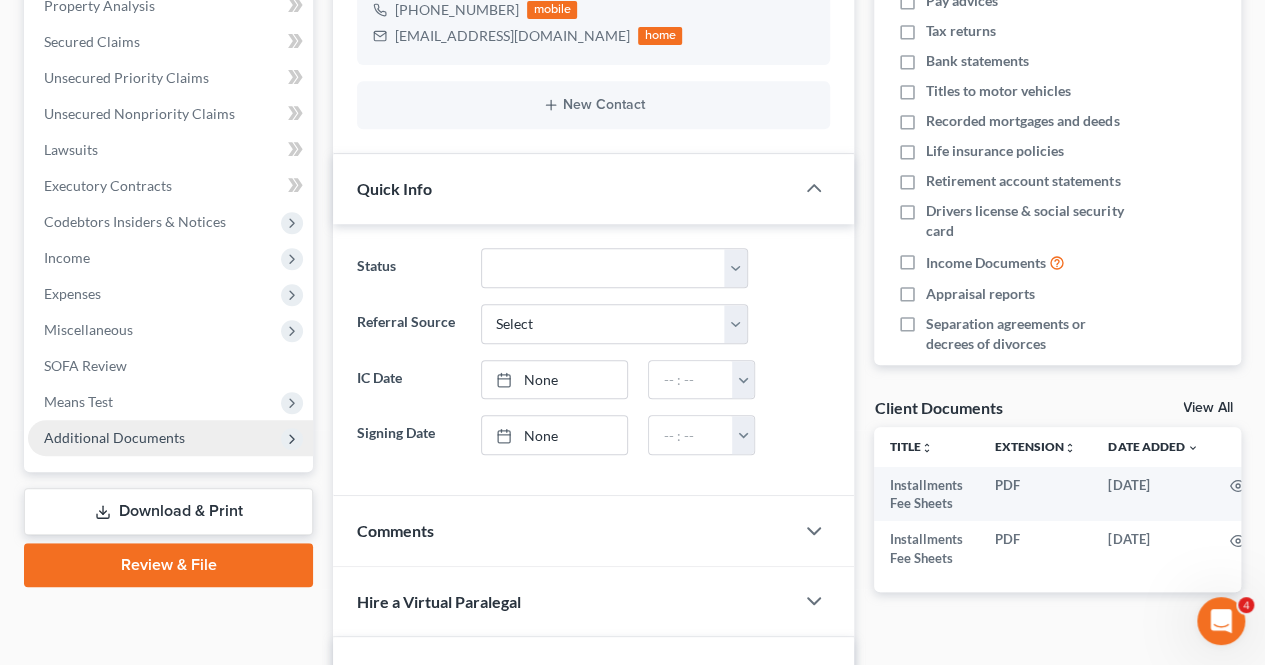 click on "Additional Documents" at bounding box center (114, 437) 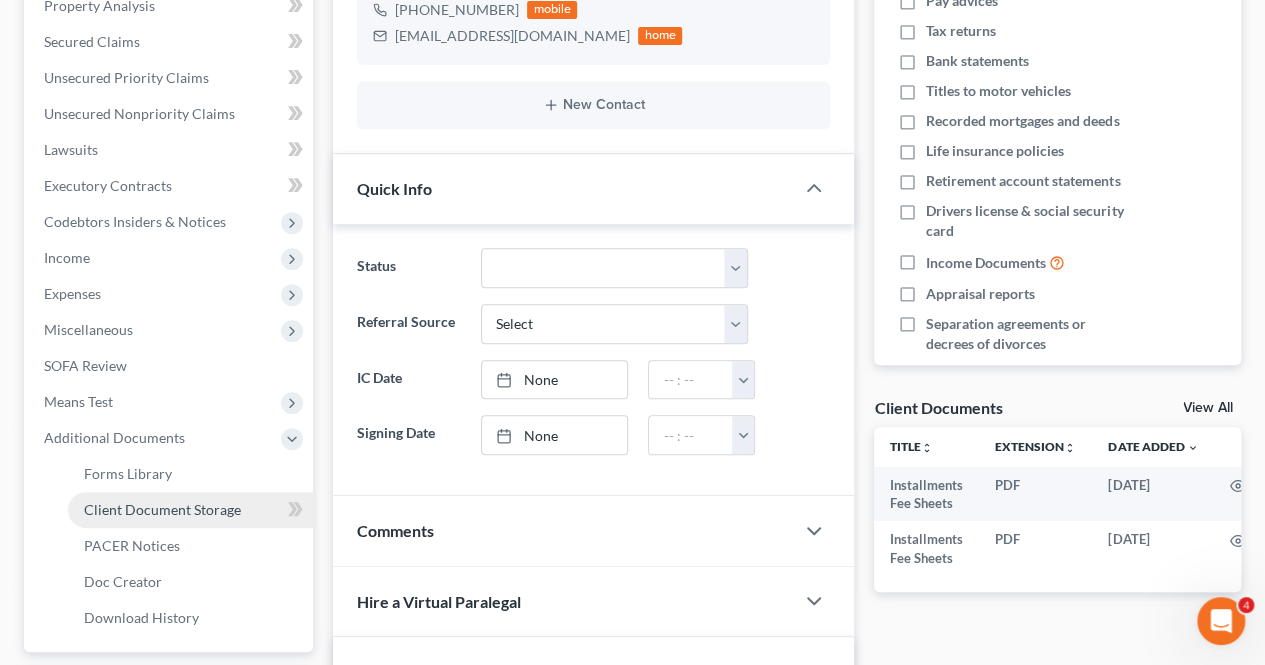 click on "Client Document Storage" at bounding box center (162, 509) 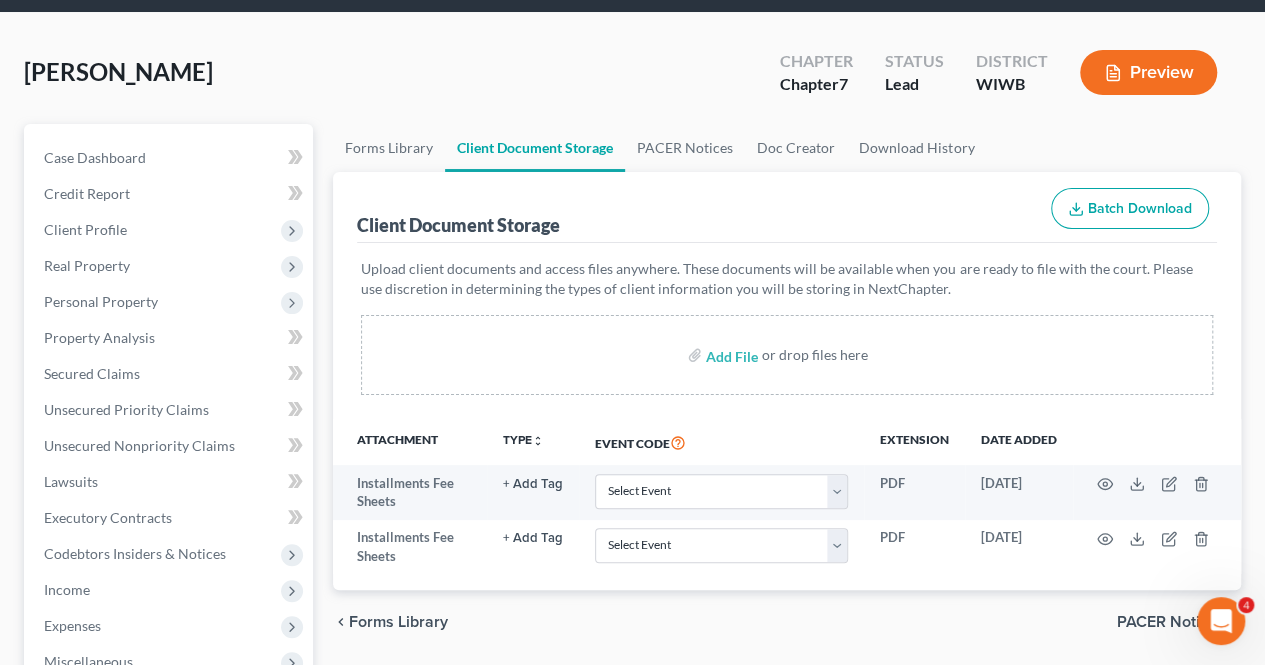 scroll, scrollTop: 100, scrollLeft: 0, axis: vertical 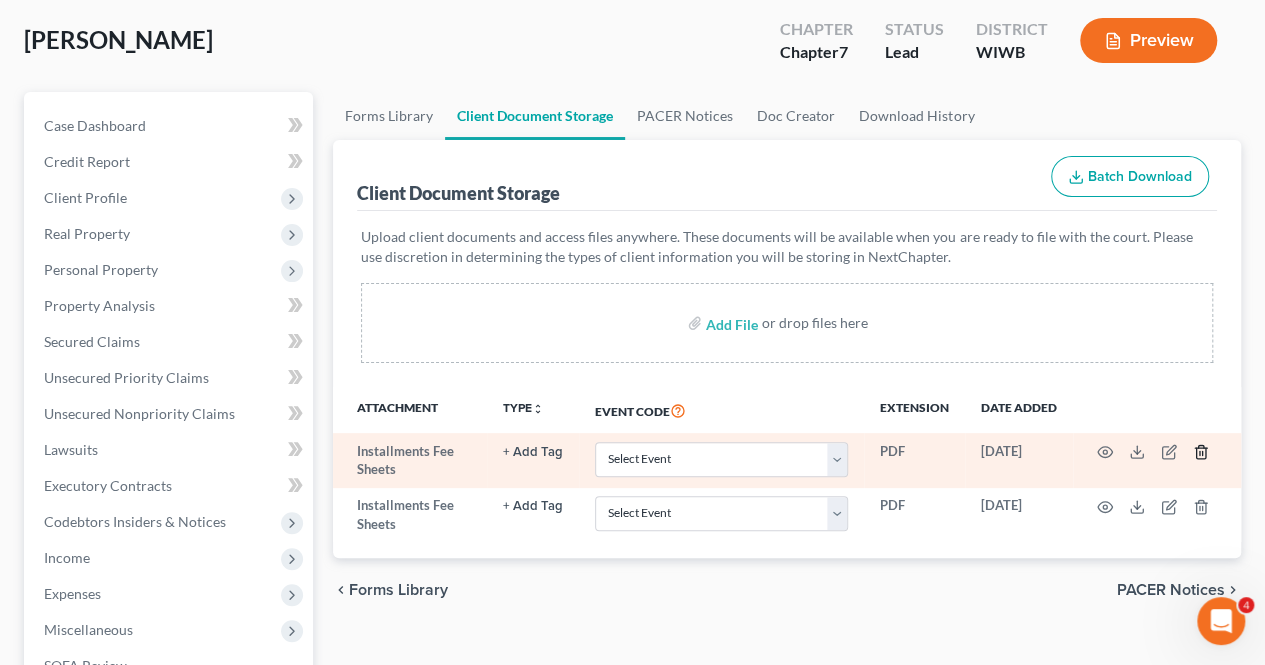 click 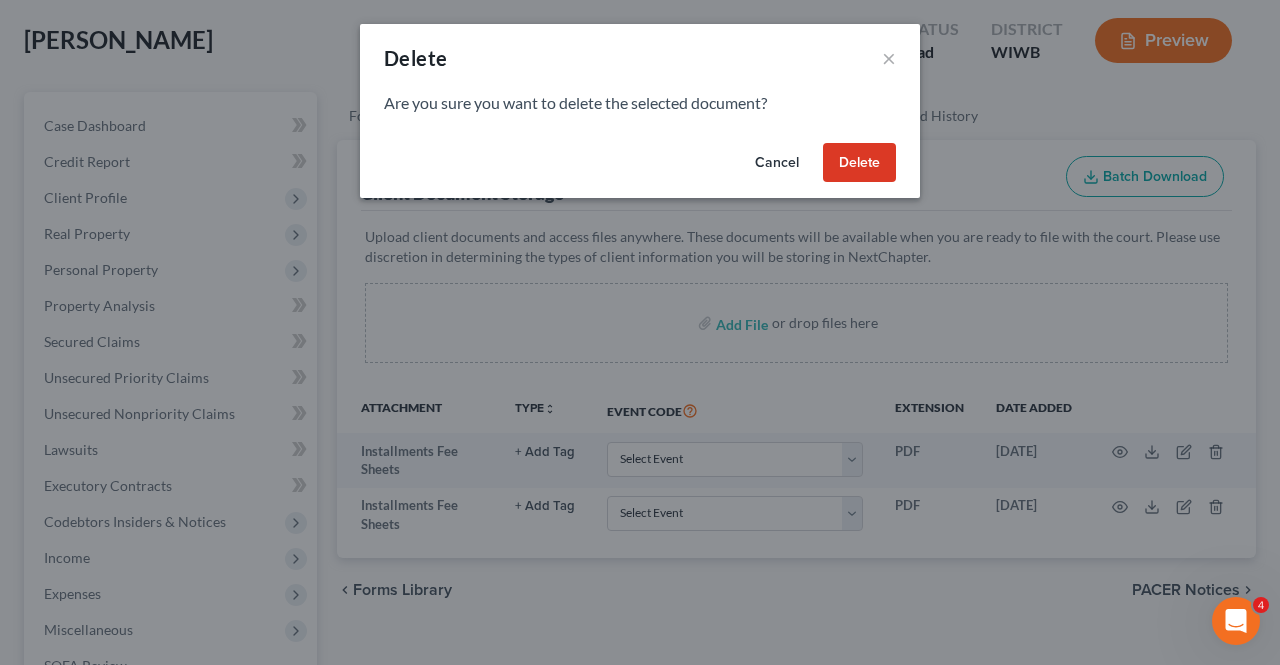 click on "Delete" at bounding box center [859, 163] 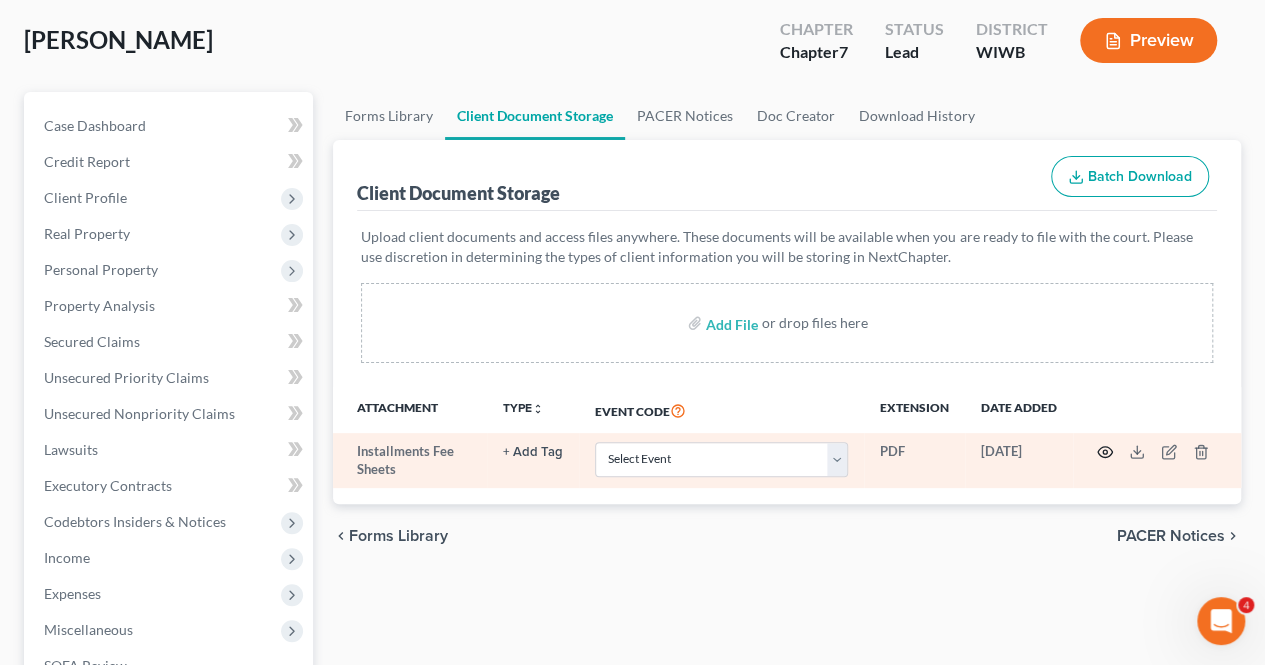 click 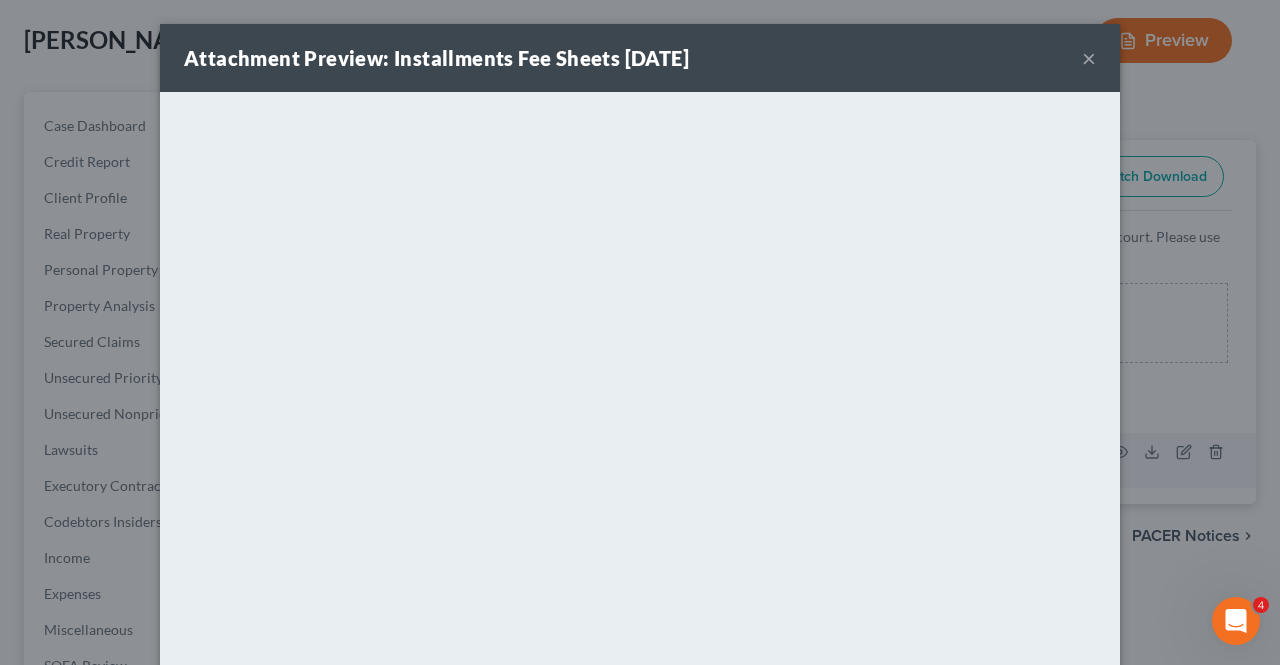 click on "×" at bounding box center (1089, 58) 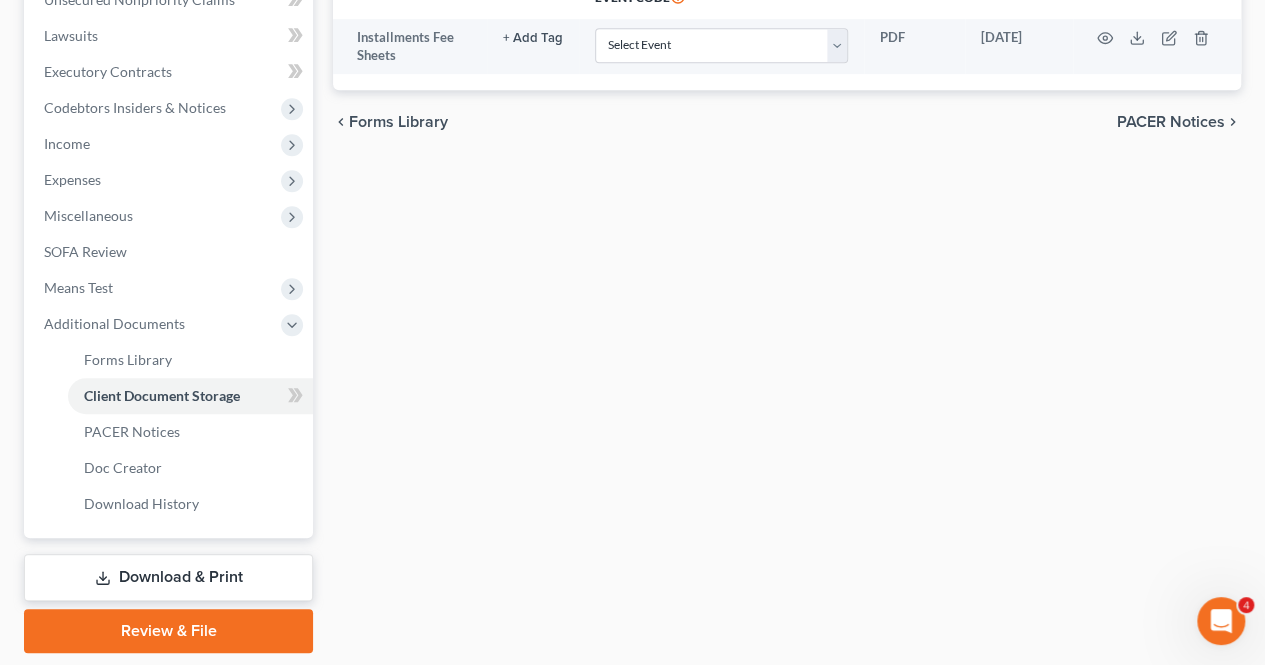 scroll, scrollTop: 575, scrollLeft: 0, axis: vertical 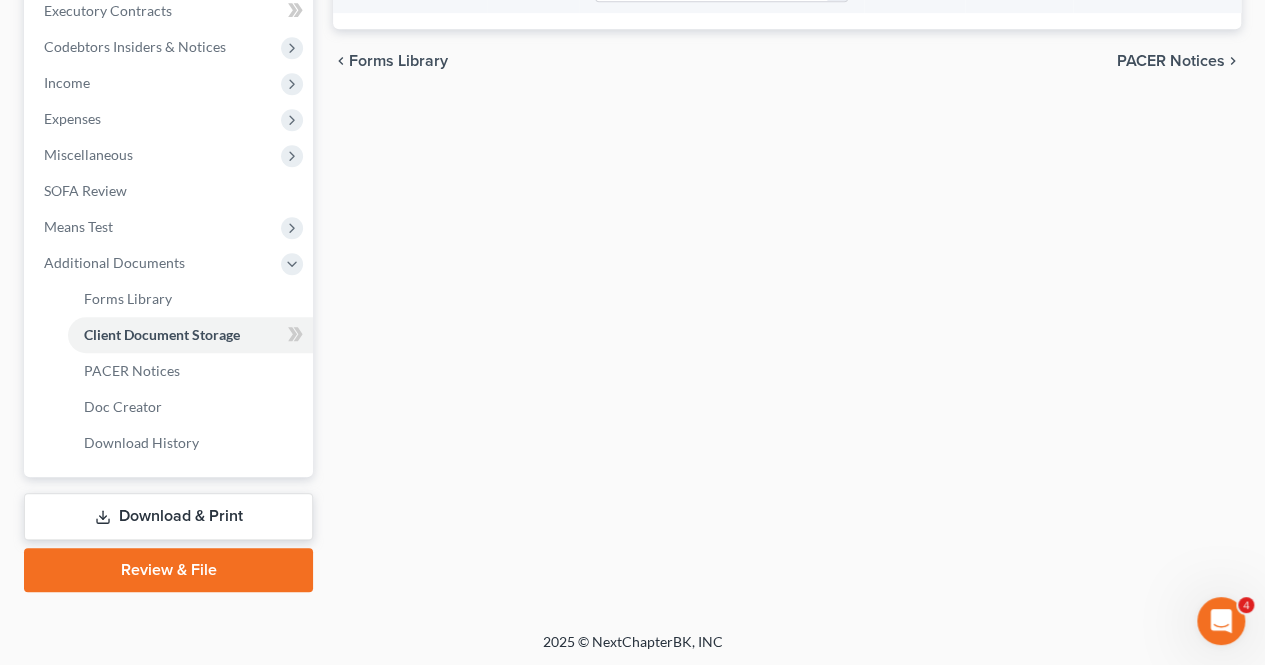click on "Review & File" at bounding box center [168, 570] 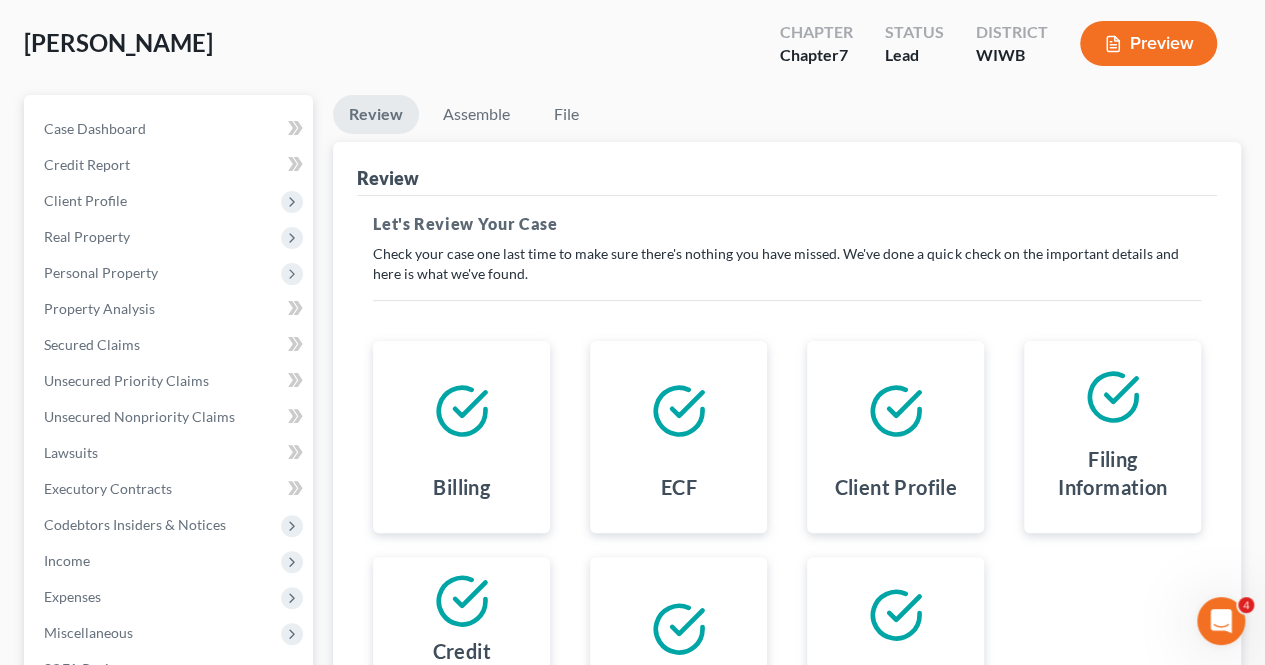 scroll, scrollTop: 0, scrollLeft: 0, axis: both 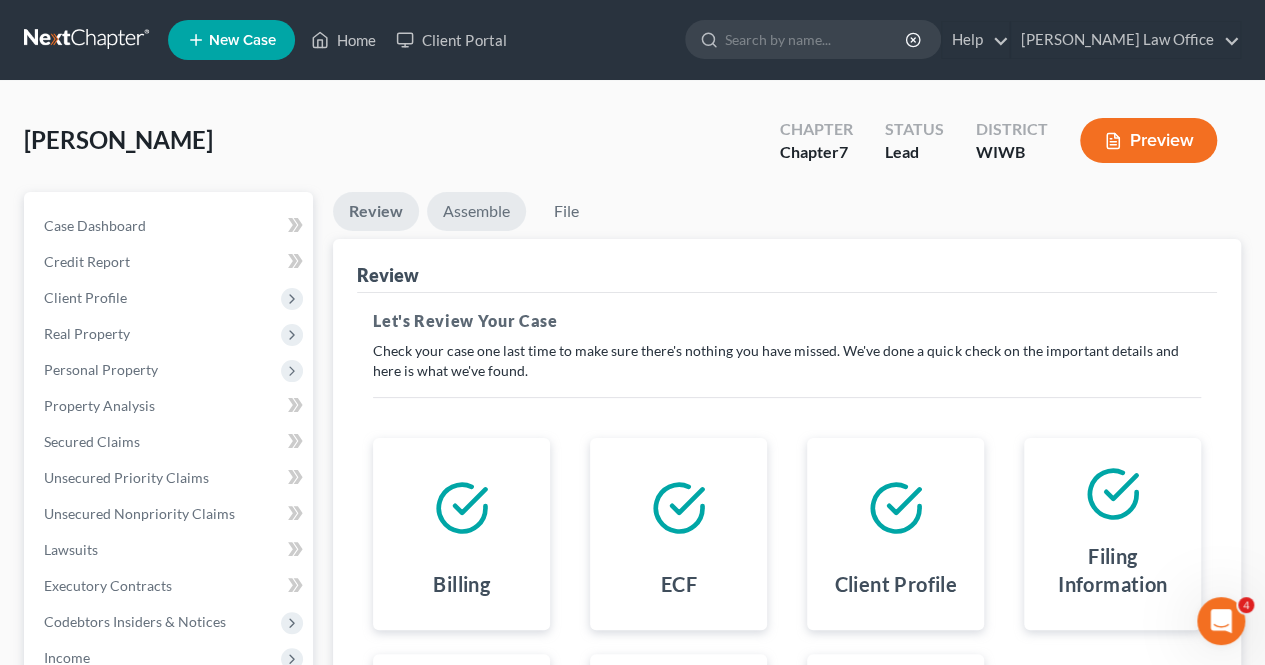 click on "Assemble" at bounding box center [476, 211] 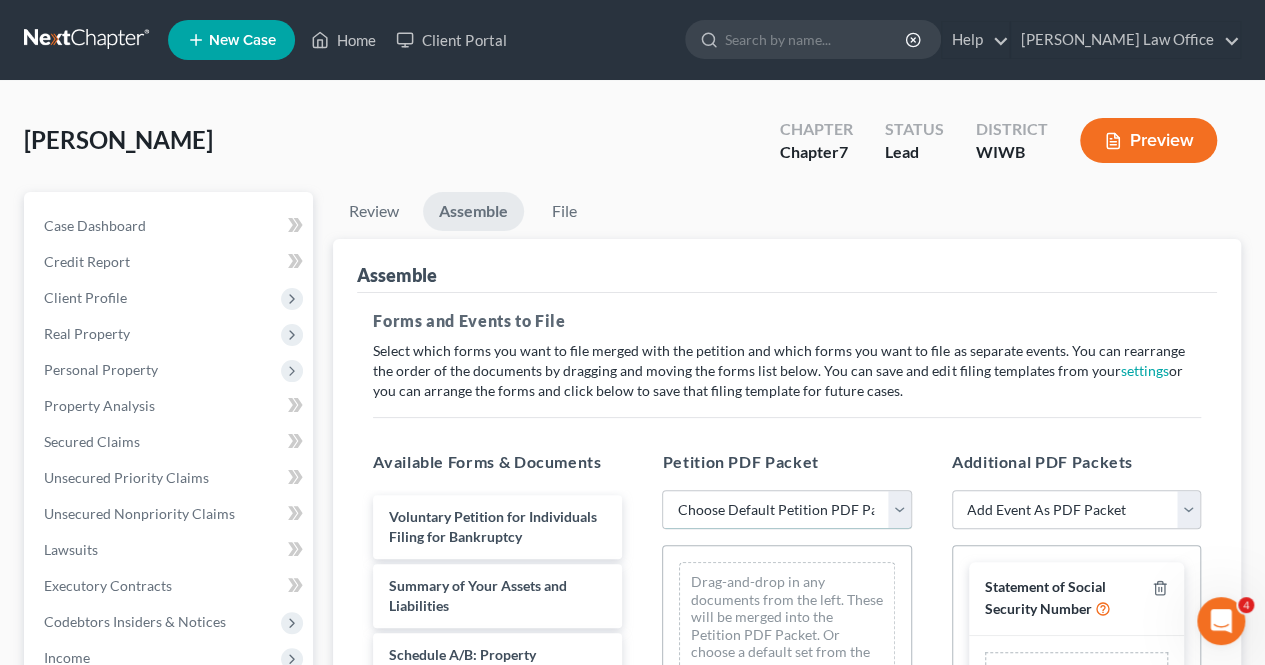 click on "Choose Default Petition PDF Packet Emergency Filing (Voluntary Petition and Creditor List Only) Chapter 7 Template" at bounding box center [786, 510] 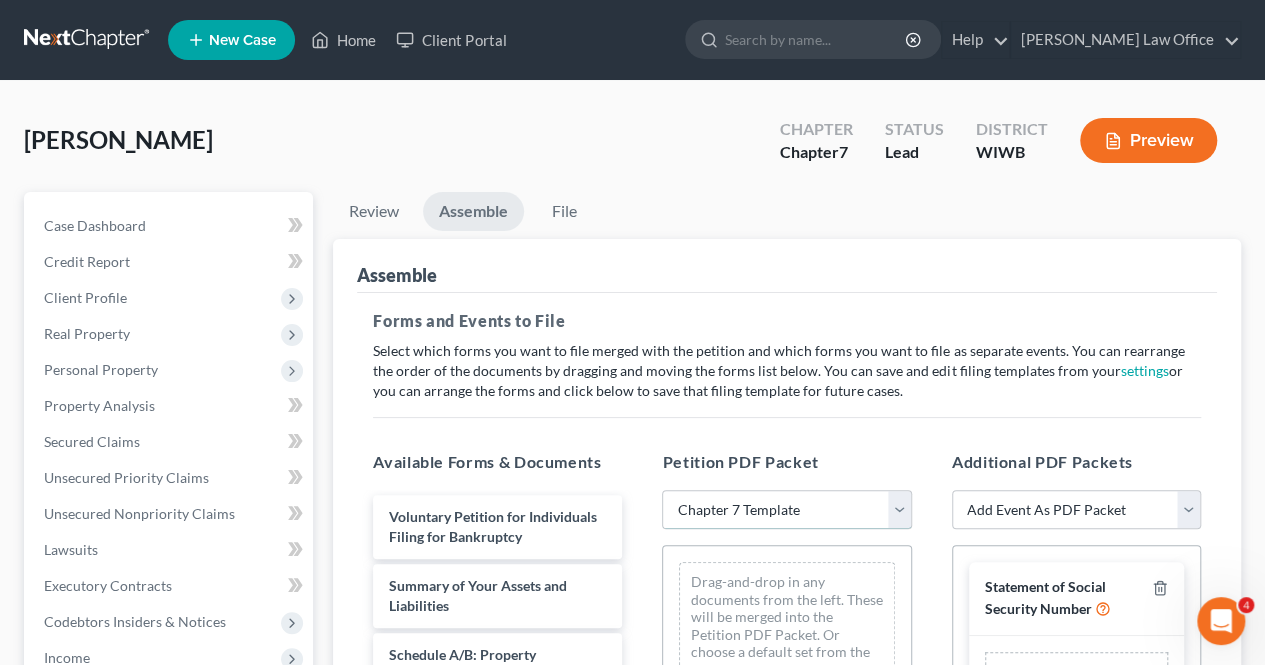click on "Choose Default Petition PDF Packet Emergency Filing (Voluntary Petition and Creditor List Only) Chapter 7 Template" at bounding box center [786, 510] 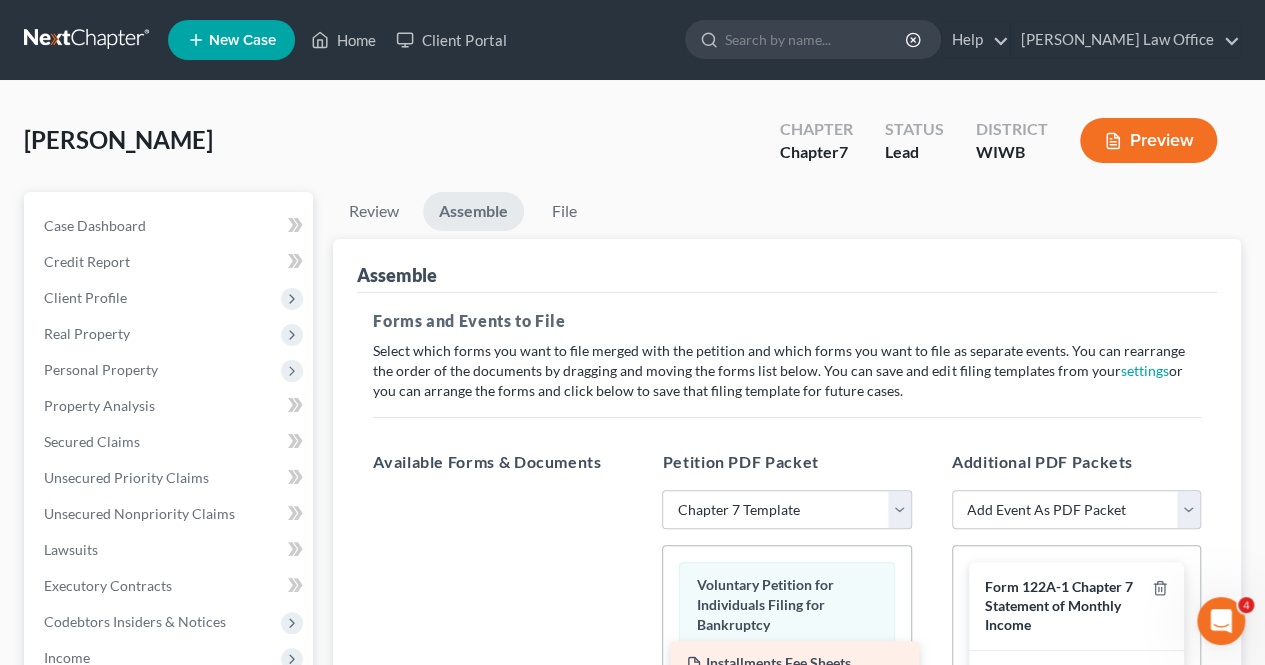 drag, startPoint x: 505, startPoint y: 515, endPoint x: 802, endPoint y: 663, distance: 331.8328 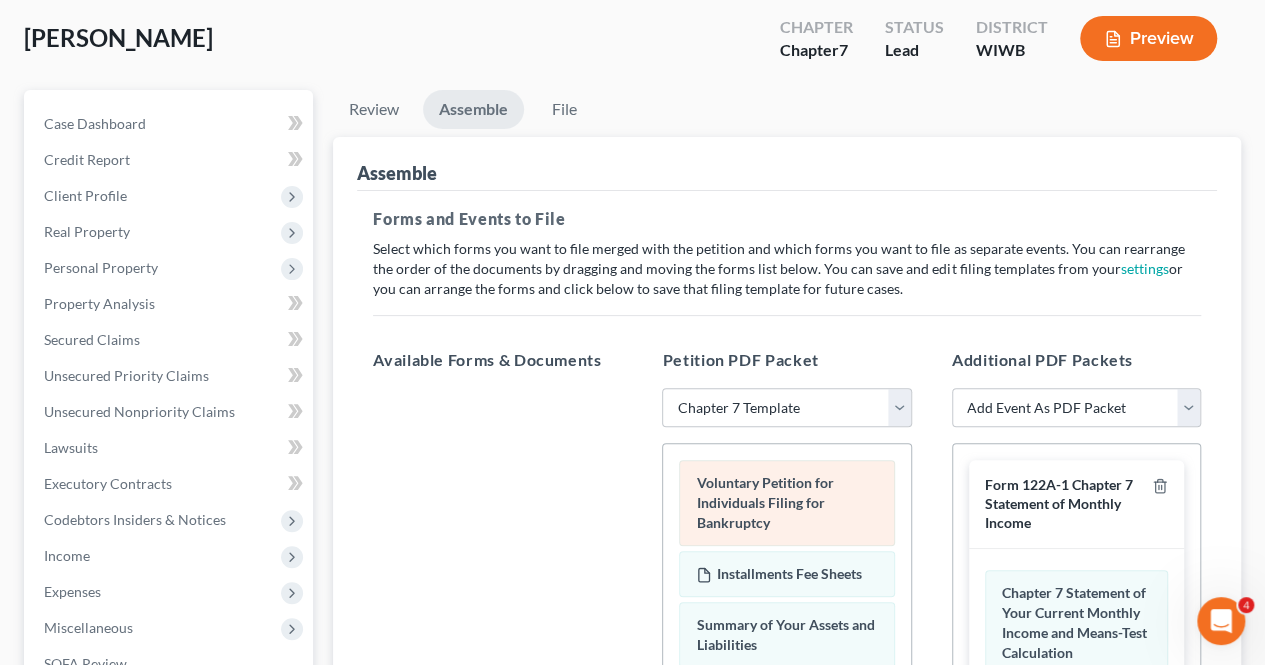 scroll, scrollTop: 200, scrollLeft: 0, axis: vertical 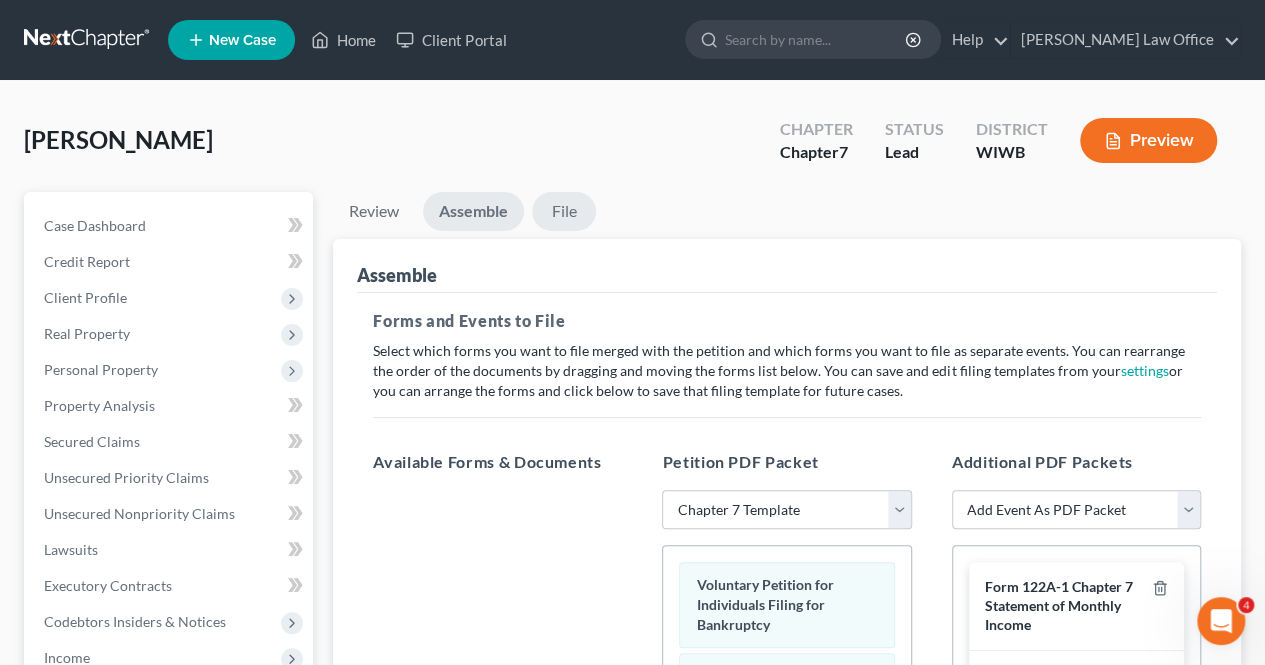 click on "File" at bounding box center (564, 211) 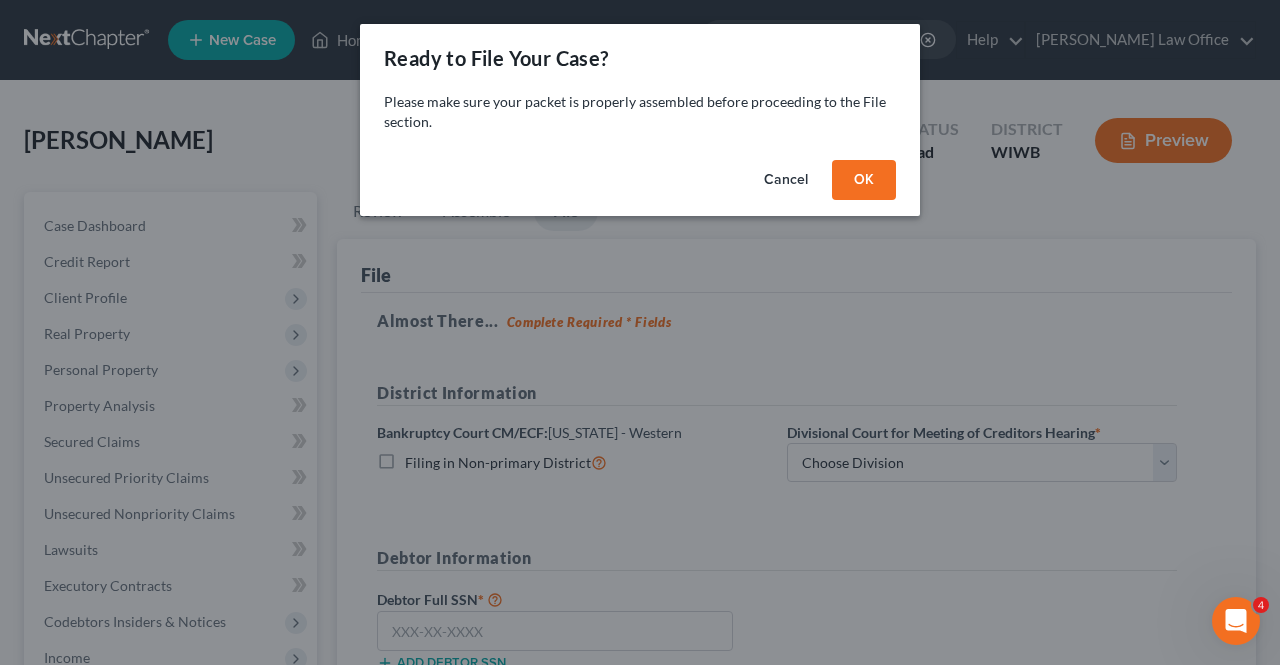 click on "OK" at bounding box center [864, 180] 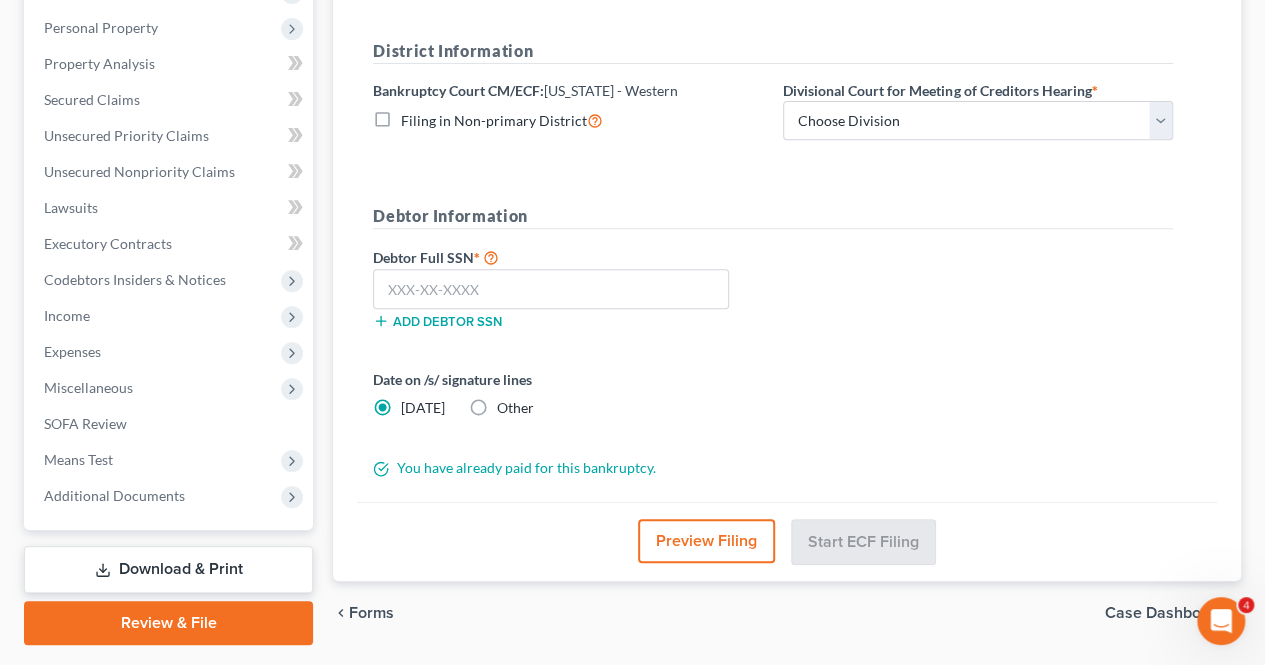 scroll, scrollTop: 395, scrollLeft: 0, axis: vertical 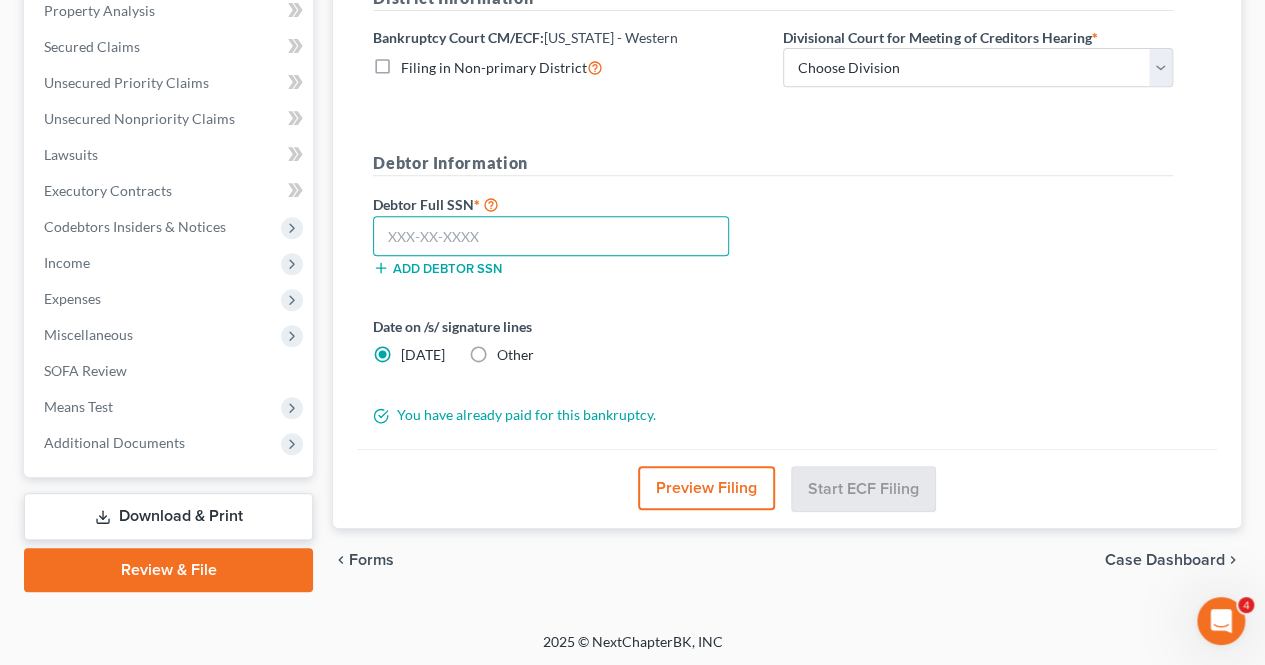 click at bounding box center [551, 236] 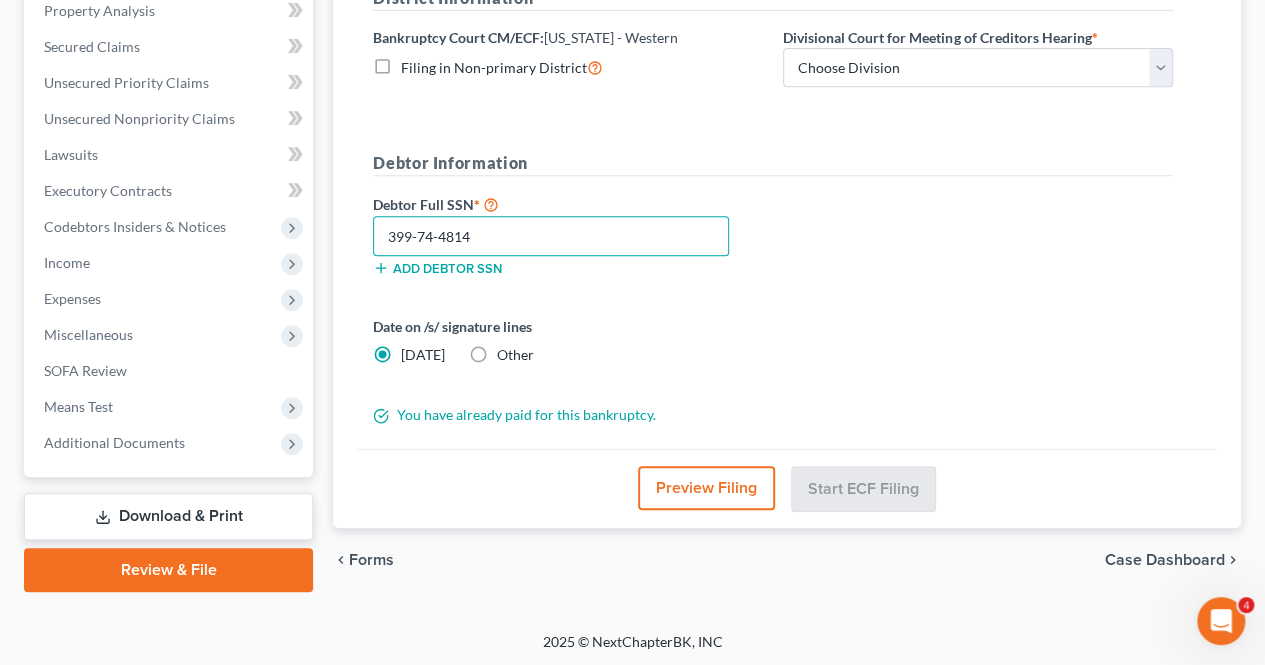 type on "399-74-4814" 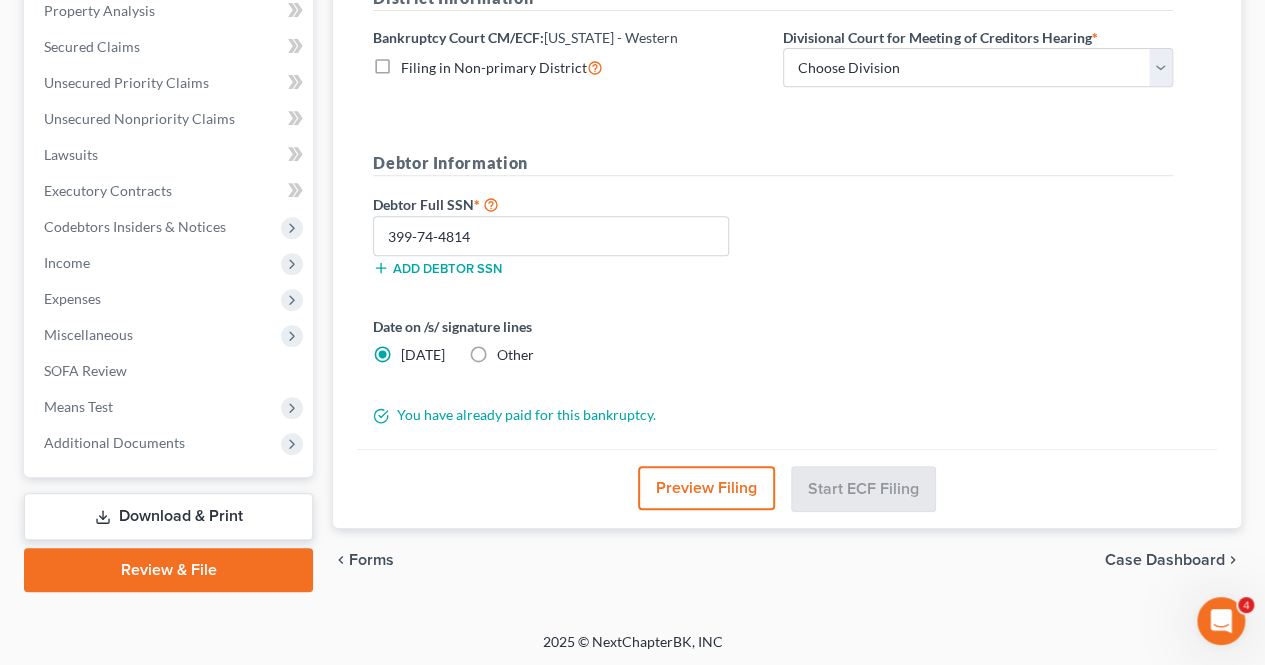 click on "Other" at bounding box center (515, 355) 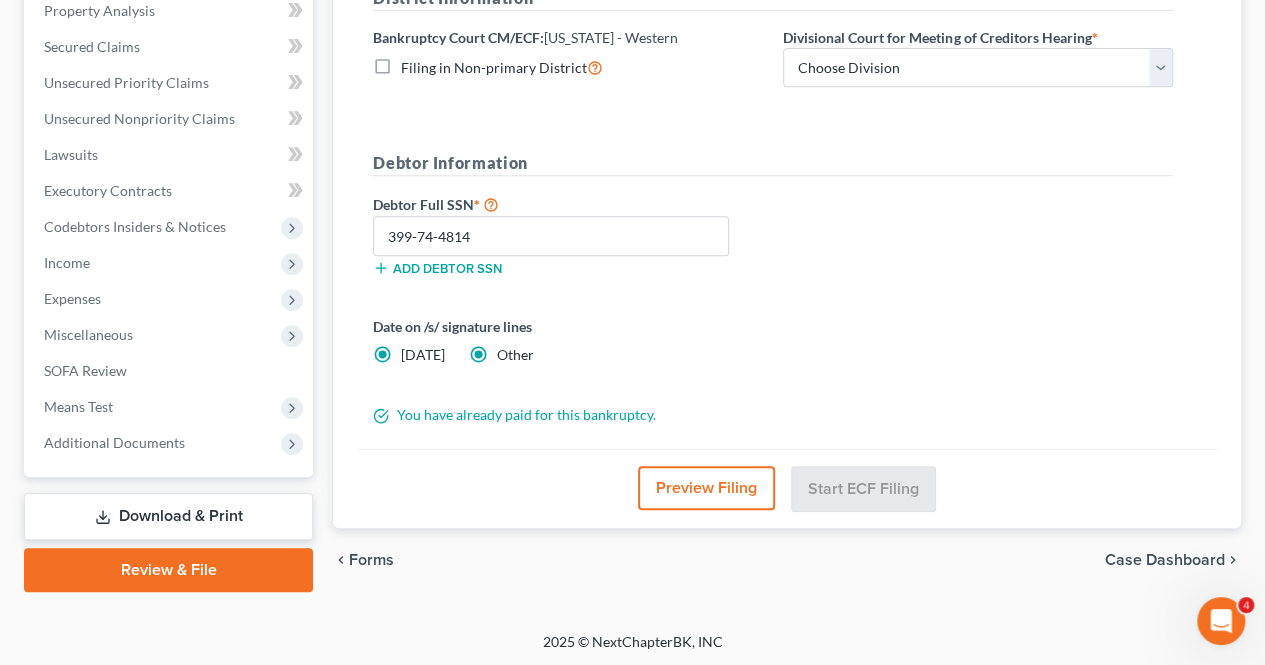 radio on "false" 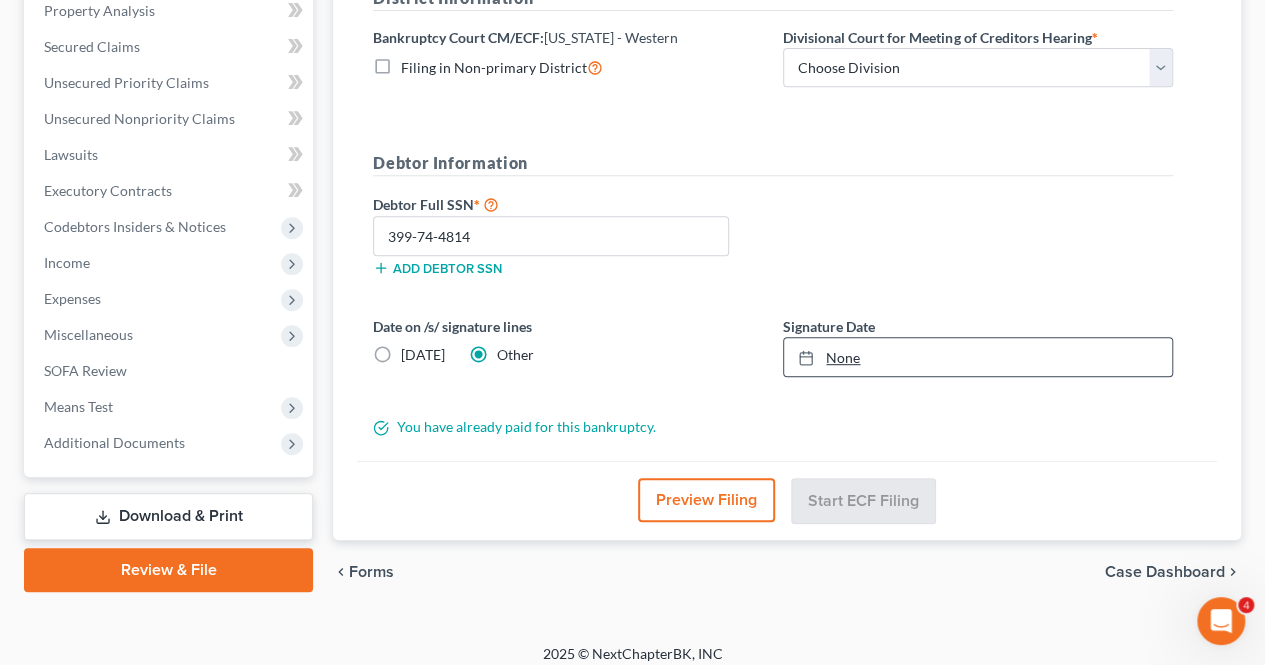 type on "[DATE]" 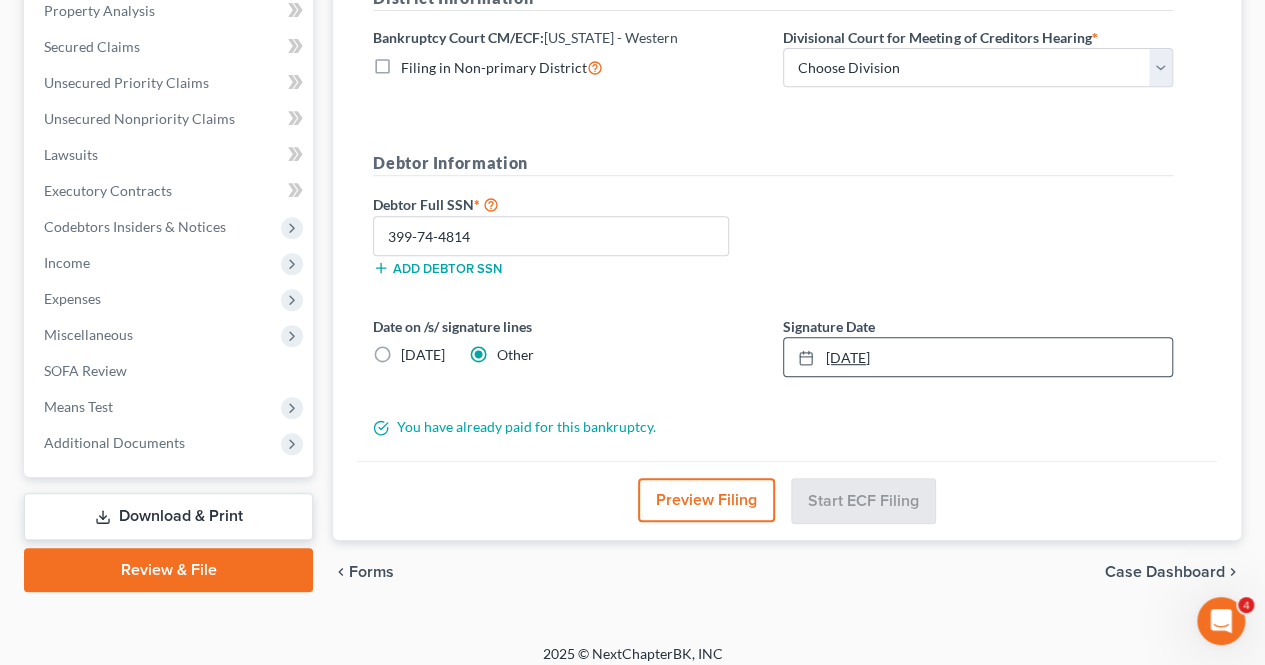 click on "[DATE]" at bounding box center [978, 357] 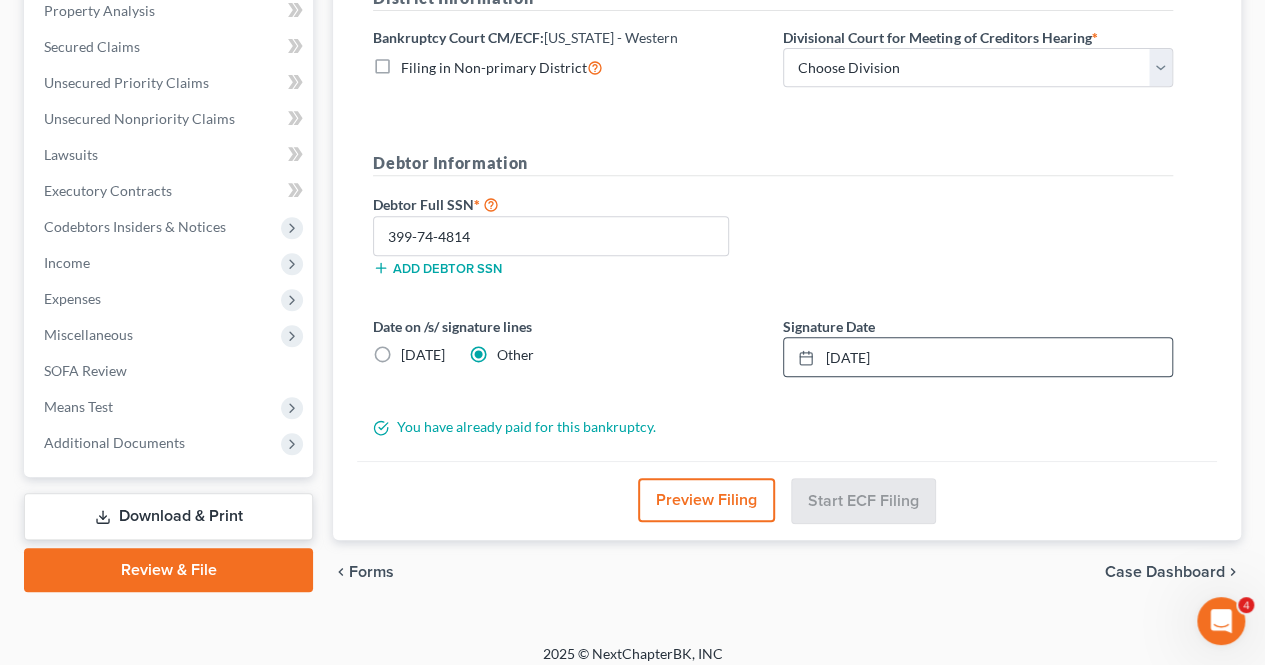 click on "Date on /s/ signature lines [DATE] Other Signature Date
[DATE]
close
Date
[DATE]
Time
12:00 AM
chevron_left
[DATE]
chevron_right
Su M Tu W Th F Sa
29 30 1 2 3 4 5
6 7 8 9 10 11 12
13 14 15 16 17 18 19
20 21 22 23 24 25 26
27 28 29 30 31 1 2
Clear" at bounding box center (773, 354) 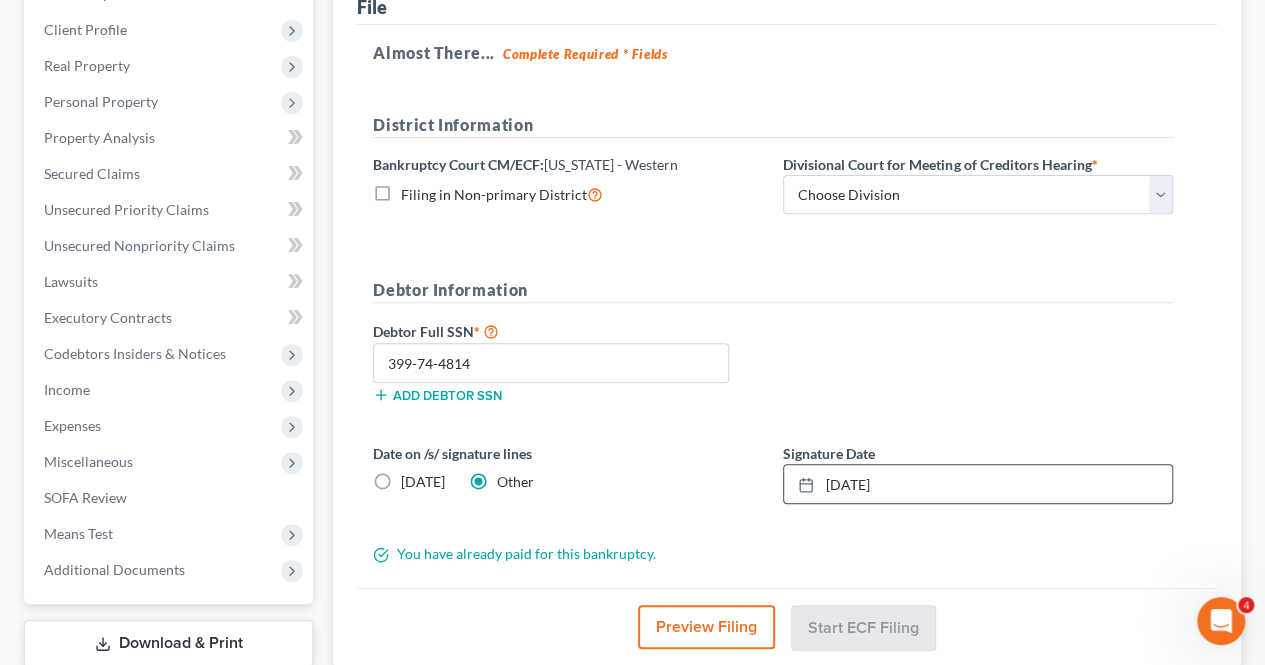 scroll, scrollTop: 195, scrollLeft: 0, axis: vertical 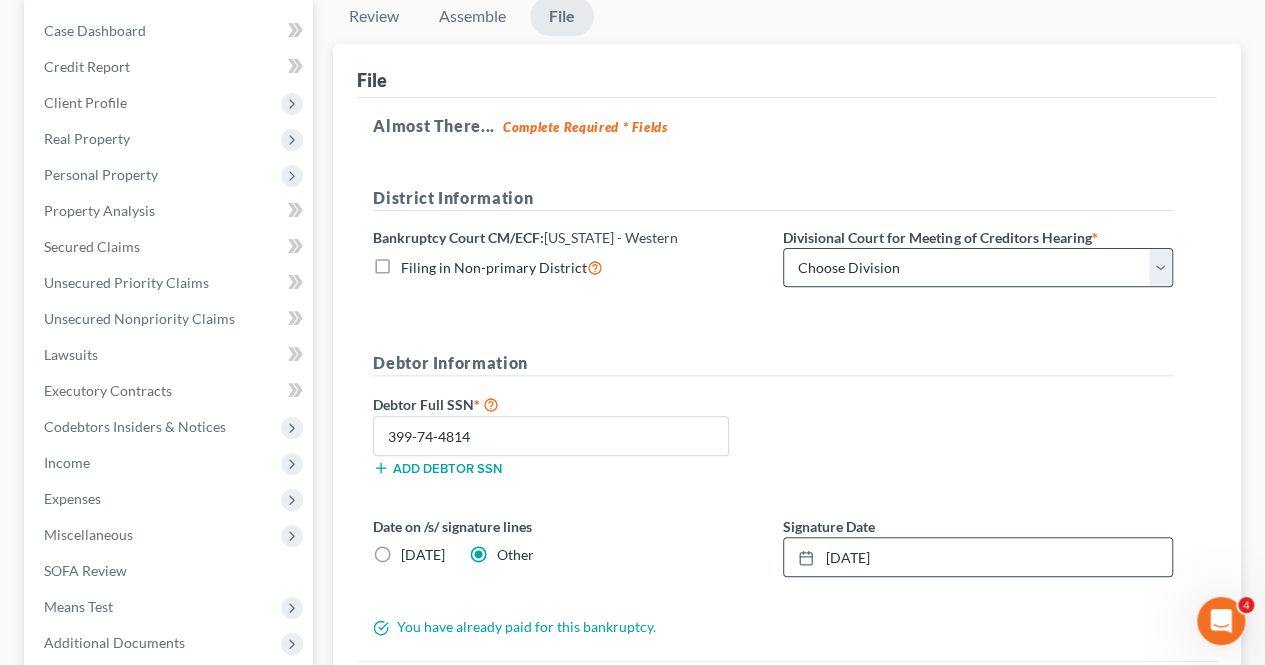 click on "Divisional Court for Meeting of Creditors Hearing  * Choose Division Eau [PERSON_NAME]" at bounding box center (978, 257) 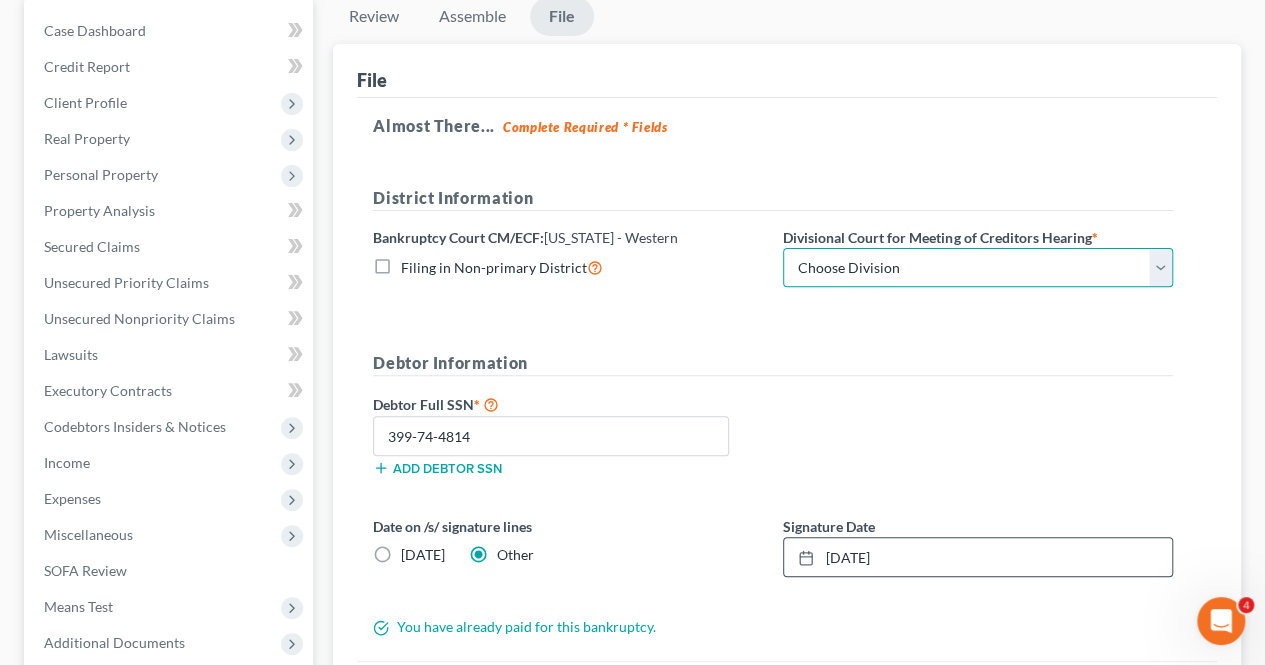 click on "Choose Division Eau [PERSON_NAME]" at bounding box center [978, 268] 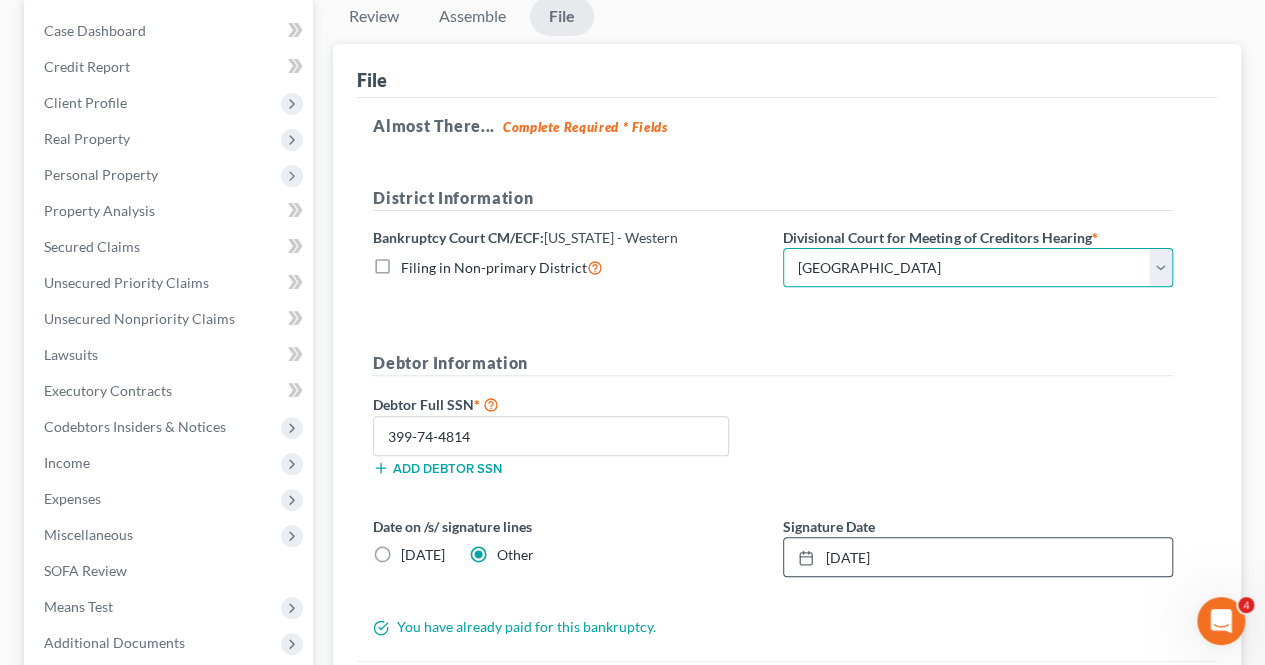 click on "Choose Division Eau [PERSON_NAME]" at bounding box center (978, 268) 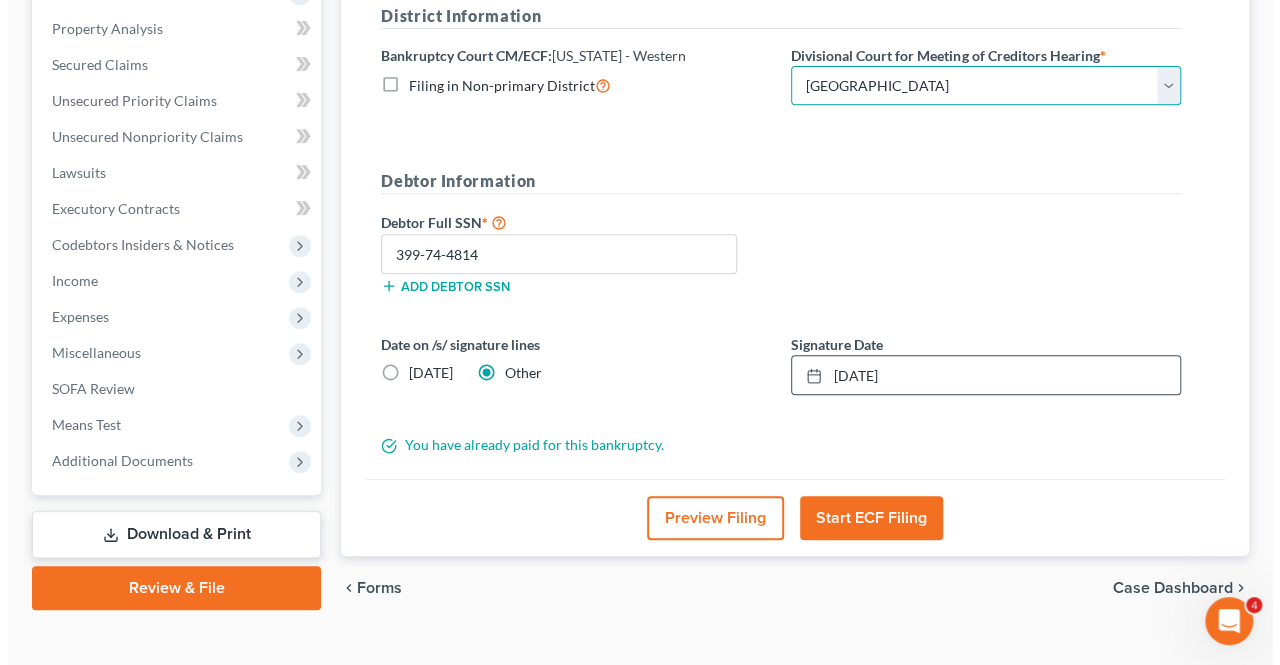 scroll, scrollTop: 404, scrollLeft: 0, axis: vertical 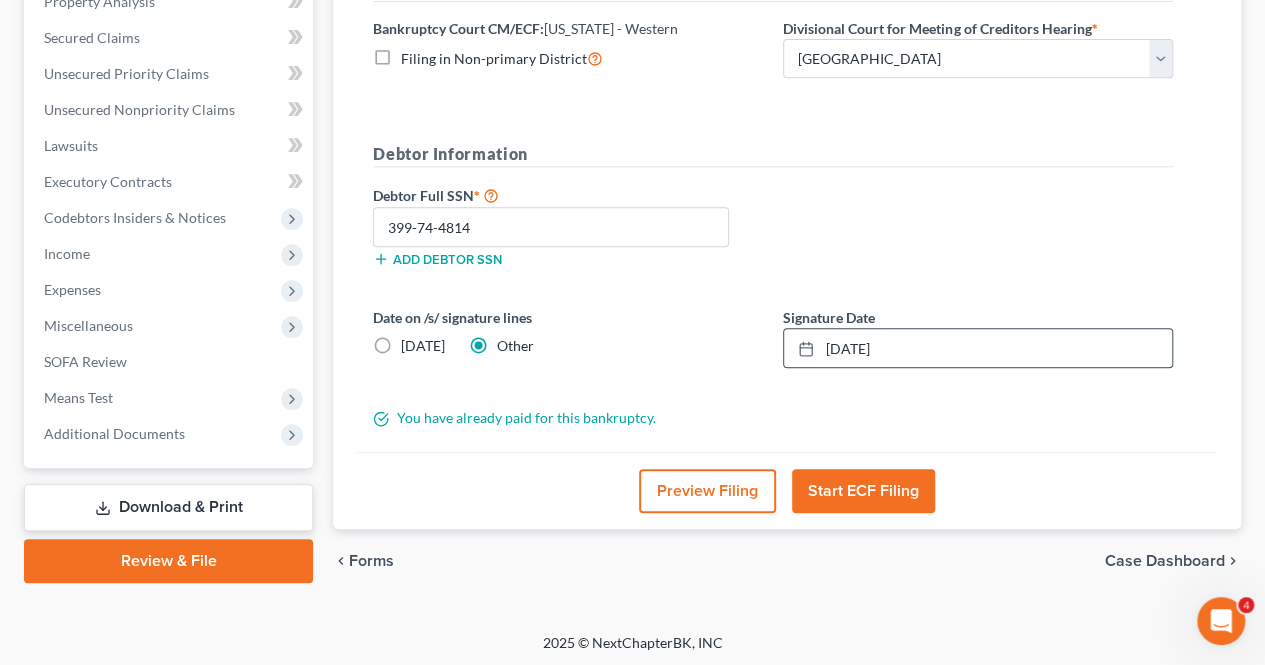 click on "Start ECF Filing" at bounding box center (863, 491) 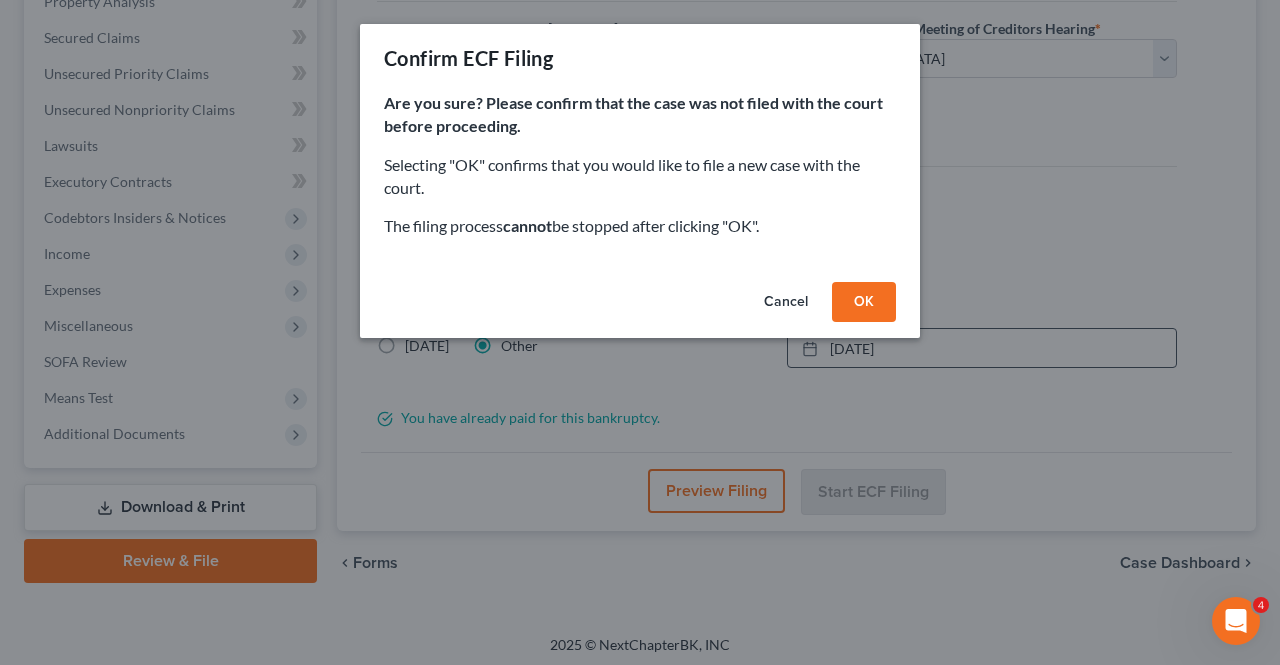 click on "OK" at bounding box center [864, 302] 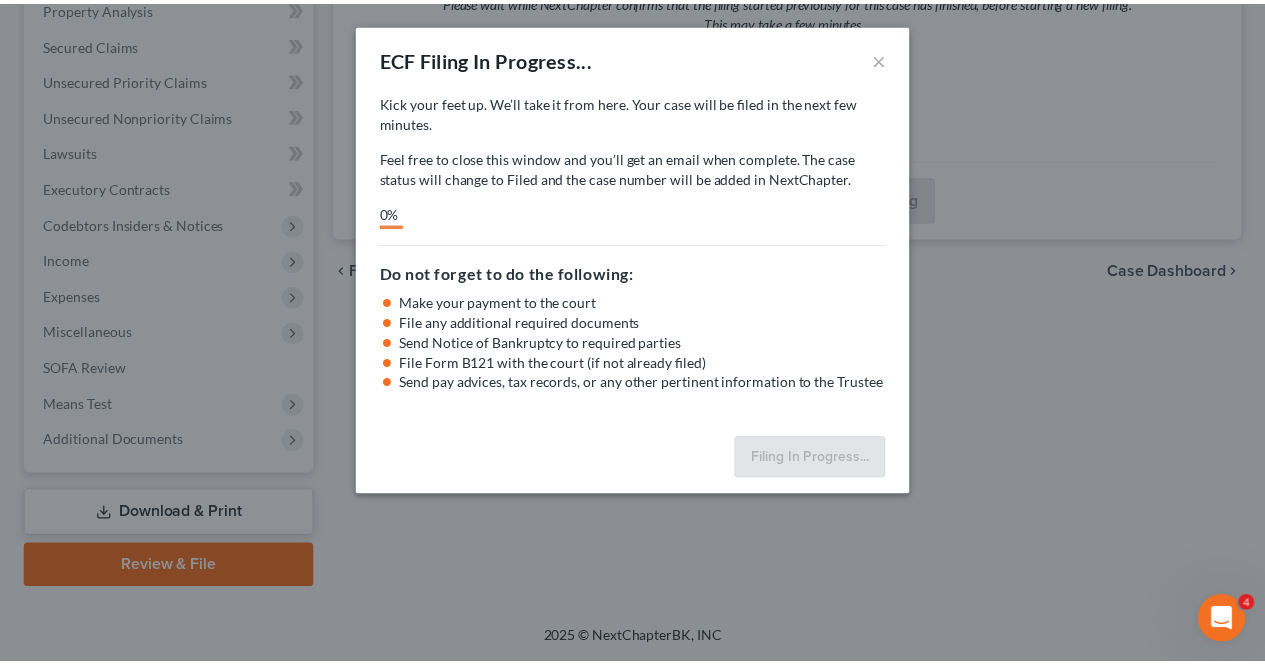scroll, scrollTop: 395, scrollLeft: 0, axis: vertical 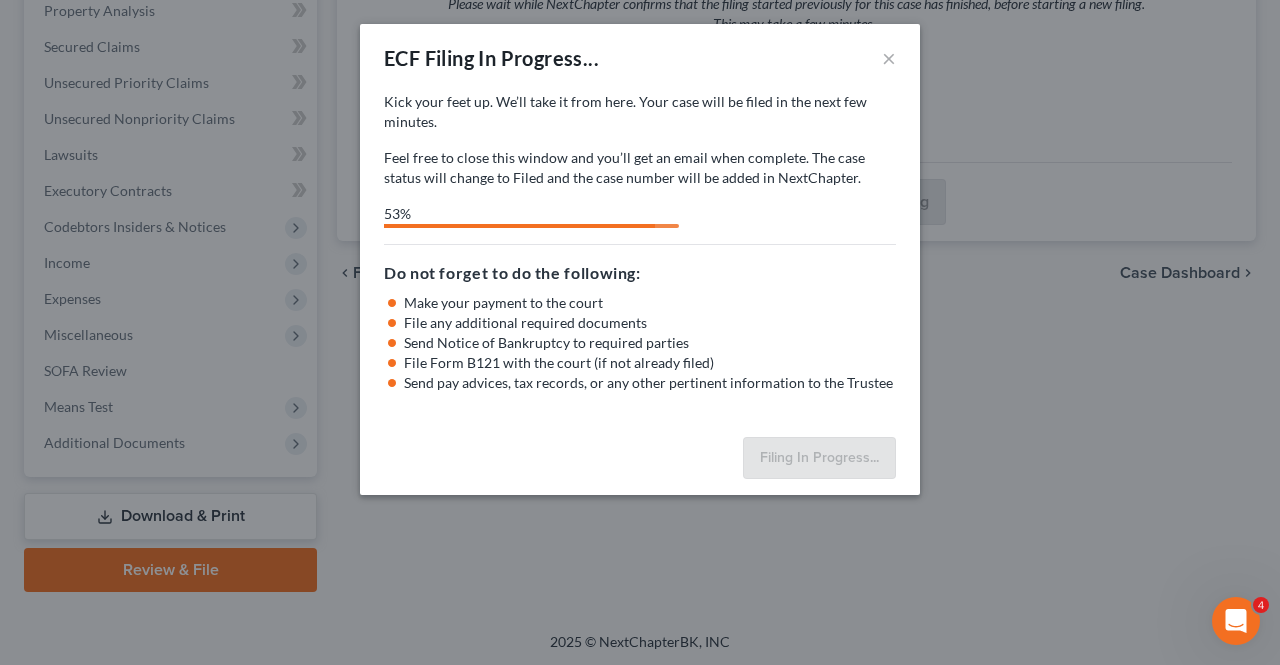 click on "ECF Filing In Progress... × Kick your feet up. We’ll take it from here. Your case will be filed in the next few minutes. Feel free to close this window and you’ll get an email when complete. The case status will change to Filed and the case number will be added in NextChapter. Kick your feet up. We’ll take it from here. Your forms will be filed in the next few minutes. Feel free to close this window and you’ll get an email when complete.
53%
Feel free to download your entire bankruptcy packet here: Do not forget to do the following: Make your payment to the court File any additional required documents Send Notice of Bankruptcy to required parties File Form B121 with the court (if not already filed) Send pay advices, tax records, or any other pertinent information to the Trustee Filing In Progress..." at bounding box center [640, 332] 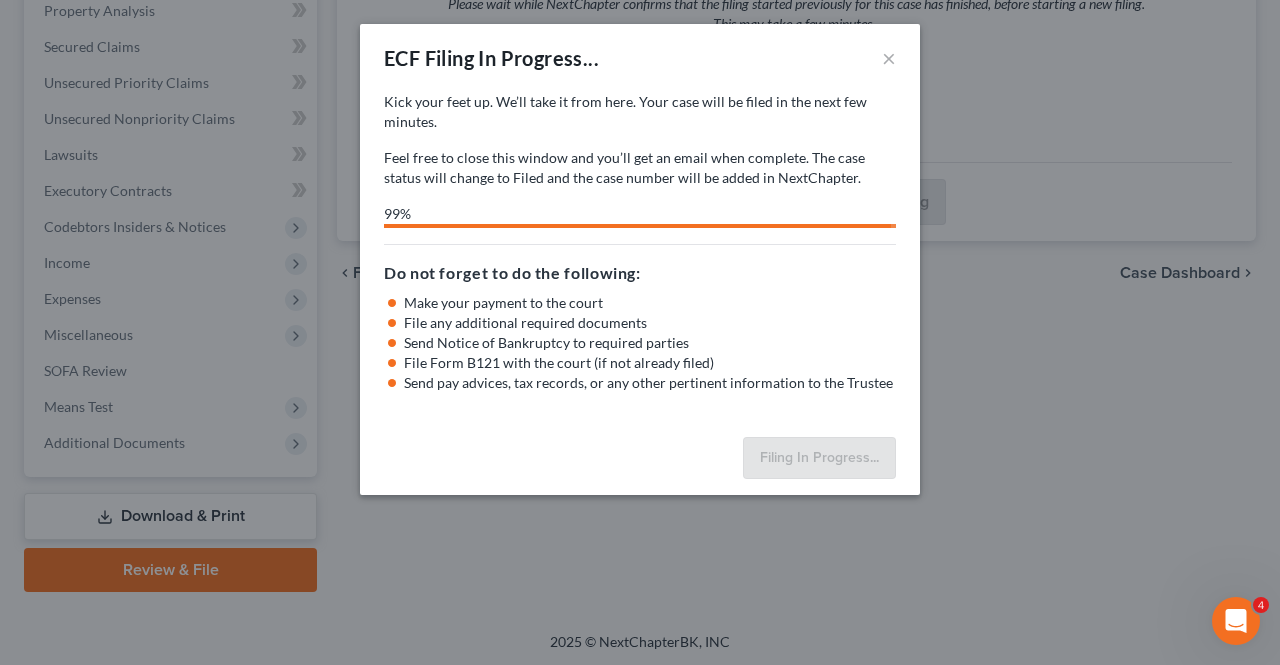 select on "1" 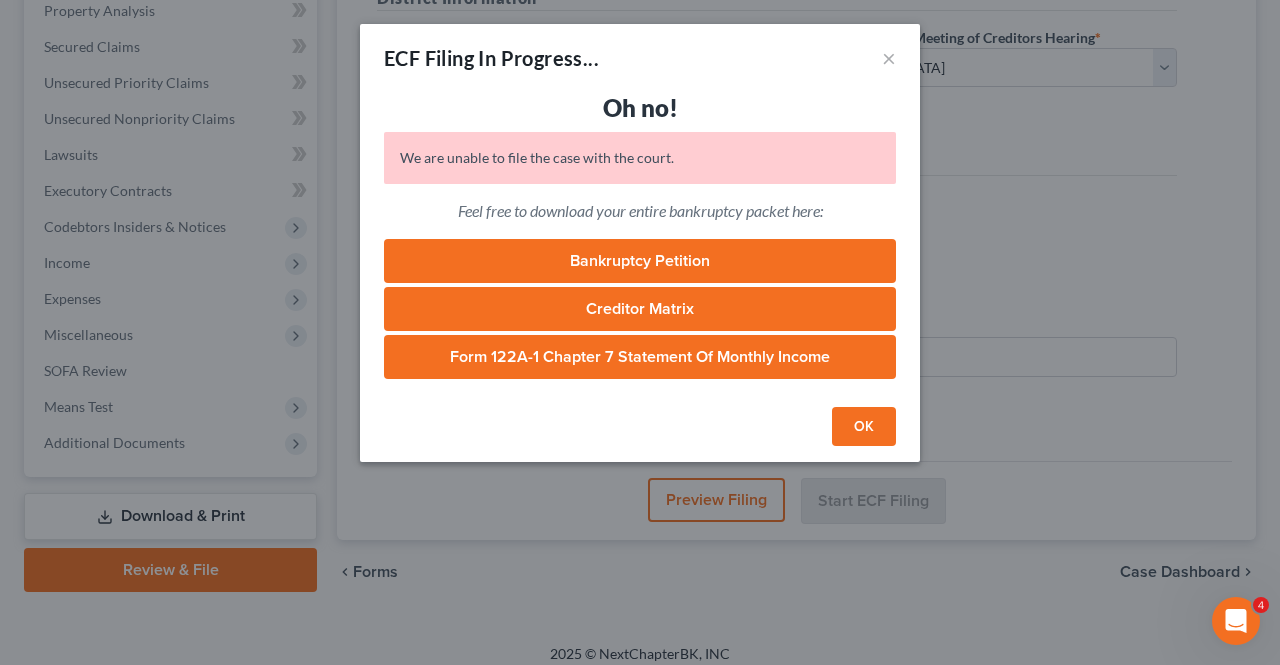 click on "OK" at bounding box center (864, 427) 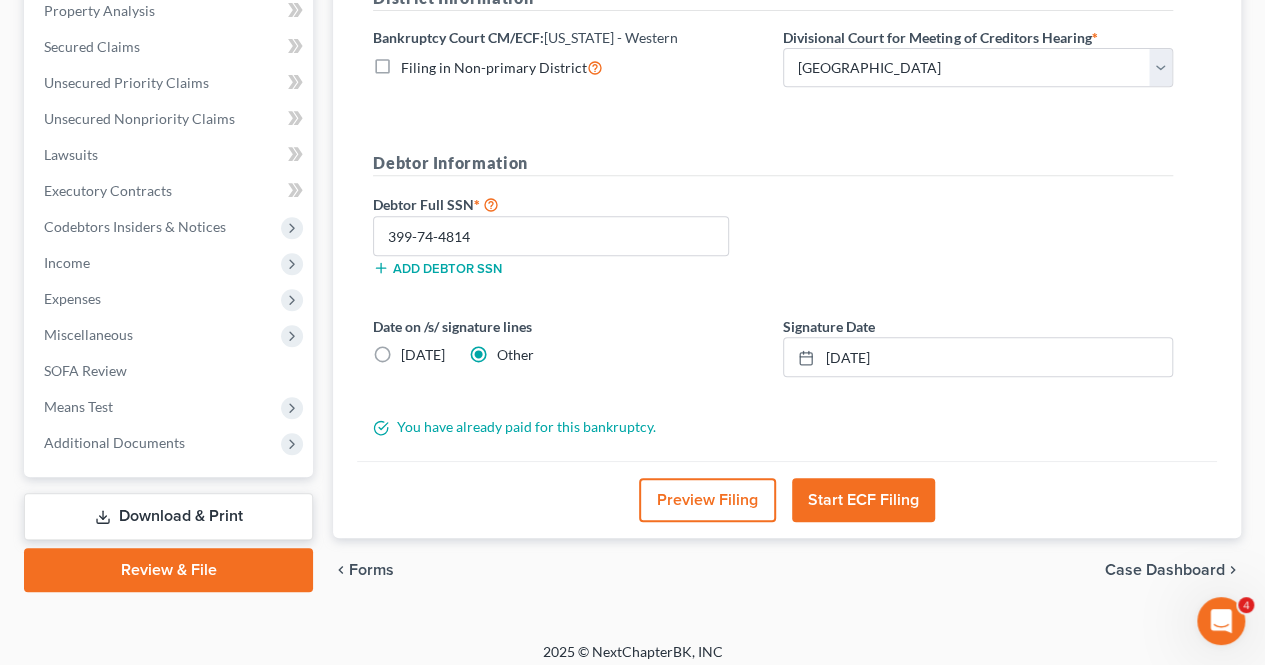 click 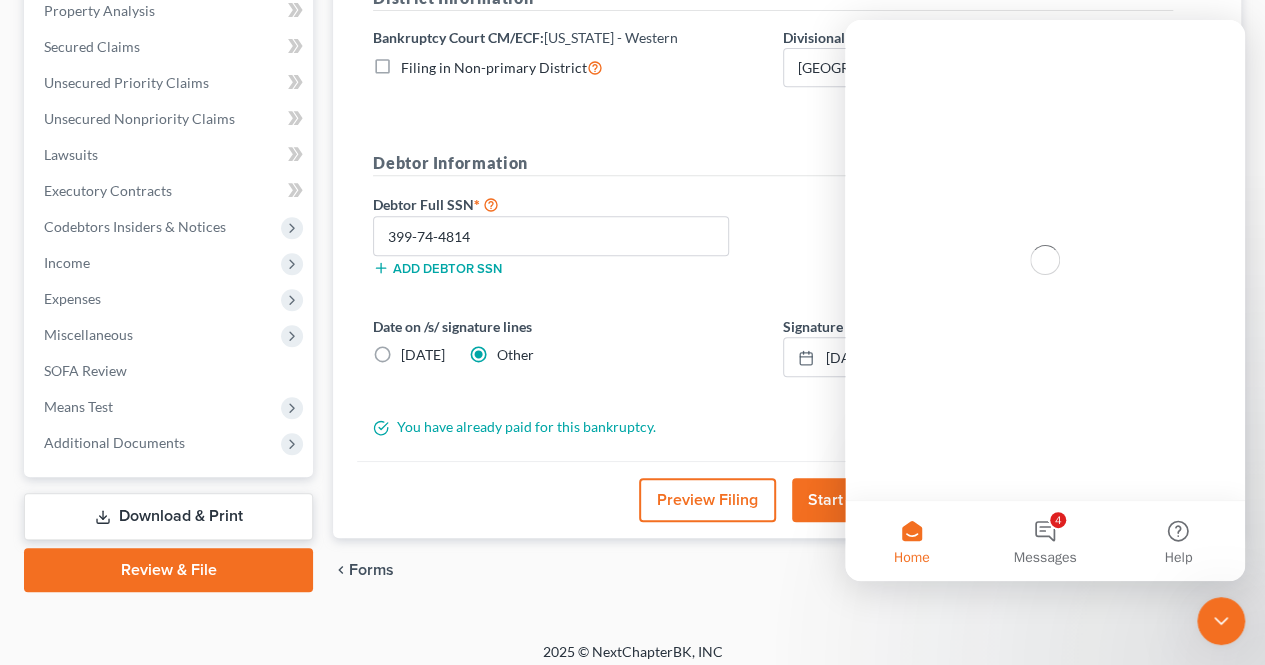 scroll, scrollTop: 0, scrollLeft: 0, axis: both 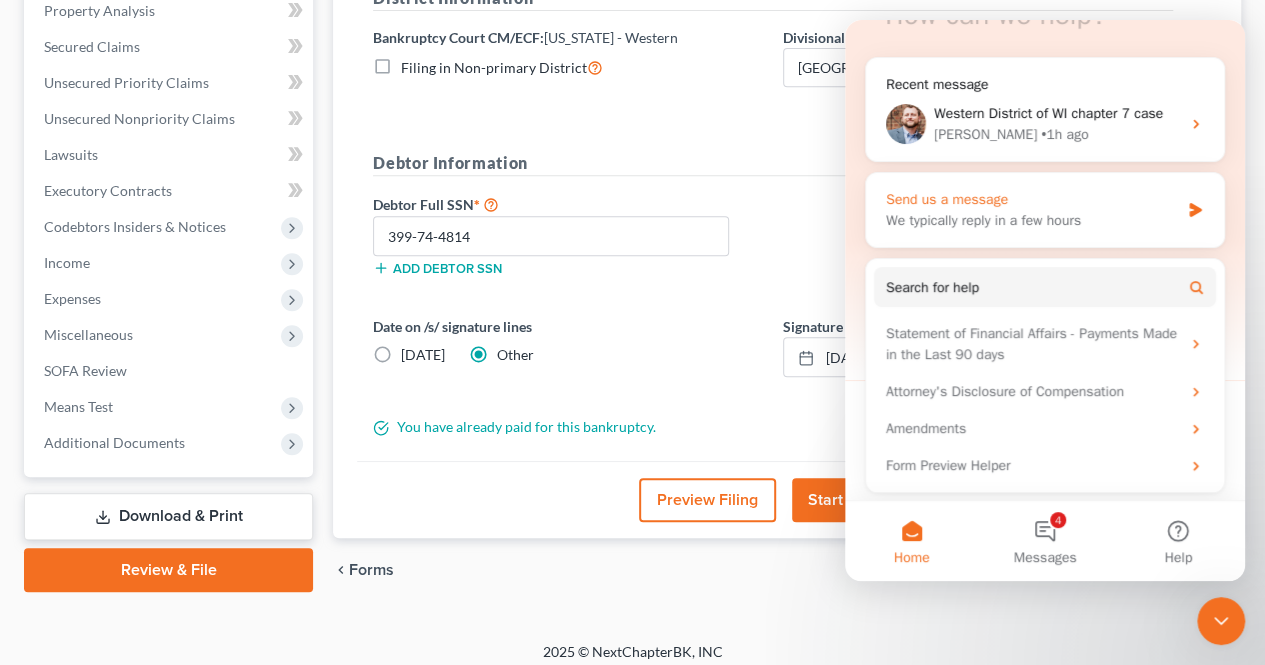 click on "We typically reply in a few hours" at bounding box center [1032, 220] 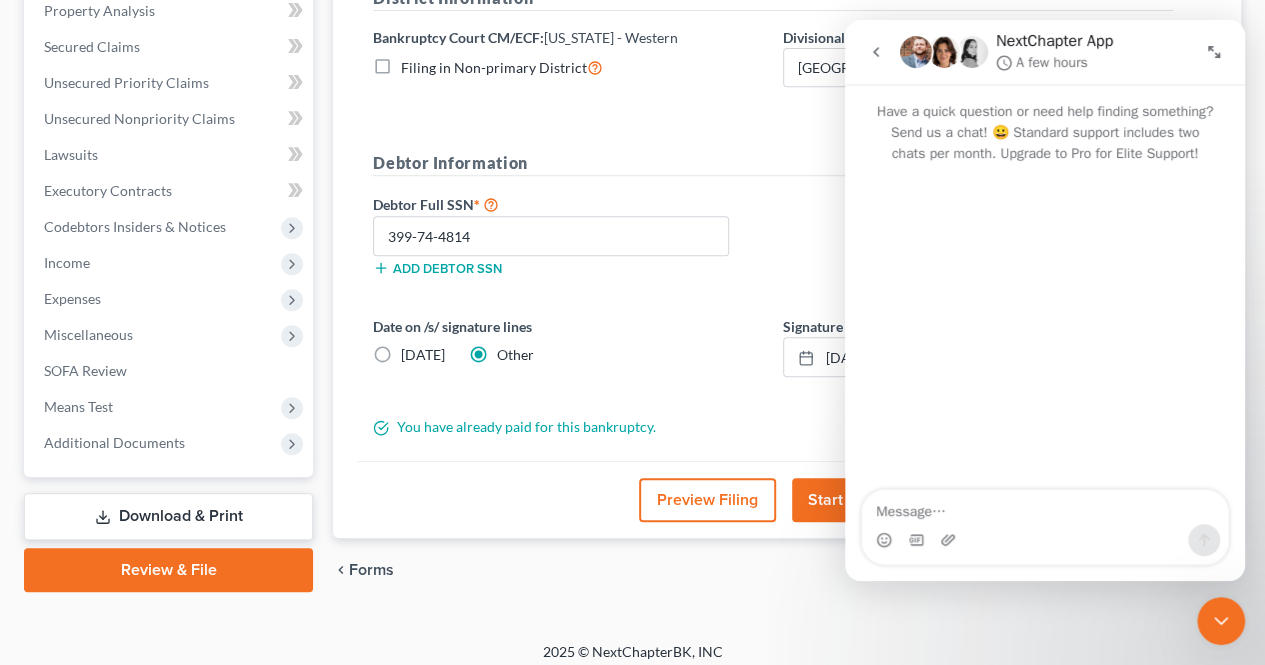 scroll, scrollTop: 0, scrollLeft: 0, axis: both 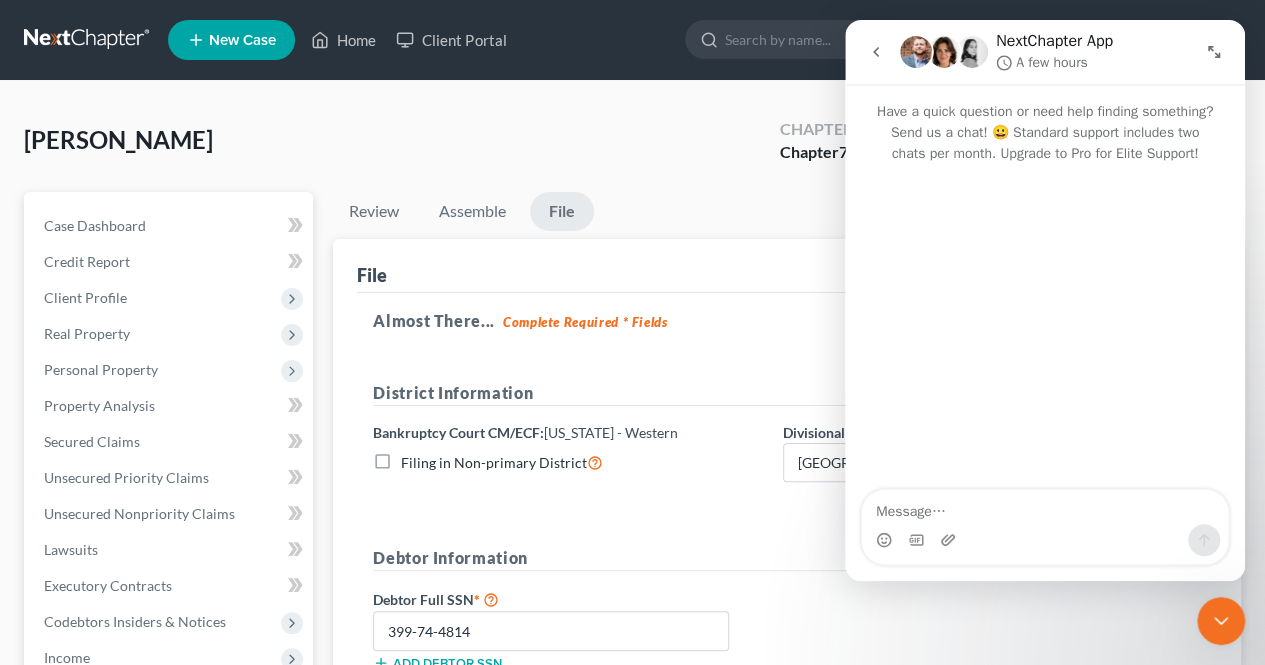 click on "[PERSON_NAME] Upgraded Chapter Chapter  7 Status District WIWB Preview" at bounding box center [632, 148] 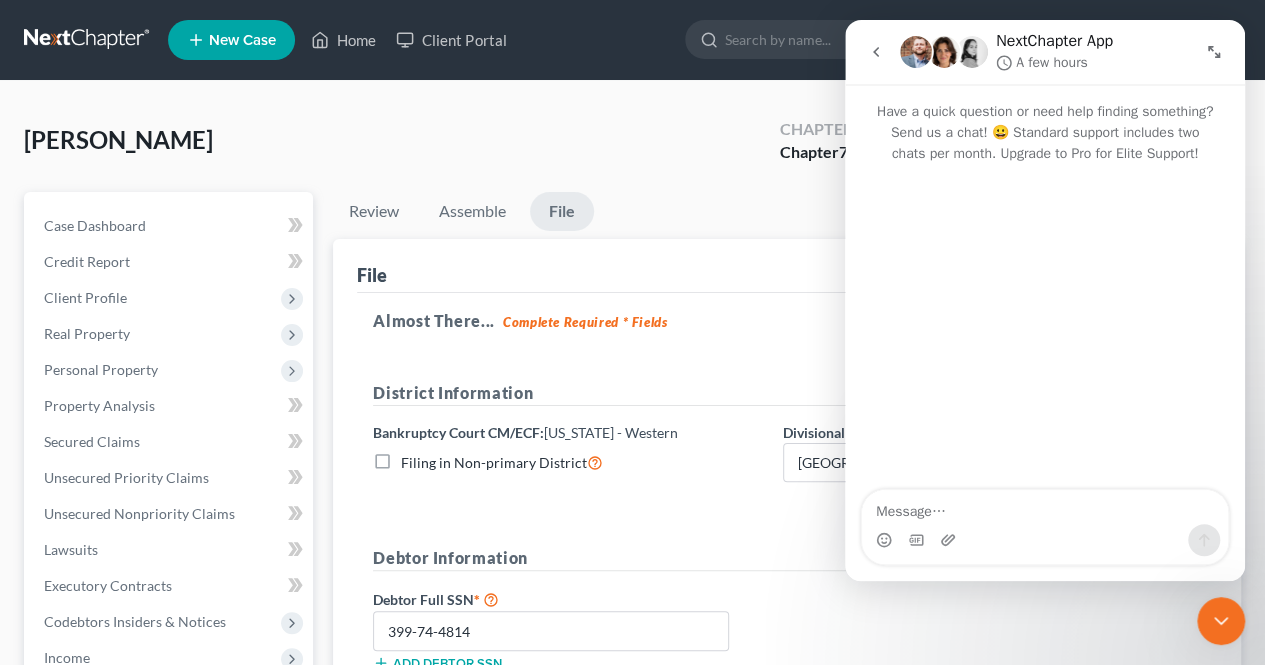 click 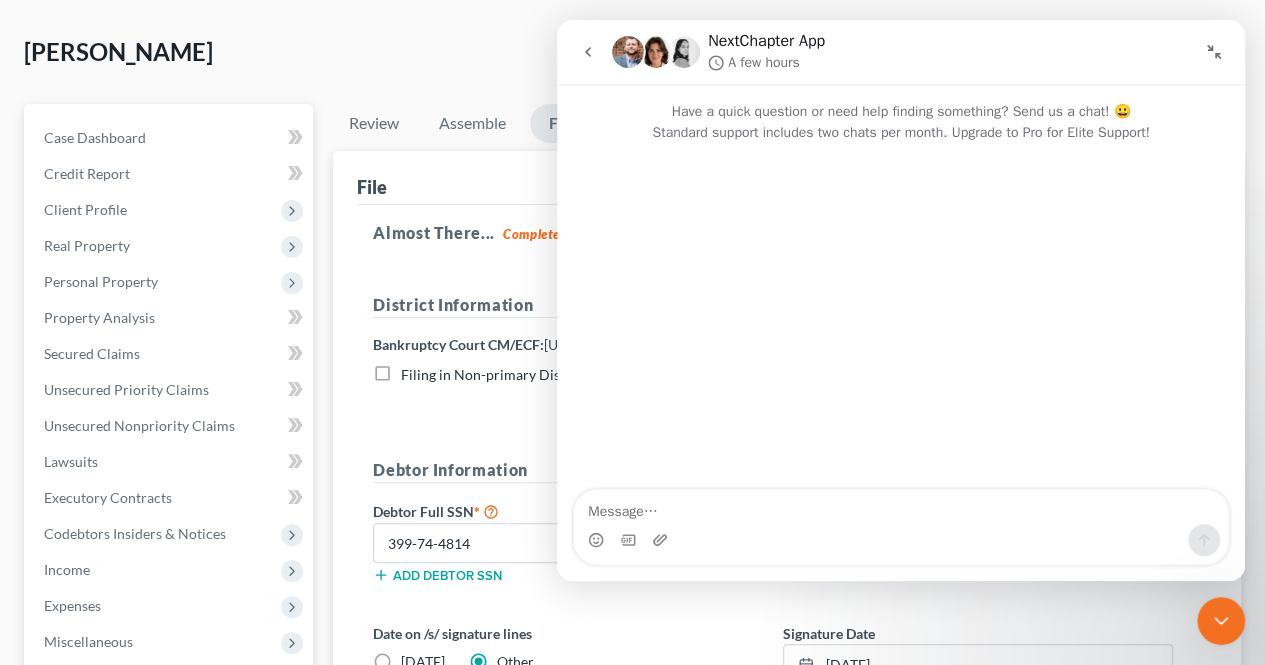scroll, scrollTop: 404, scrollLeft: 0, axis: vertical 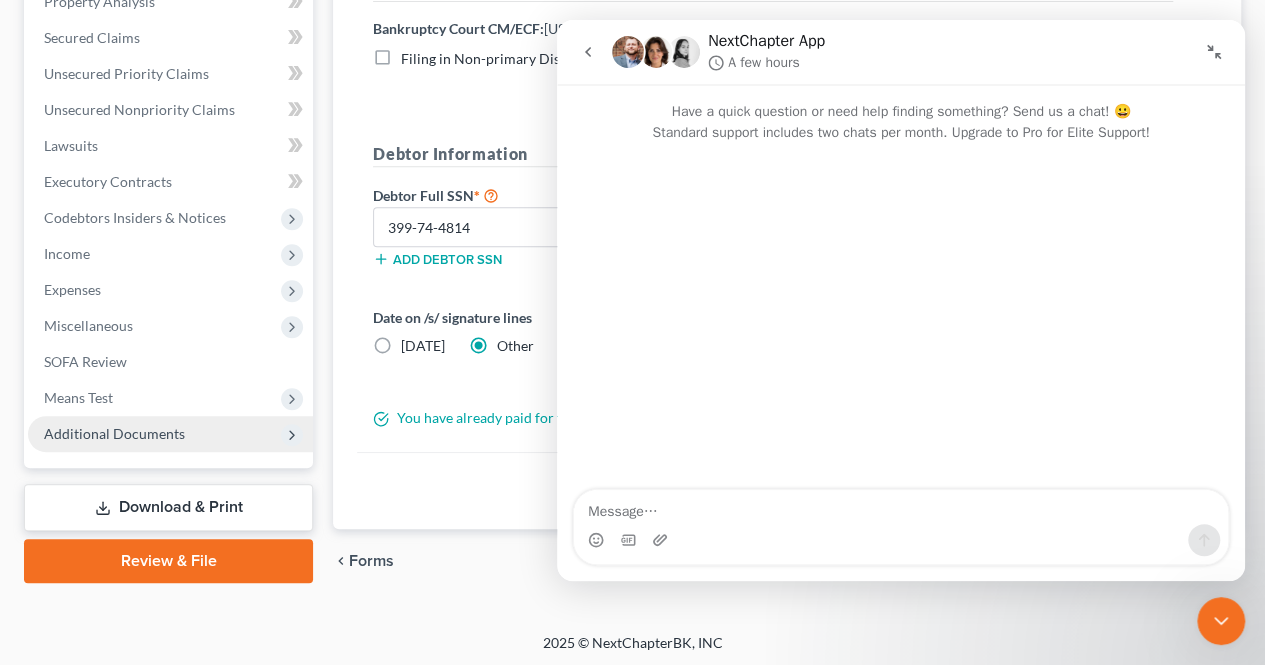 click on "Additional Documents" at bounding box center (114, 433) 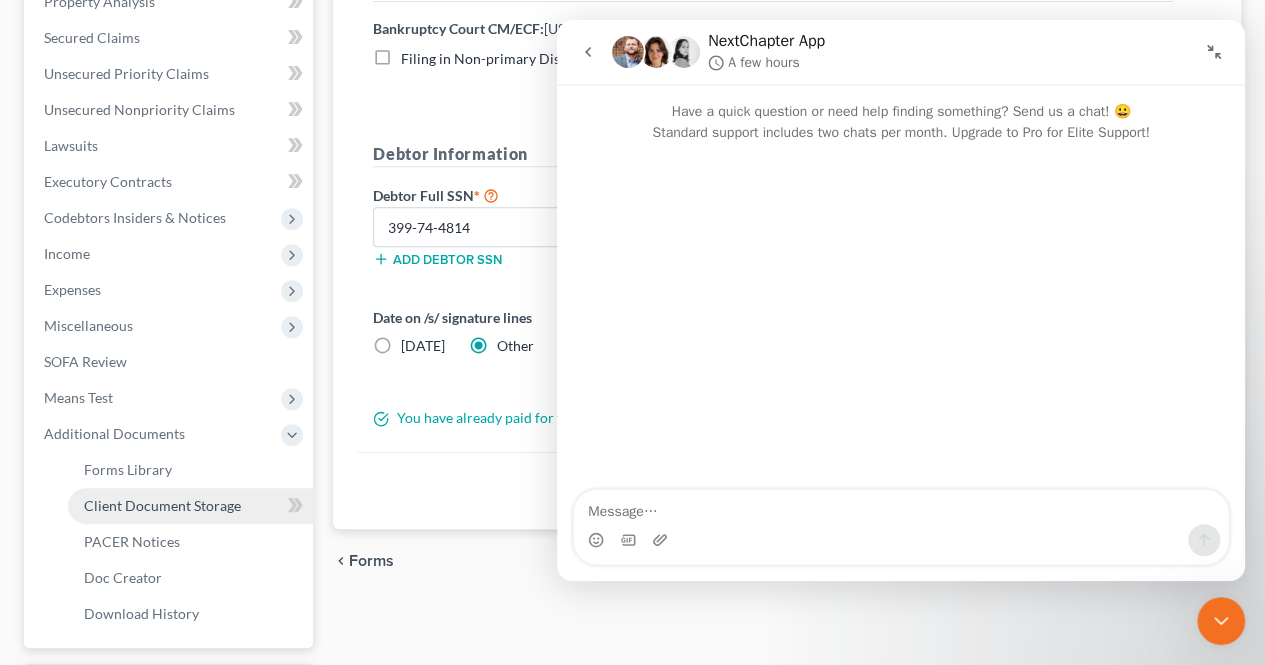 click on "Client Document Storage" at bounding box center [162, 505] 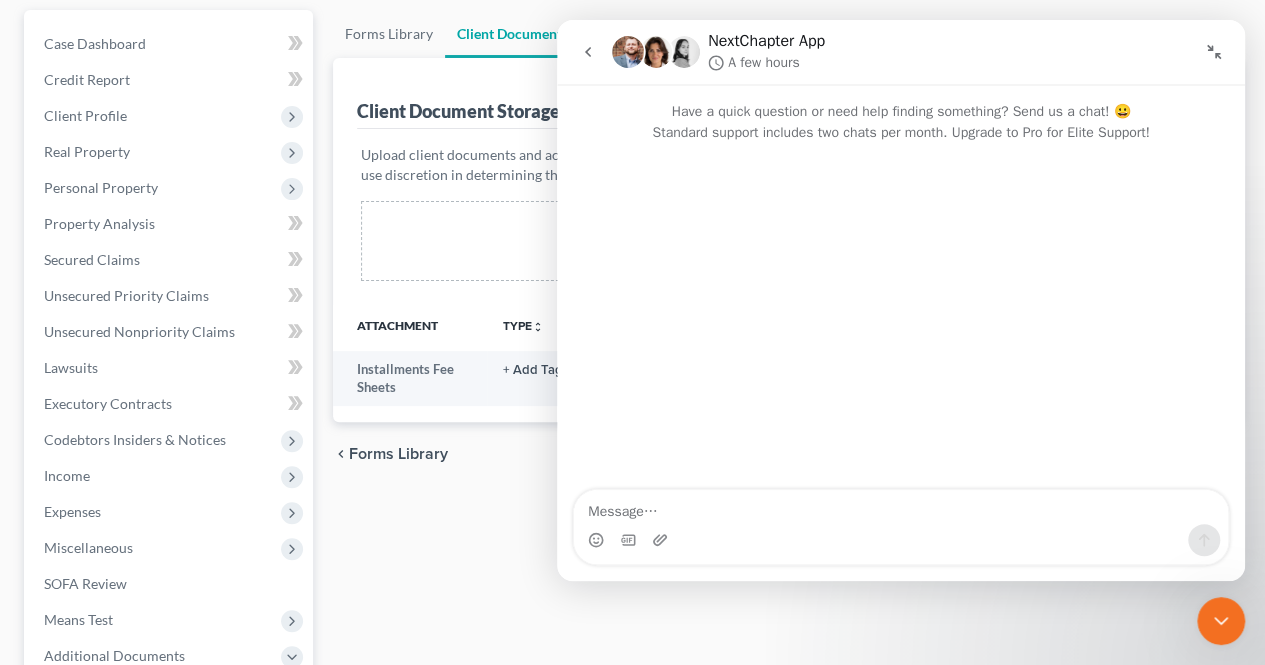 scroll, scrollTop: 0, scrollLeft: 0, axis: both 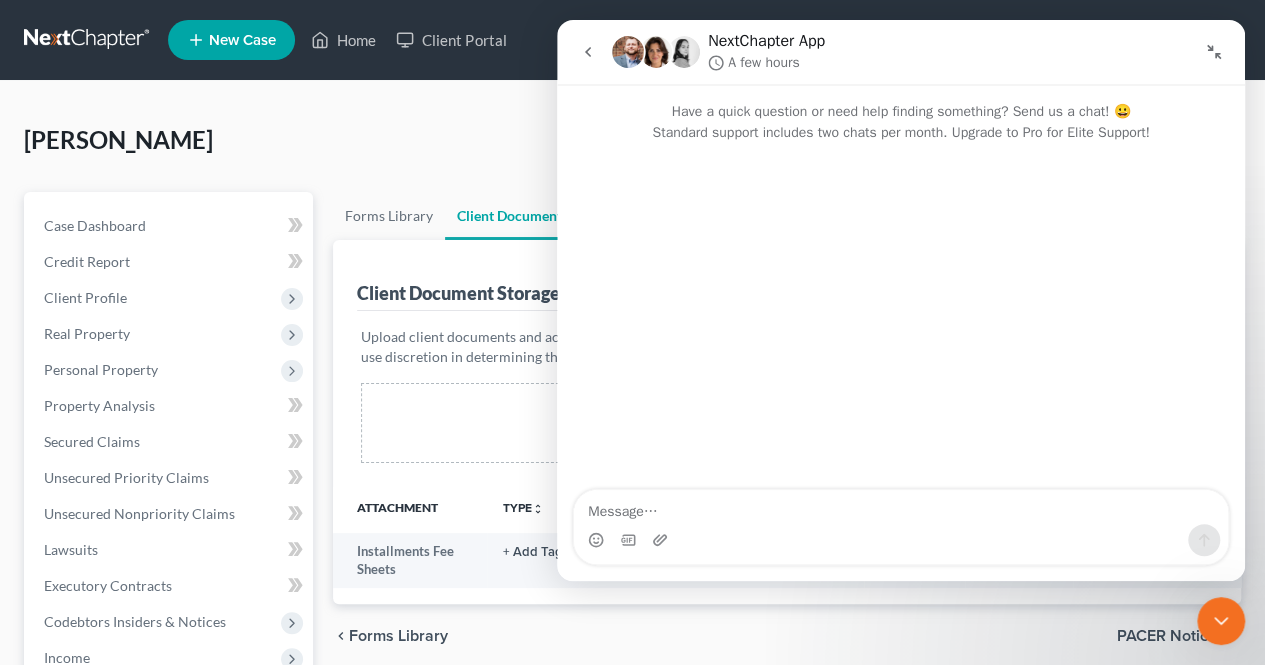 click 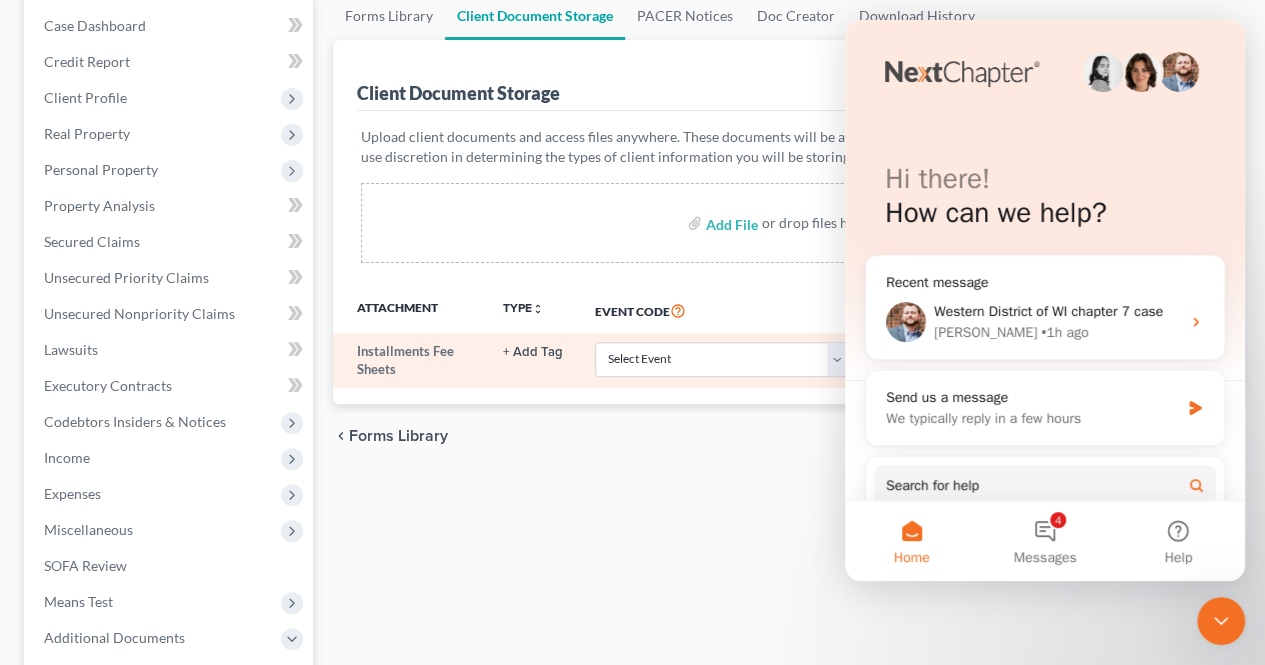 scroll, scrollTop: 100, scrollLeft: 0, axis: vertical 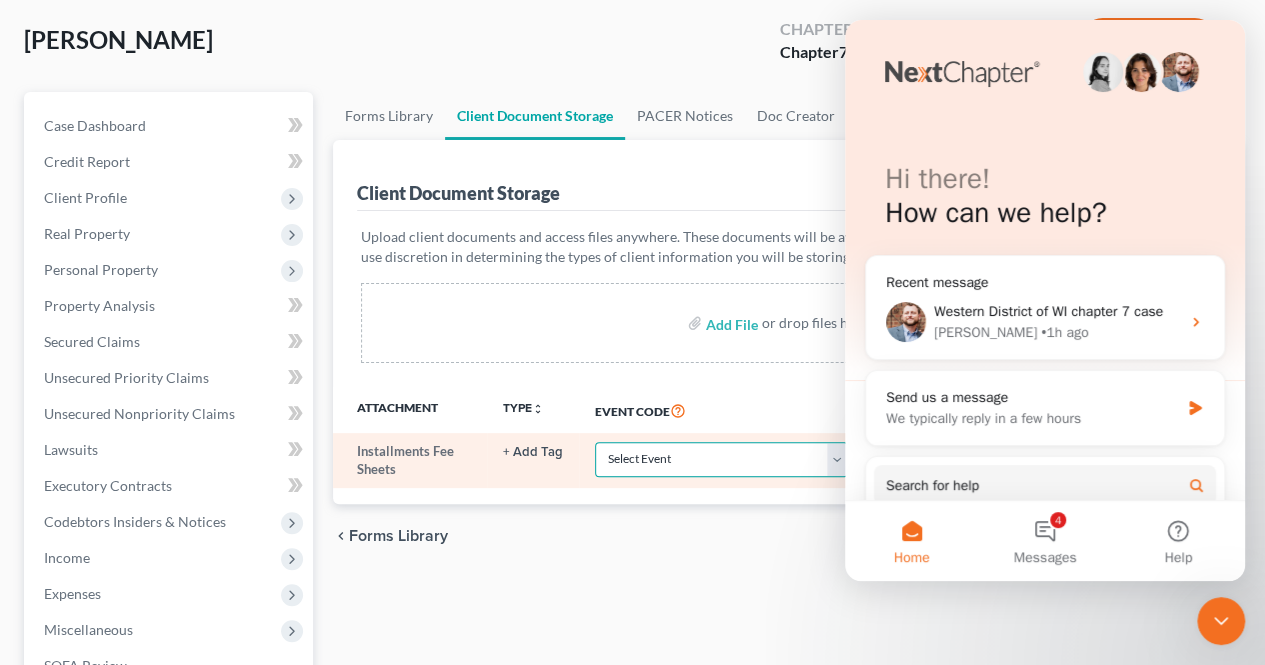 click on "Select Event Certificate of Credit Counseling Chapter 13 Plan Employee Income Records (Debtors Payment Advices) Form 122A-1 Chapter 7 Statement of Monthly Income Form 122A-1Supp Statement of Exemption from Presumption of Abuse Form 122A-2 Chapter 7 Means Test Calculation Form 122C-1 Chapter 13 Statement of Monthly Income Form 122C-2 Chapter 13 Calculation of Disposable Income" at bounding box center (721, 459) 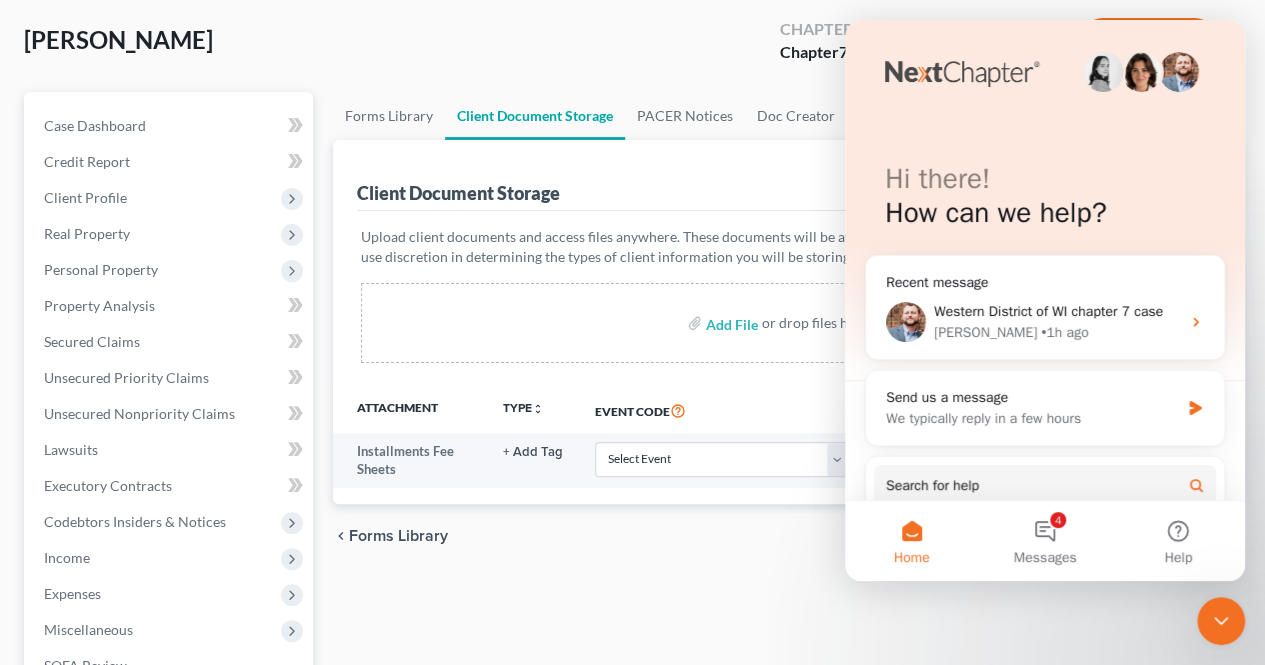 click on "Add File
or drop files here" at bounding box center [787, 323] 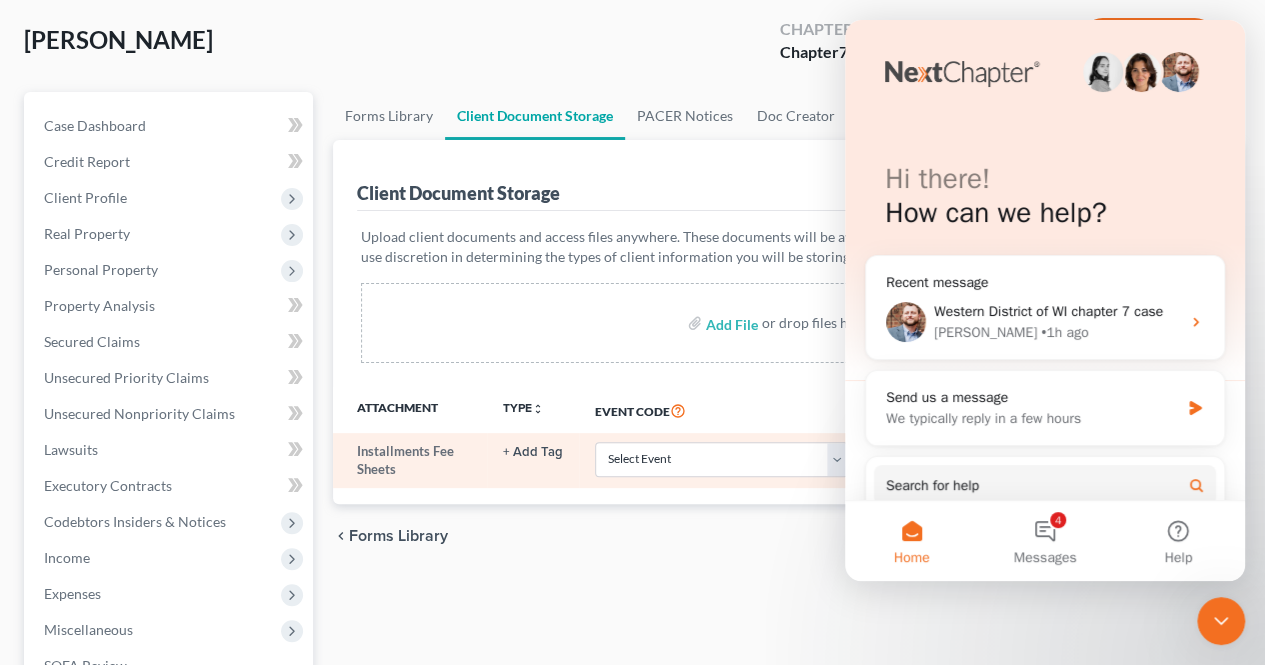 click on "+ Add Tag" at bounding box center [533, 452] 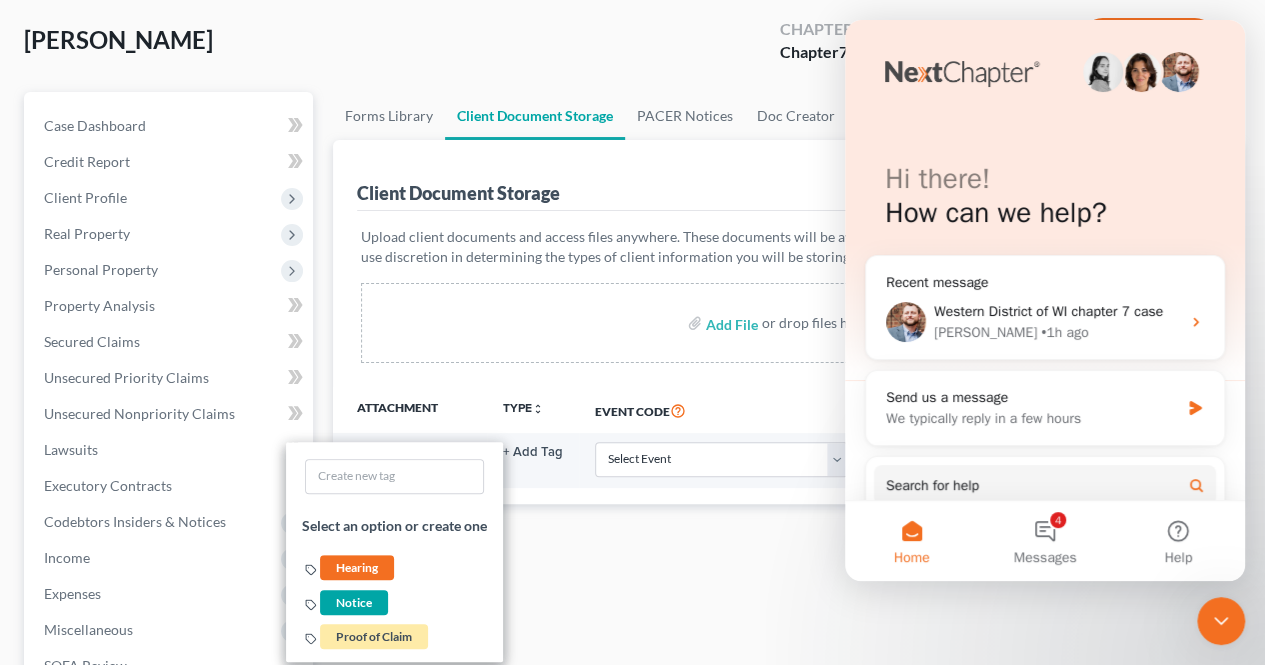 click on "Forms Library
Client Document Storage
PACER Notices
Doc Creator
Download History
Client Document Storage
Batch Download
Upload client documents and access files anywhere. These documents will be available when you are ready to file with the court. Please use discretion in determining the types of client information you will be storing in NextChapter.
Add File
or drop files here
Attachment TYPE unfold_more NONE Hearing Notice Proof of Claim Event Code  Extension Date added Installments Fee Sheets + Add Tag Select an option or create one Hearing Notice Proof of Claim Select Event Certificate of Credit Counseling Chapter 13 Plan Employee Income Records (Debtors Payment Advices) Form 122A-1 Chapter 7 Statement of Monthly Income Form 122A-1Supp Statement of Exemption from Presumption of Abuse Form 122A-2 Chapter 7 Means Test Calculation Form 122C-1 Chapter 13 Statement of Monthly Income PDF" at bounding box center [787, 579] 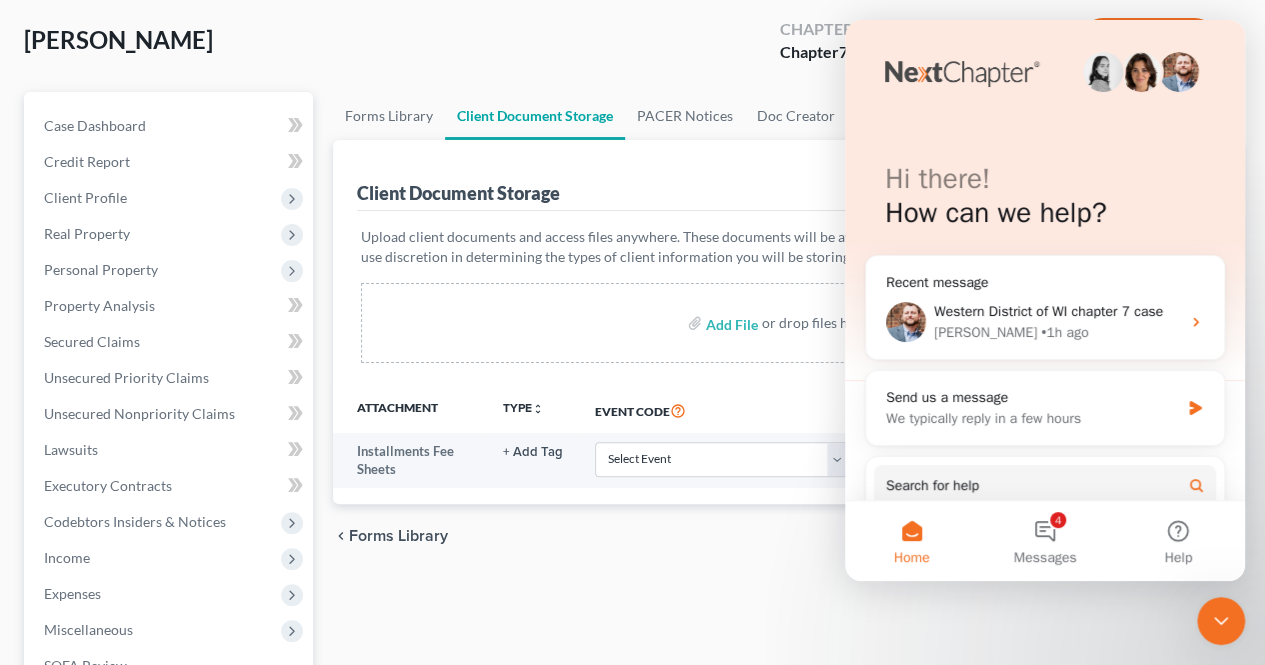 click on "Hi there! How can we help? Recent message Western District of WI chapter 7 case [PERSON_NAME] •  1h ago Send us a message We typically reply in a few hours Search for help Statement of Financial Affairs - Payments Made in the Last 90 days Attorney's Disclosure of Compensation Amendments Form Preview Helper" at bounding box center (1045, 360) 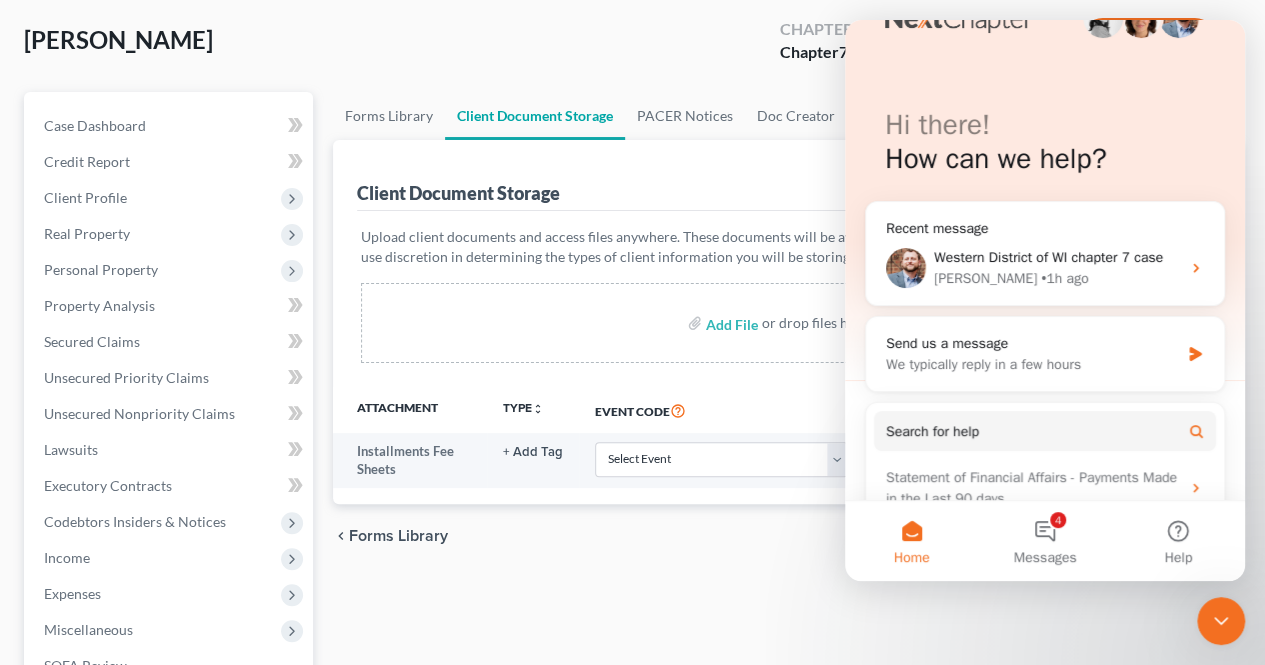 scroll, scrollTop: 198, scrollLeft: 0, axis: vertical 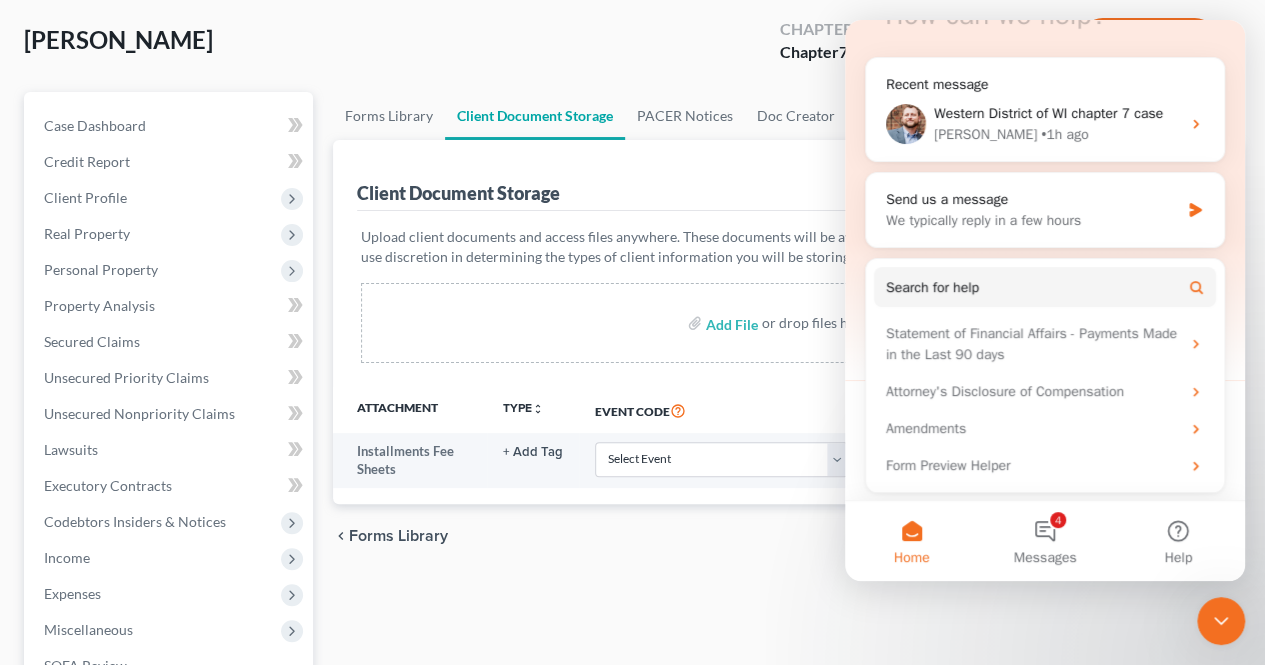 click on "Home" at bounding box center [911, 541] 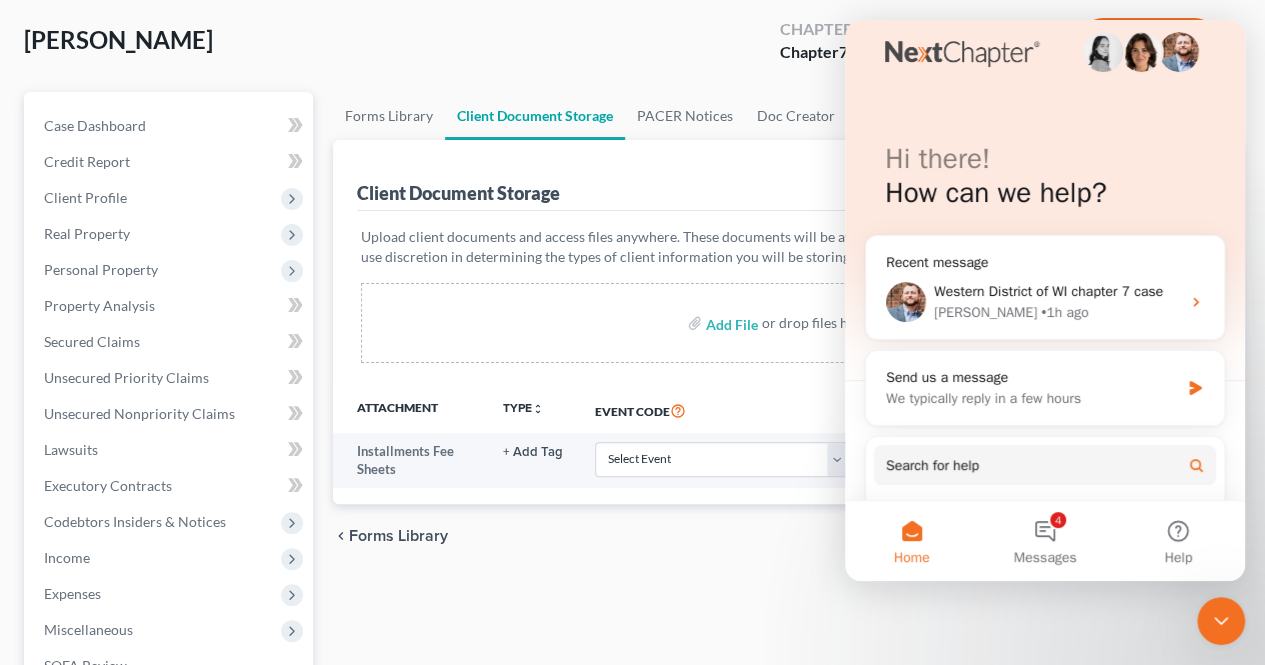 scroll, scrollTop: 0, scrollLeft: 0, axis: both 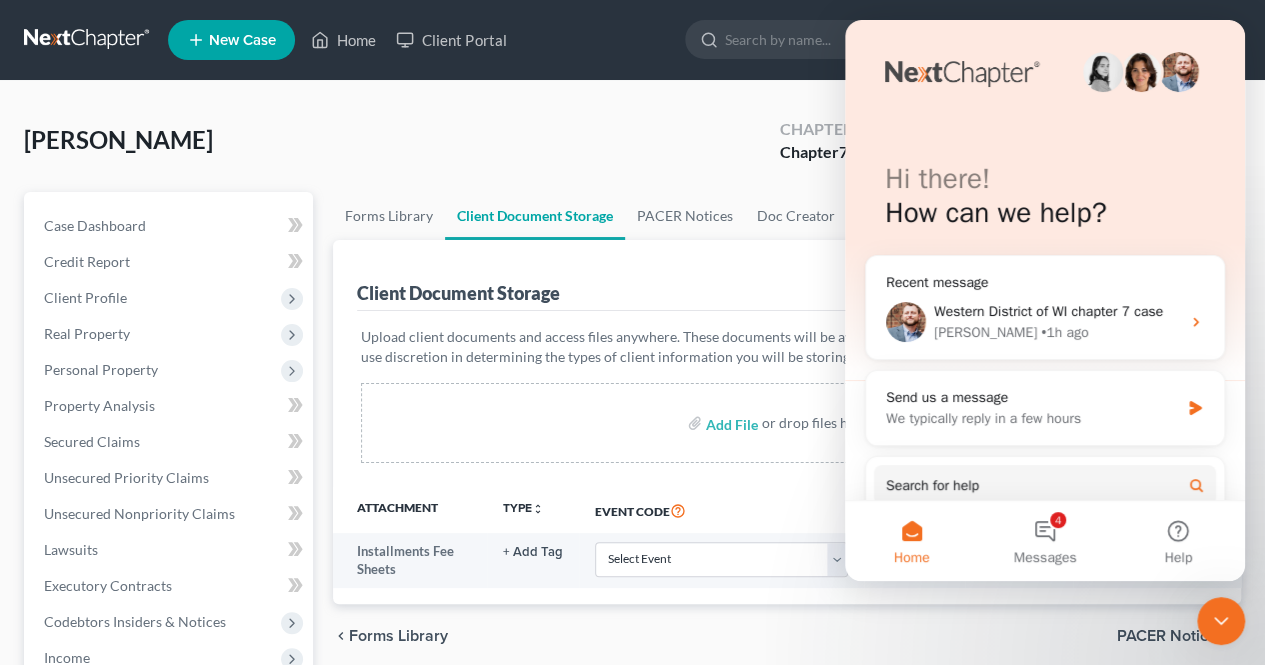click on "Hi there! How can we help? Recent message Western District of WI chapter 7 case [PERSON_NAME] •  1h ago Send us a message We typically reply in a few hours Search for help Statement of Financial Affairs - Payments Made in the Last 90 days Attorney's Disclosure of Compensation Amendments Form Preview Helper" at bounding box center (1045, 360) 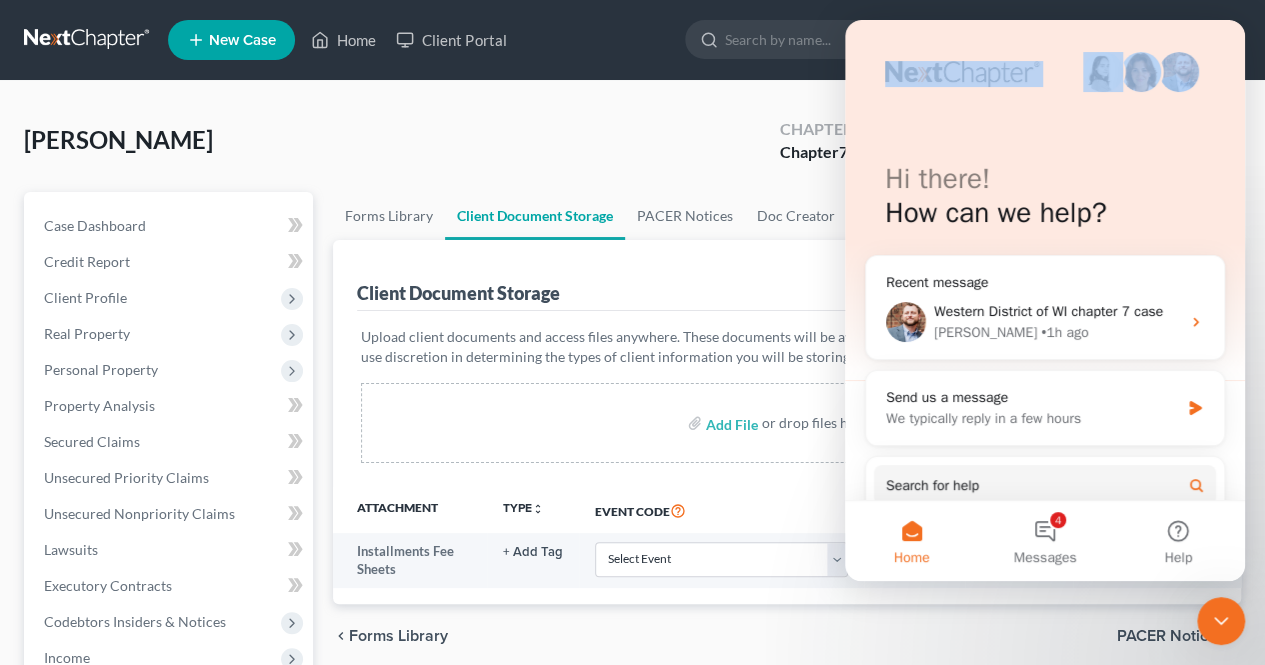 drag, startPoint x: 959, startPoint y: 36, endPoint x: 1094, endPoint y: 52, distance: 135.94484 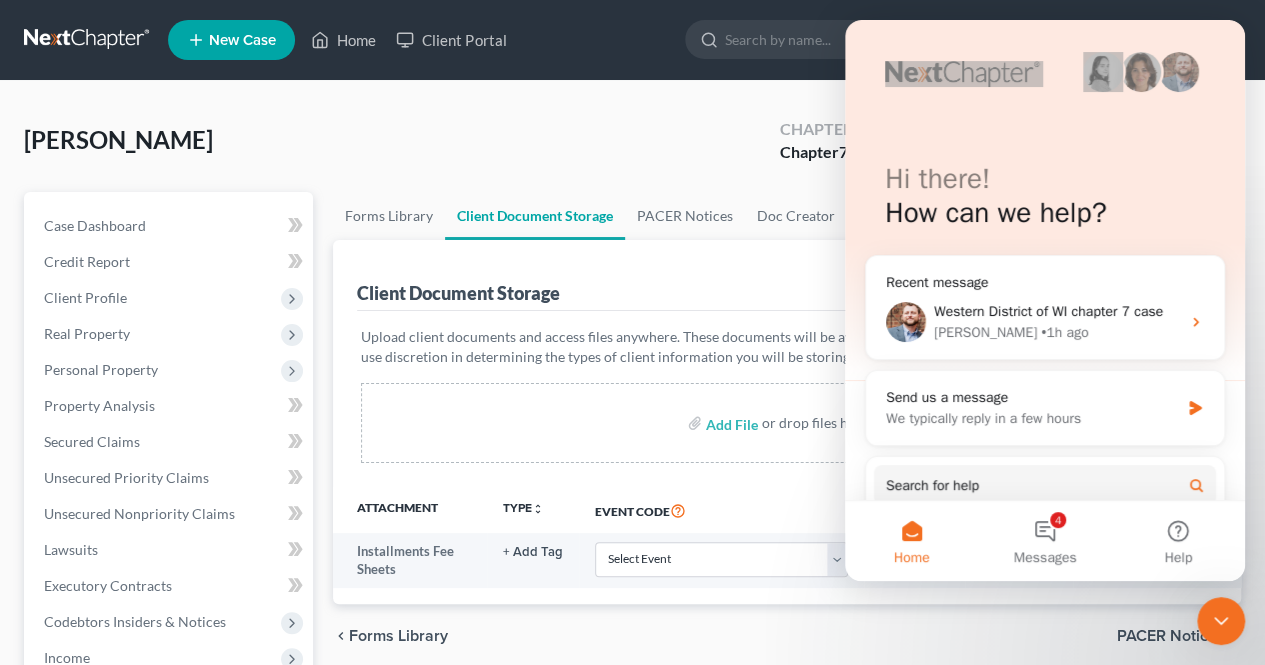 click on "[PERSON_NAME] Upgraded Chapter Chapter  7 Status District WIWB Preview" at bounding box center (632, 148) 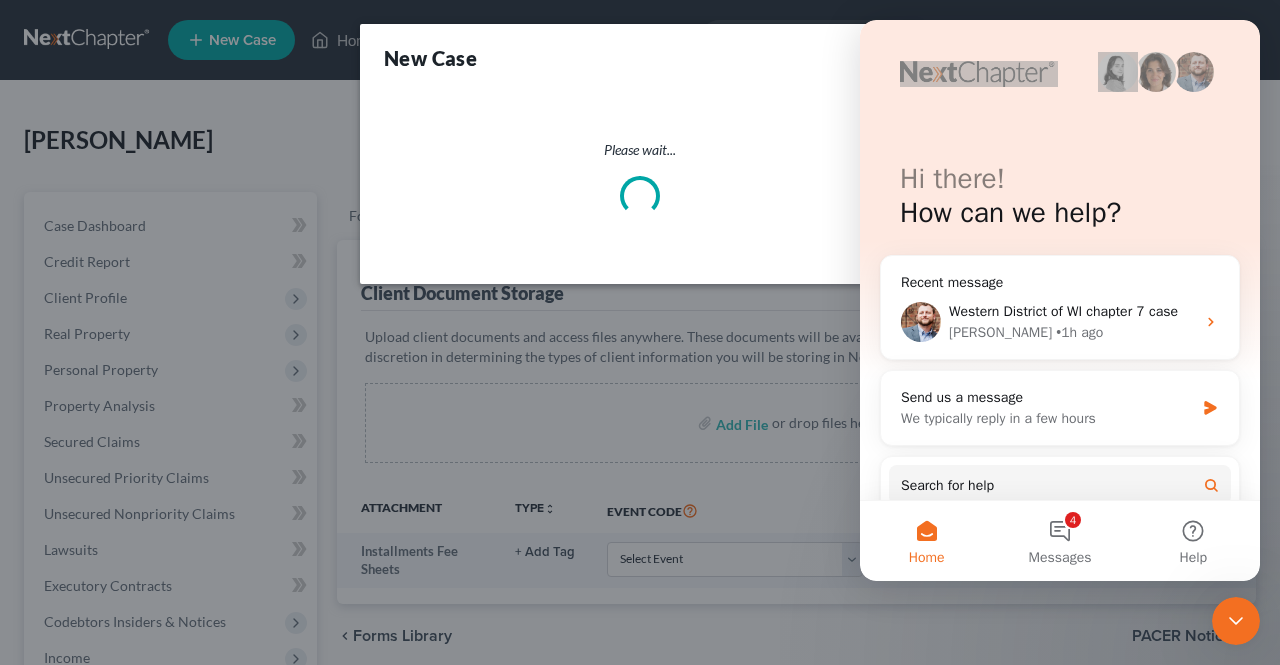 select on "91" 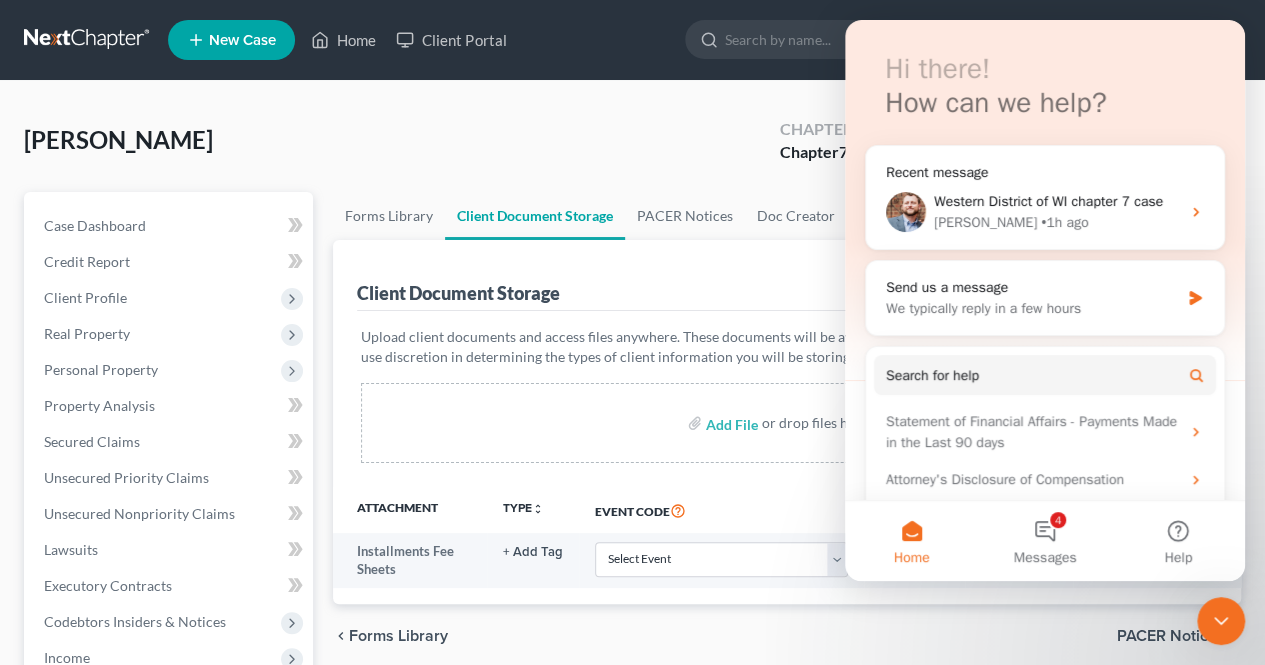 scroll, scrollTop: 198, scrollLeft: 0, axis: vertical 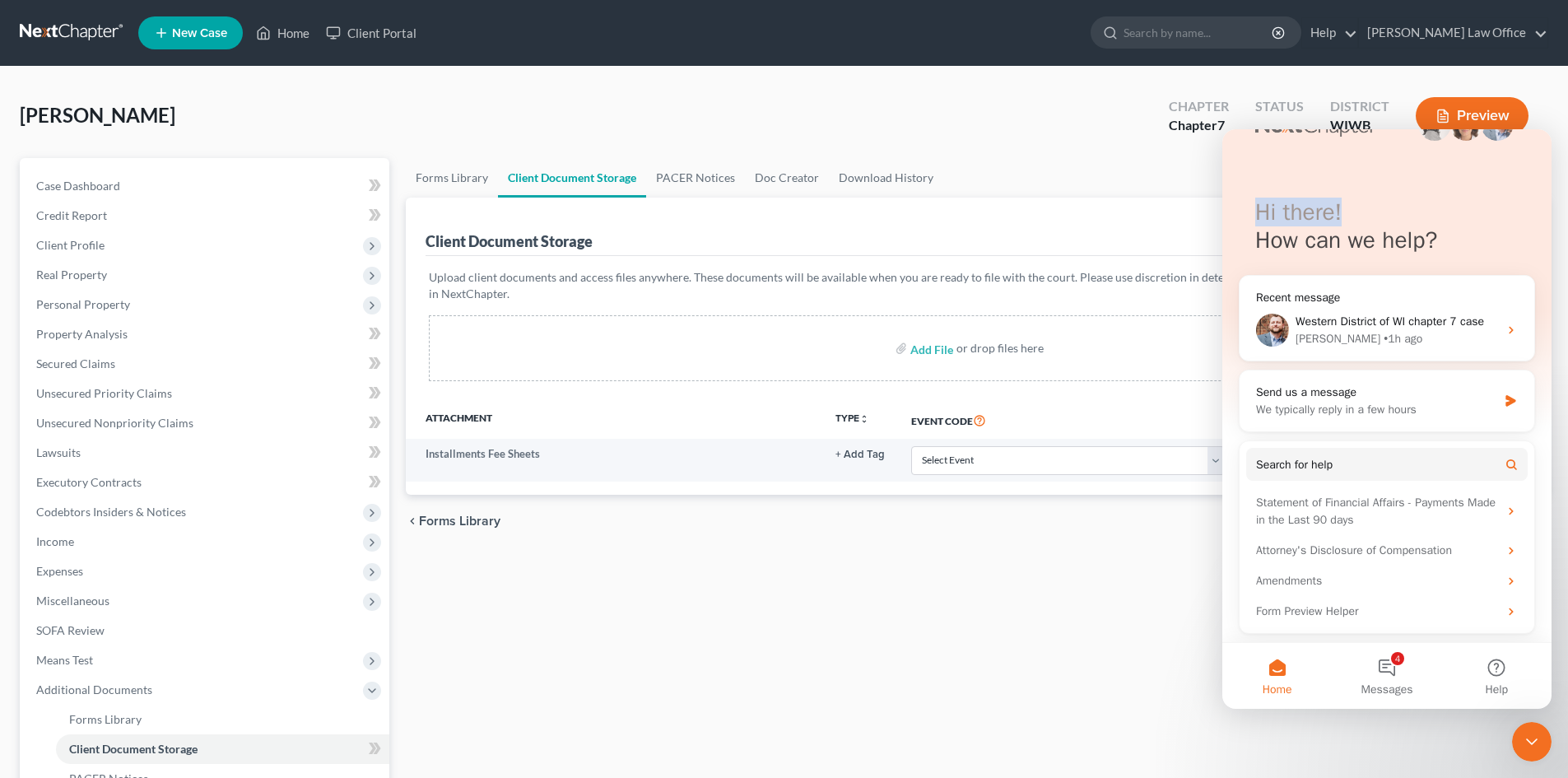 drag, startPoint x: 1414, startPoint y: 166, endPoint x: 1262, endPoint y: 194, distance: 154.55743 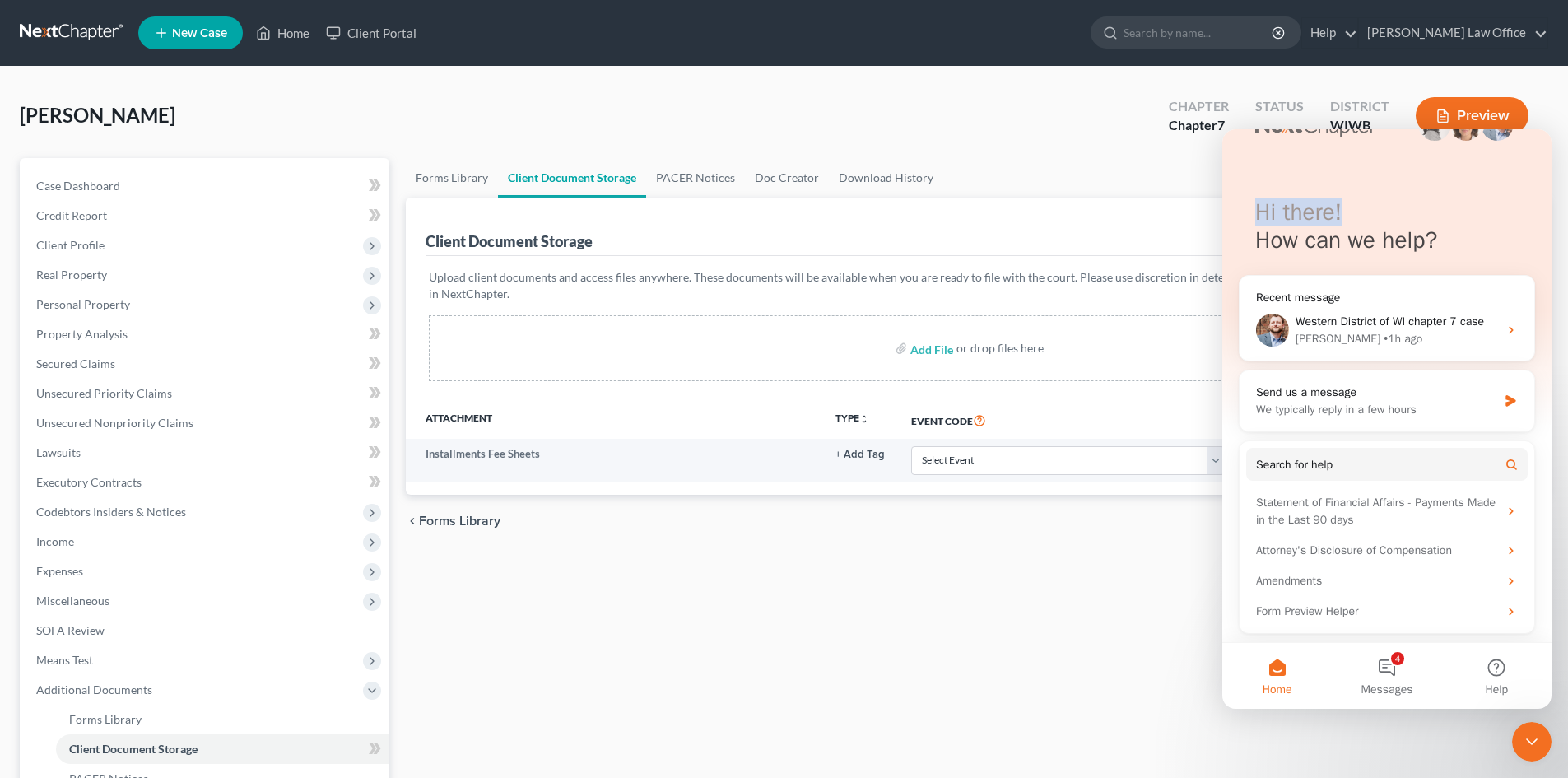 drag, startPoint x: 1342, startPoint y: 679, endPoint x: 618, endPoint y: 678, distance: 724.00069 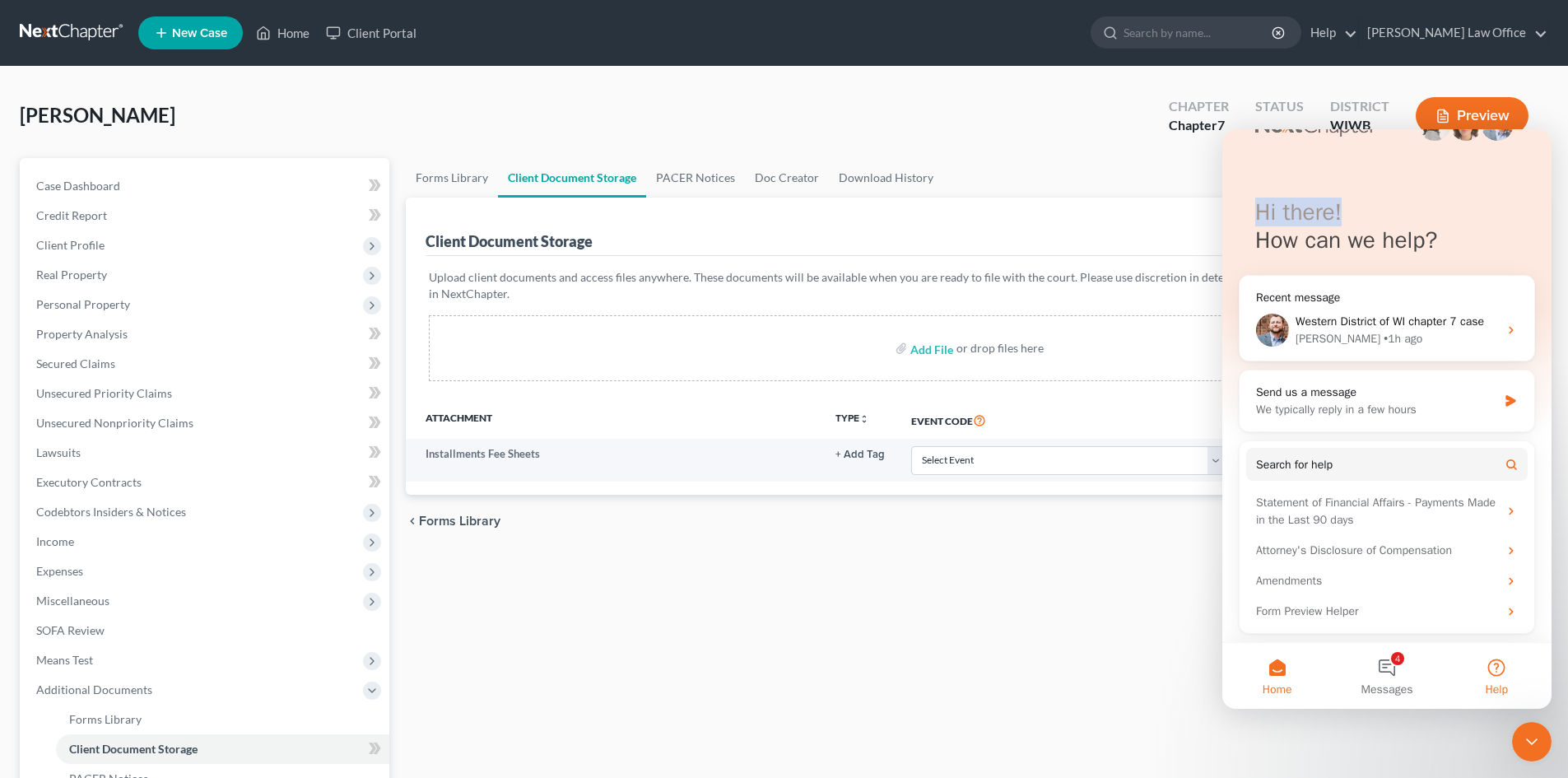 click on "Help" at bounding box center (1496, 676) 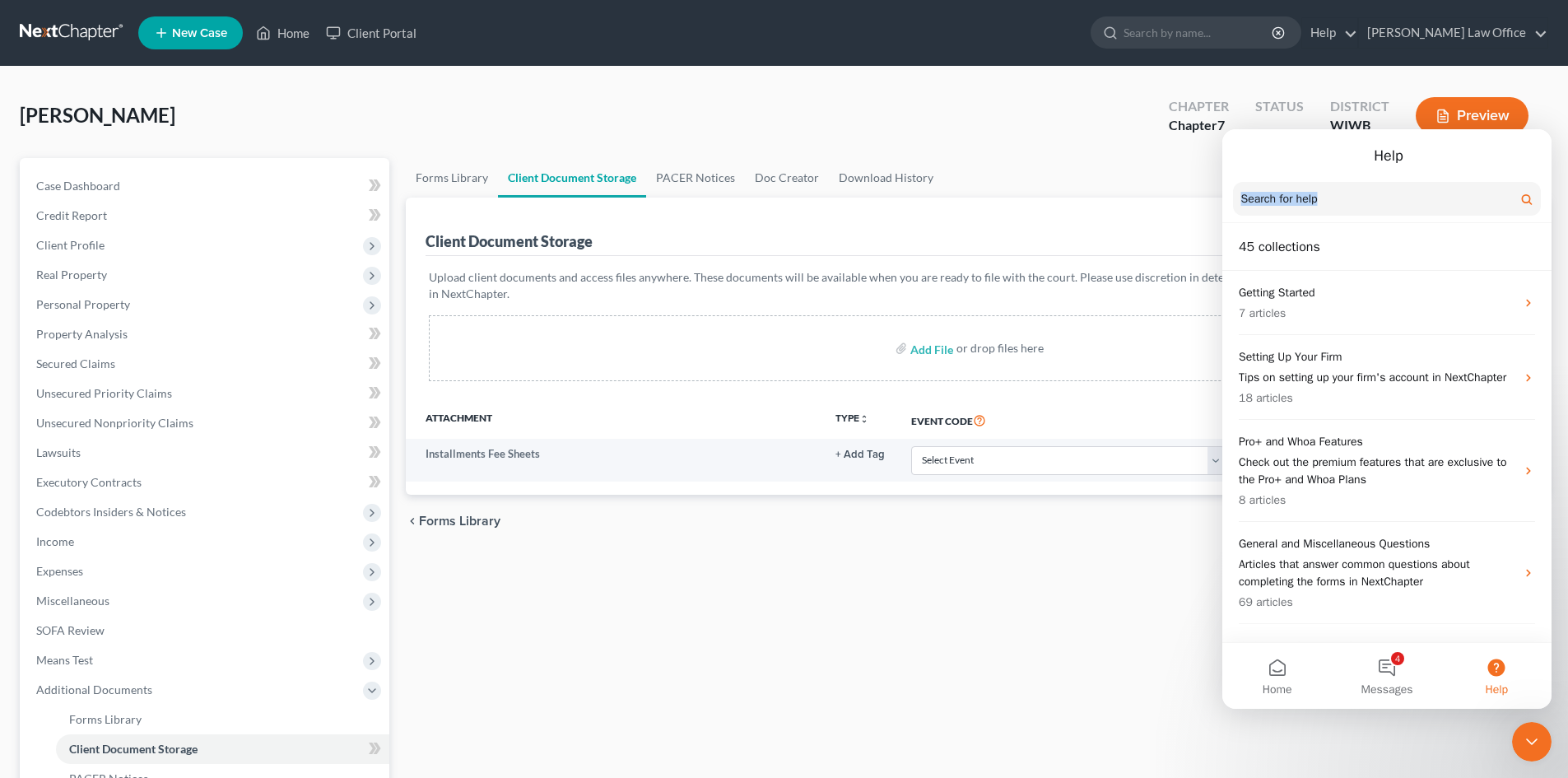 drag, startPoint x: 1478, startPoint y: 146, endPoint x: 823, endPoint y: 188, distance: 656.34518 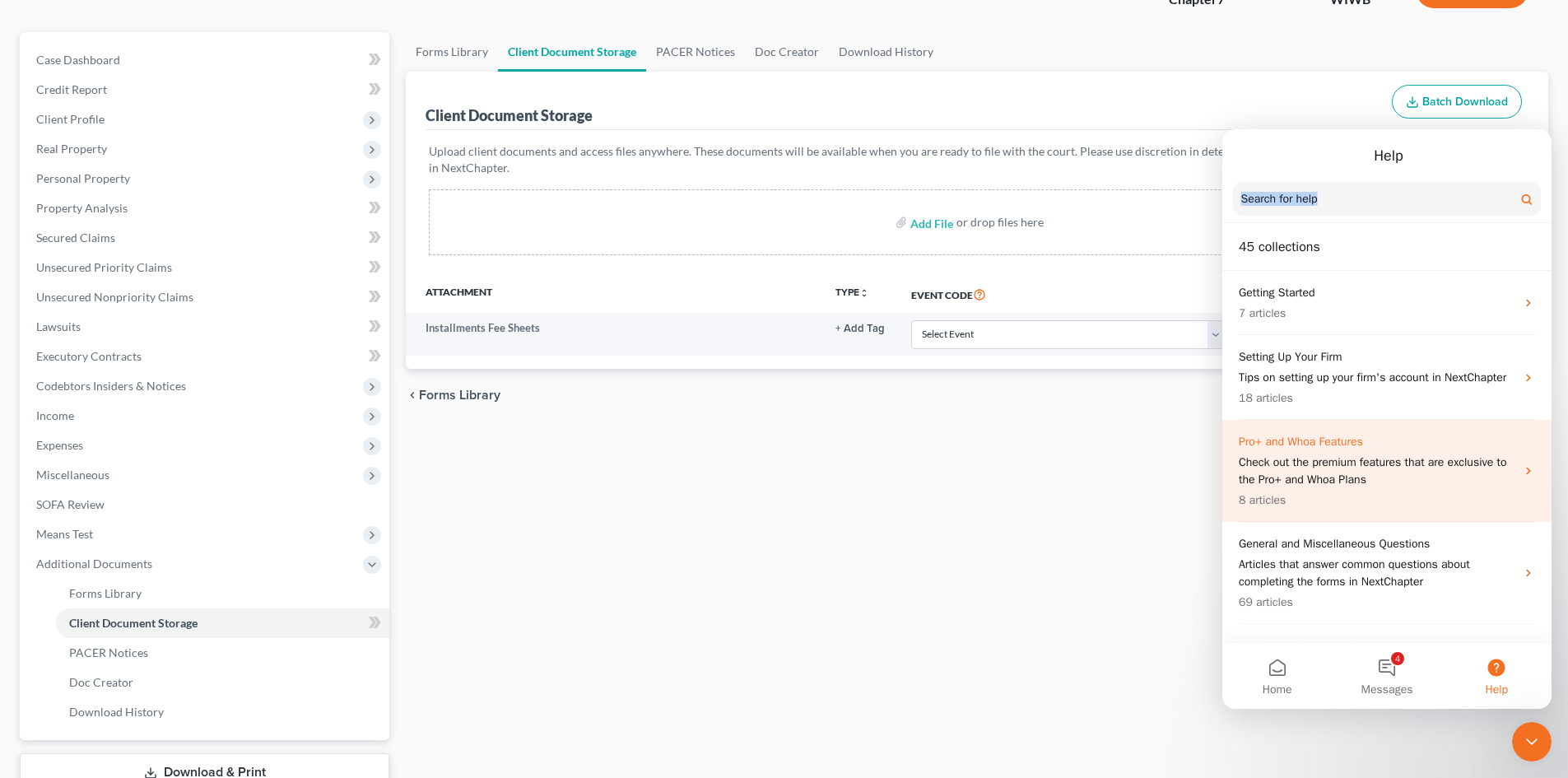 scroll, scrollTop: 245, scrollLeft: 0, axis: vertical 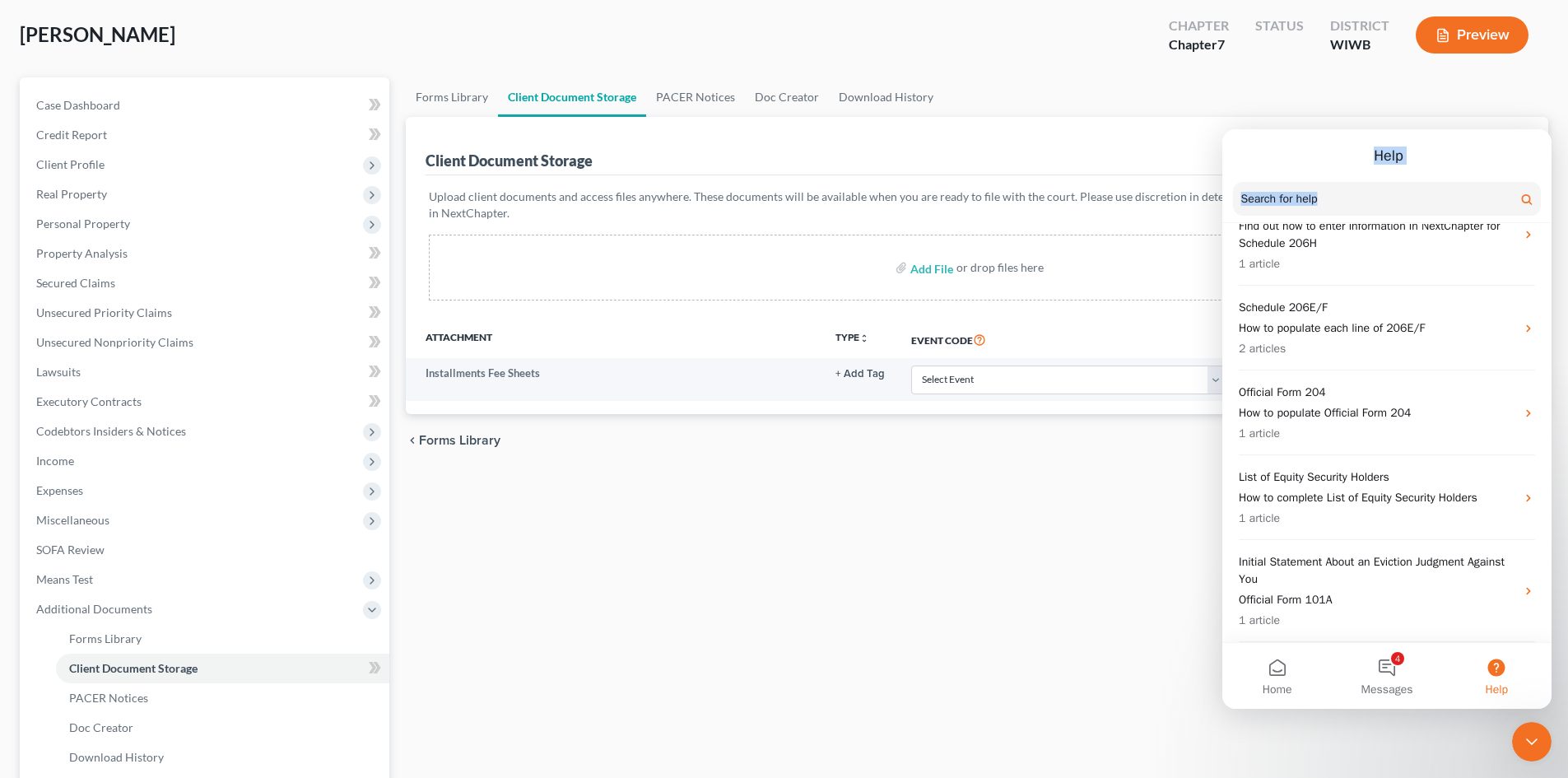 drag, startPoint x: 1267, startPoint y: 151, endPoint x: 1278, endPoint y: 132, distance: 21.954498 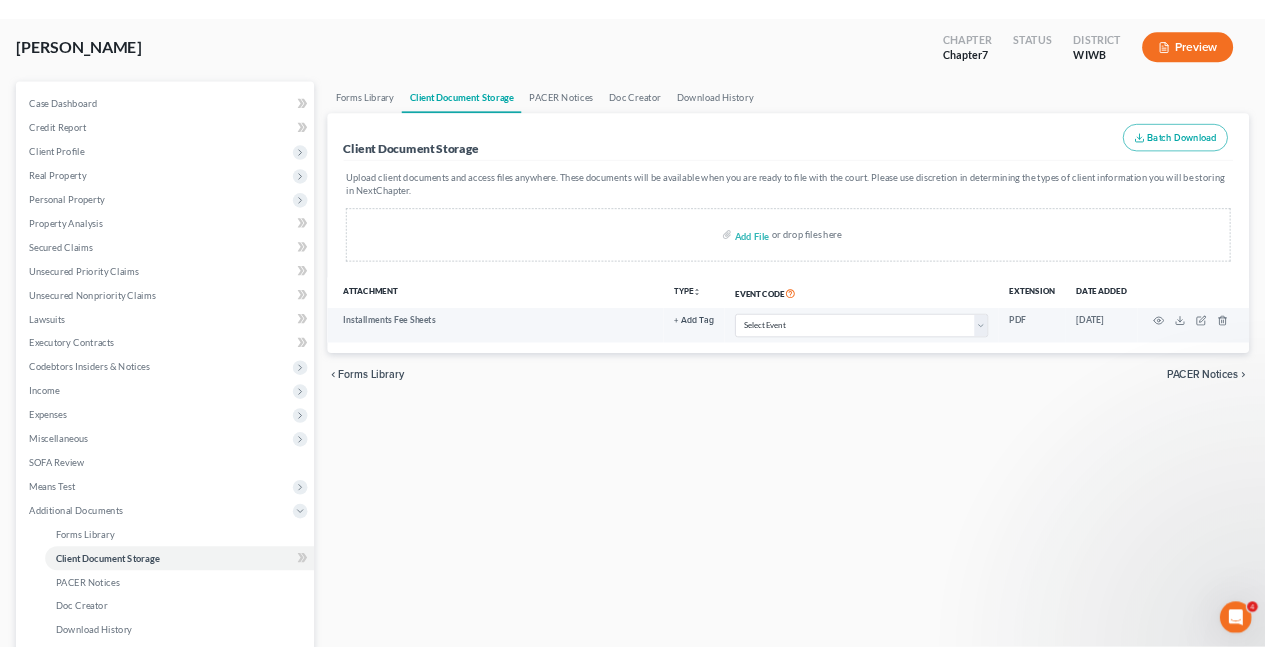 scroll, scrollTop: 0, scrollLeft: 0, axis: both 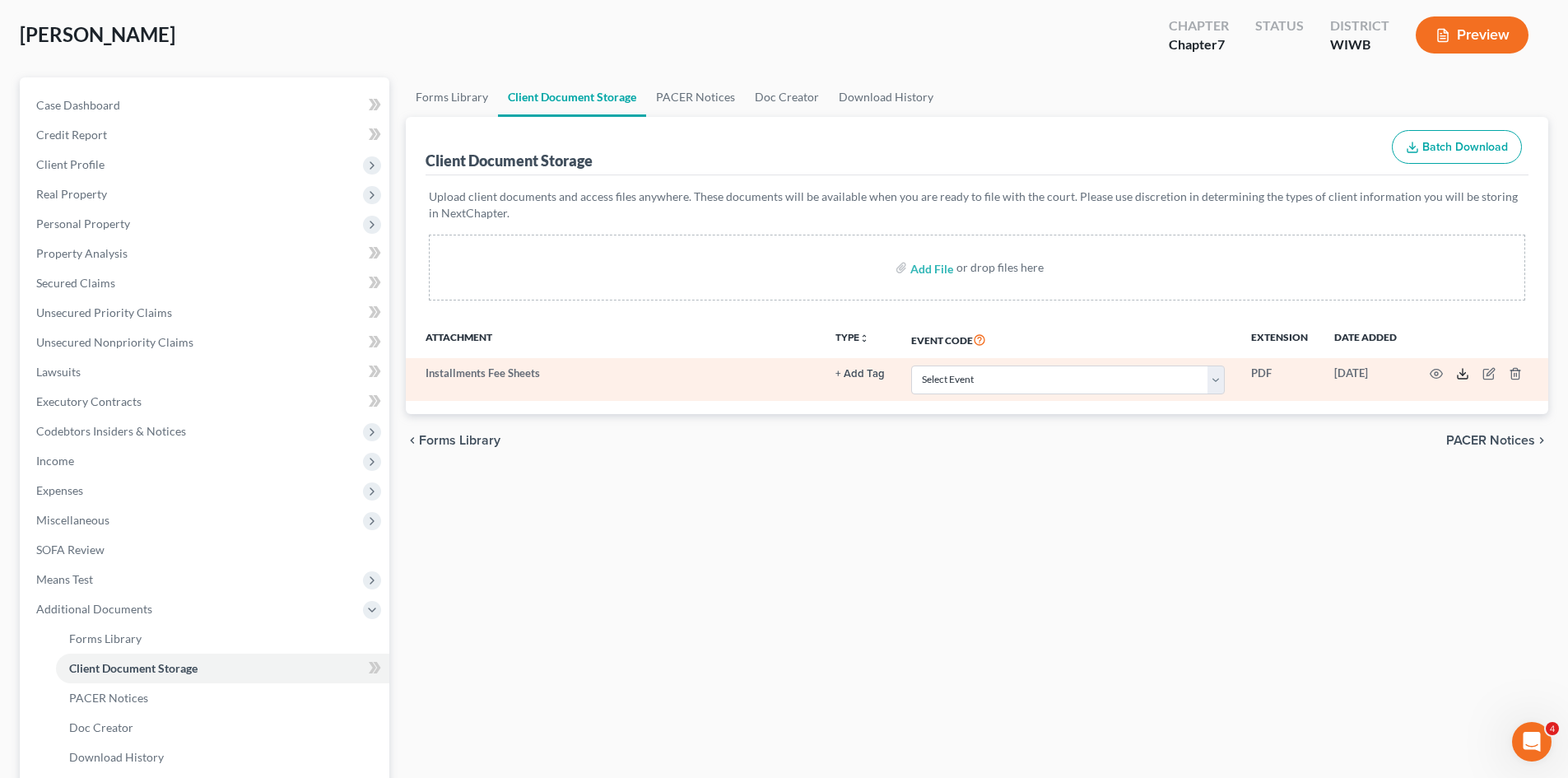 click 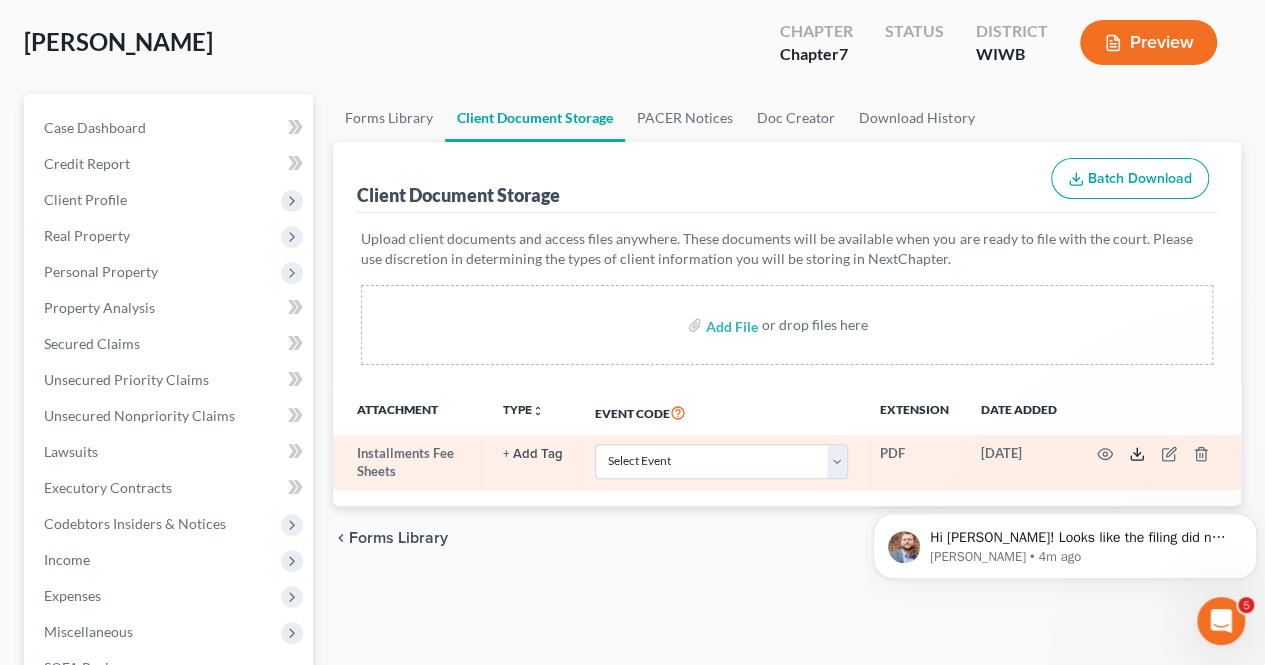 scroll, scrollTop: 0, scrollLeft: 0, axis: both 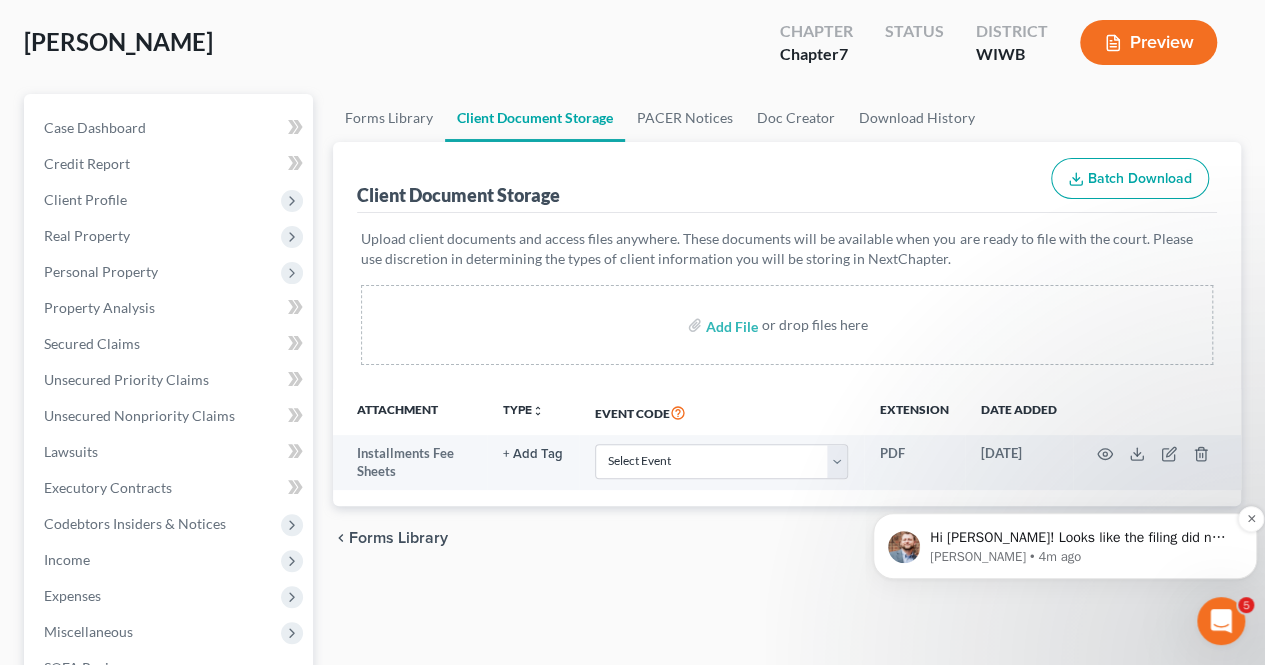 click on "[PERSON_NAME] • 4m ago" at bounding box center (1081, 557) 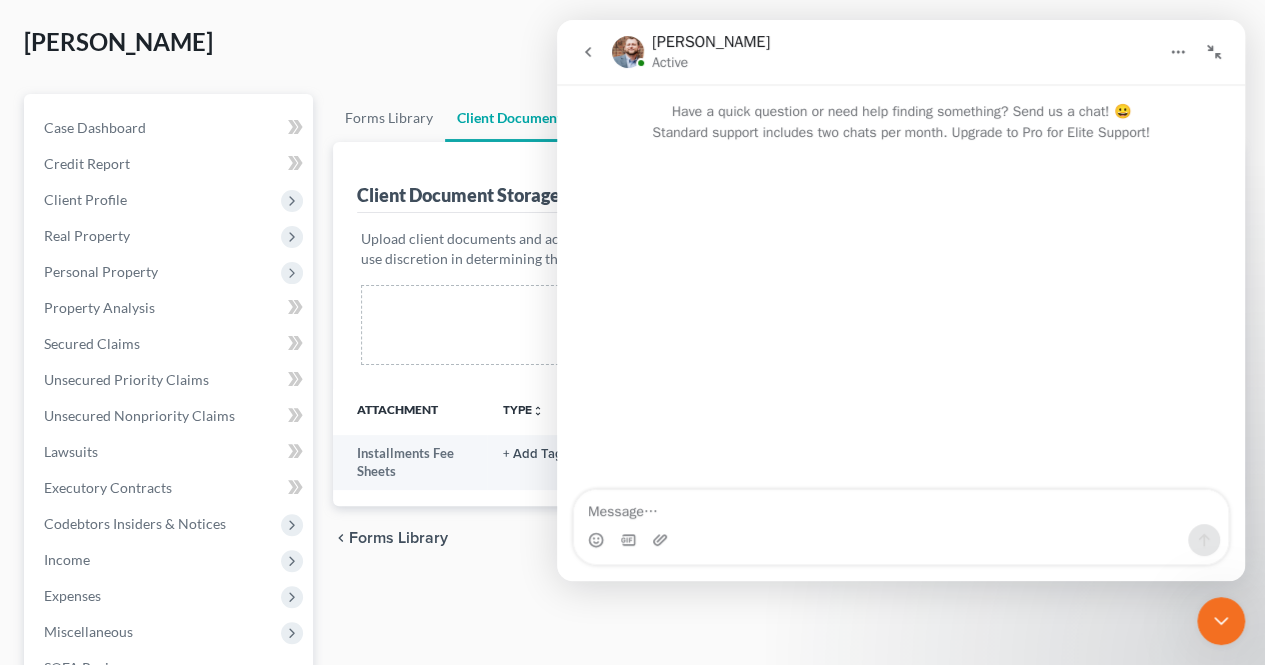 scroll, scrollTop: 2, scrollLeft: 0, axis: vertical 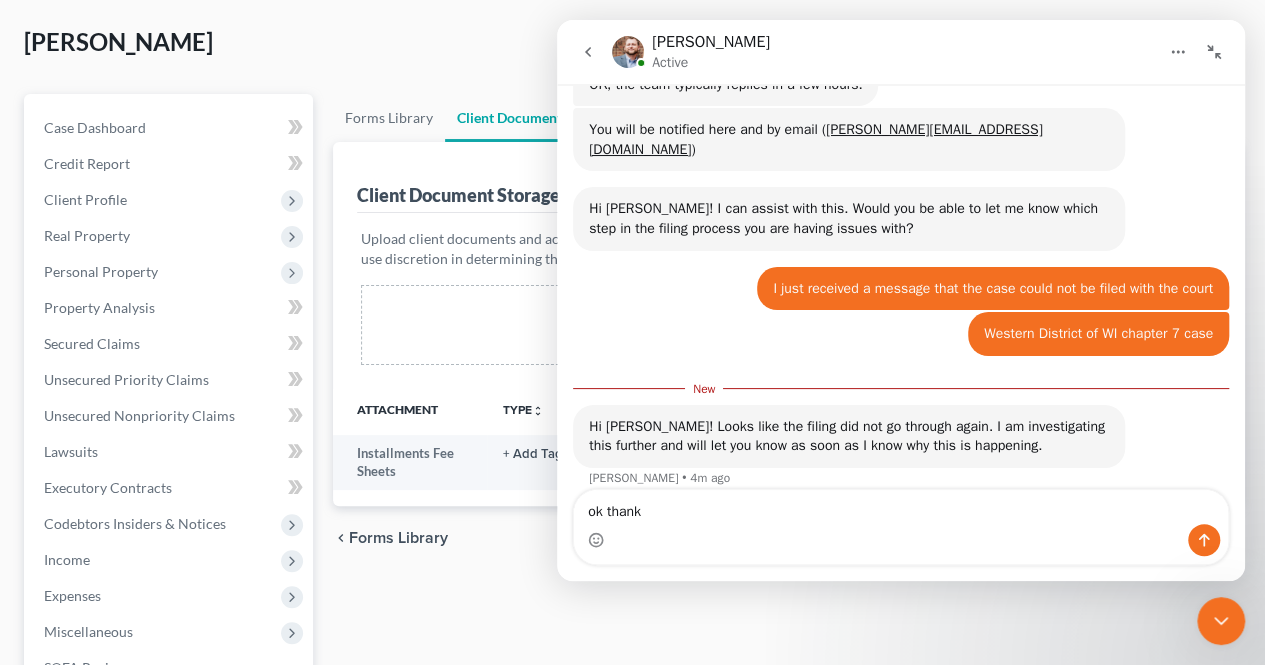 type on "ok thanks" 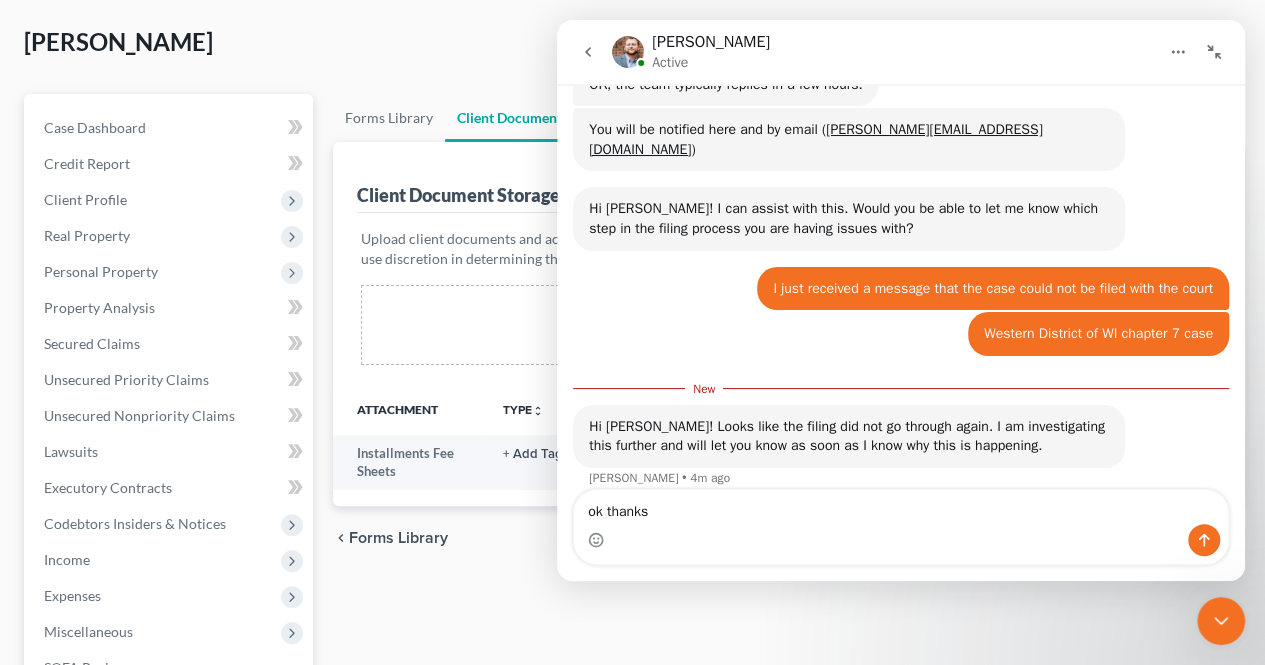 type 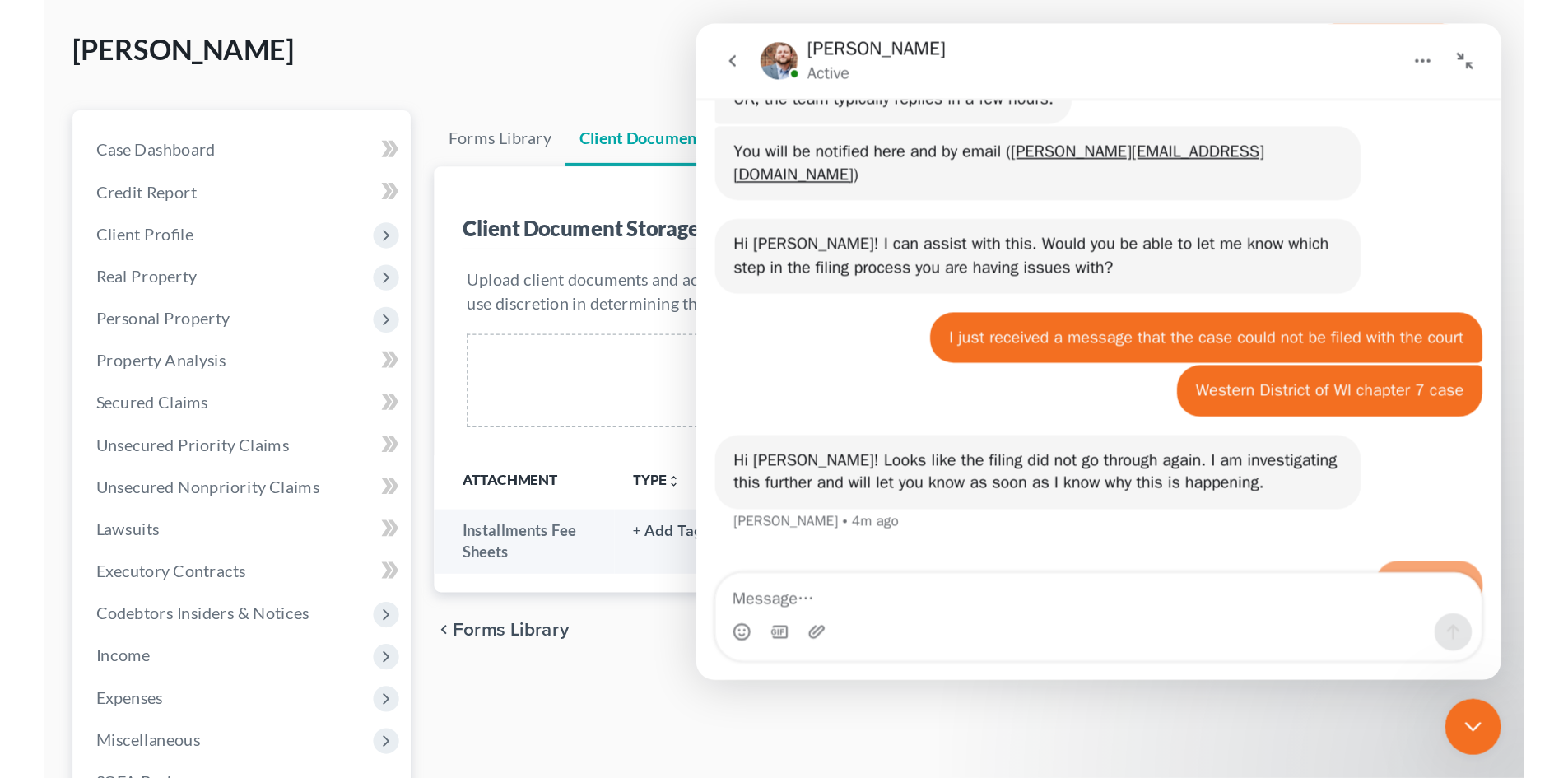 scroll, scrollTop: 560, scrollLeft: 0, axis: vertical 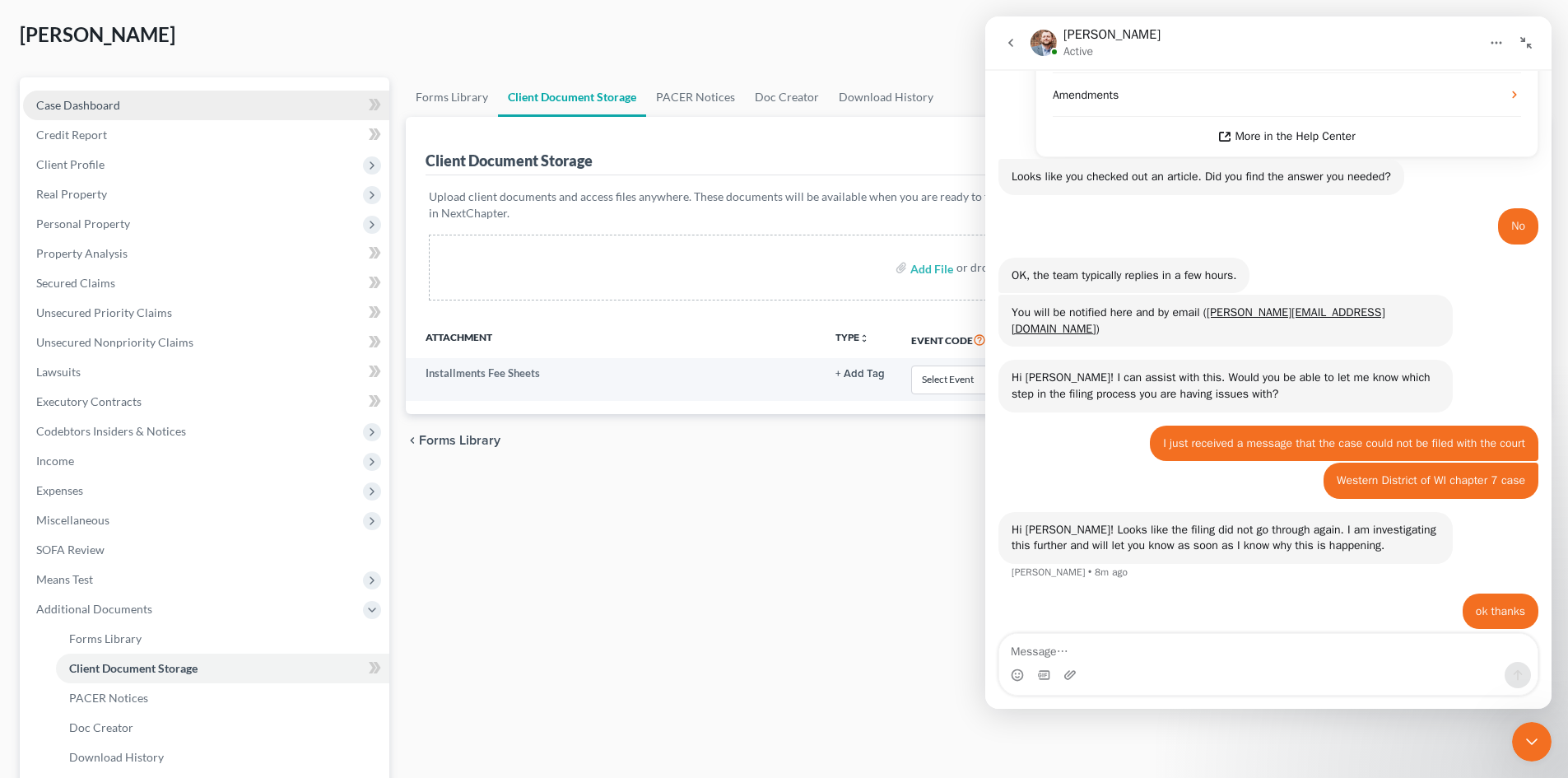 click on "Case Dashboard" at bounding box center [78, 105] 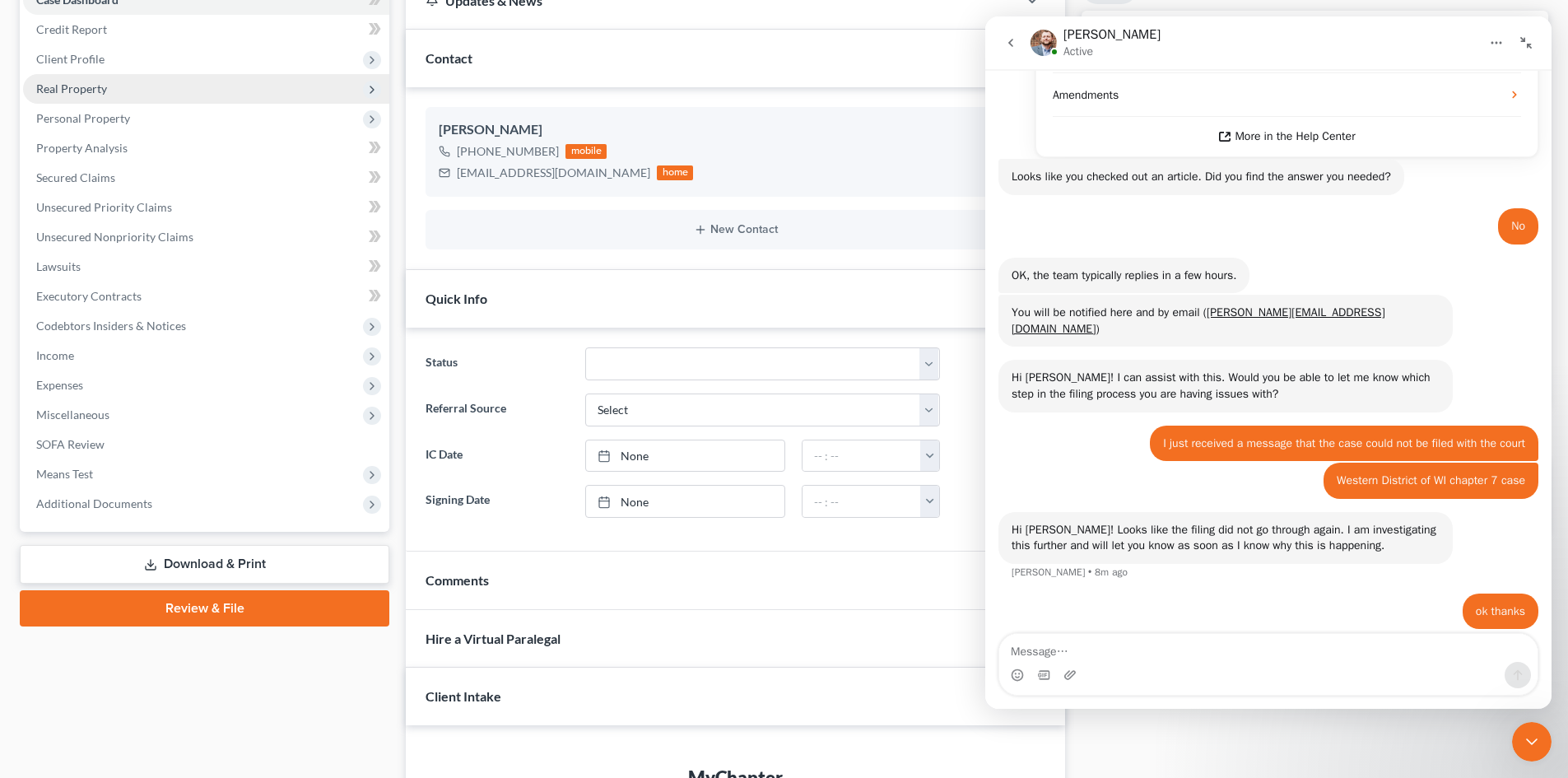 scroll, scrollTop: 0, scrollLeft: 0, axis: both 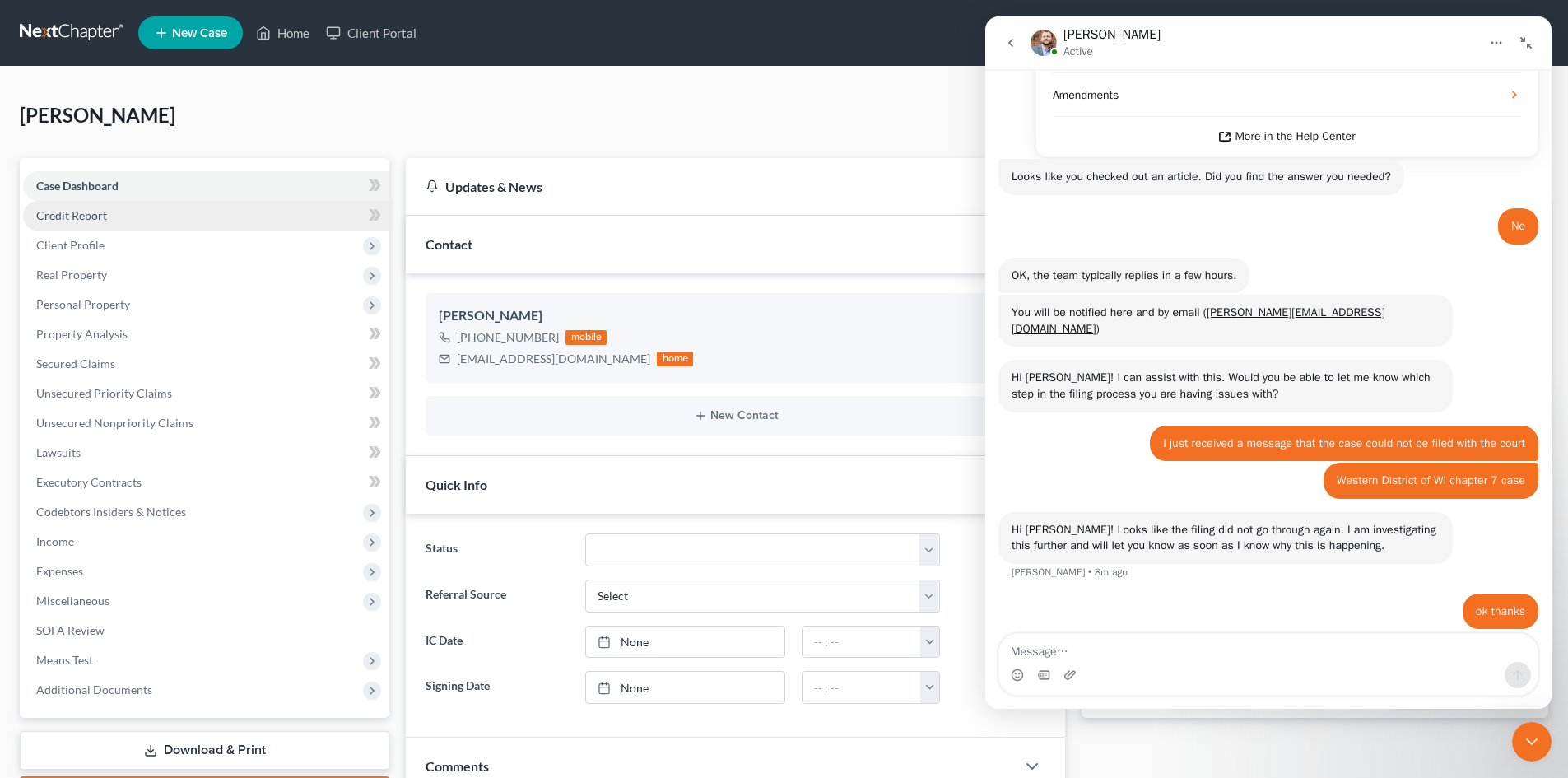 click on "Credit Report" at bounding box center [72, 215] 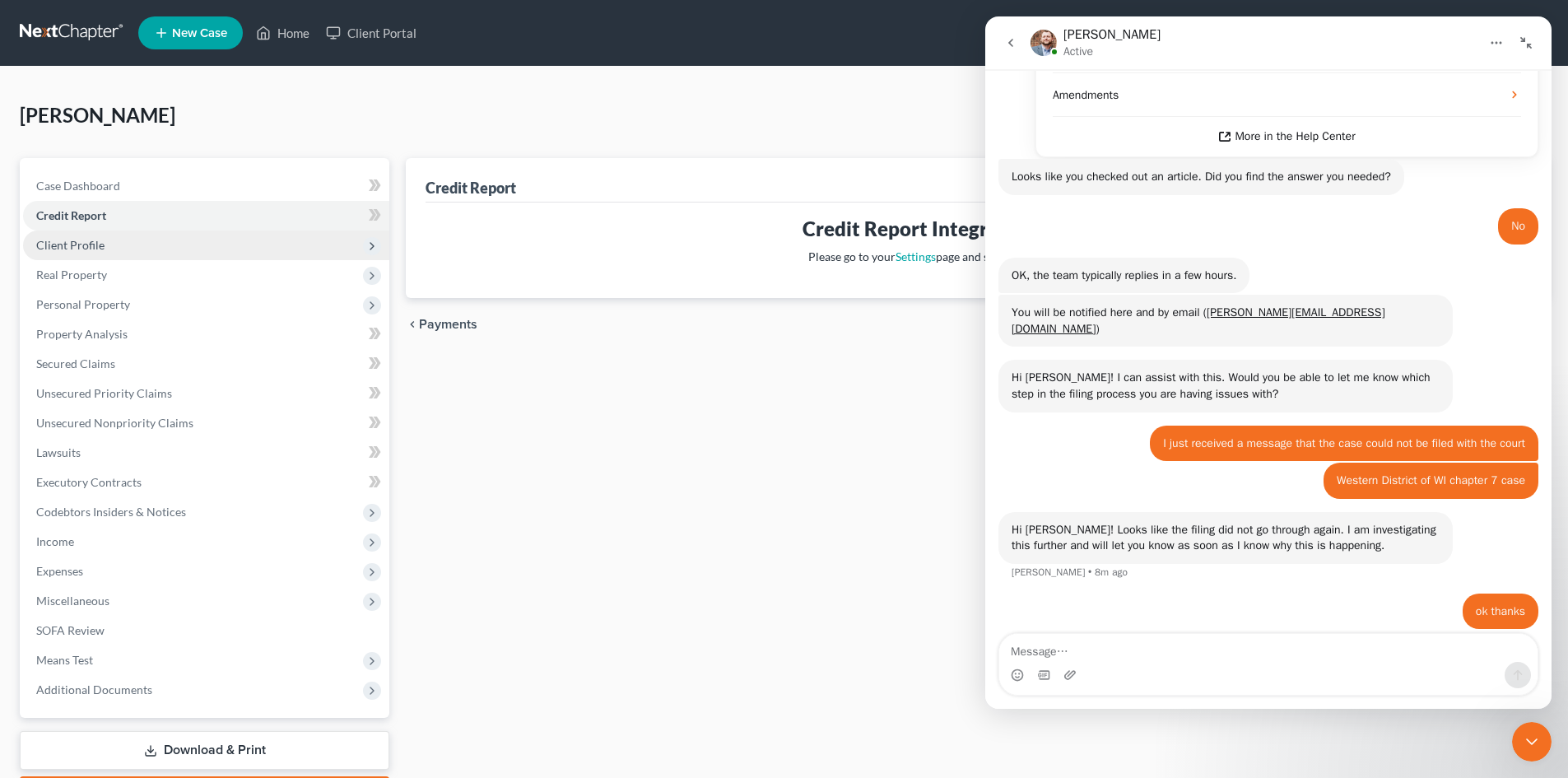 click on "Client Profile" at bounding box center [70, 245] 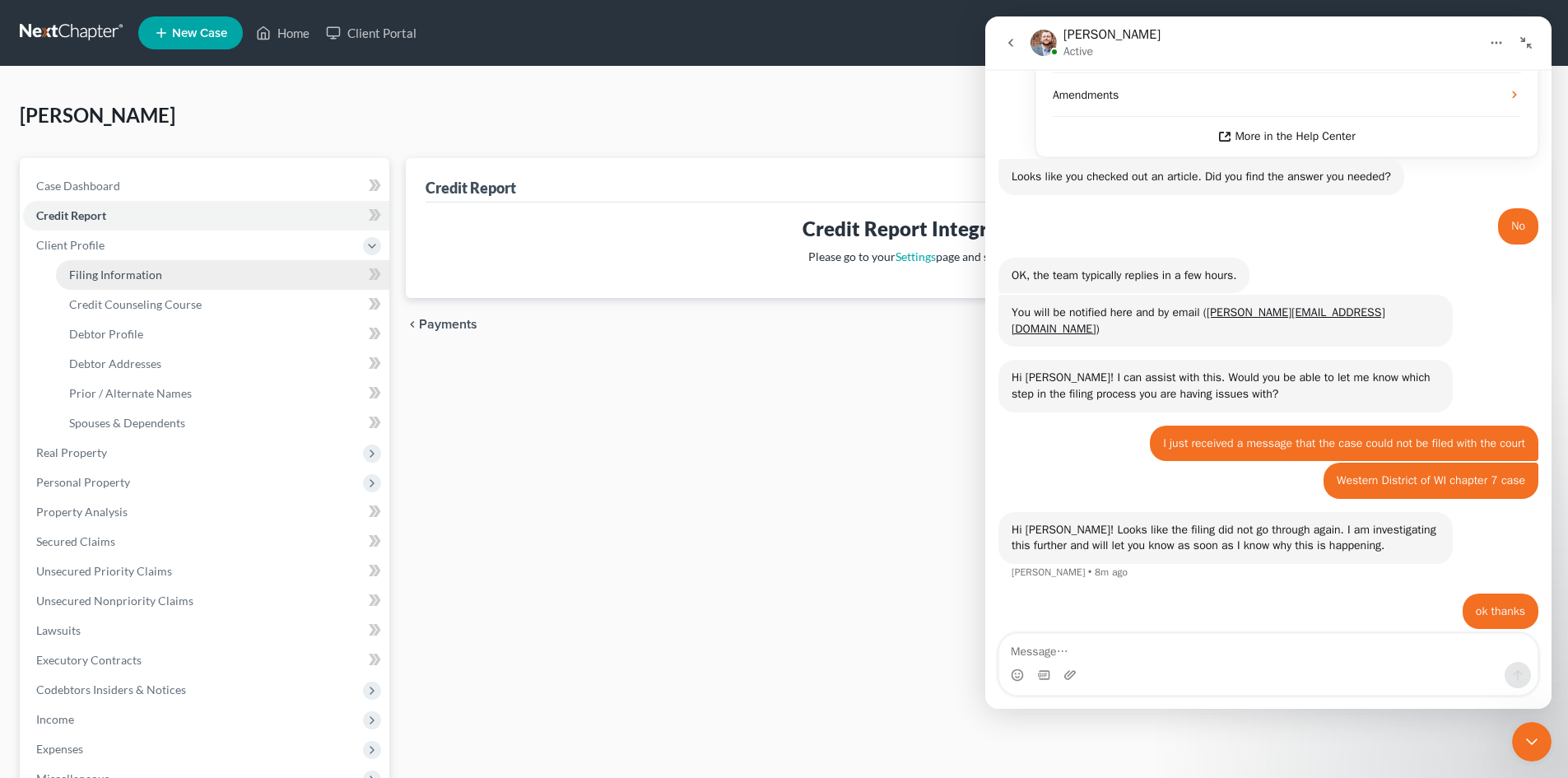 click on "Filing Information" at bounding box center (115, 274) 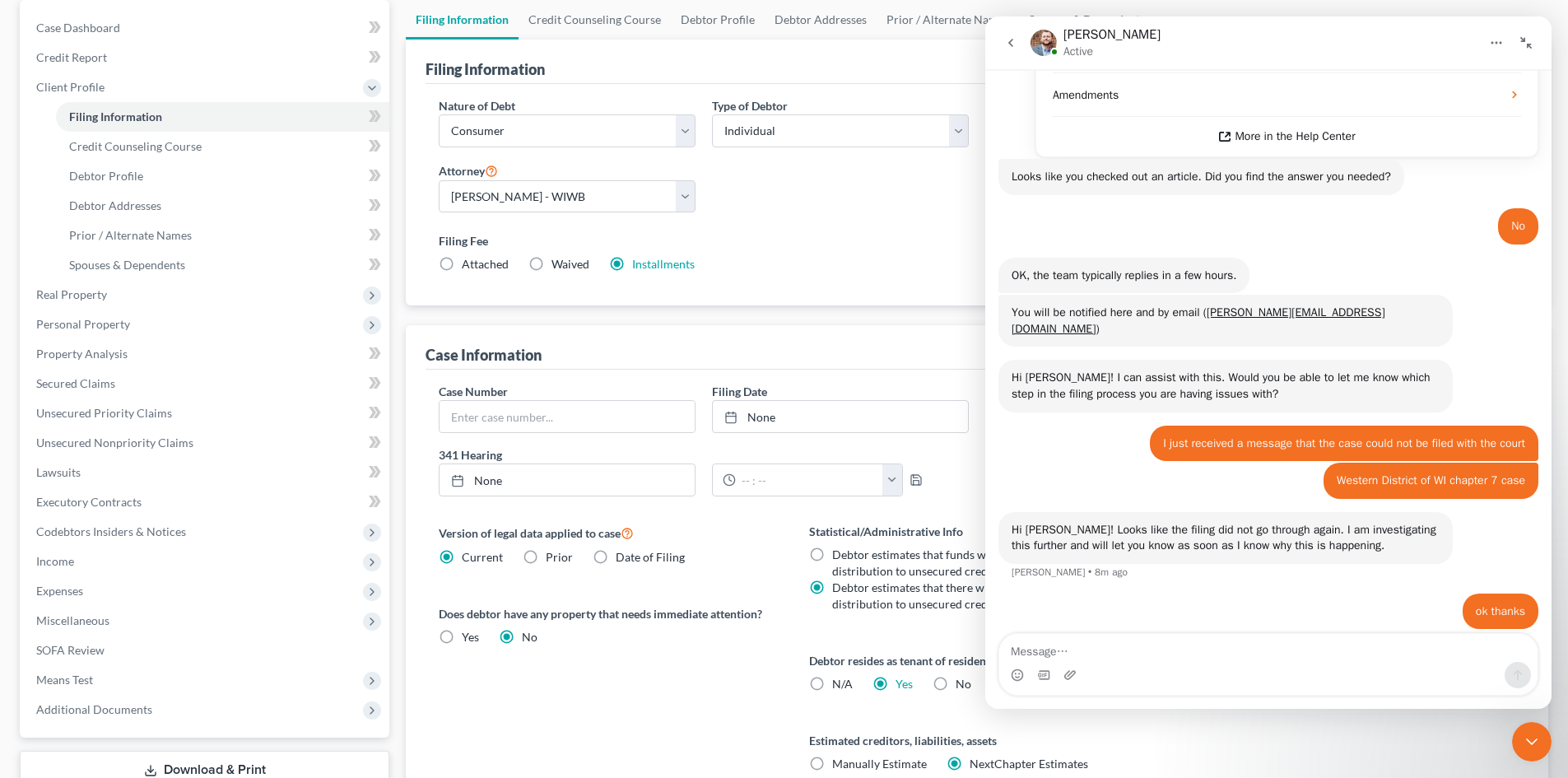 scroll, scrollTop: 247, scrollLeft: 0, axis: vertical 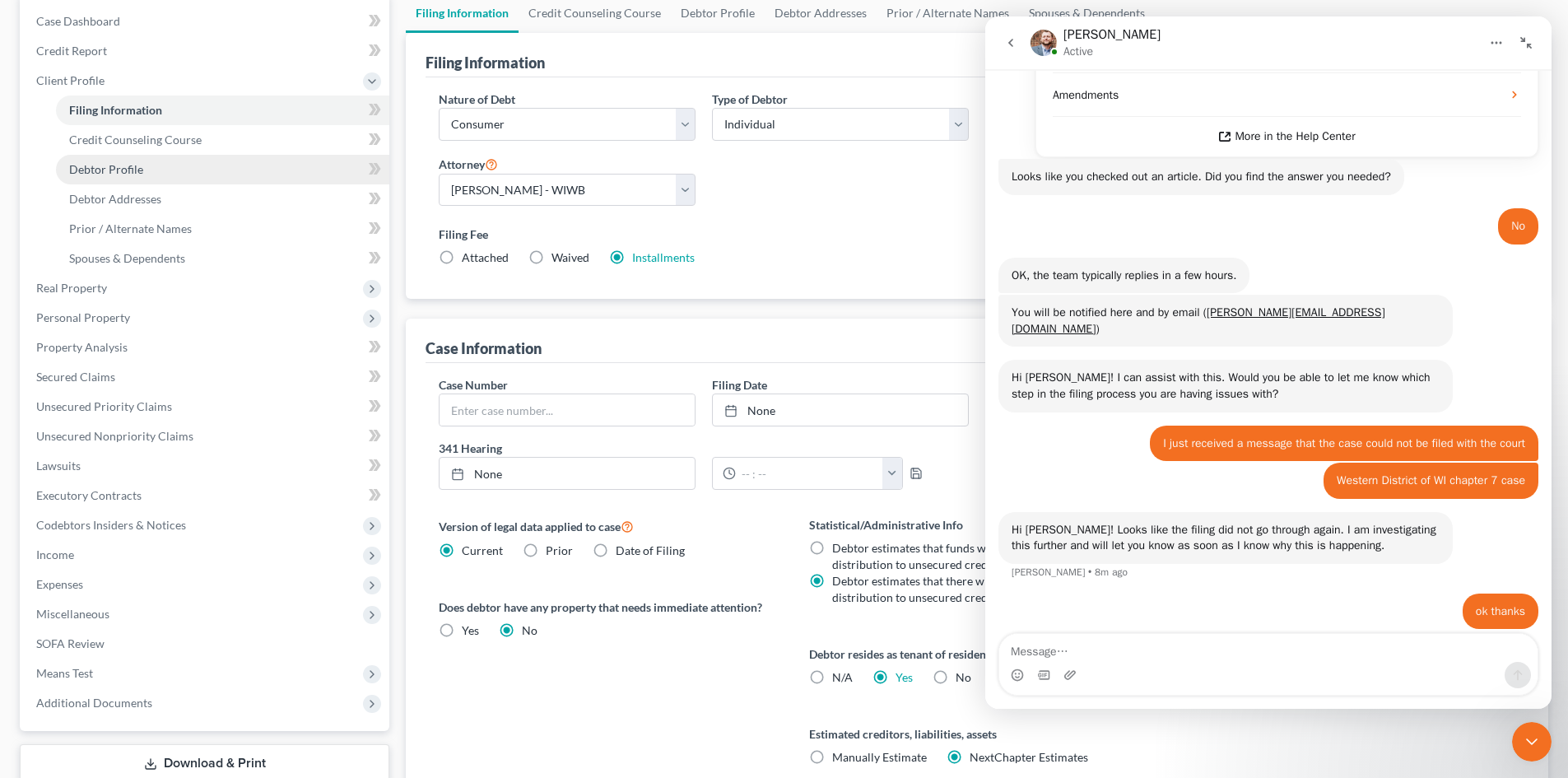 click on "Debtor Profile" at bounding box center (106, 169) 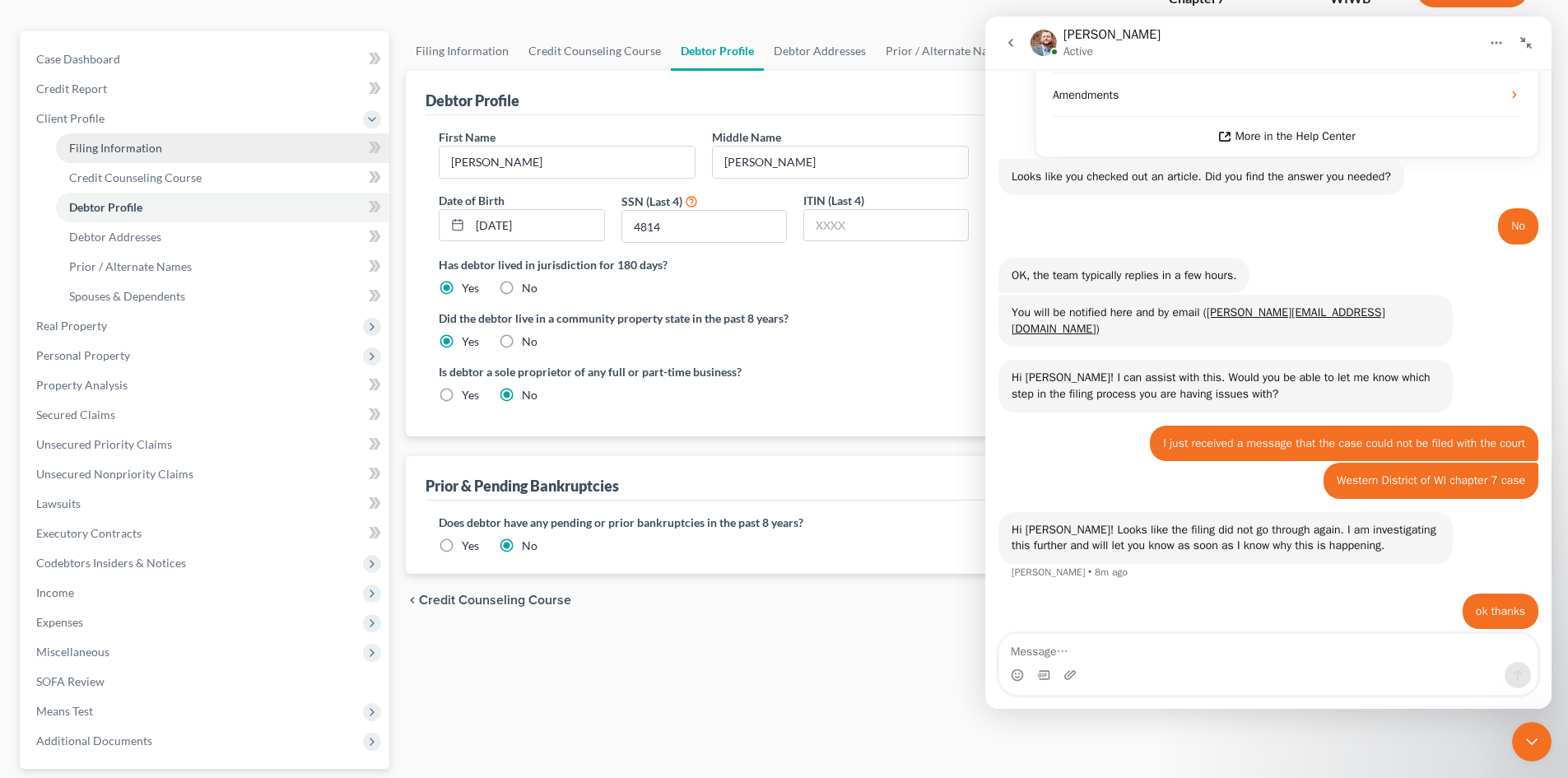 scroll, scrollTop: 0, scrollLeft: 0, axis: both 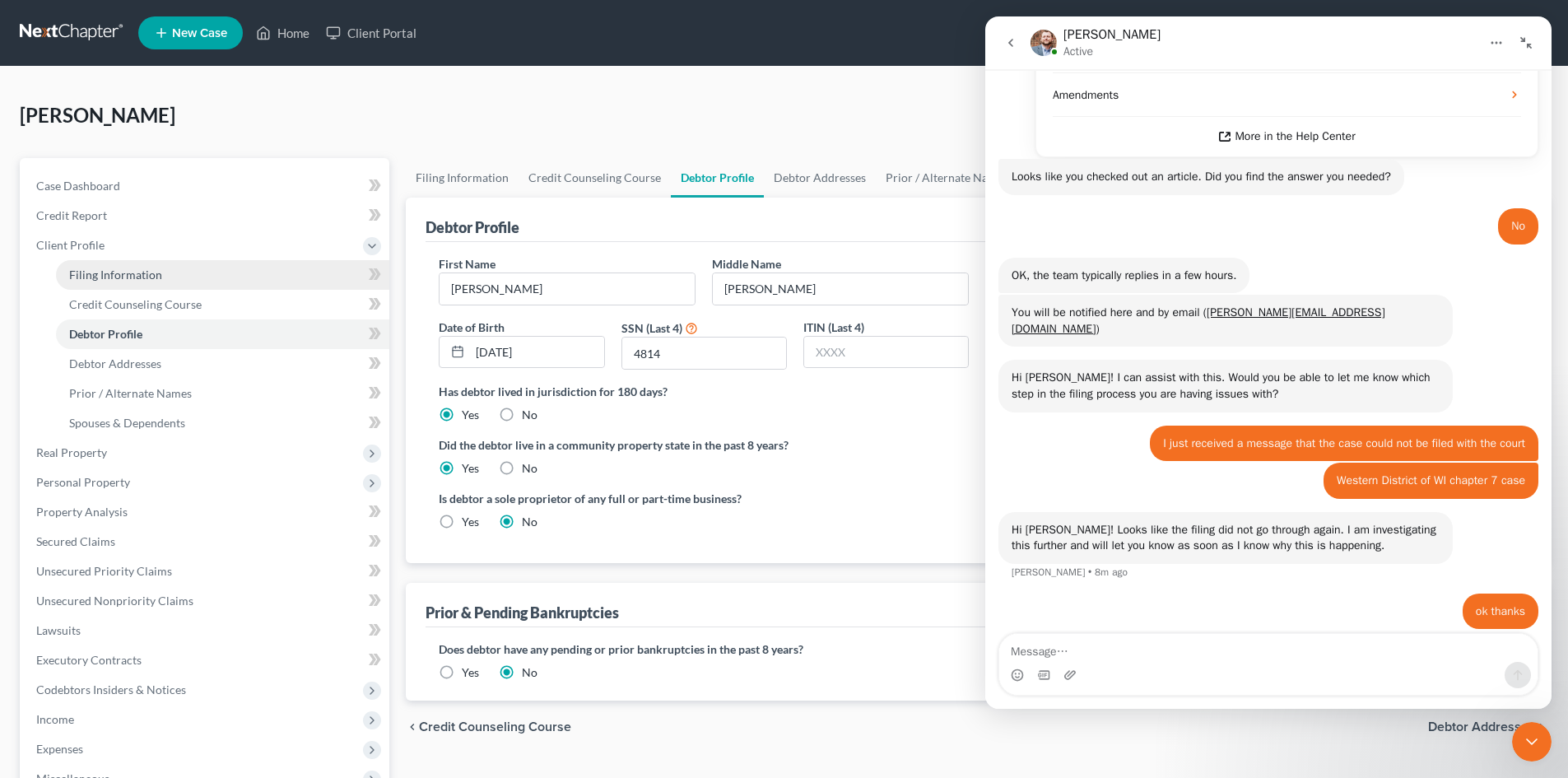 click on "Filing Information" at bounding box center (115, 274) 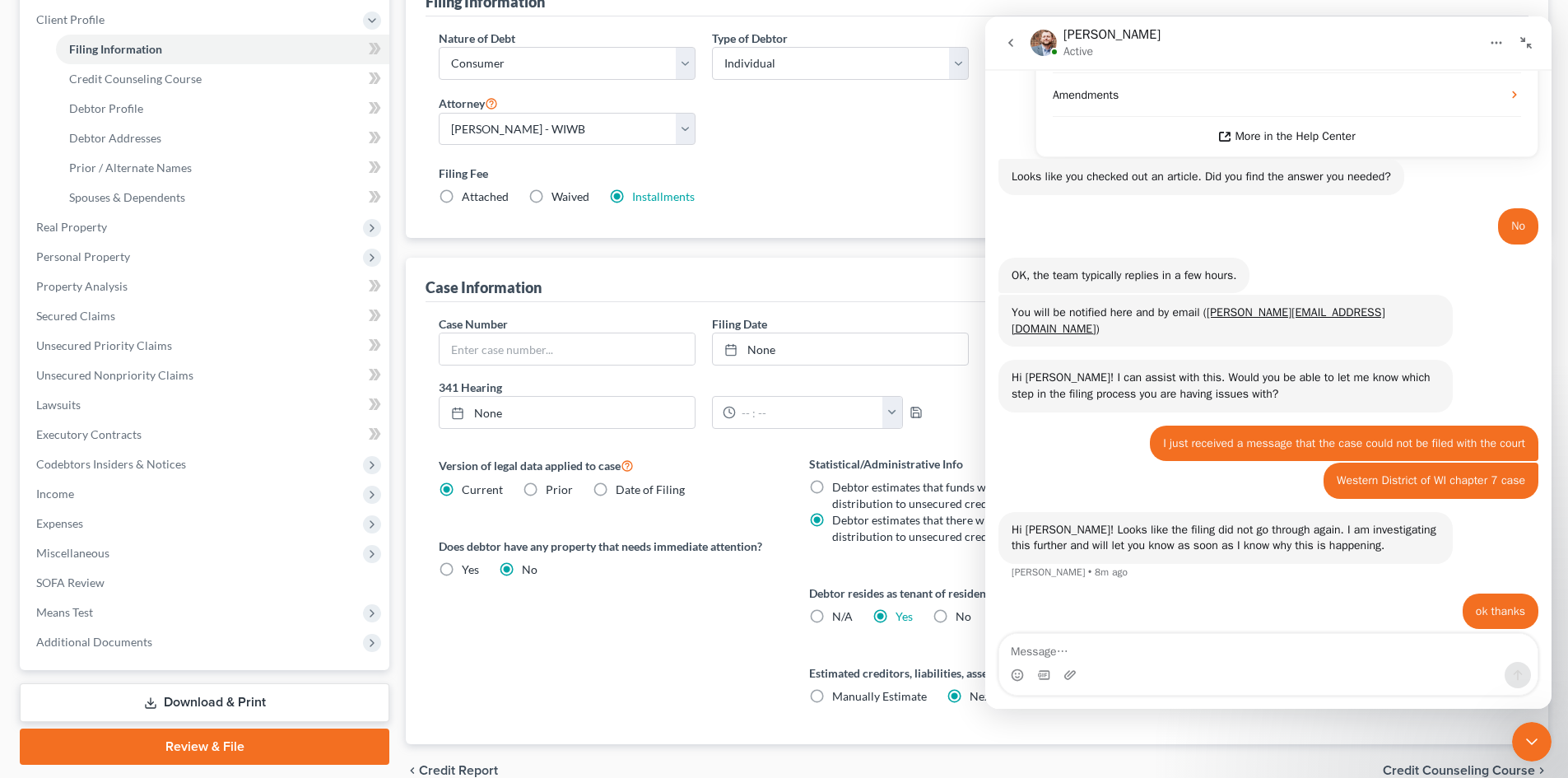 scroll, scrollTop: 247, scrollLeft: 0, axis: vertical 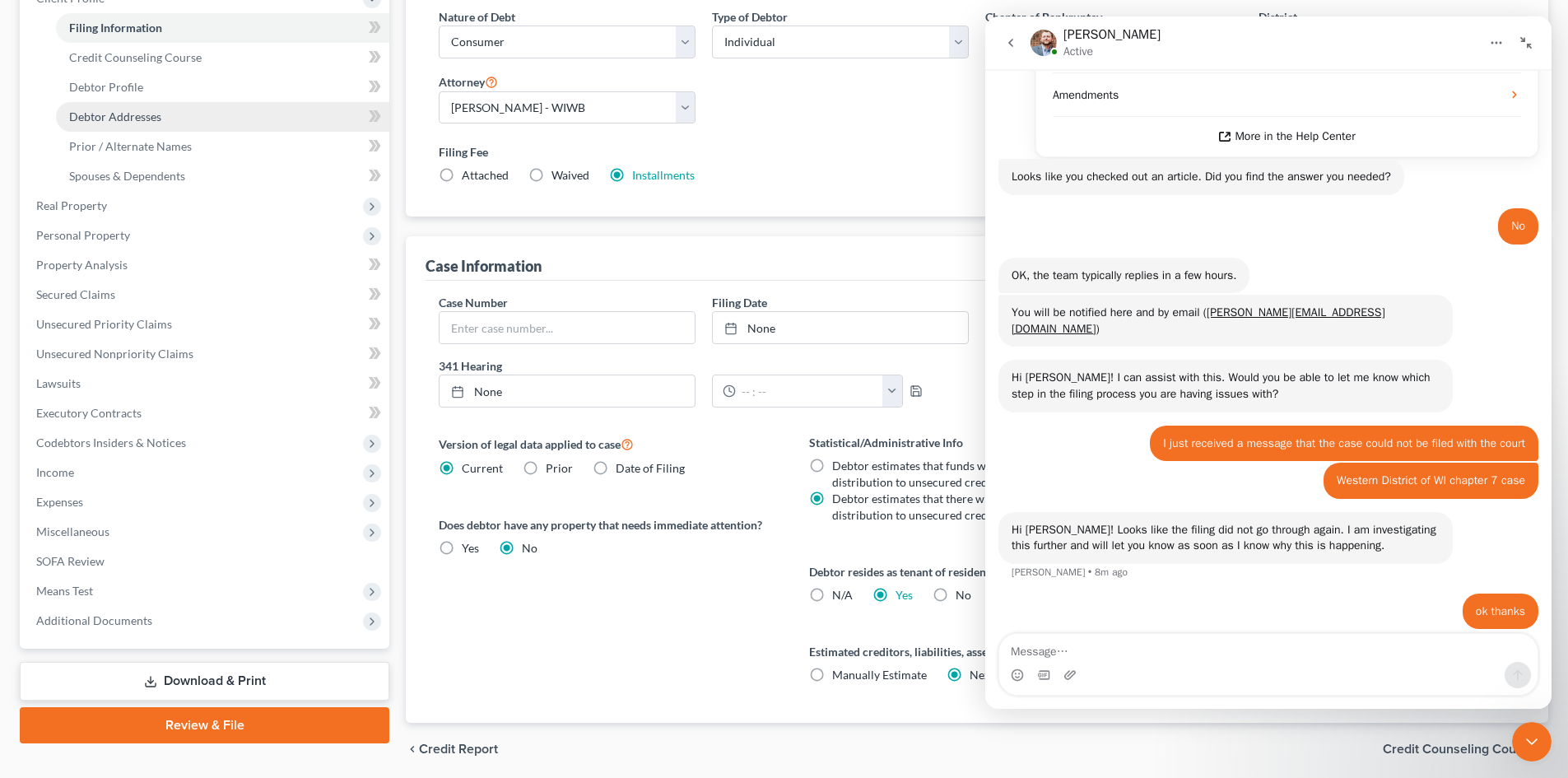 click on "Debtor Addresses" at bounding box center [115, 116] 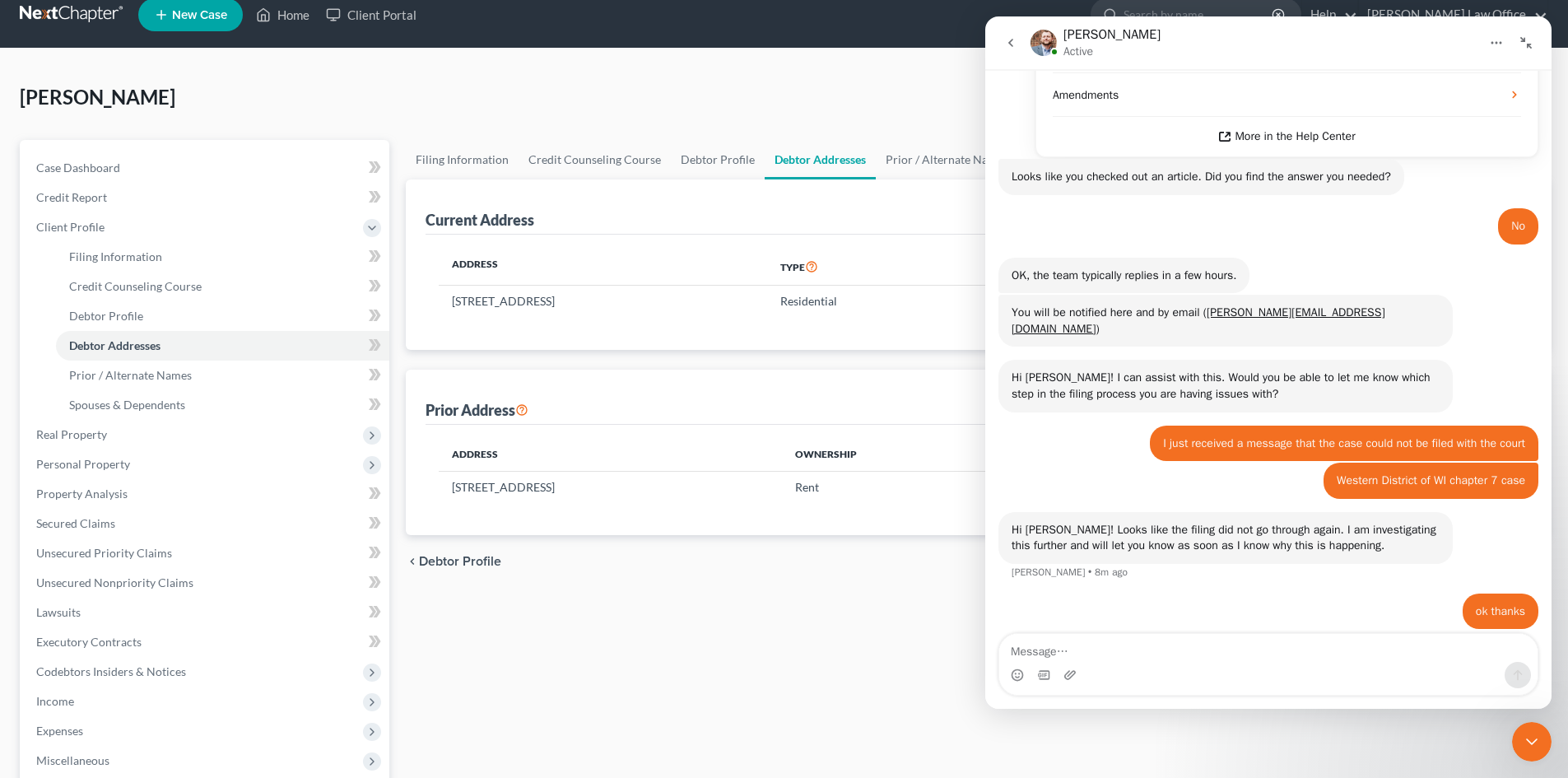 scroll, scrollTop: 0, scrollLeft: 0, axis: both 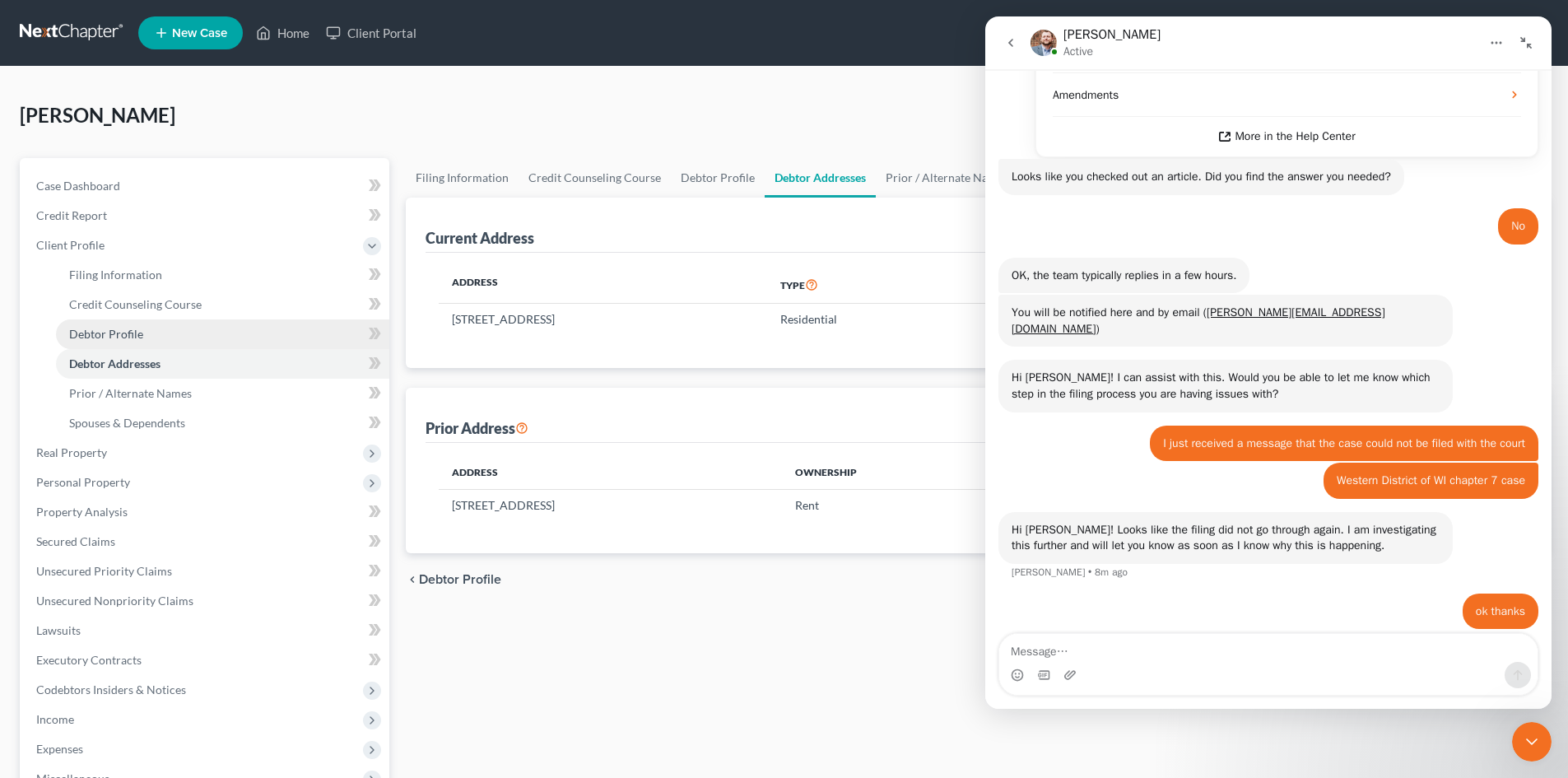 click on "Debtor Profile" at bounding box center (106, 333) 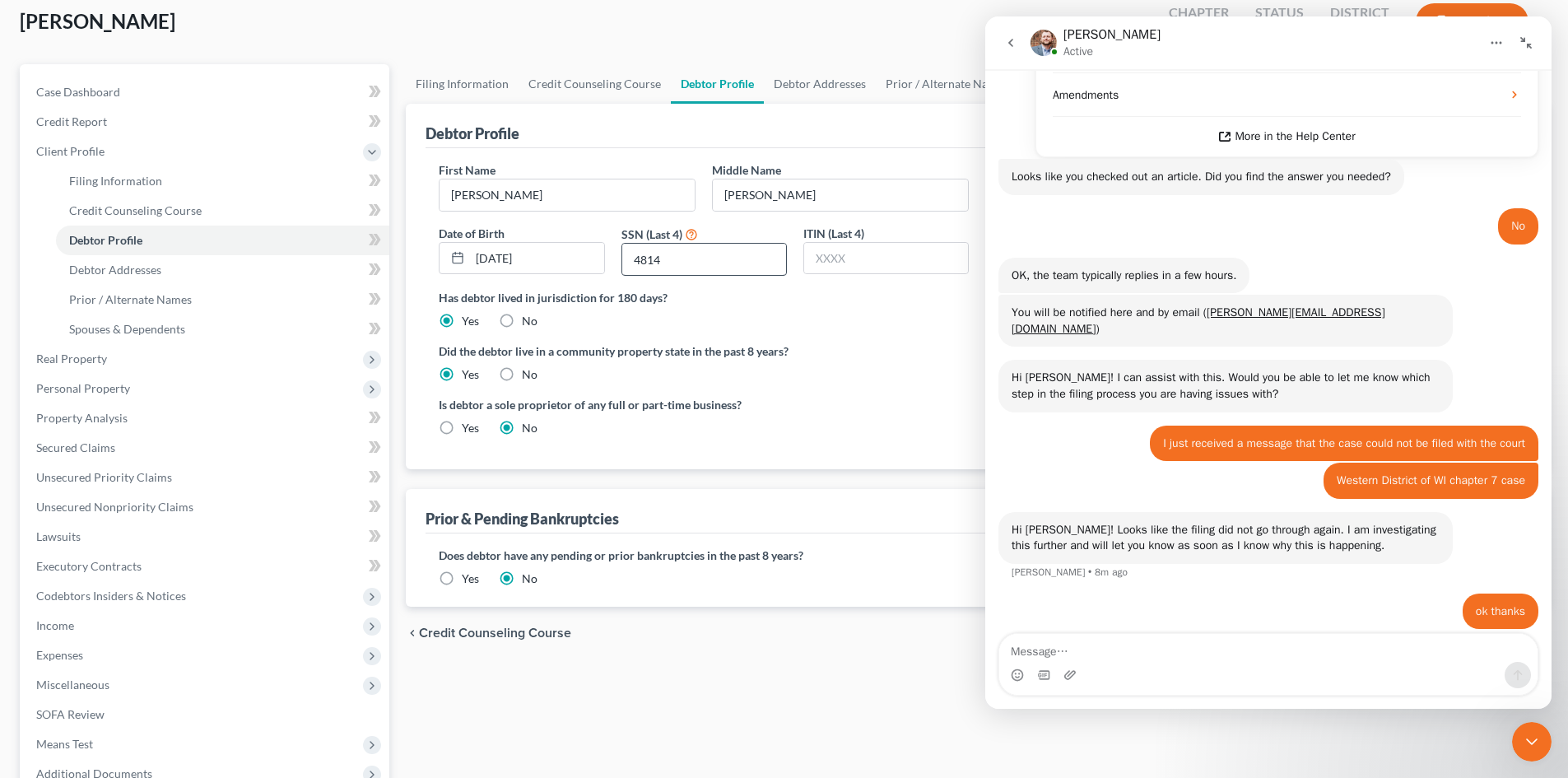 scroll, scrollTop: 0, scrollLeft: 0, axis: both 